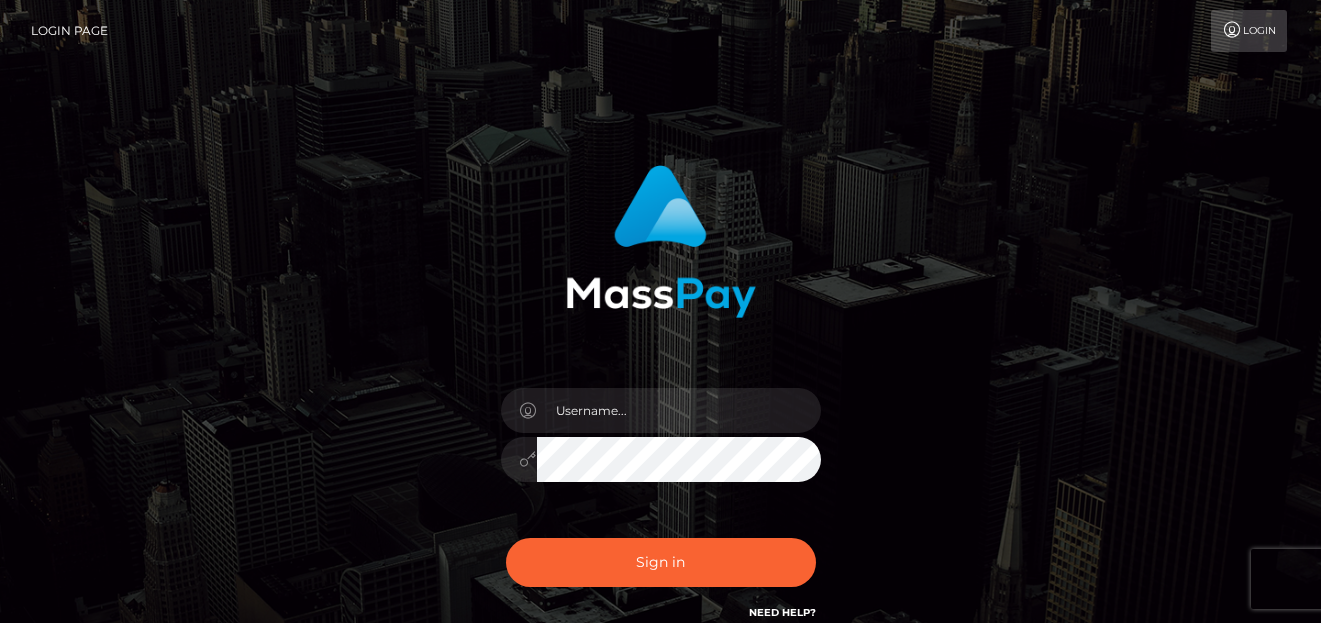 scroll, scrollTop: 0, scrollLeft: 0, axis: both 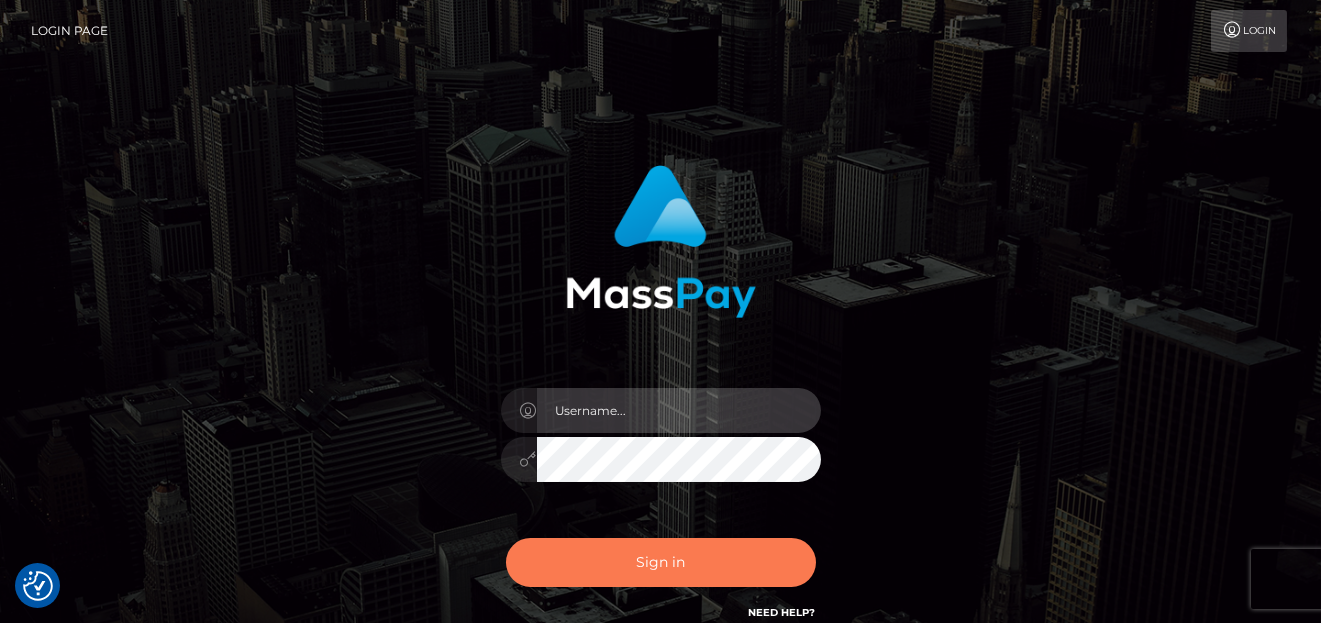type on "denise" 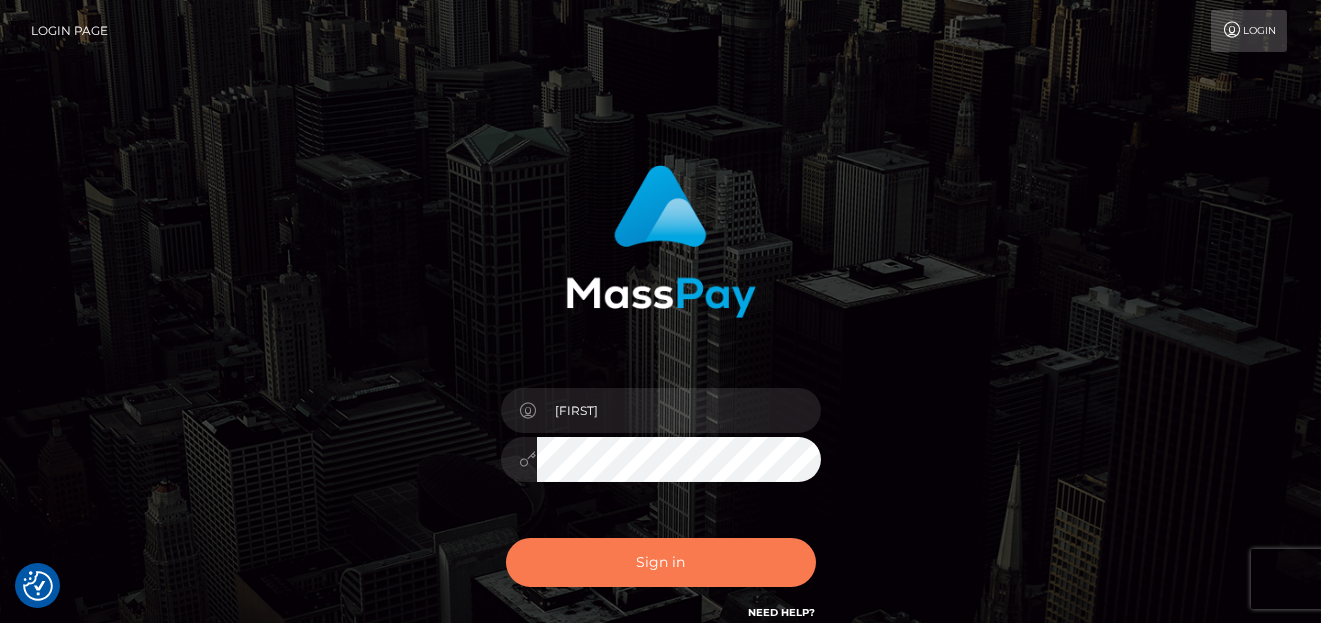 click on "Sign in" at bounding box center (661, 562) 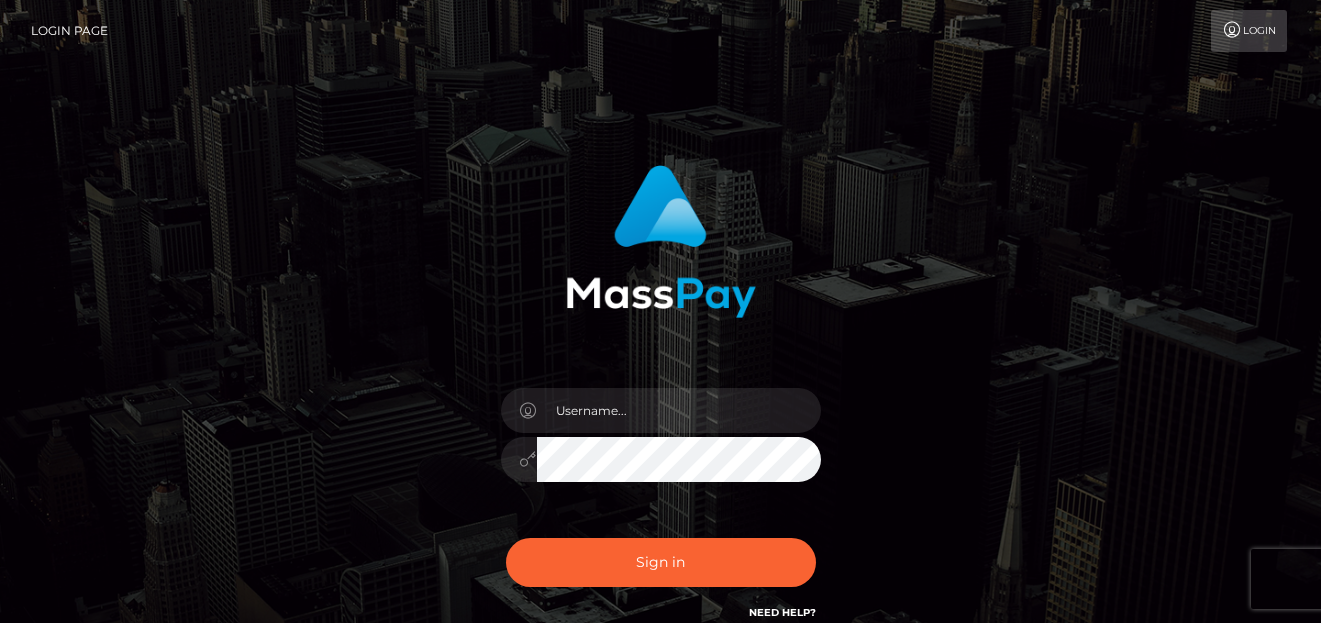 scroll, scrollTop: 0, scrollLeft: 0, axis: both 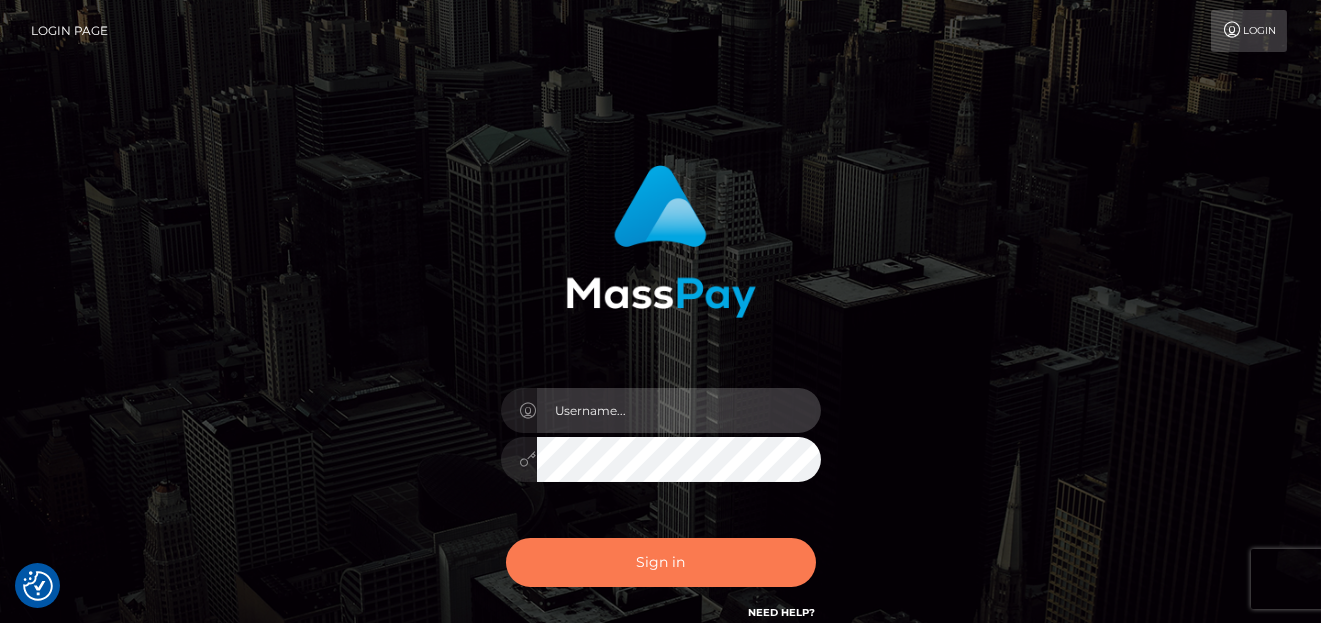 type on "denise" 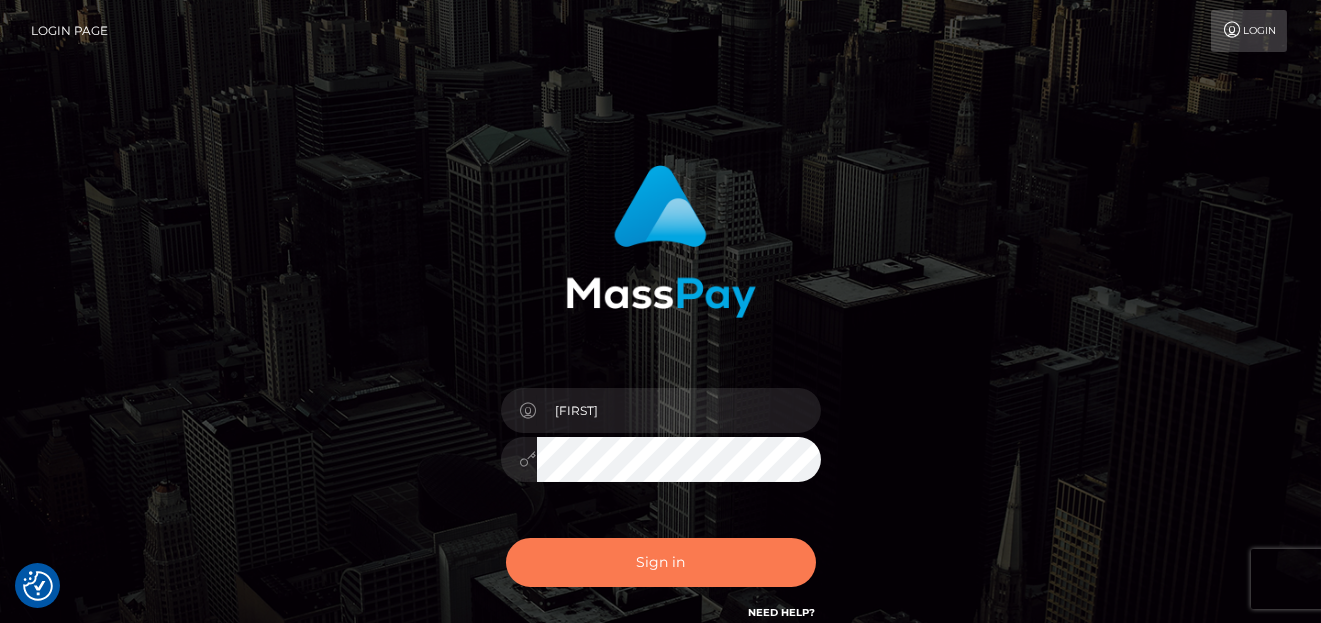 click on "Sign in" at bounding box center (661, 562) 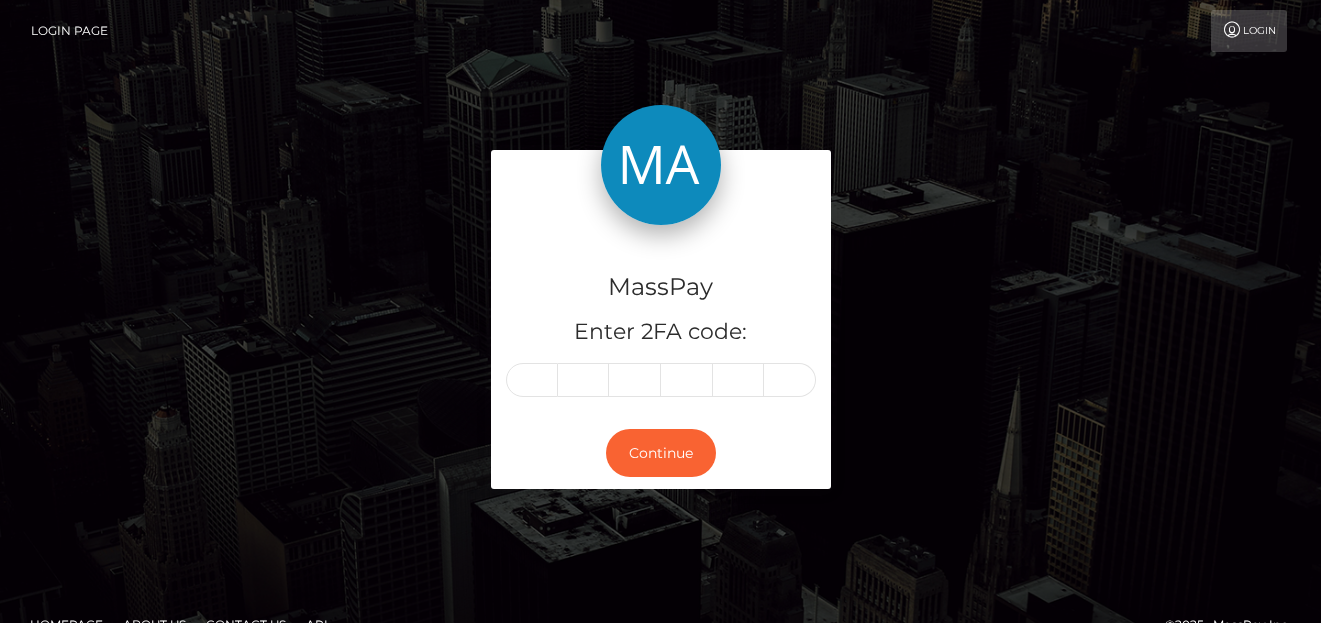 scroll, scrollTop: 0, scrollLeft: 0, axis: both 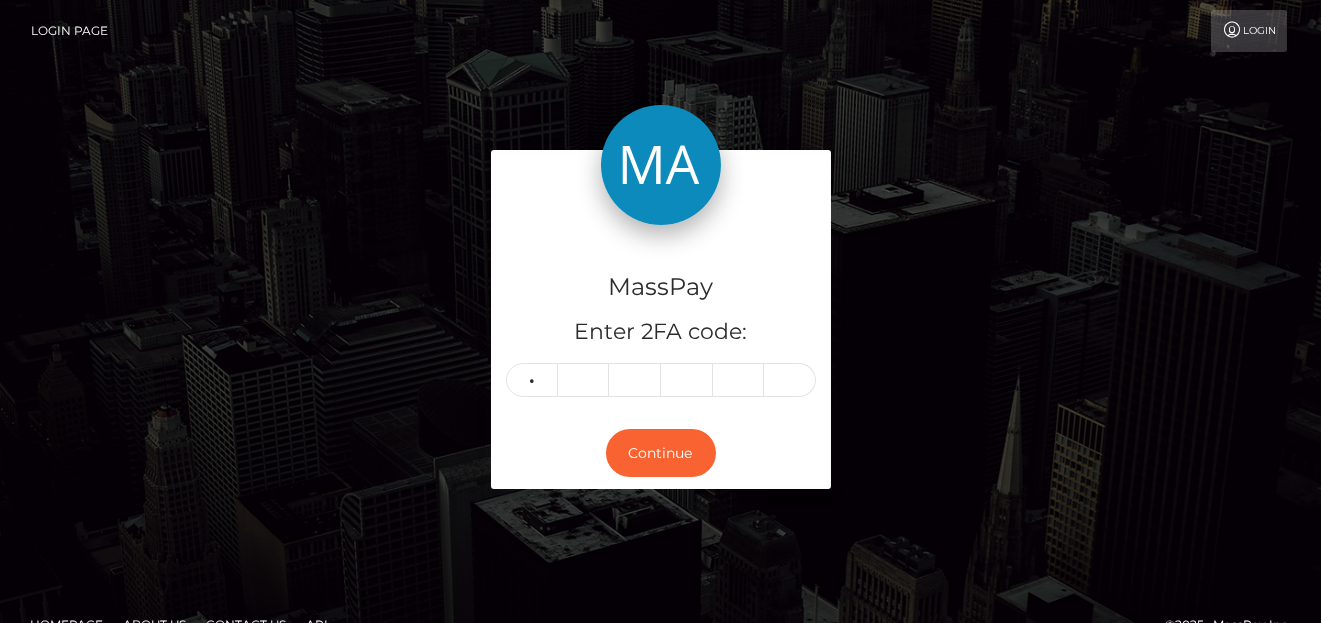type on "7" 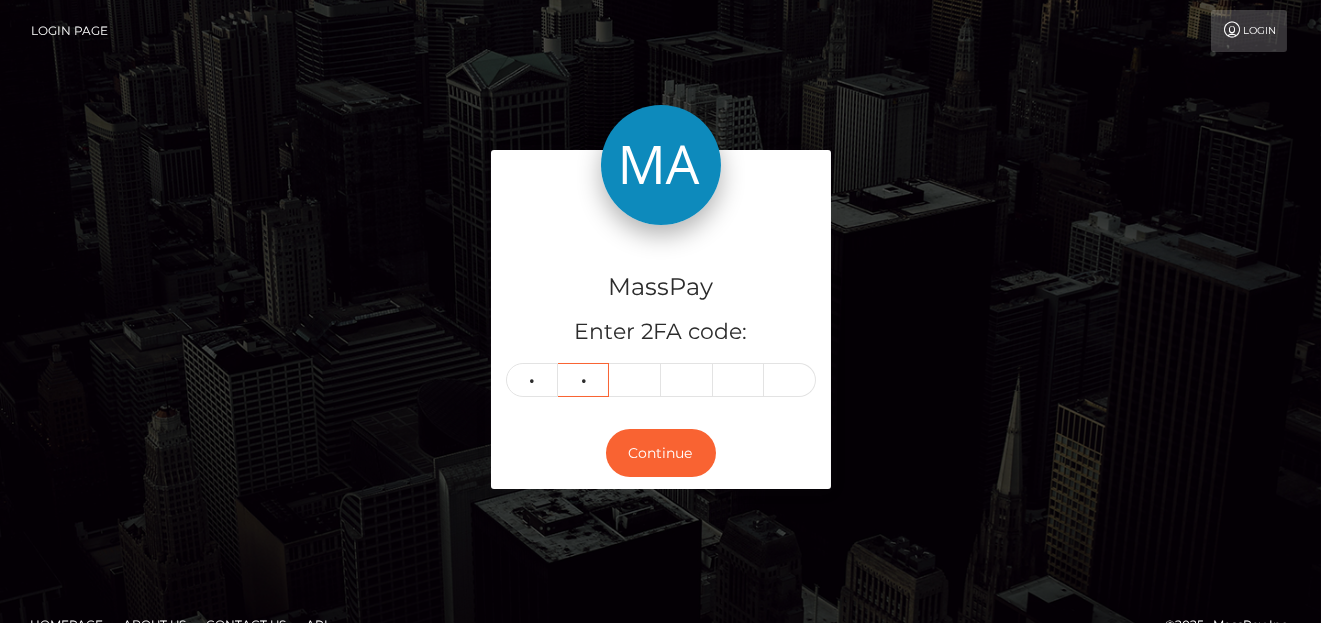 type on "1" 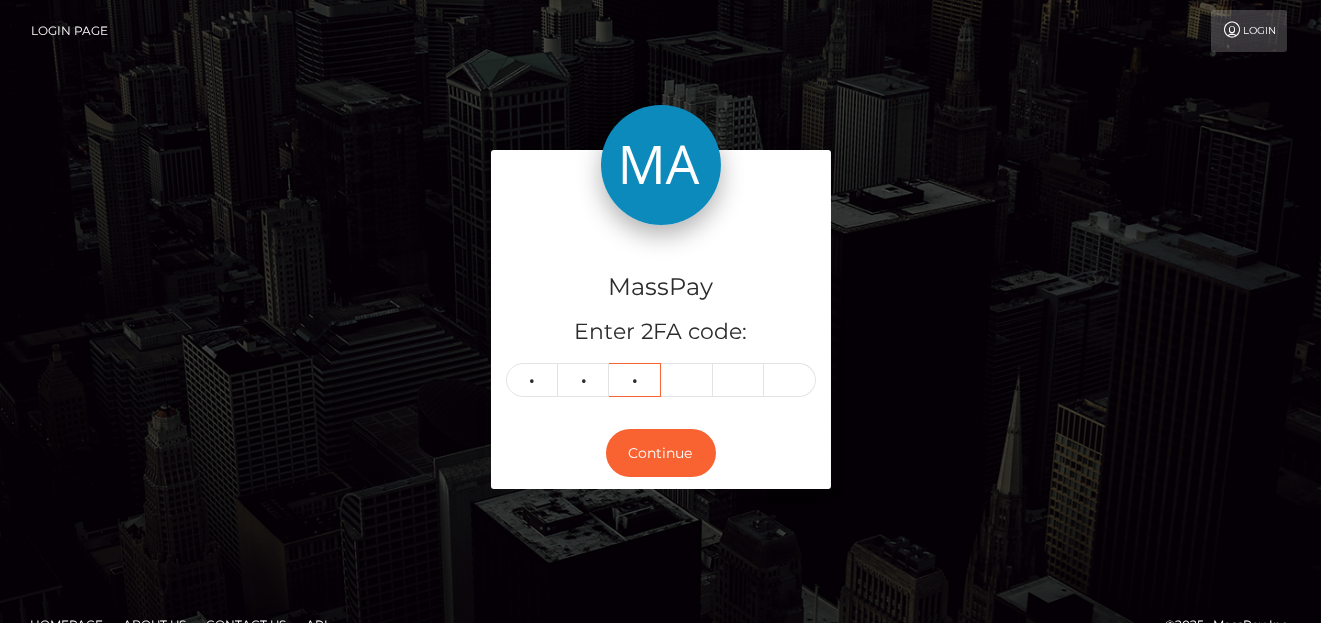 type on "4" 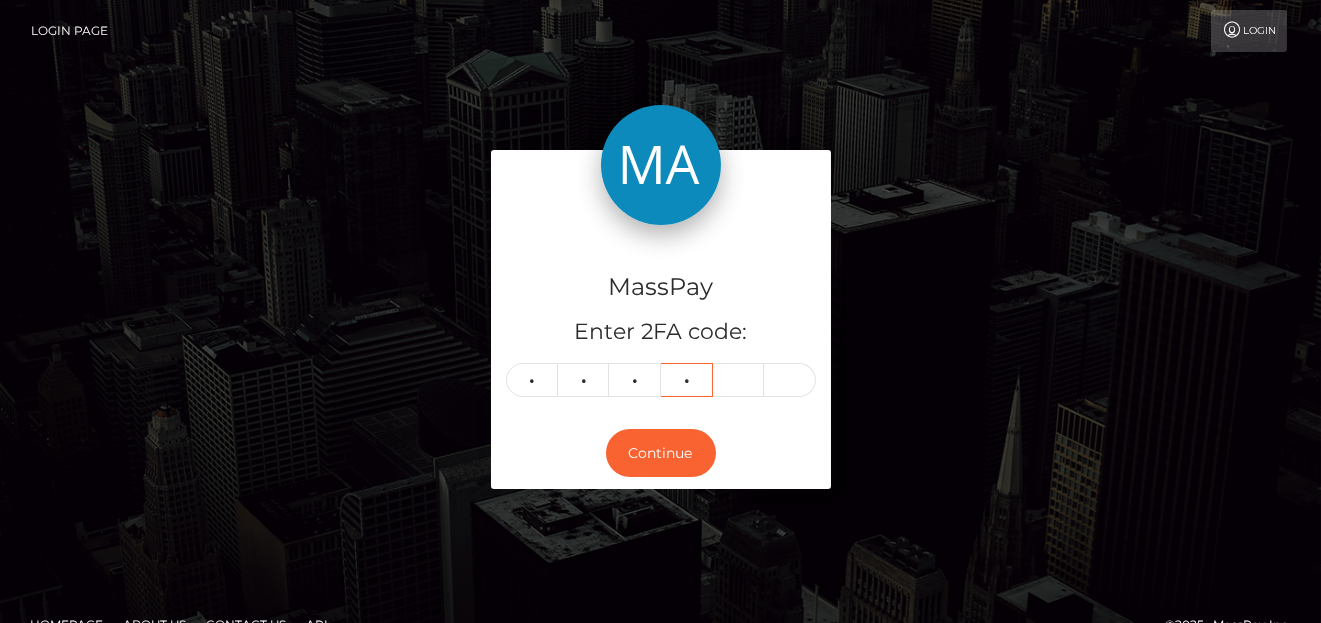 type on "4" 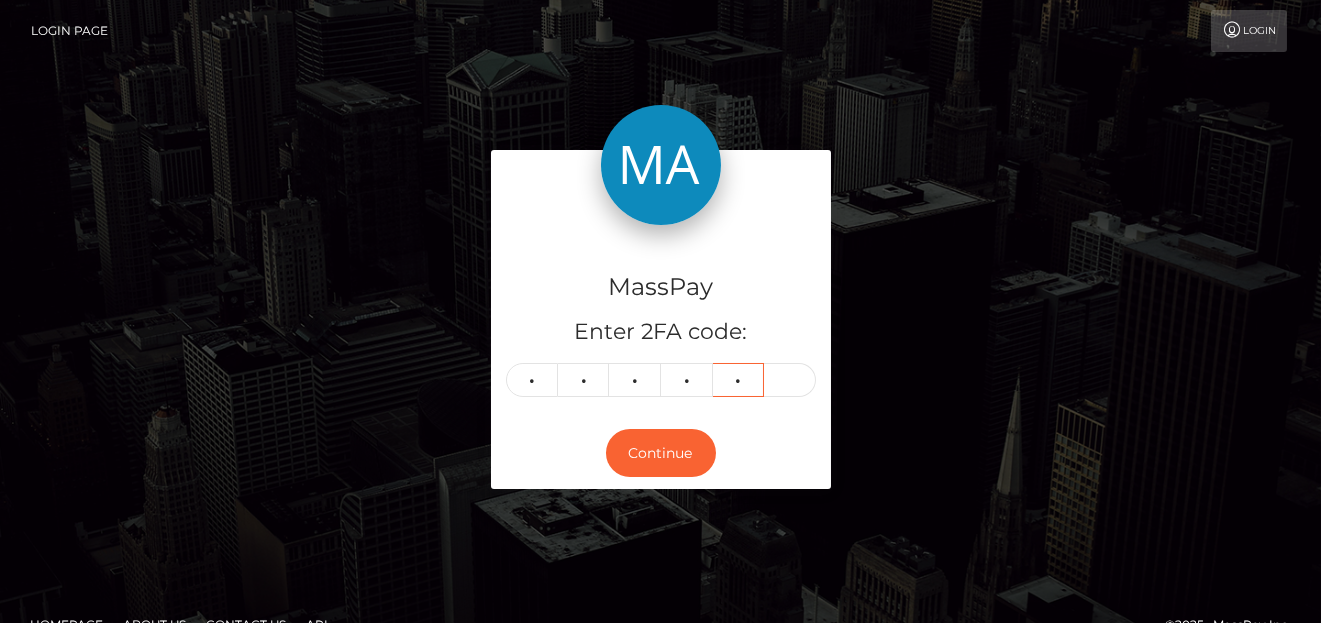 type on "4" 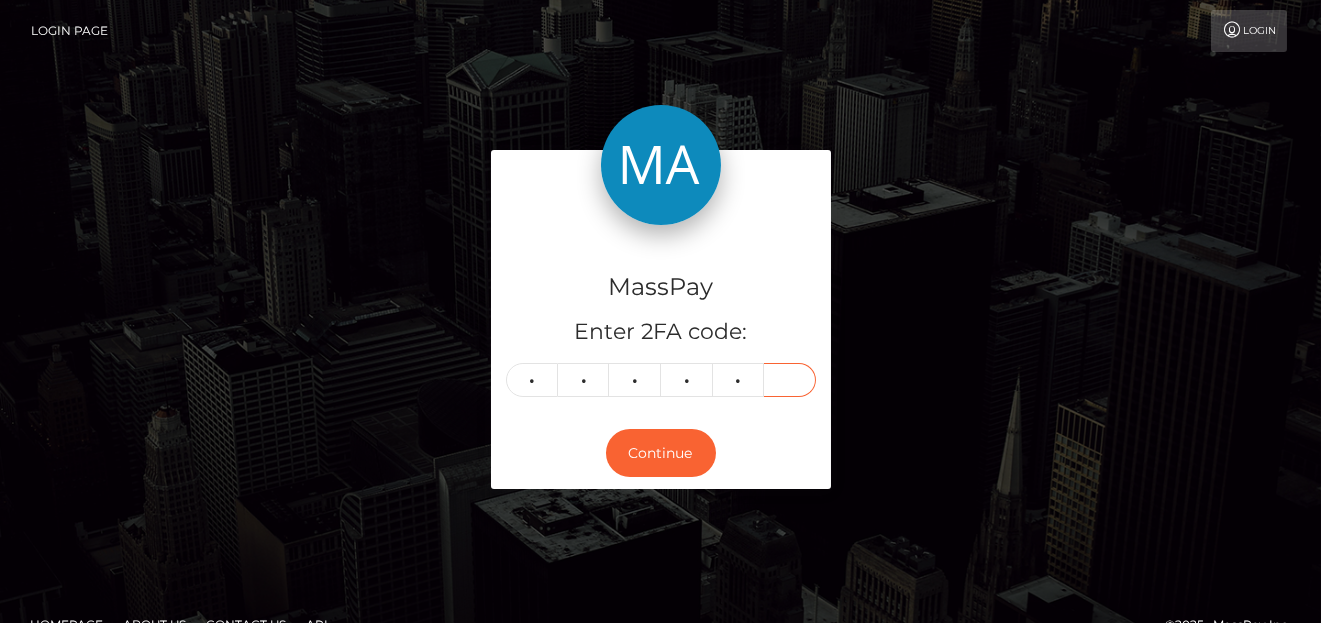type on "2" 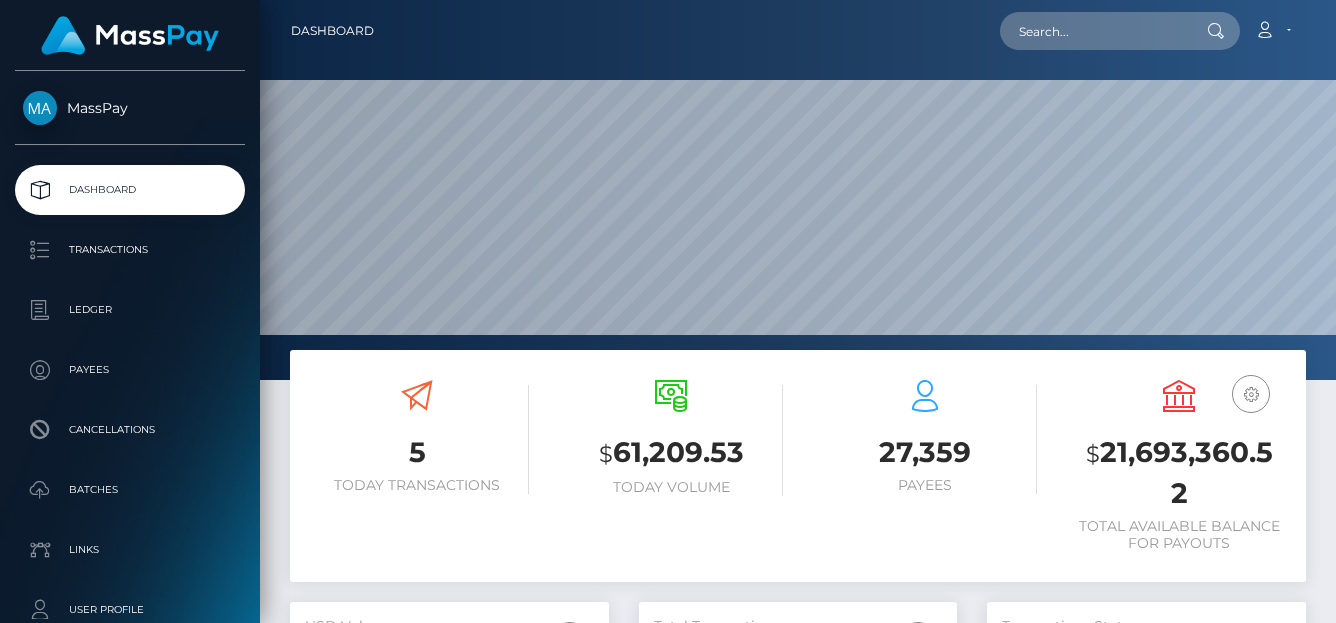 scroll, scrollTop: 0, scrollLeft: 0, axis: both 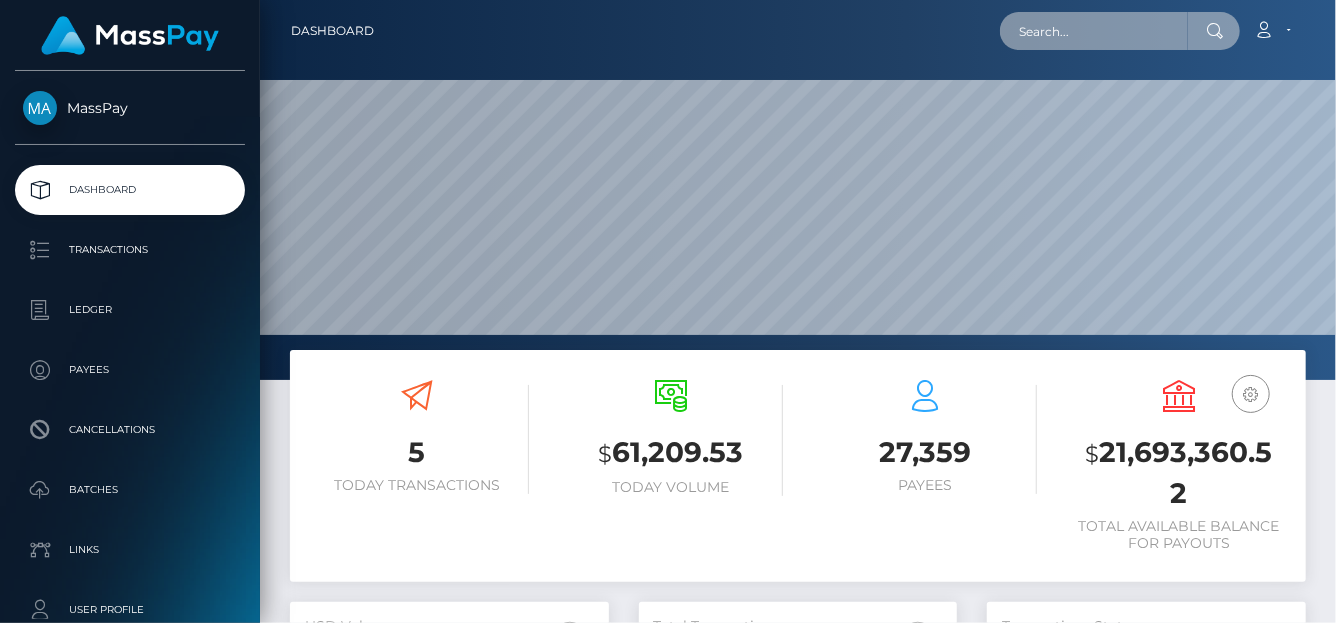 click at bounding box center [1094, 31] 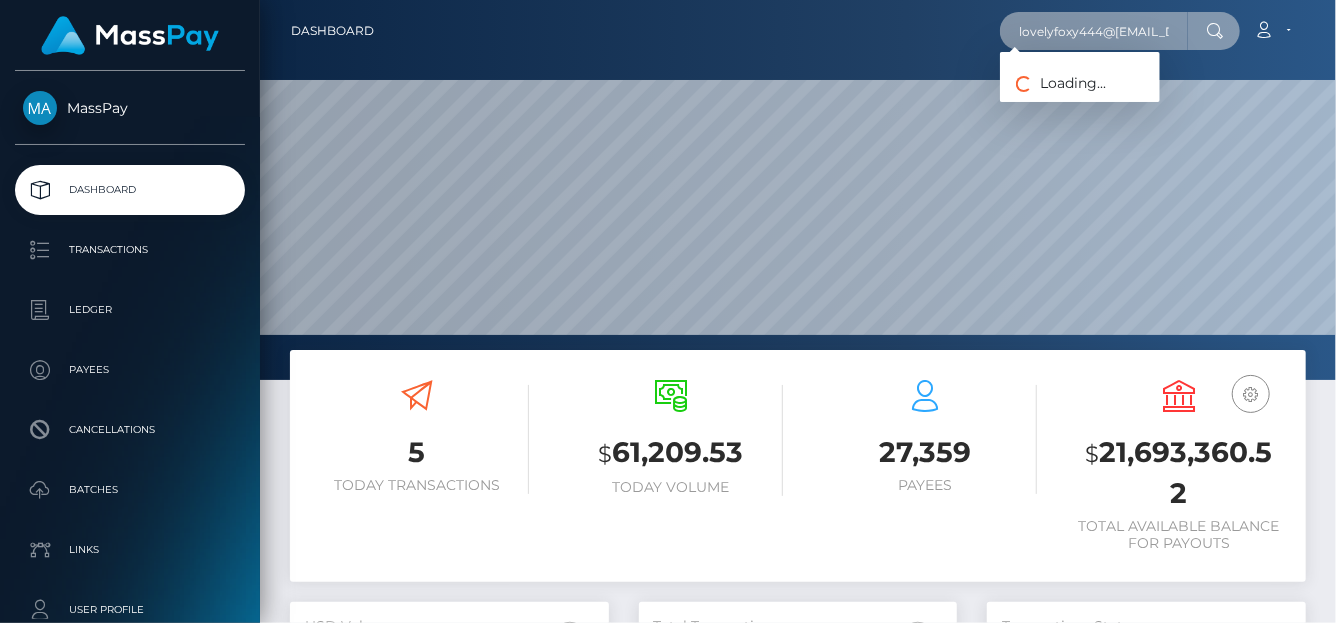 scroll, scrollTop: 0, scrollLeft: 10, axis: horizontal 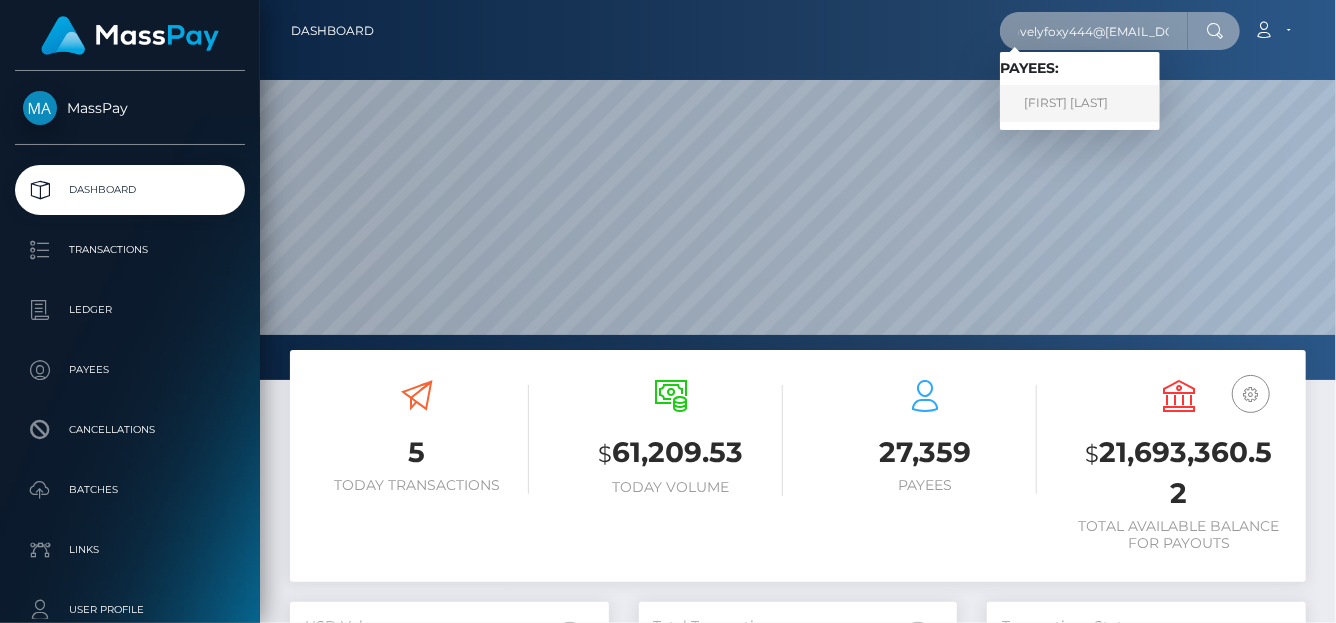 type on "lovelyfoxy444@gmail.com" 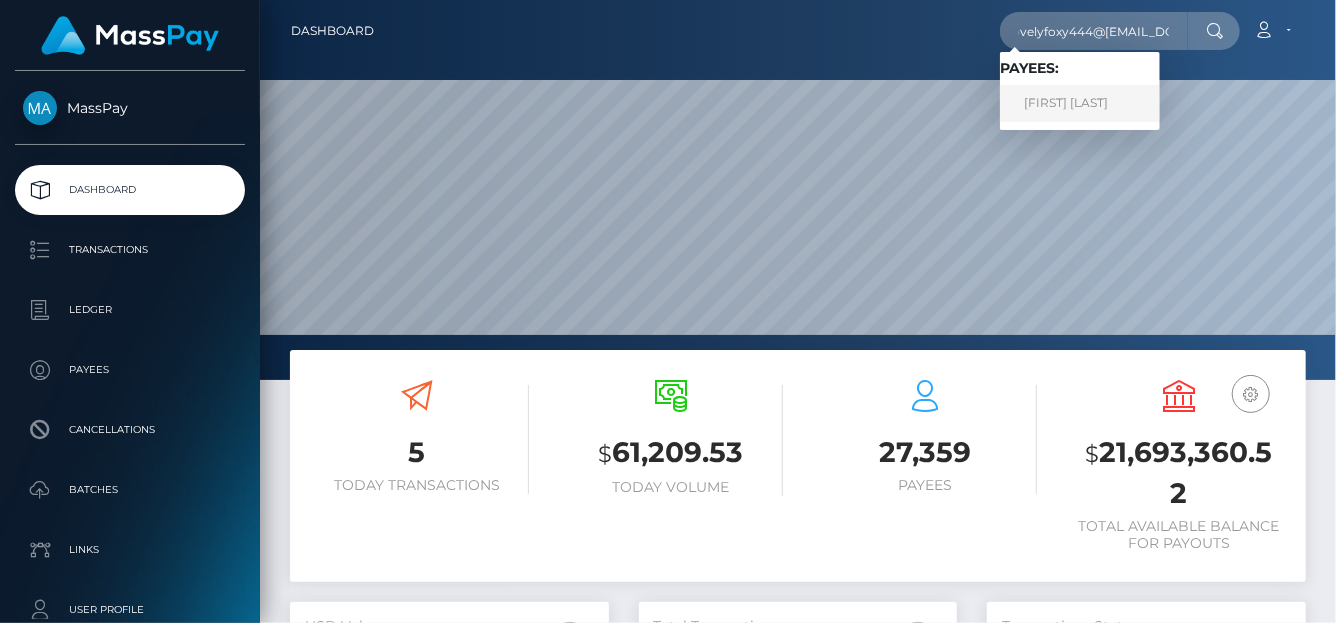 scroll, scrollTop: 0, scrollLeft: 0, axis: both 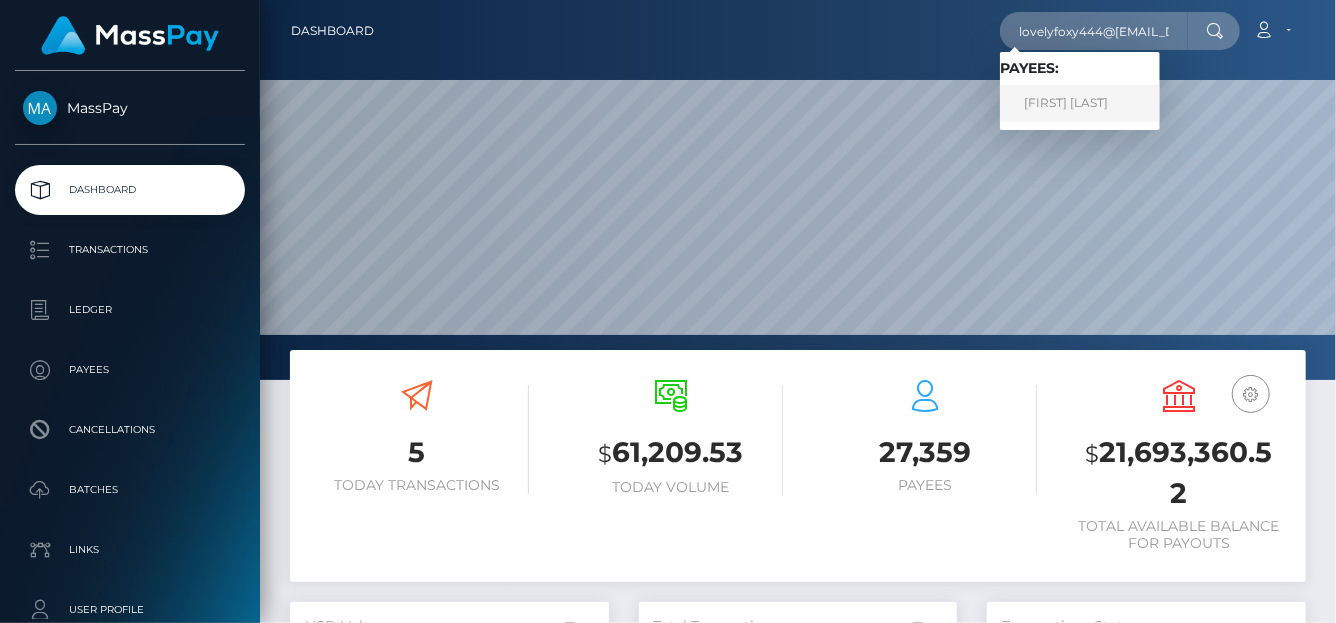 click on "PATTY YADIRA ARELLANO" at bounding box center (1080, 103) 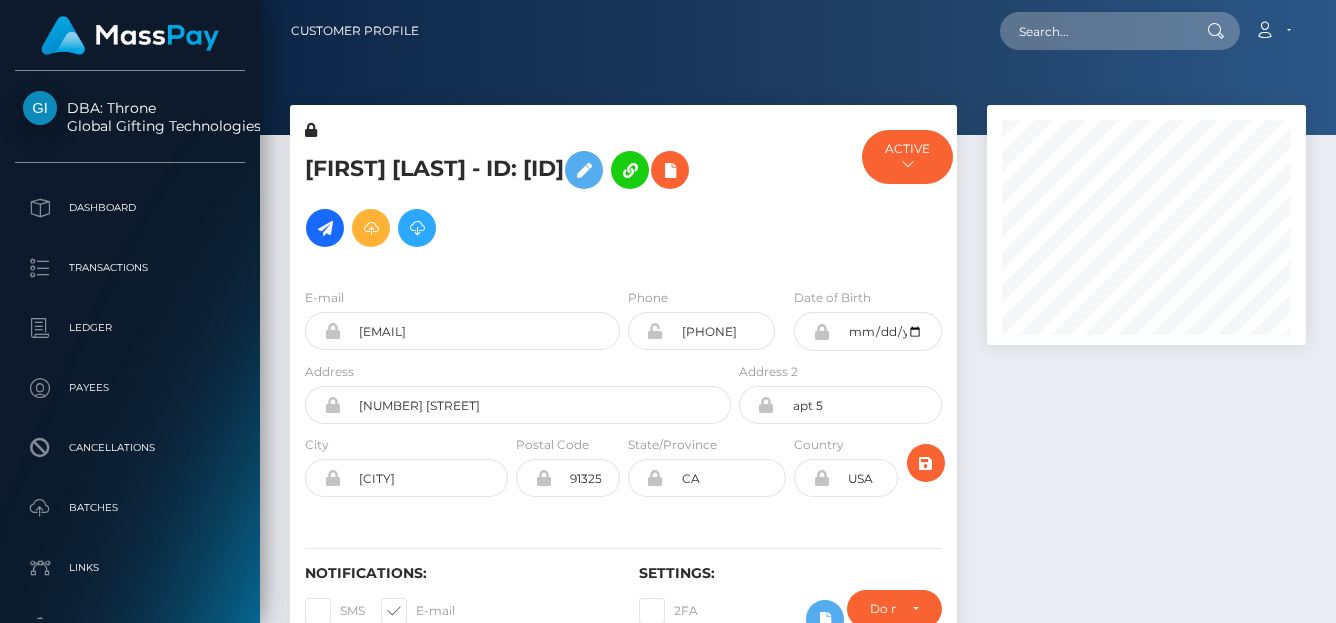 scroll, scrollTop: 0, scrollLeft: 0, axis: both 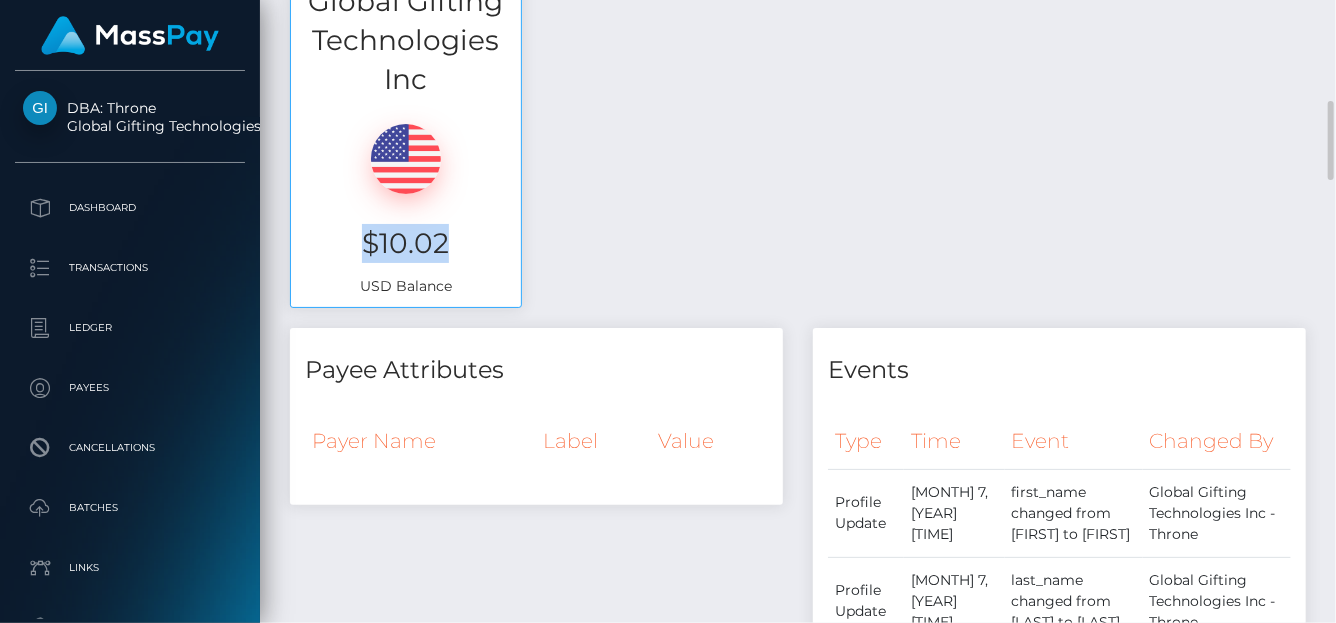 drag, startPoint x: 459, startPoint y: 253, endPoint x: 351, endPoint y: 249, distance: 108.07405 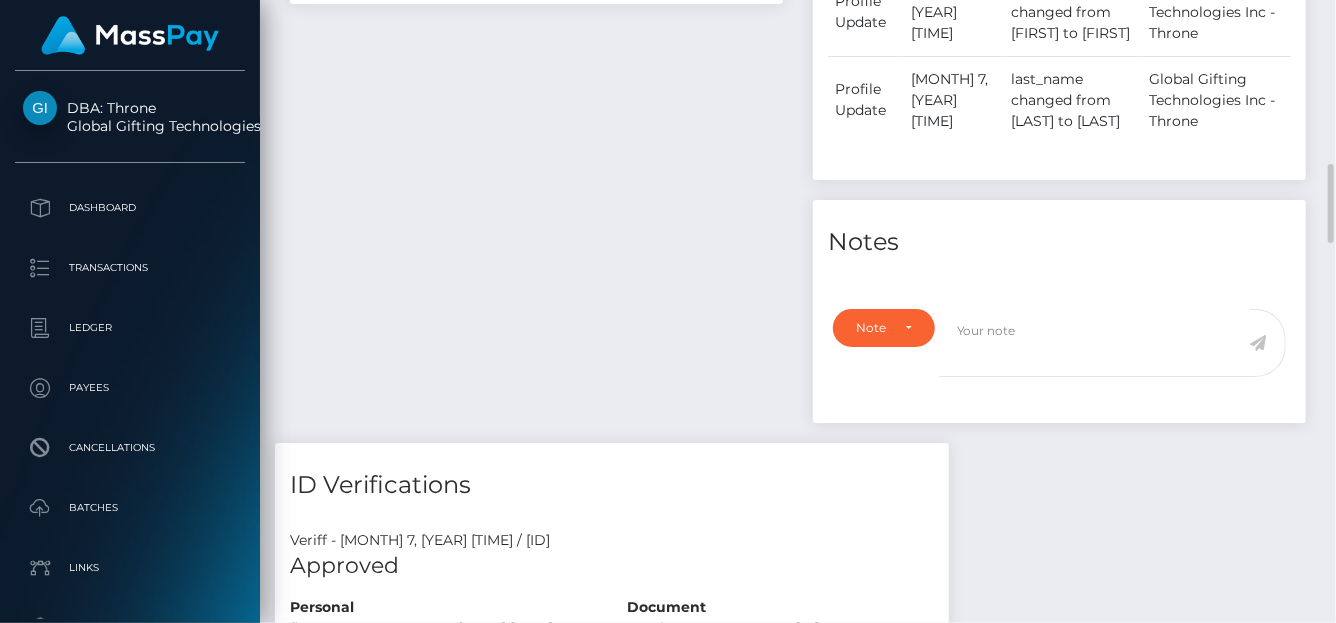 scroll, scrollTop: 1702, scrollLeft: 0, axis: vertical 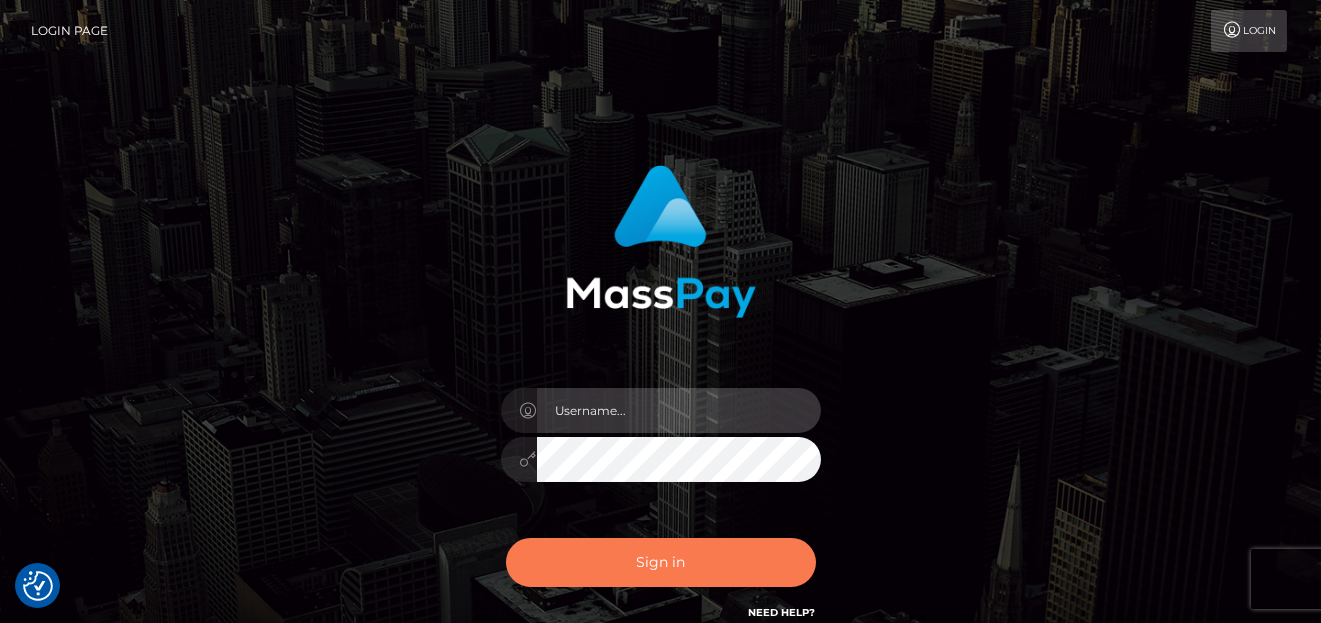 type on "[FIRST]" 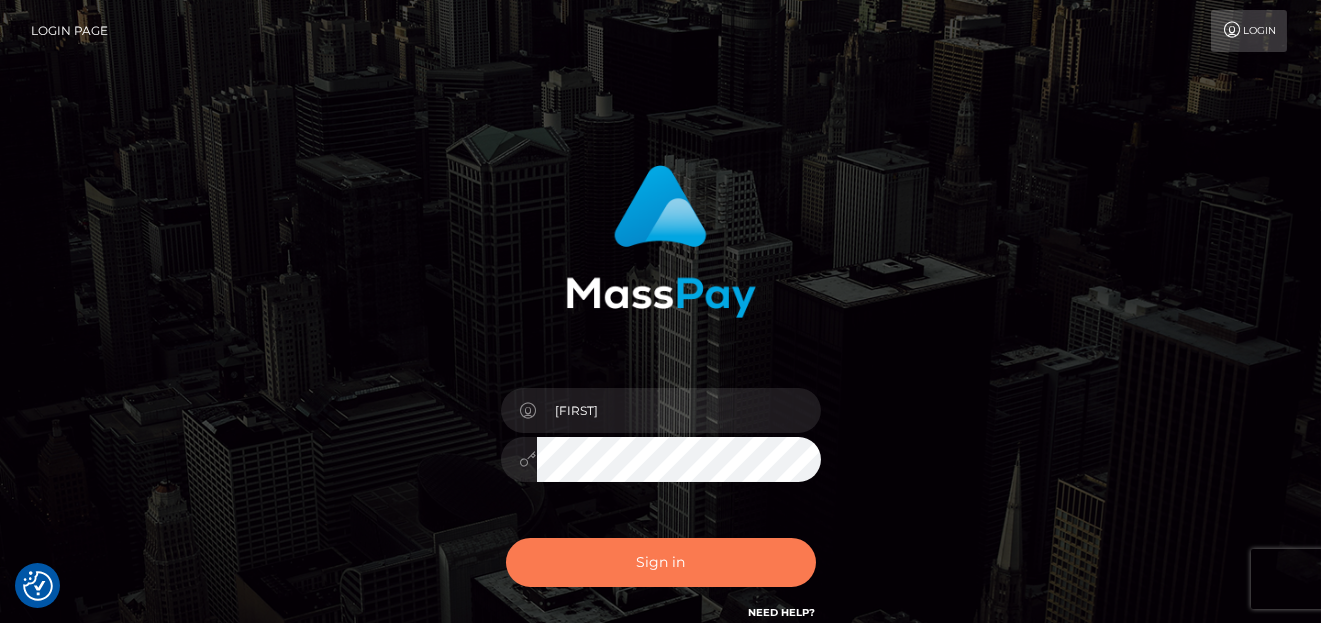 click on "Sign in" at bounding box center [661, 562] 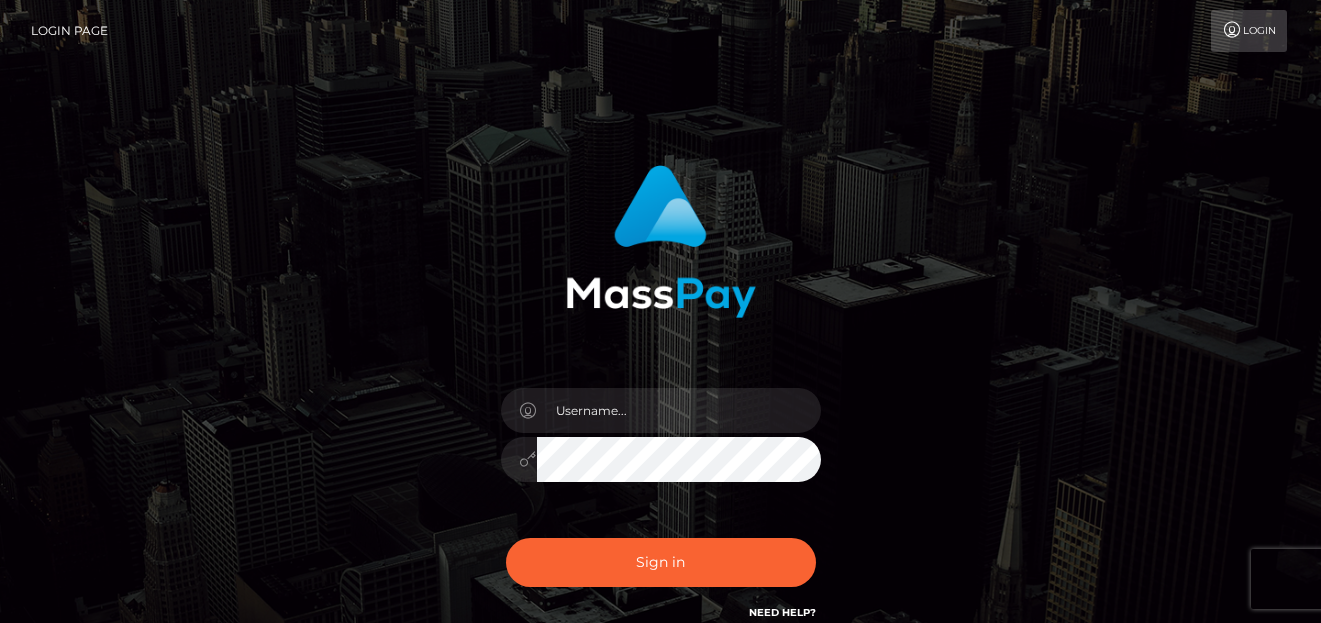 scroll, scrollTop: 0, scrollLeft: 0, axis: both 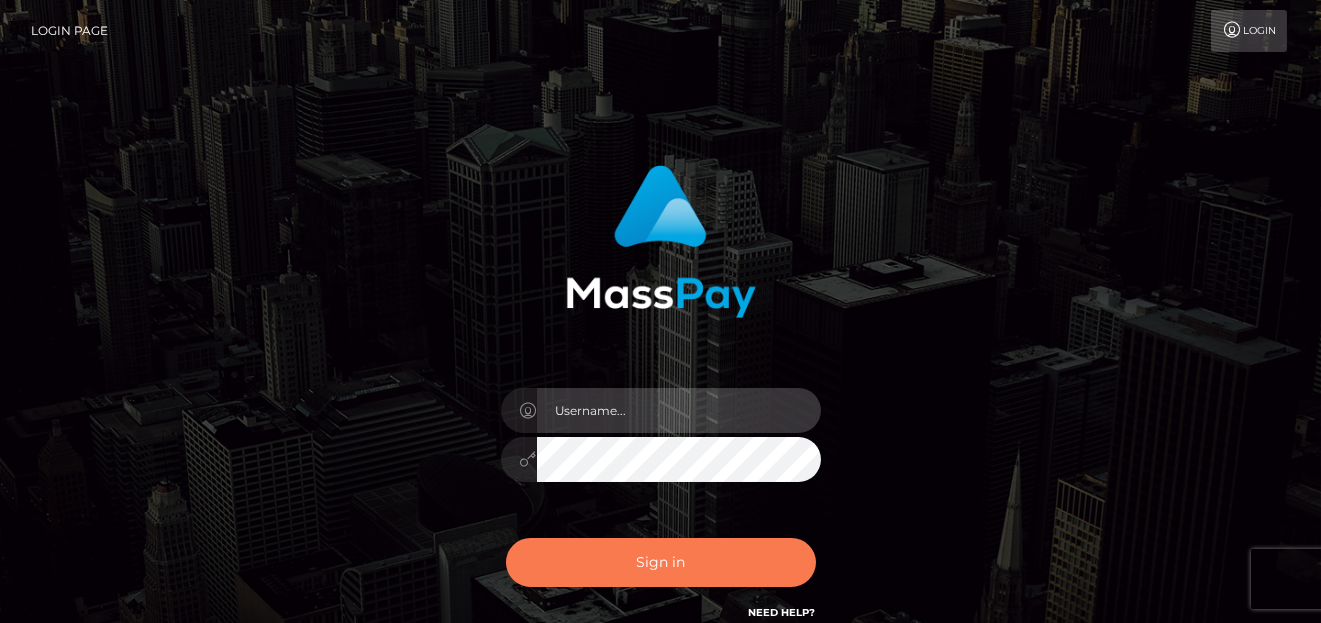 type on "[FIRST]" 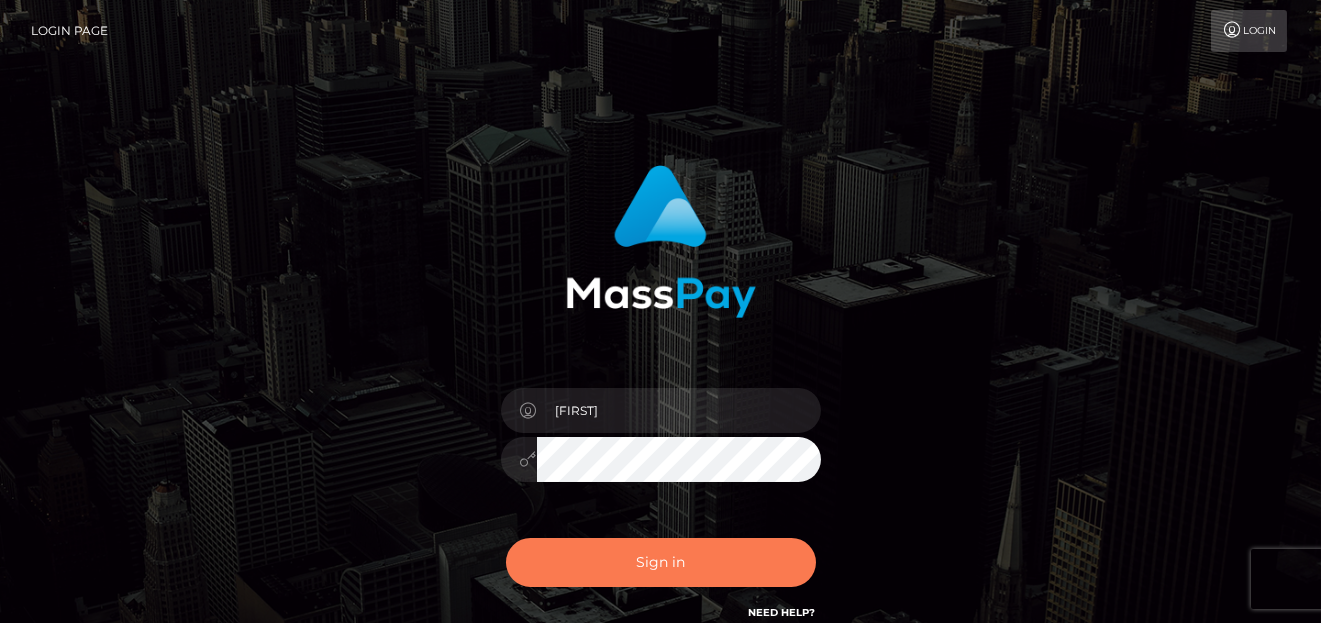 click on "Sign in" at bounding box center (661, 562) 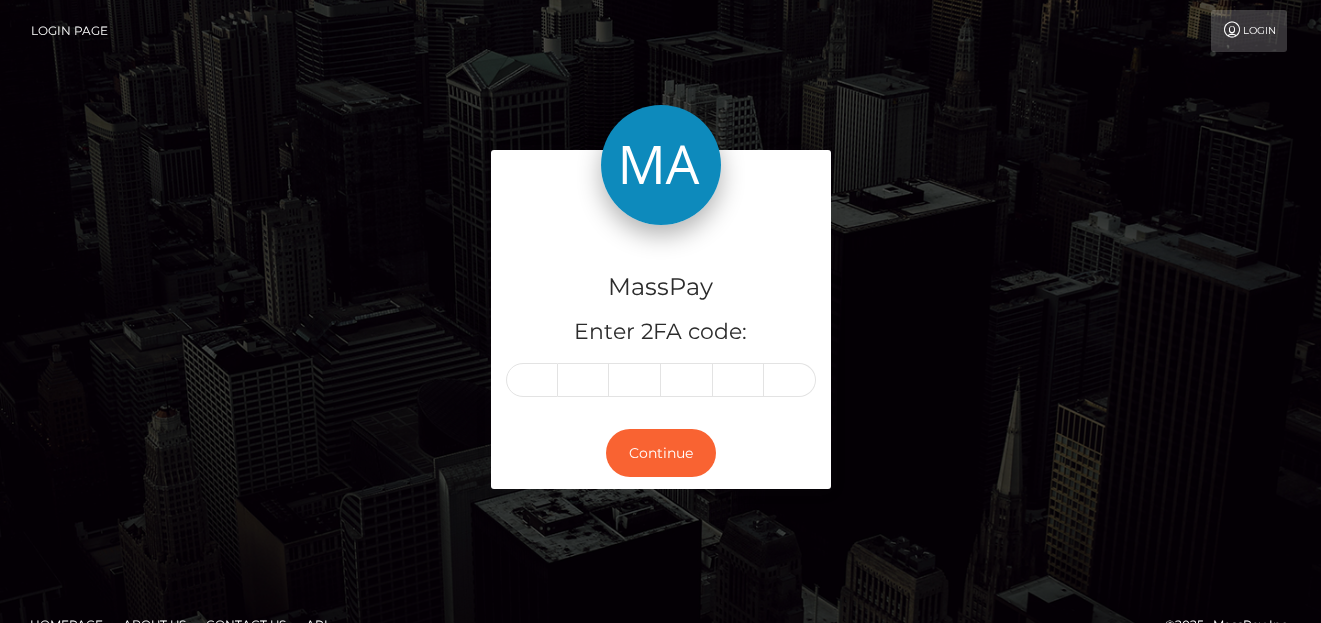 scroll, scrollTop: 0, scrollLeft: 0, axis: both 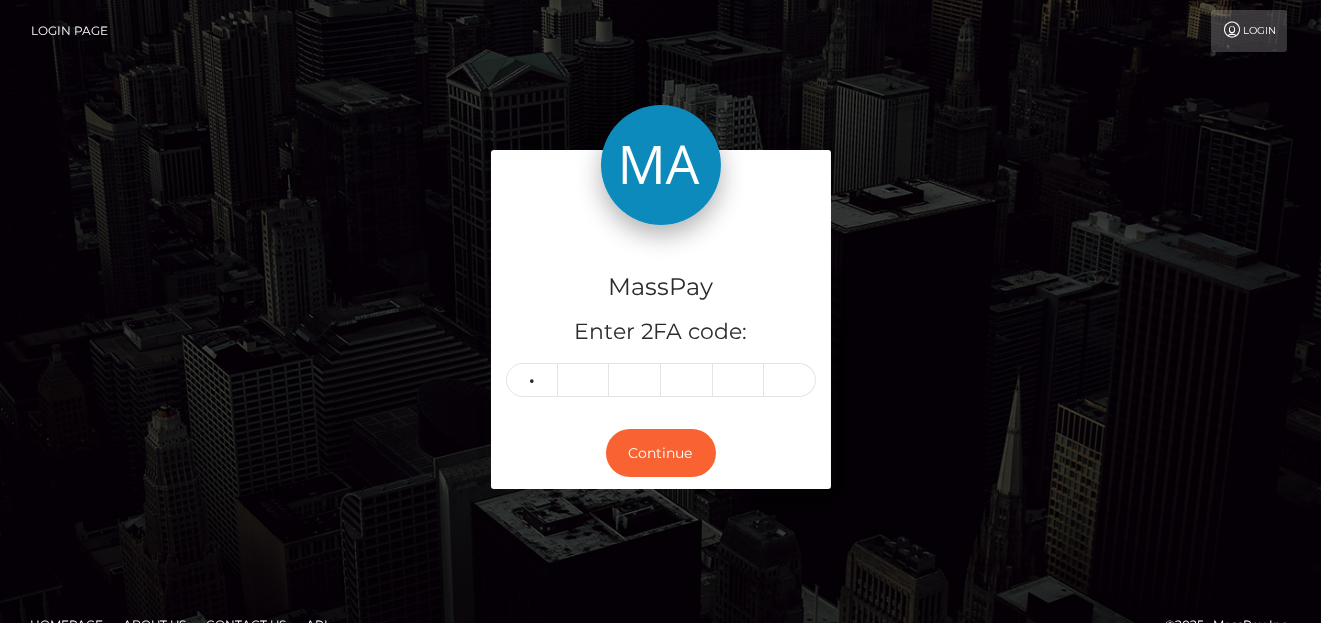 type on "7" 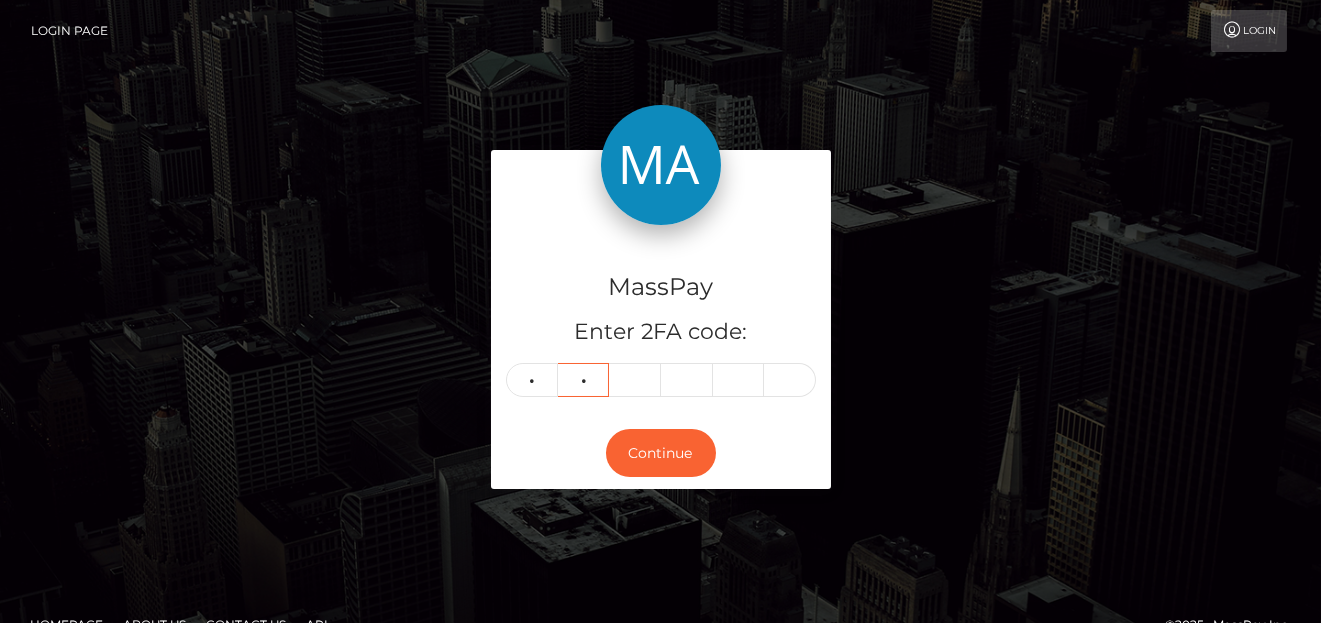 type on "8" 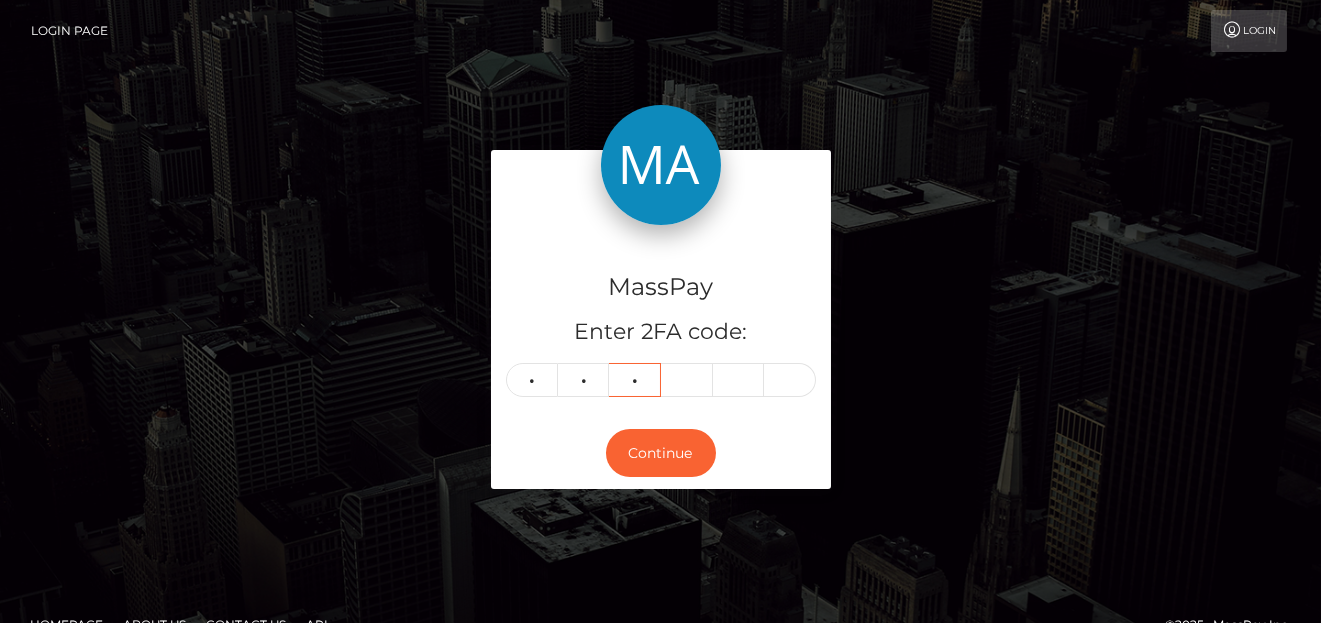 type on "3" 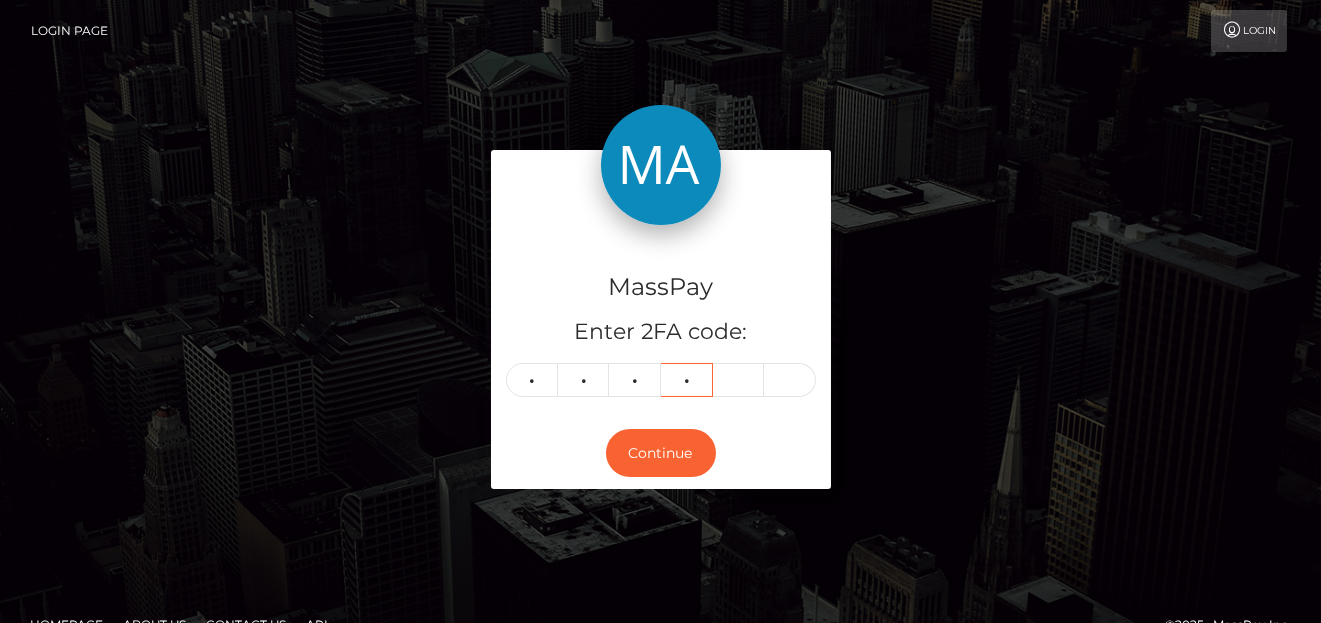 type on "1" 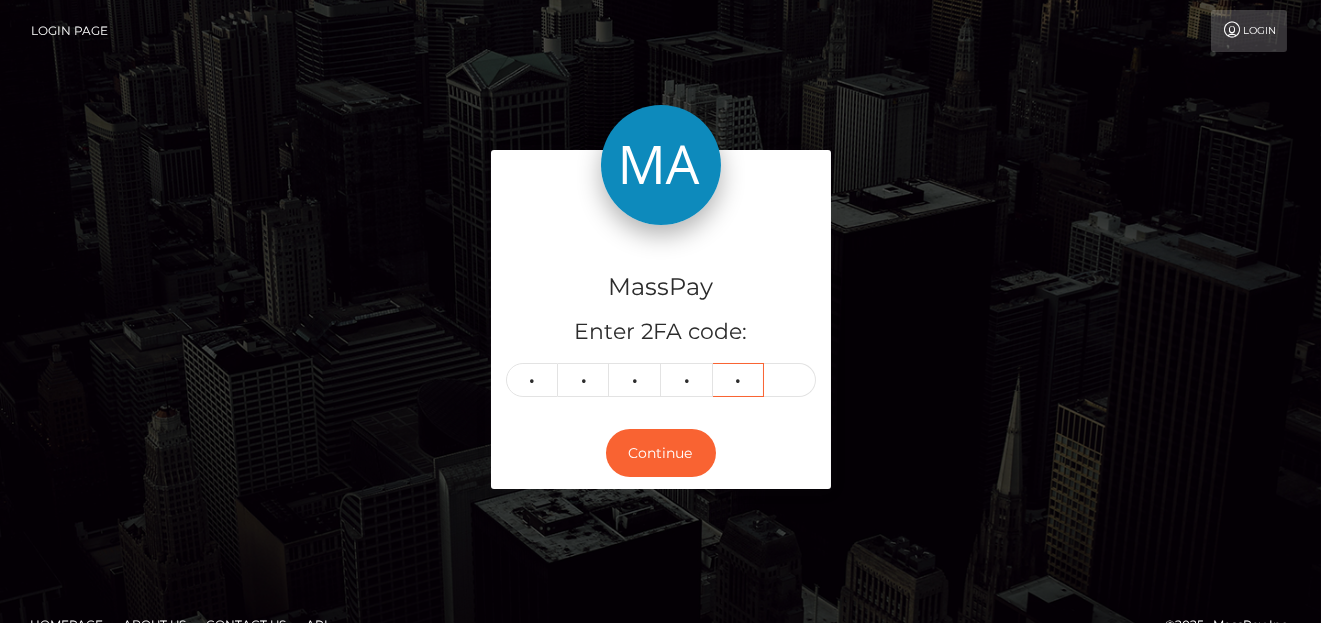 type on "9" 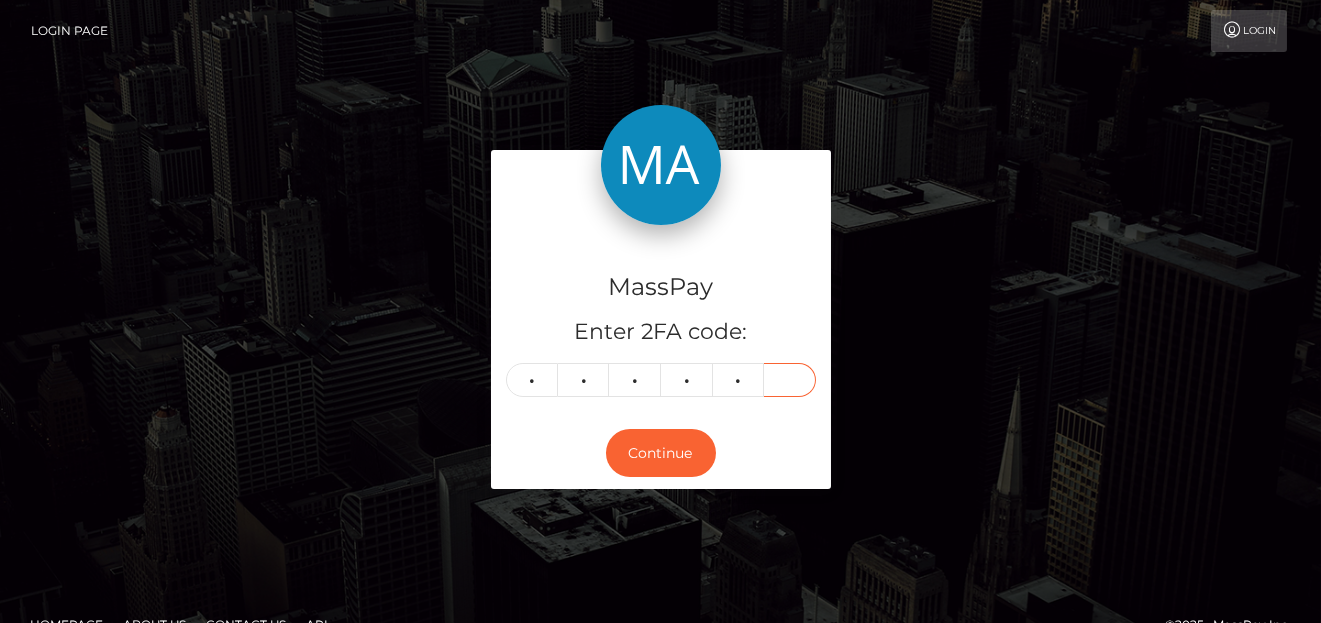 type on "4" 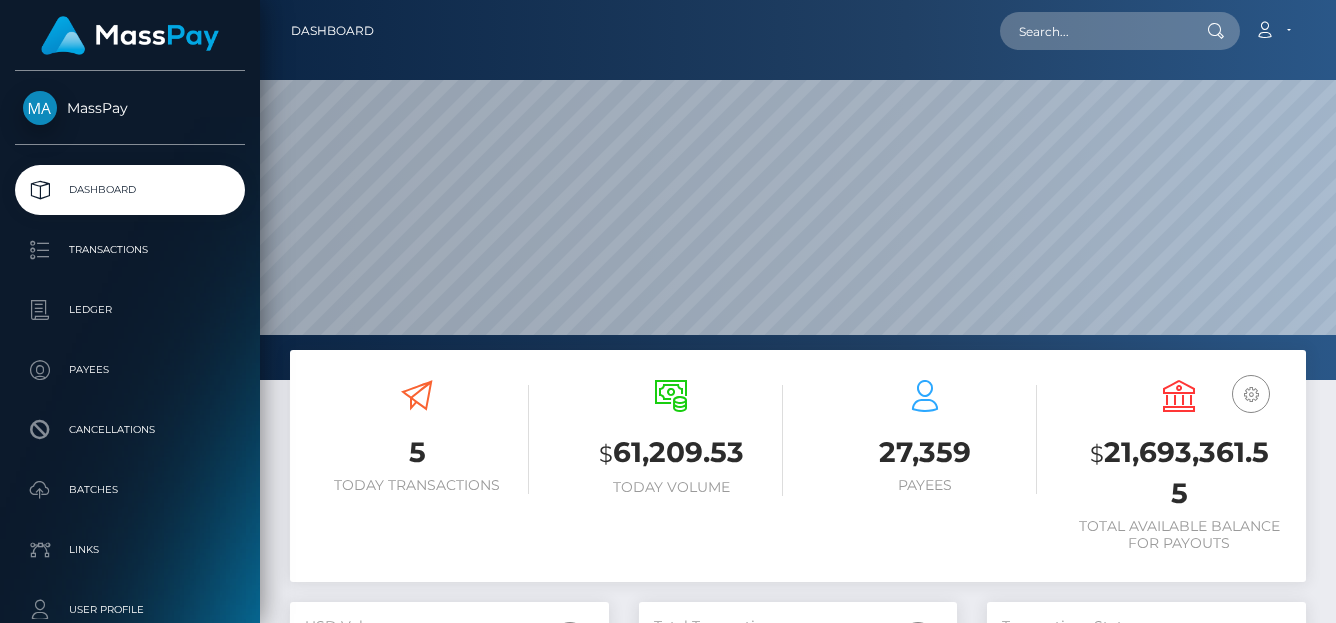 scroll, scrollTop: 0, scrollLeft: 0, axis: both 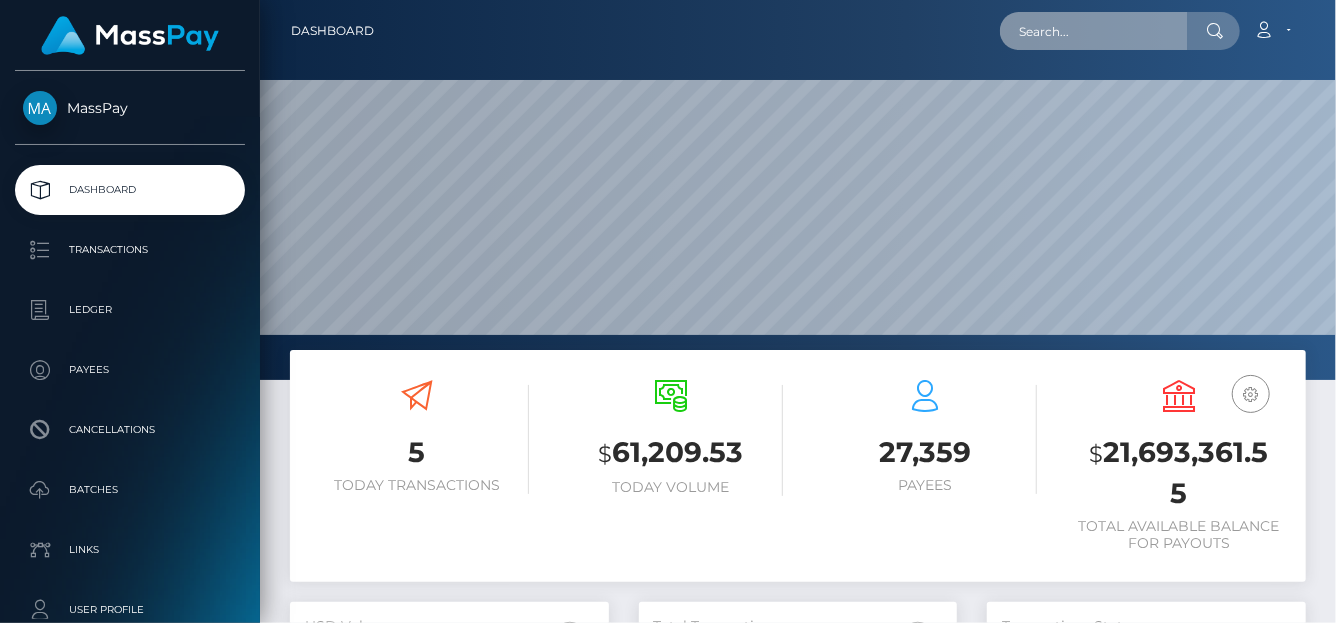 click at bounding box center [1094, 31] 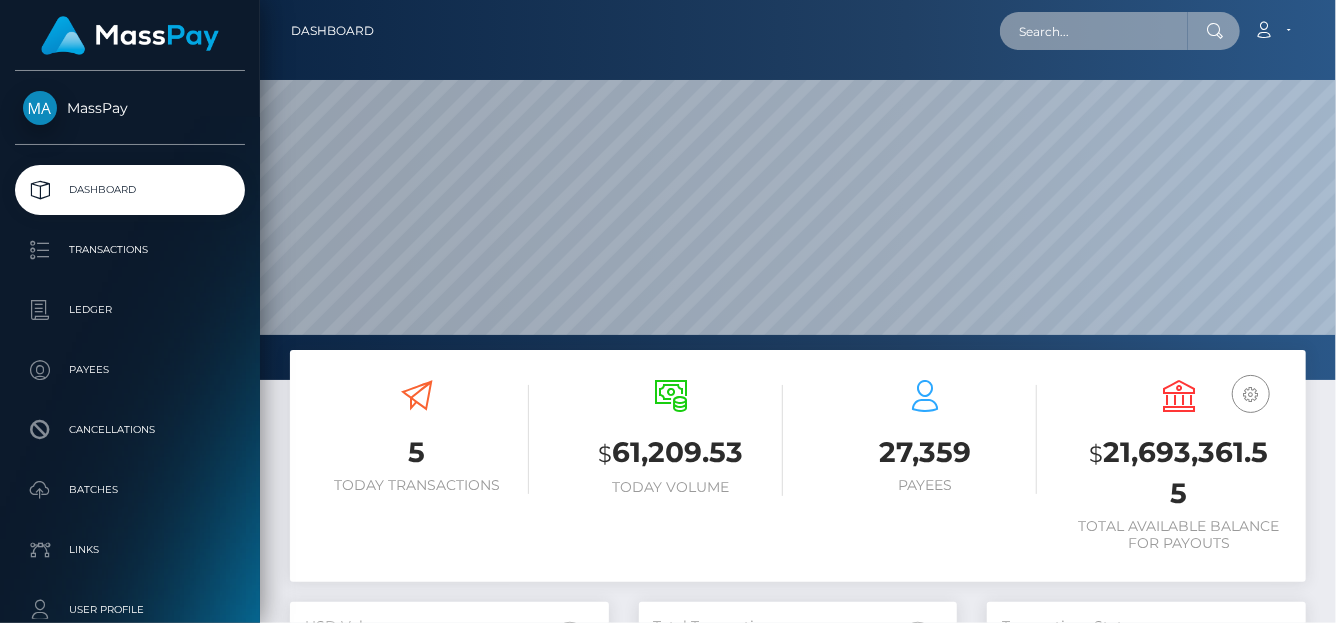 paste on "lovelyfoxy444@[EMAIL_DOMAIN]" 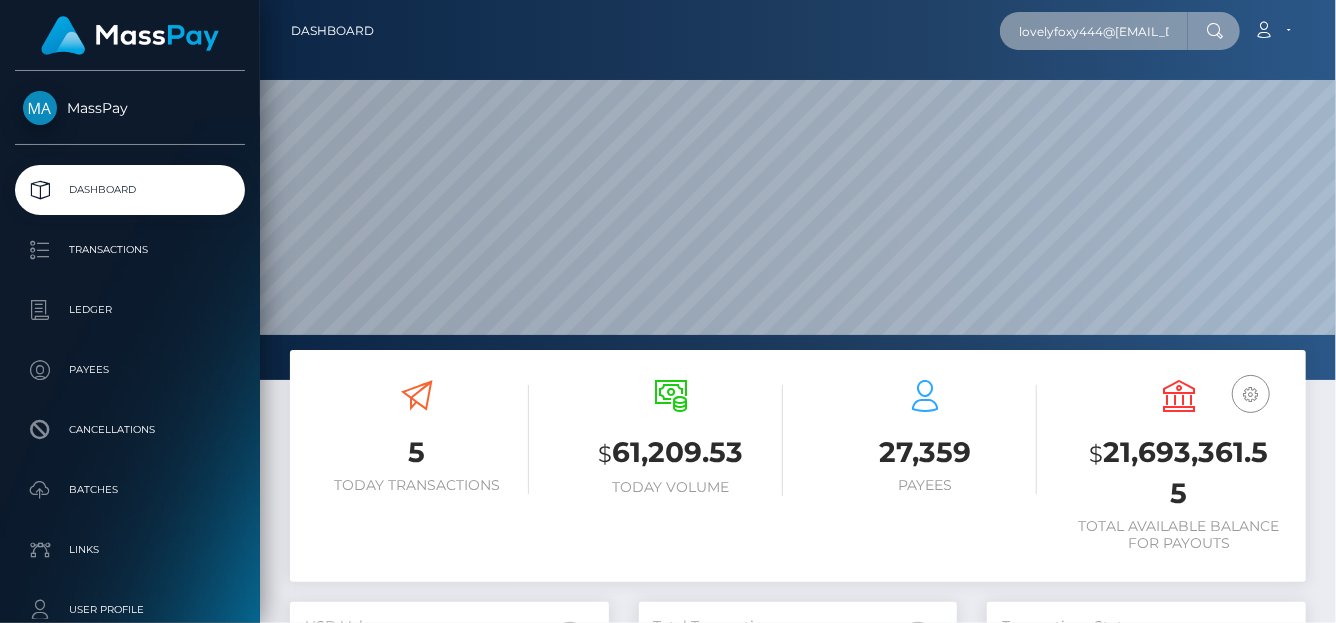 scroll, scrollTop: 0, scrollLeft: 10, axis: horizontal 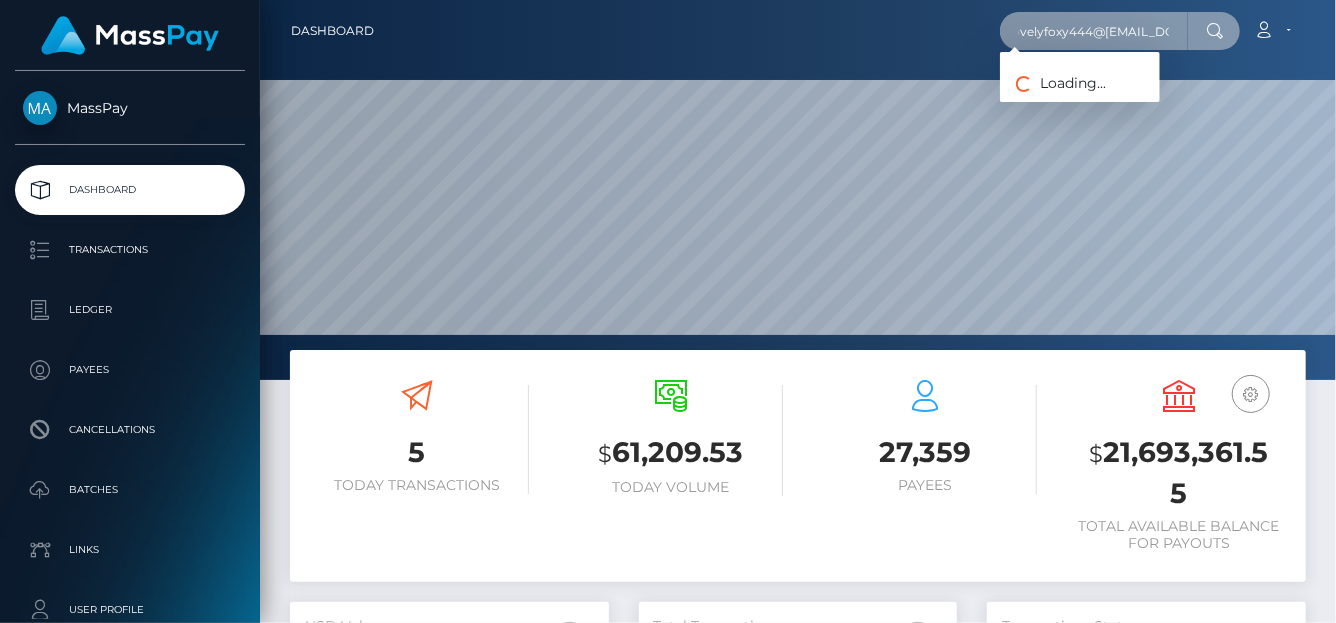 type on "lovelyfoxy444@[EMAIL_DOMAIN]" 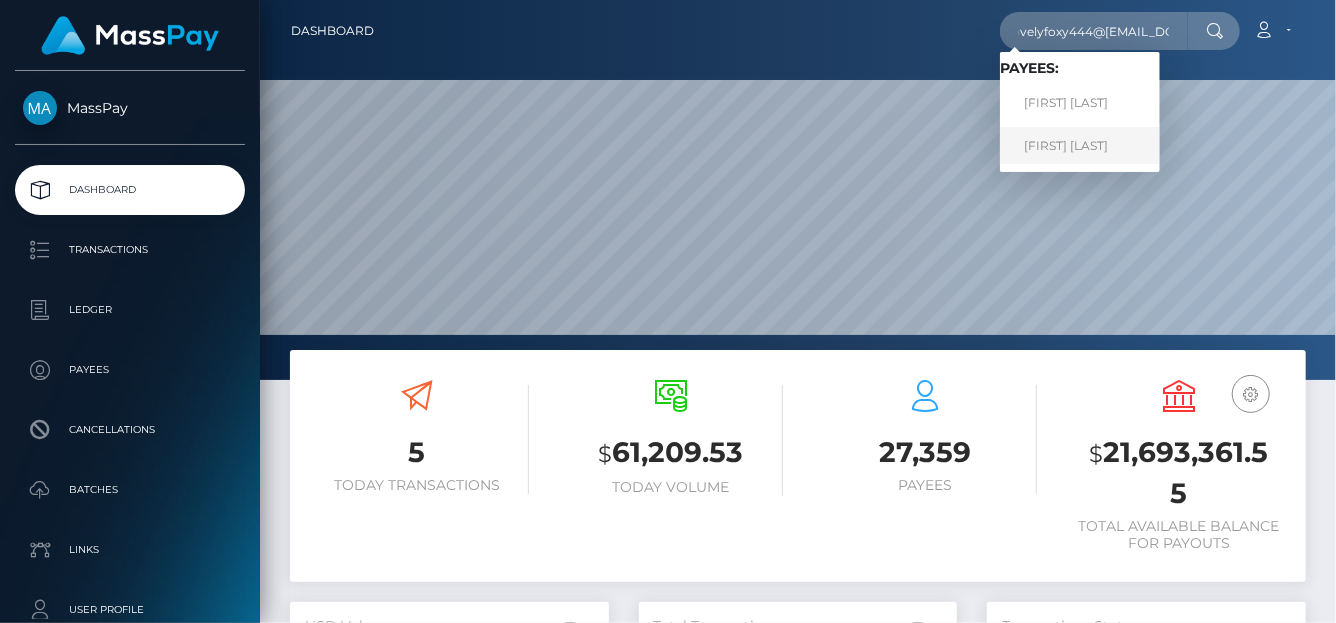 scroll, scrollTop: 0, scrollLeft: 0, axis: both 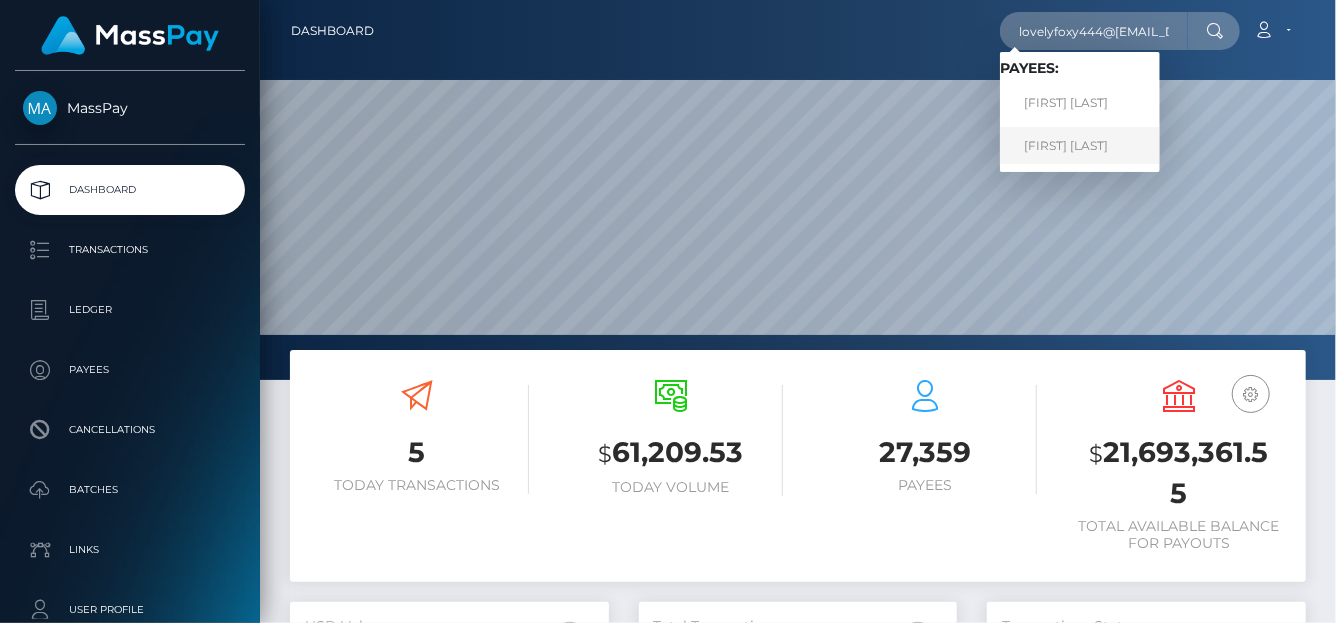 click on "[FIRST] [LAST]" at bounding box center (1080, 145) 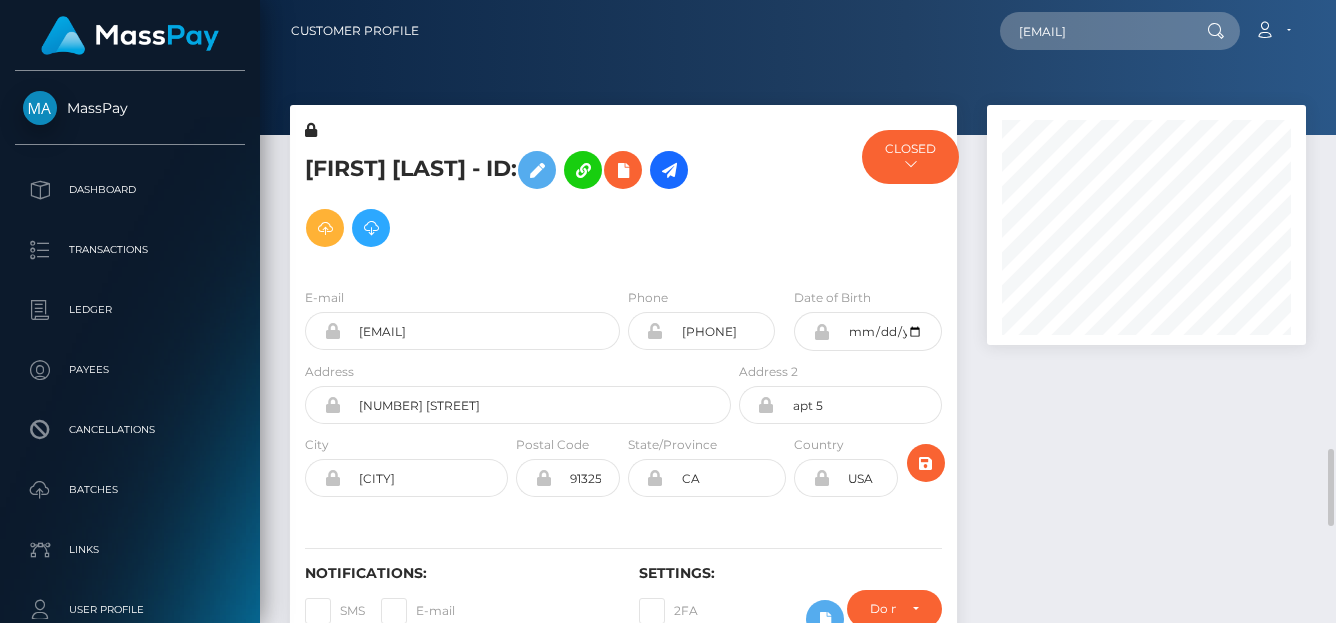 scroll, scrollTop: 0, scrollLeft: 0, axis: both 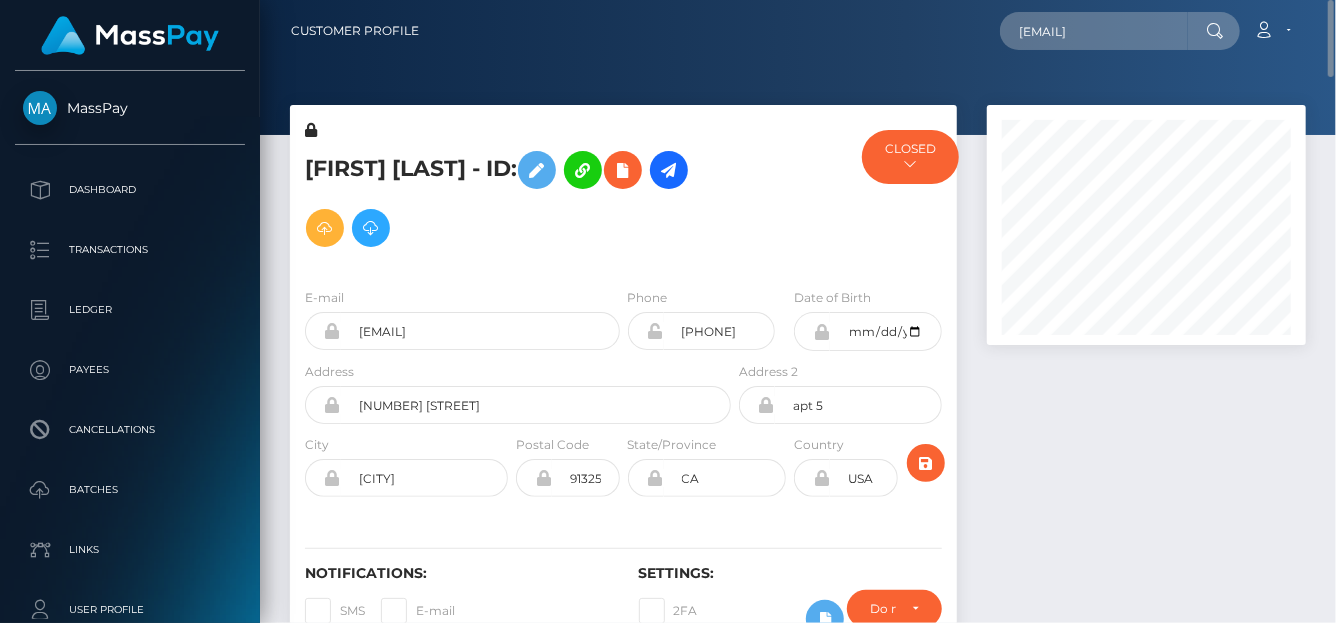 type on "[EMAIL]" 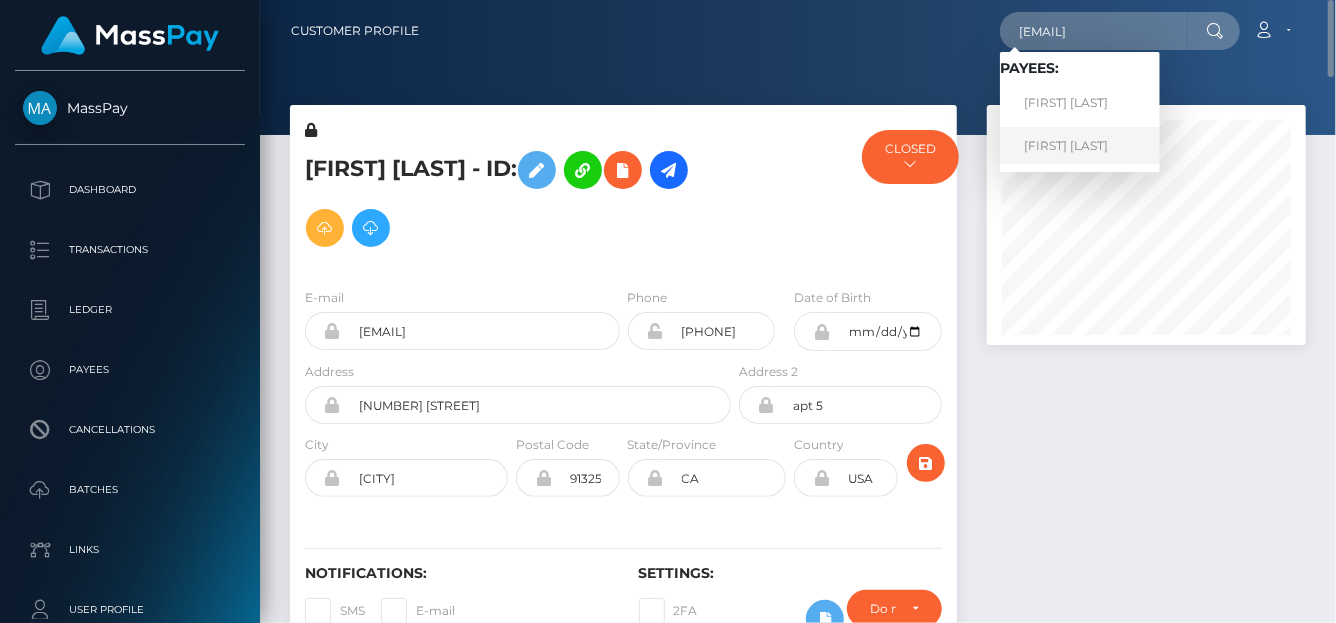 scroll, scrollTop: 0, scrollLeft: 0, axis: both 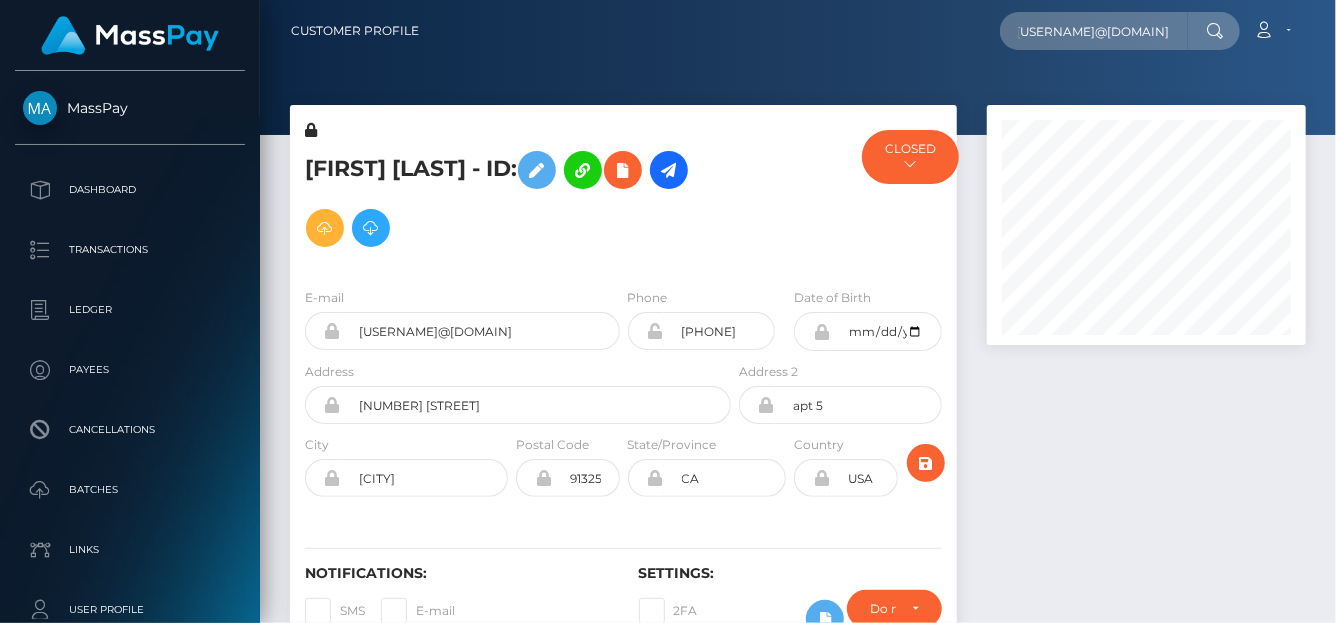 type on "[USERNAME]@[DOMAIN]" 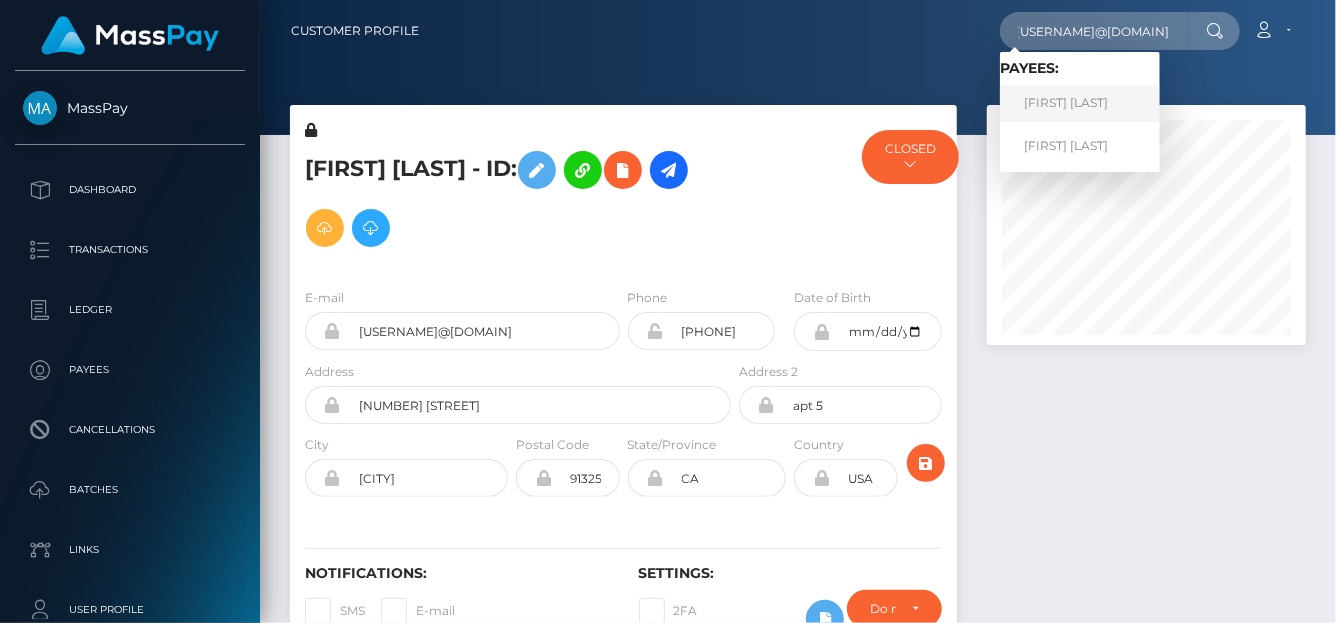 scroll, scrollTop: 0, scrollLeft: 0, axis: both 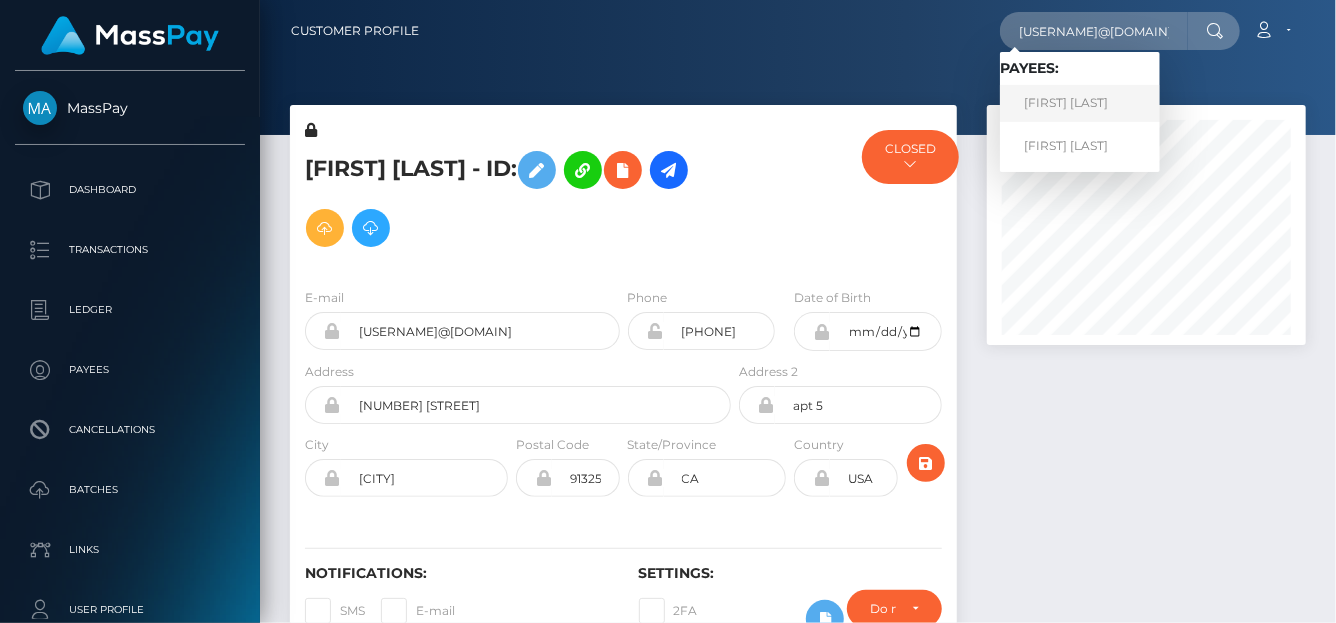 click on "PATTY YADIRA ARELLANO" at bounding box center (1080, 103) 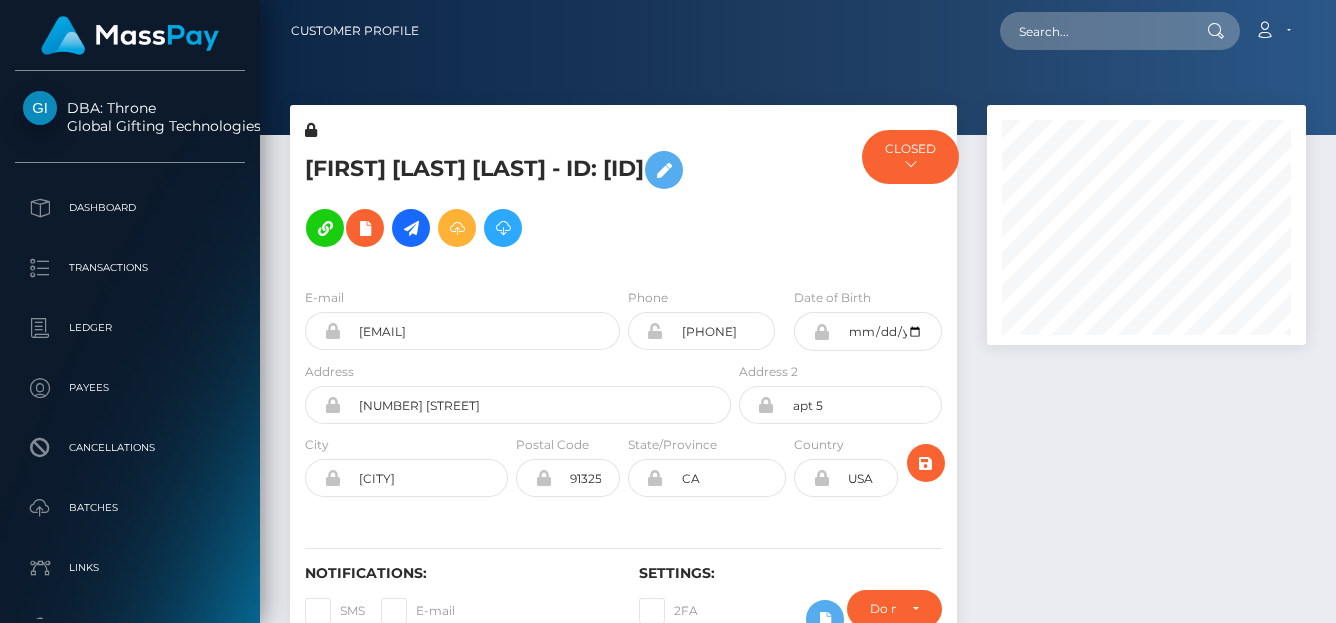 scroll, scrollTop: 0, scrollLeft: 0, axis: both 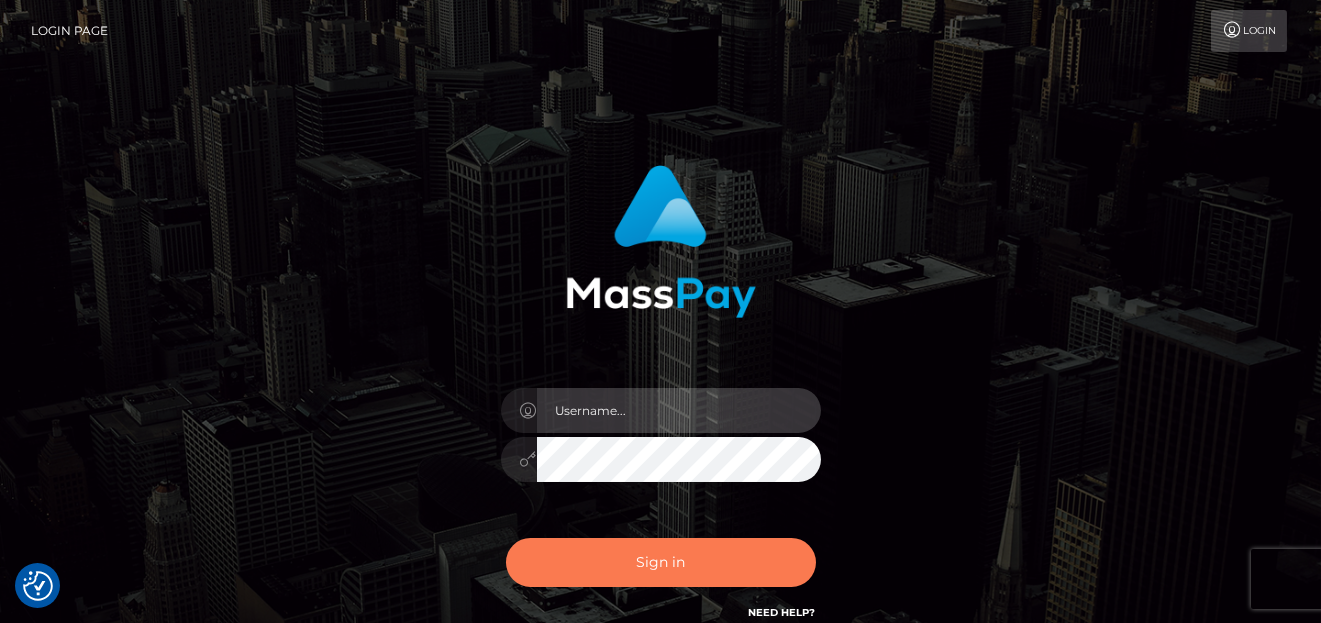 type on "[FIRST]" 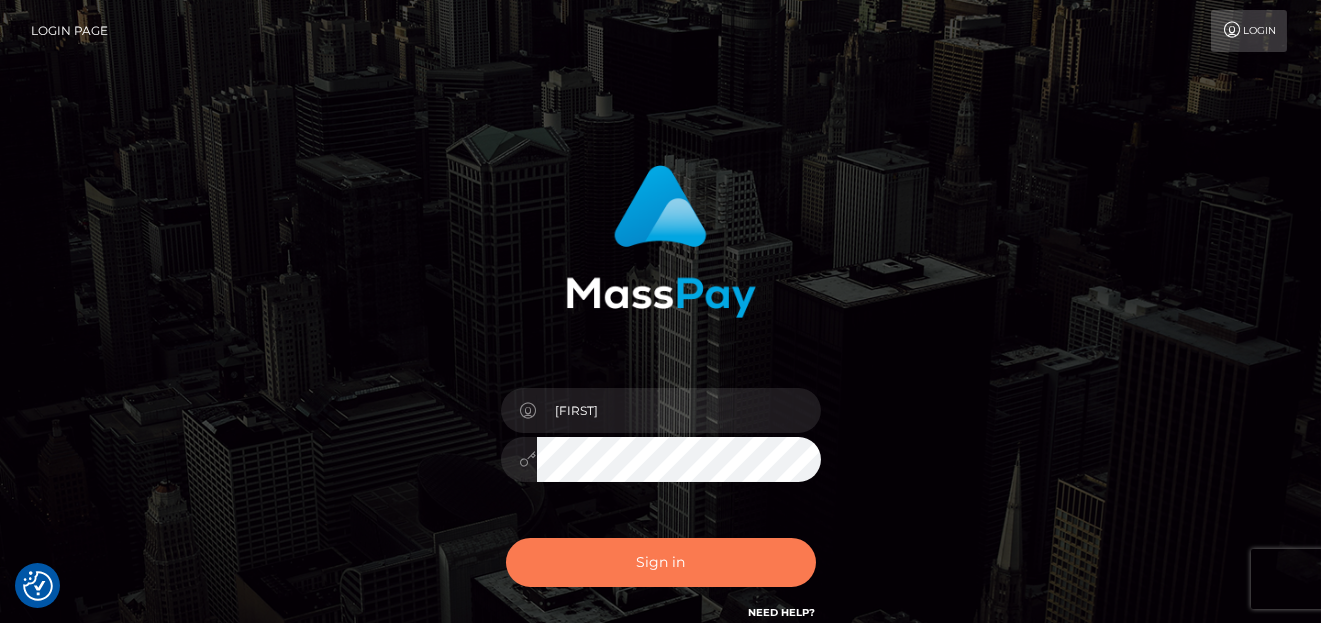 click on "Sign in" at bounding box center (661, 562) 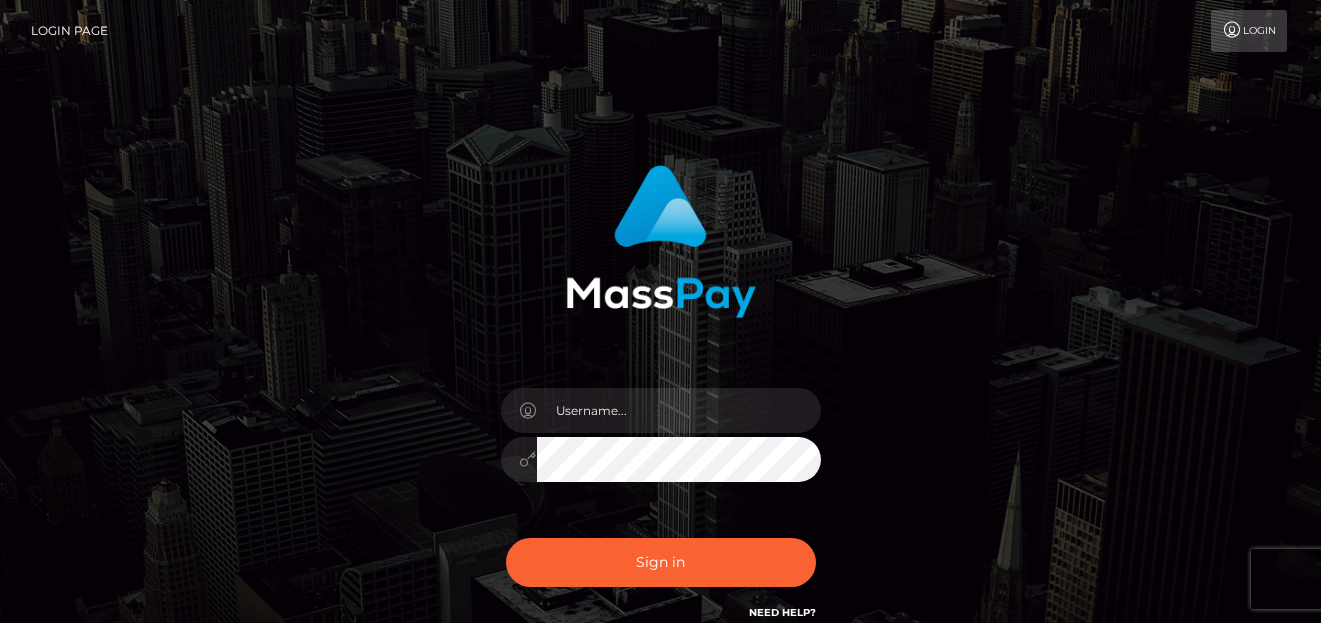 scroll, scrollTop: 0, scrollLeft: 0, axis: both 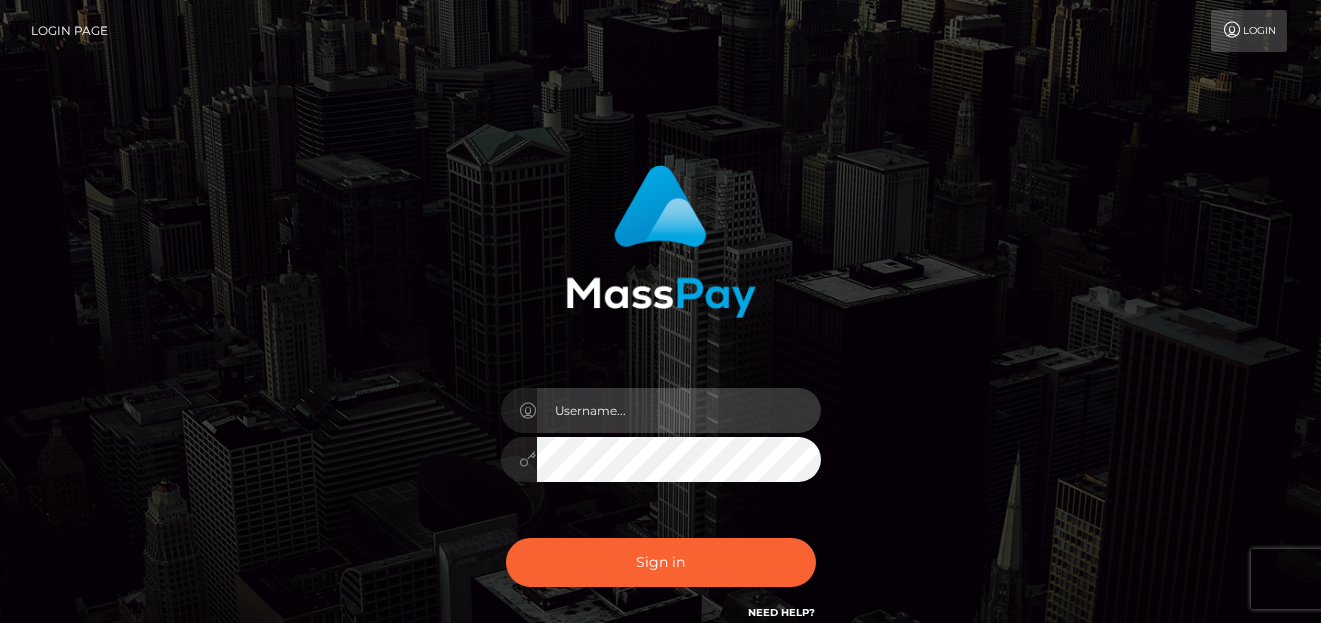 type on "[FIRST]" 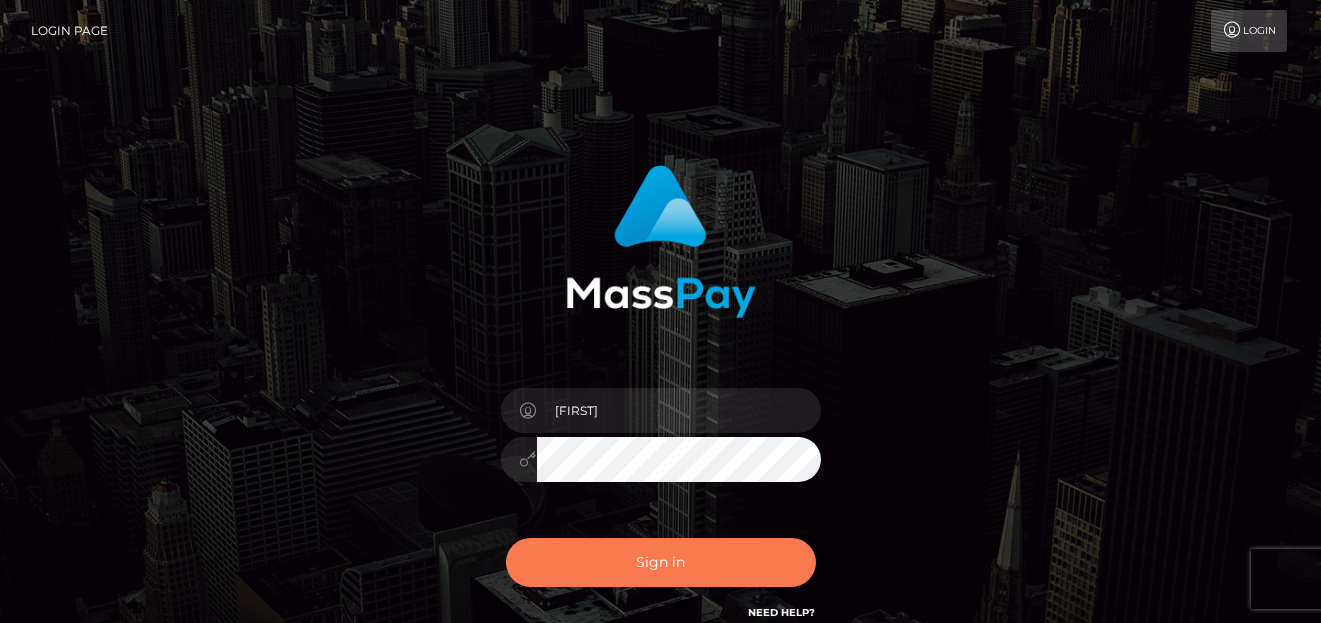 click on "Sign in" at bounding box center [661, 562] 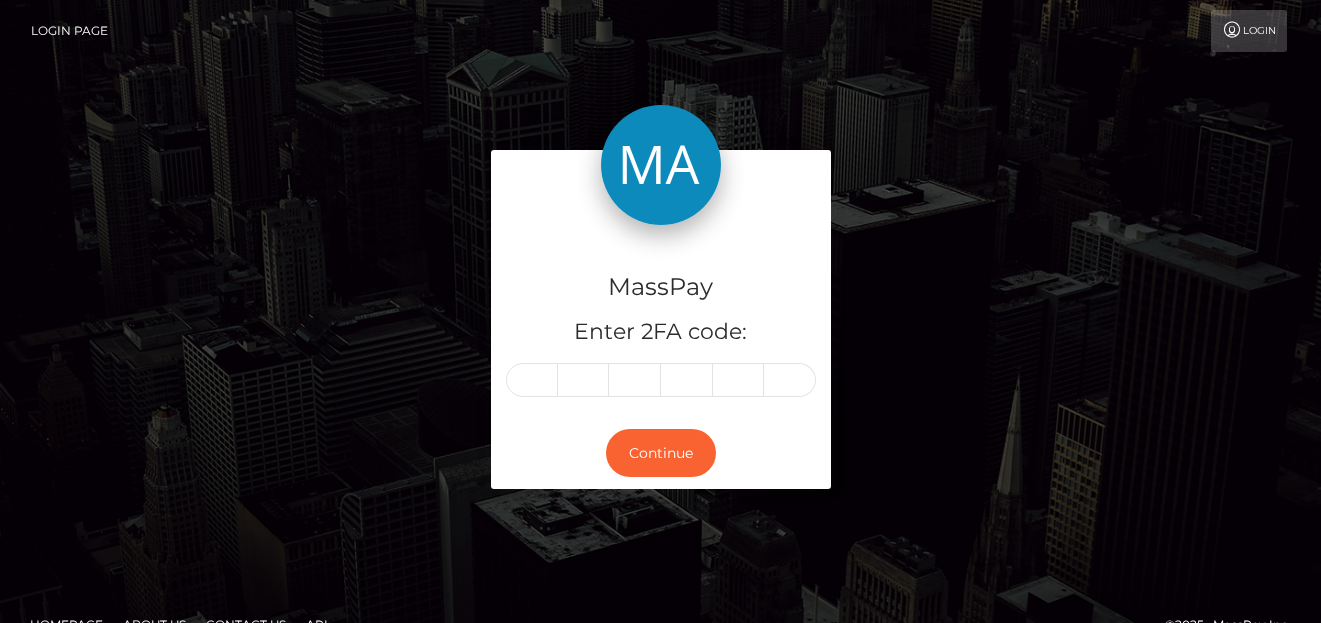 scroll, scrollTop: 0, scrollLeft: 0, axis: both 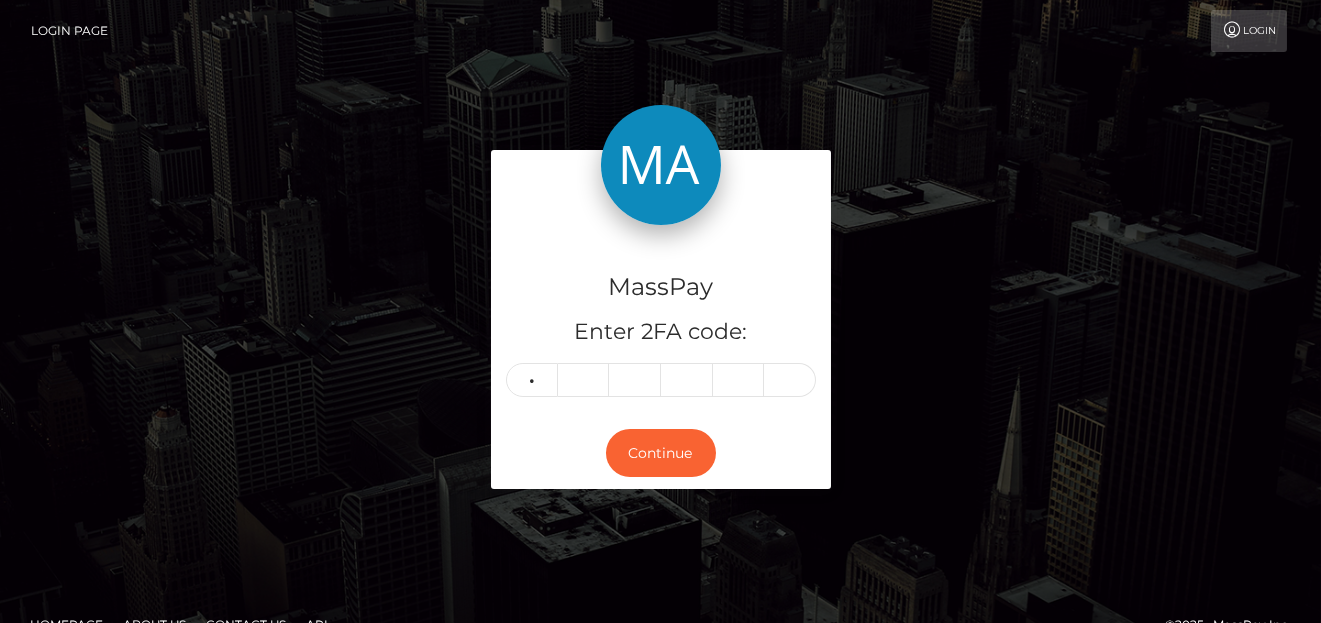 type on "2" 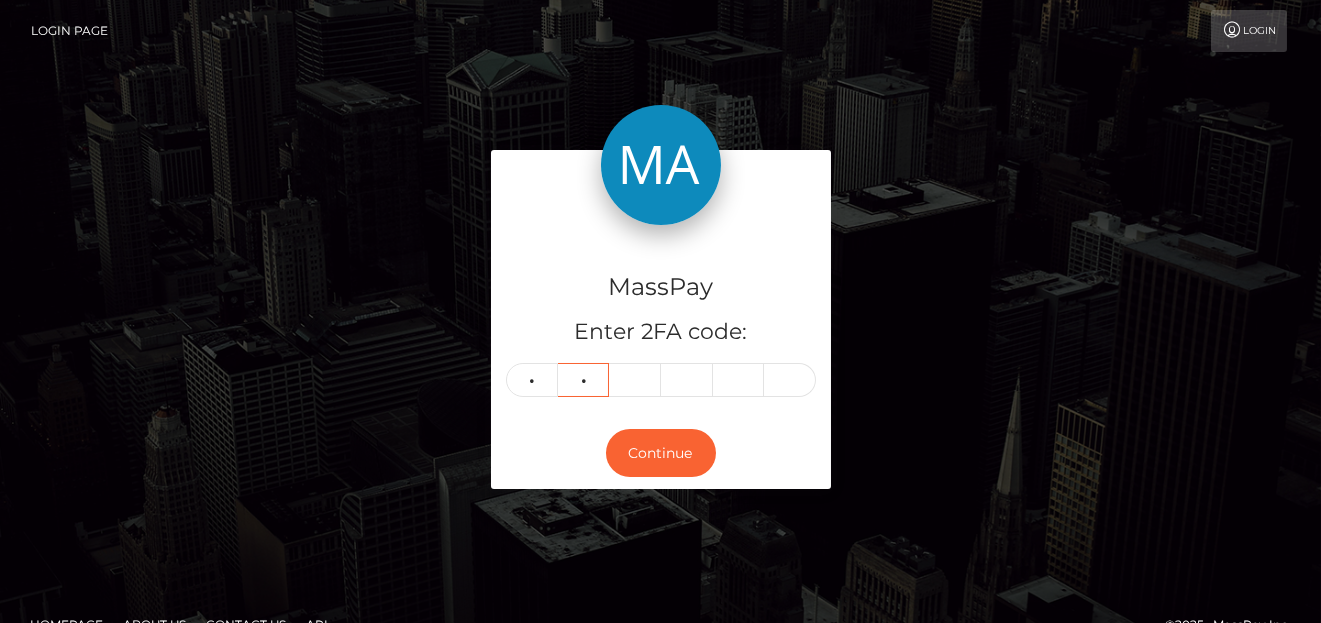 type on "9" 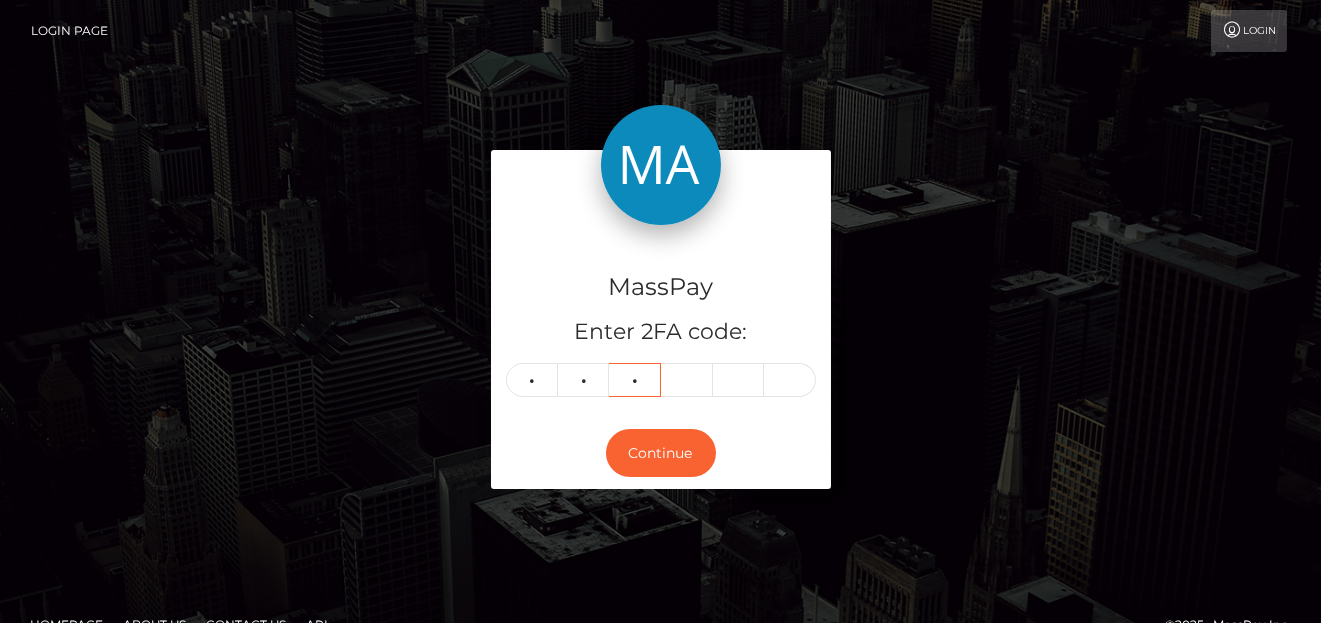 type on "4" 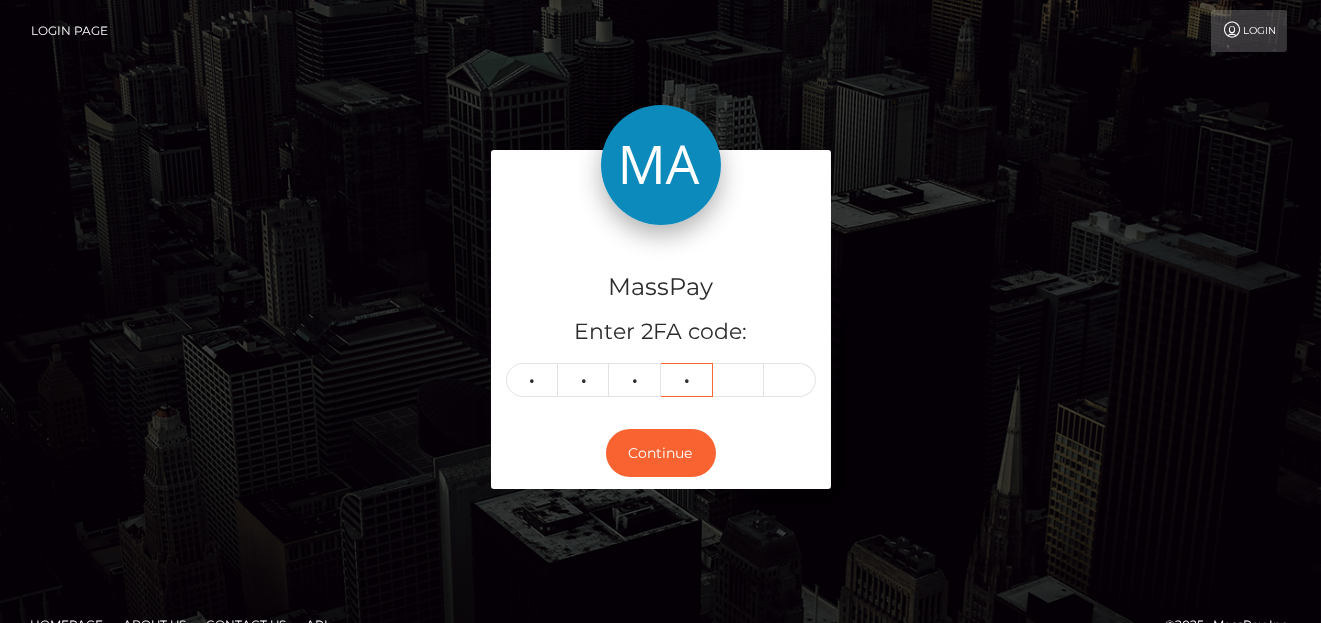 type on "2" 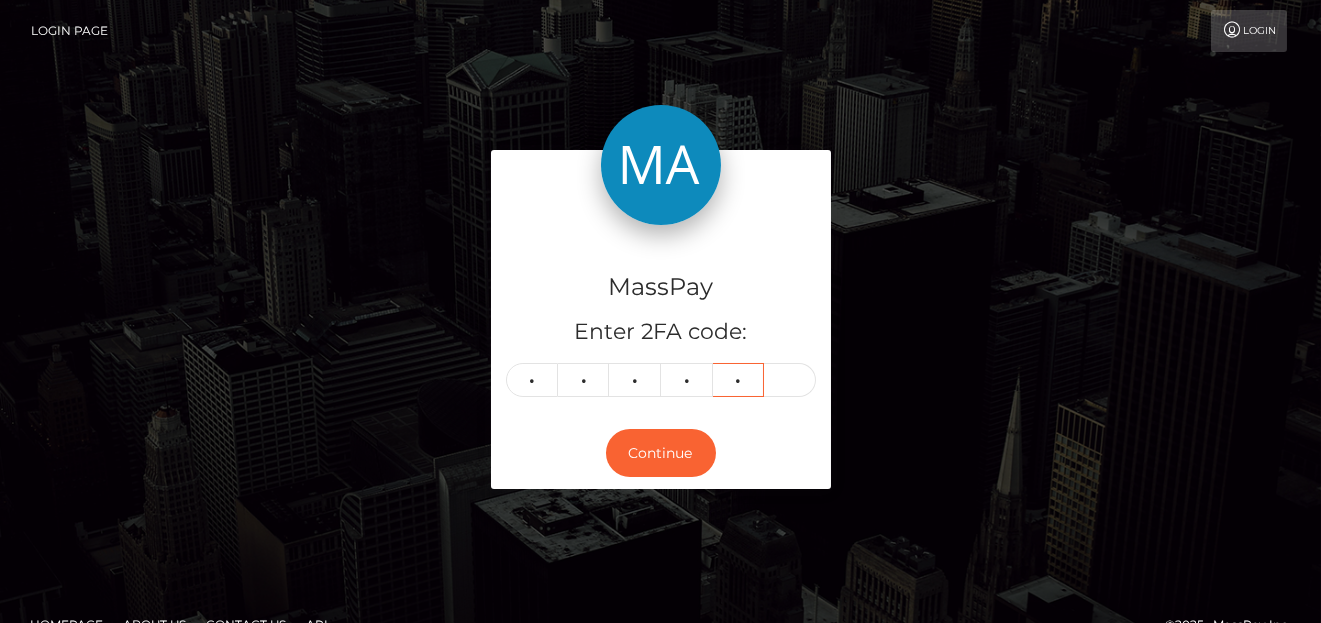 type on "7" 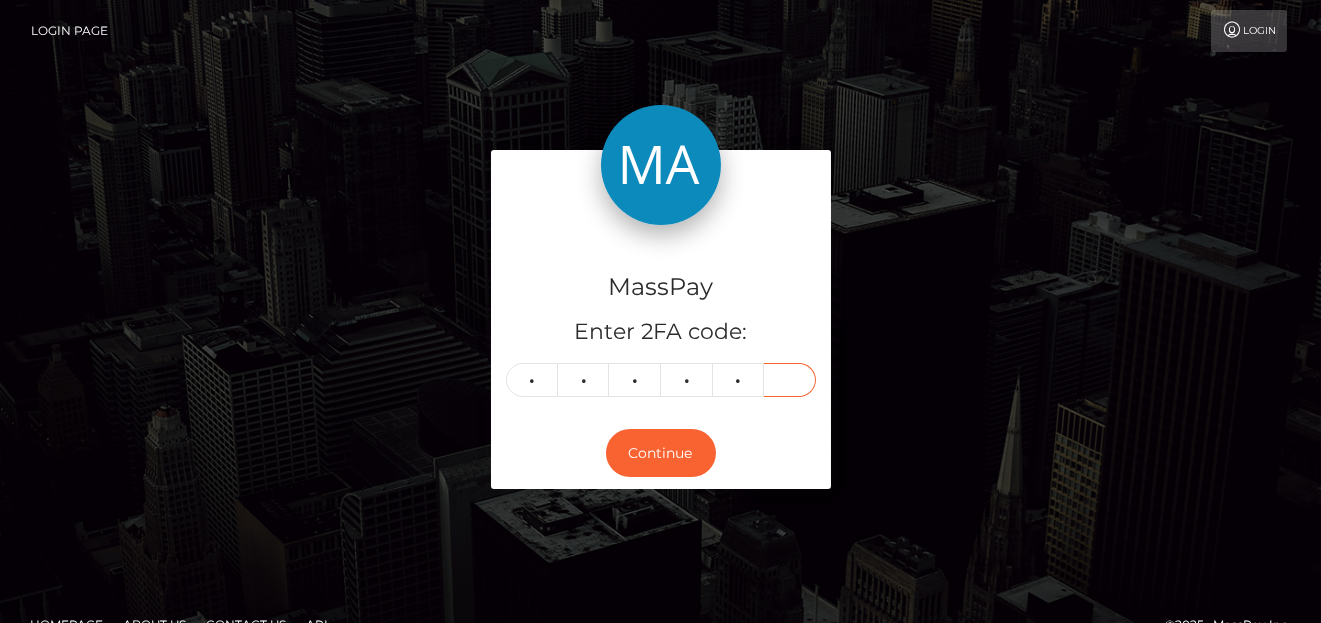 type on "1" 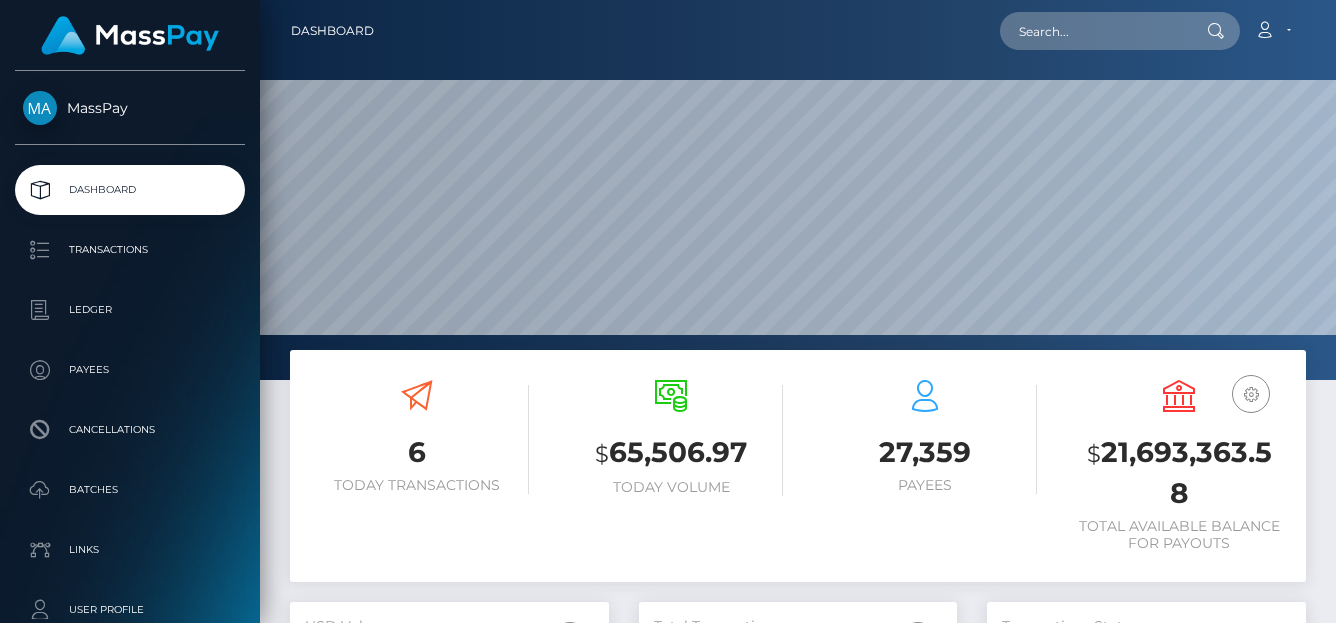 scroll, scrollTop: 0, scrollLeft: 0, axis: both 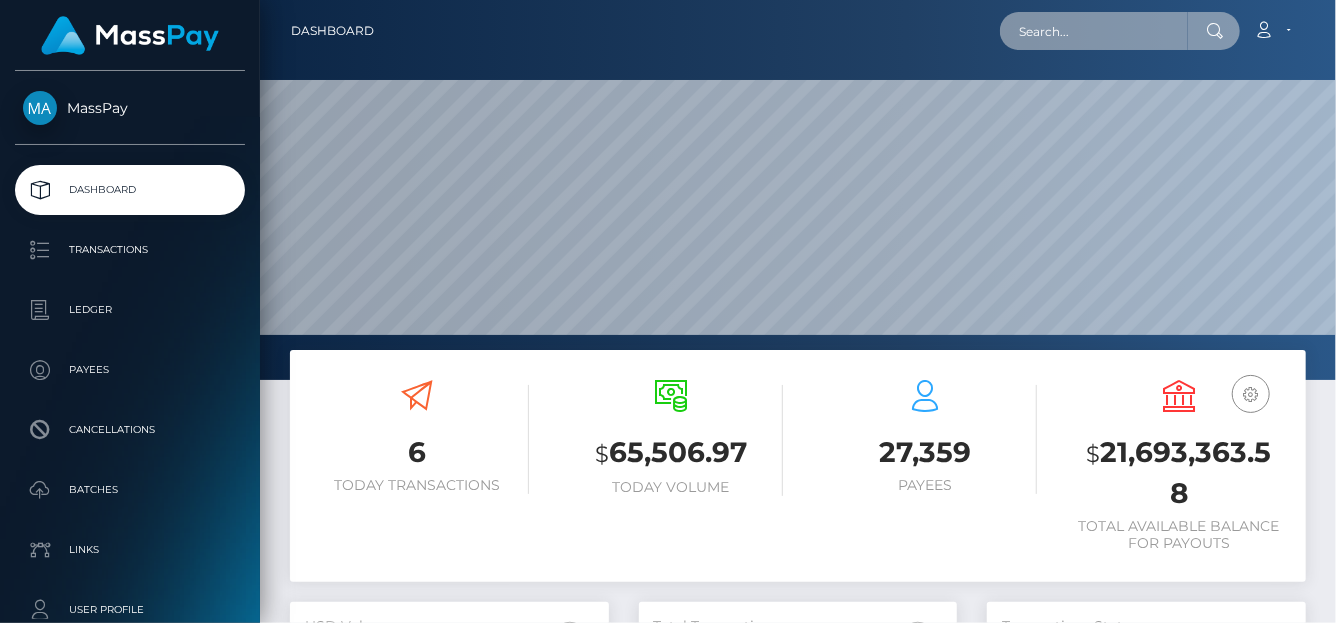 click at bounding box center [1094, 31] 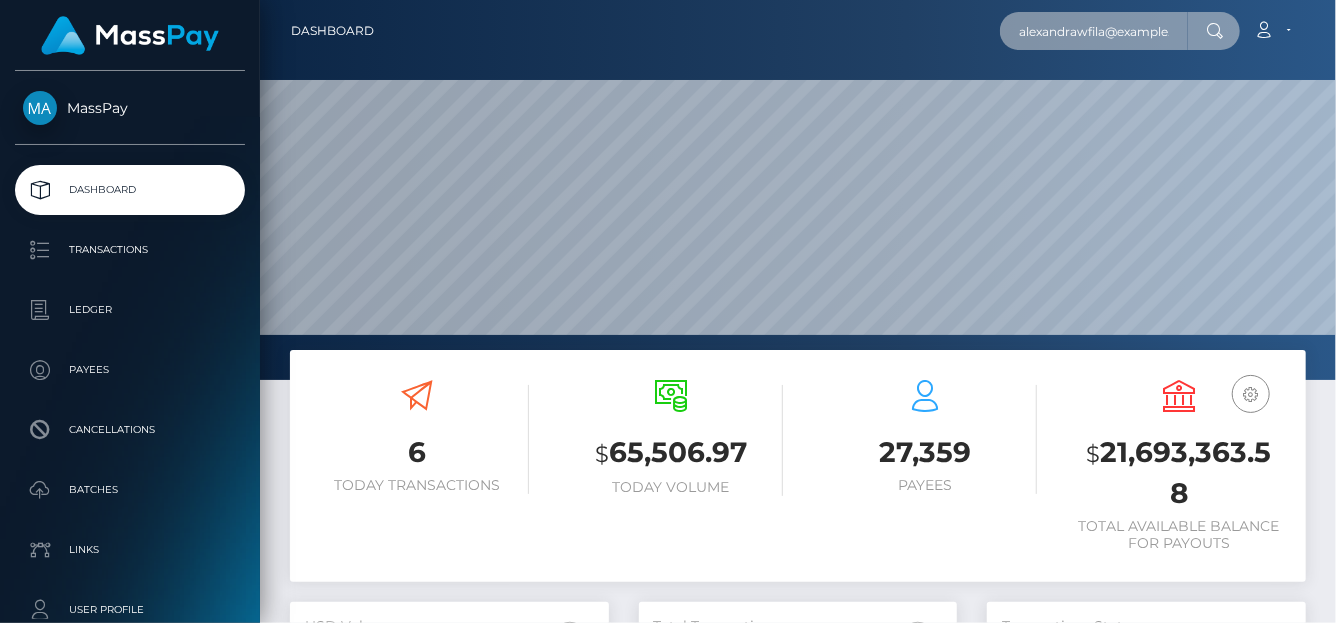 scroll, scrollTop: 0, scrollLeft: 16, axis: horizontal 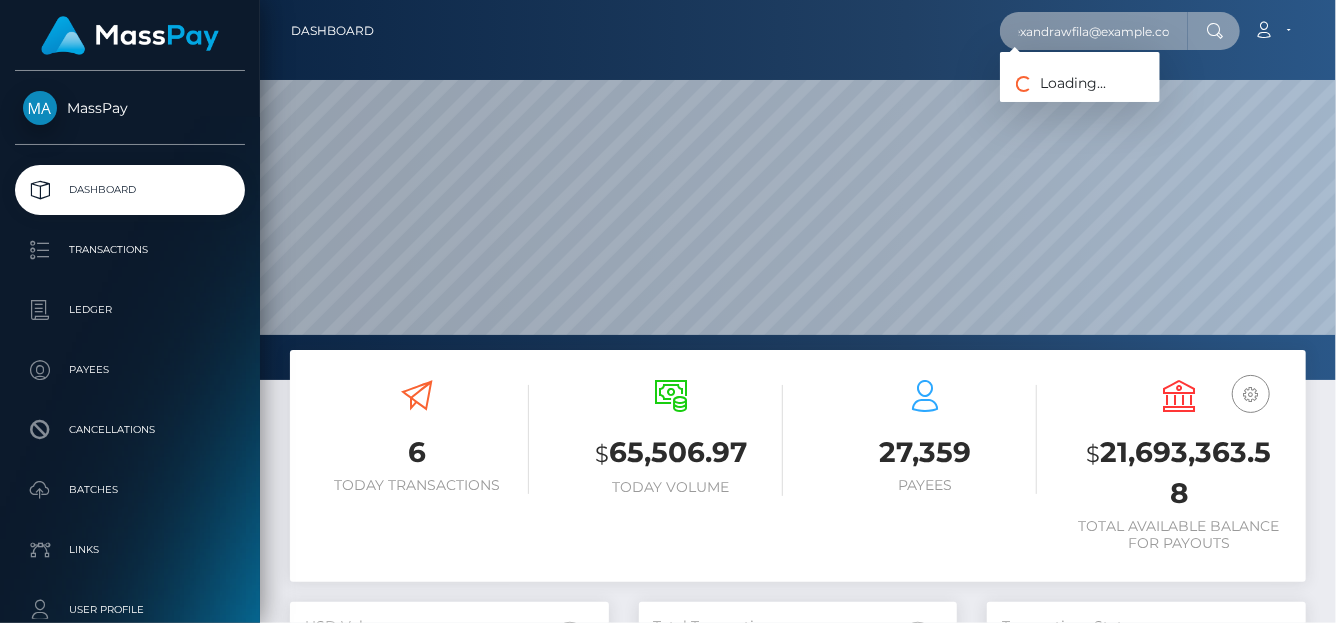 type on "[EMAIL]" 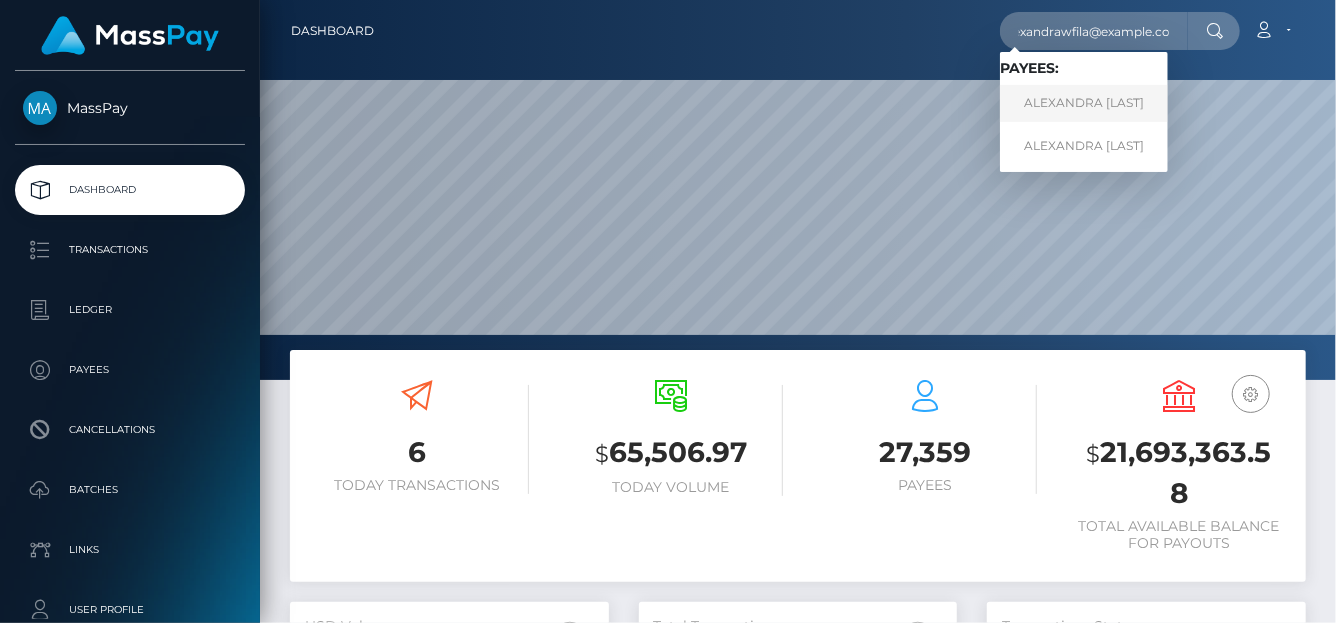 click on "[FIRST] [LAST] [LAST]" at bounding box center (1084, 103) 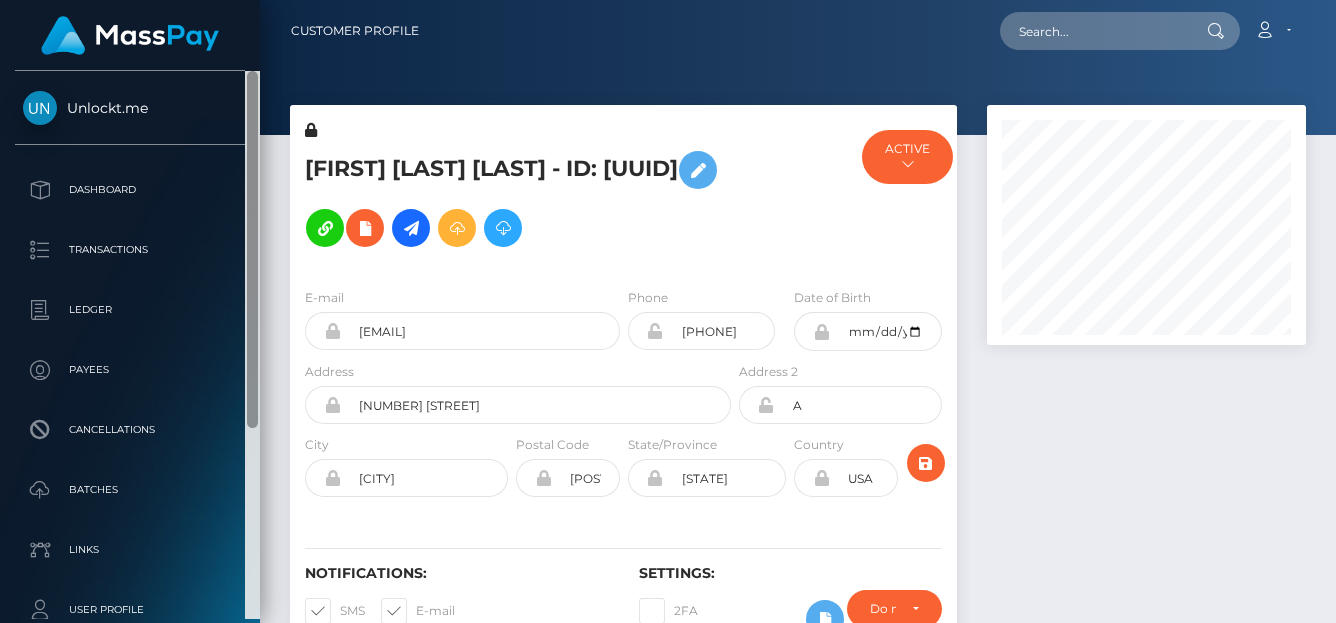 scroll, scrollTop: 0, scrollLeft: 0, axis: both 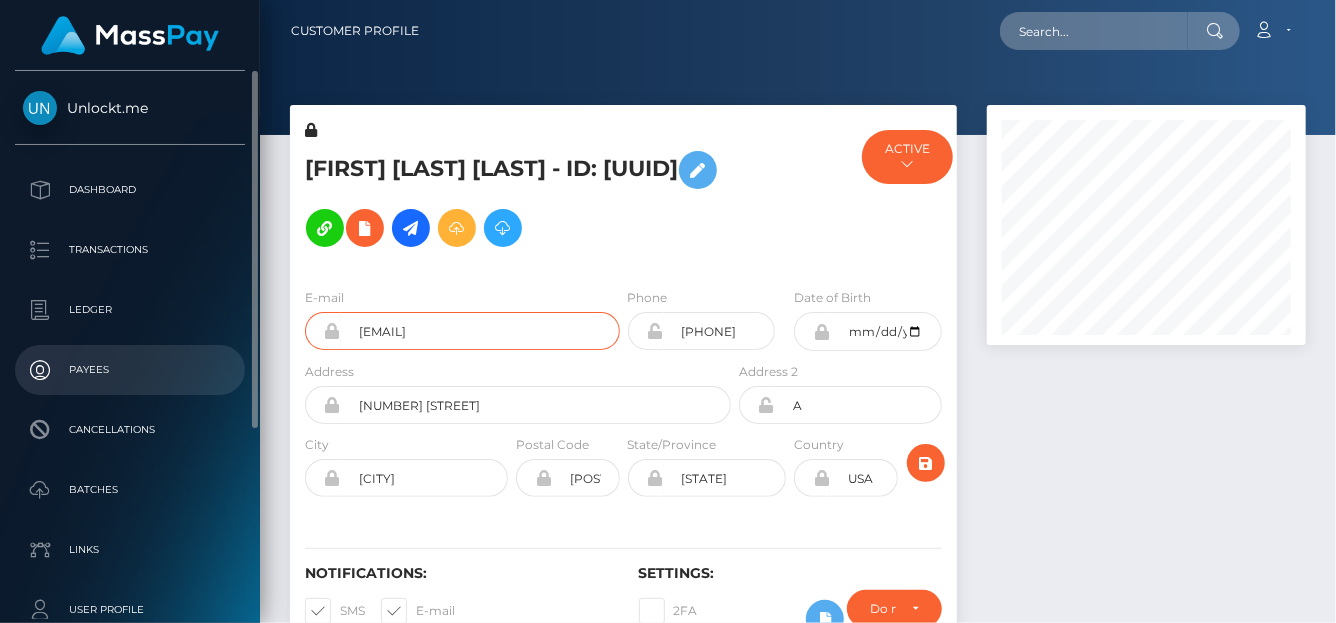 drag, startPoint x: 443, startPoint y: 373, endPoint x: 101, endPoint y: 347, distance: 342.98688 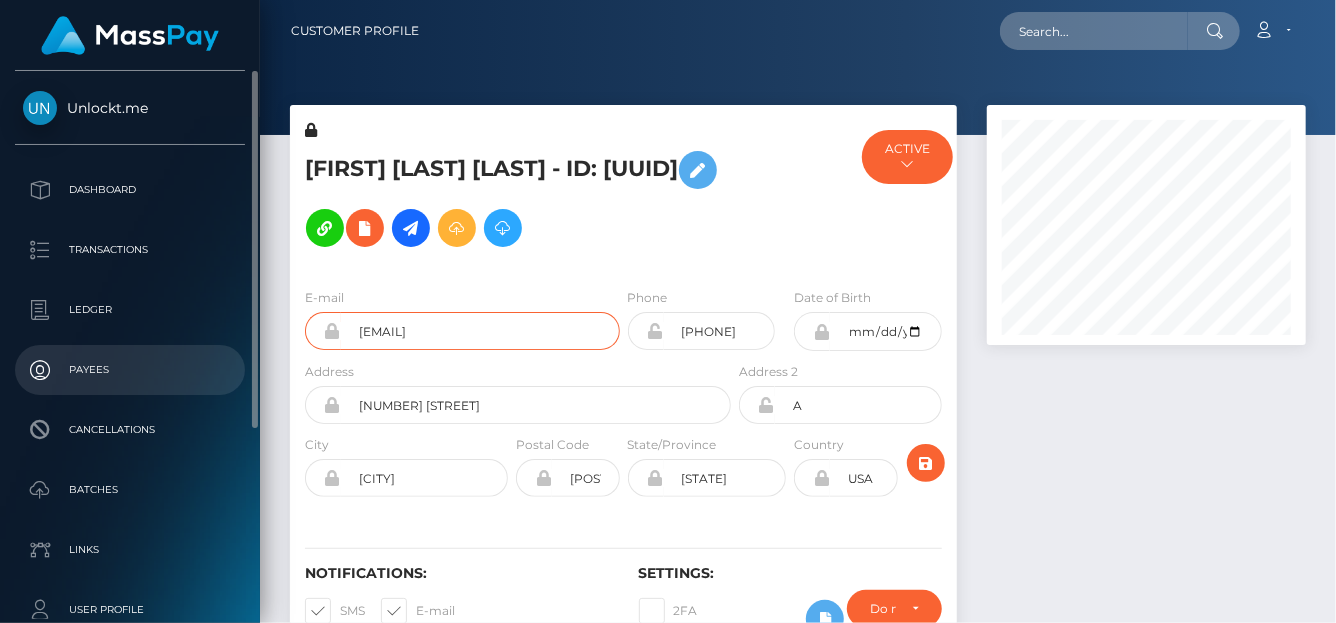 click on "Unlockt.me
Dashboard
Transactions
Ledger
Payees" at bounding box center (668, 311) 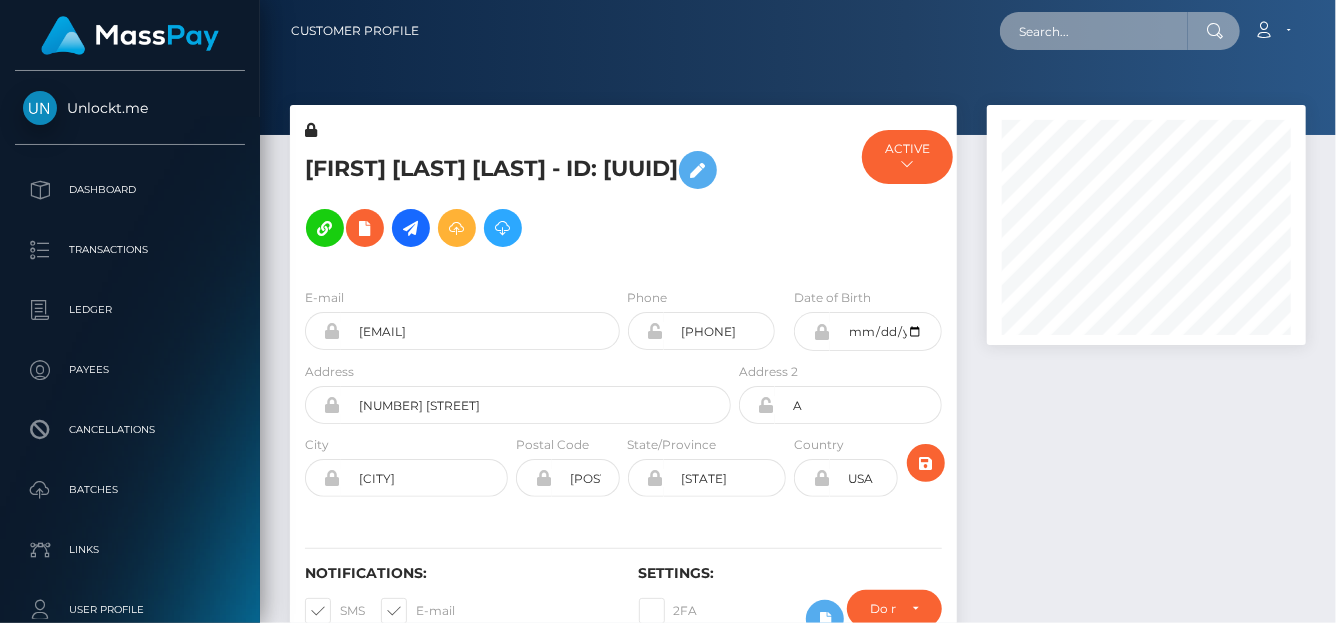 click at bounding box center (1094, 31) 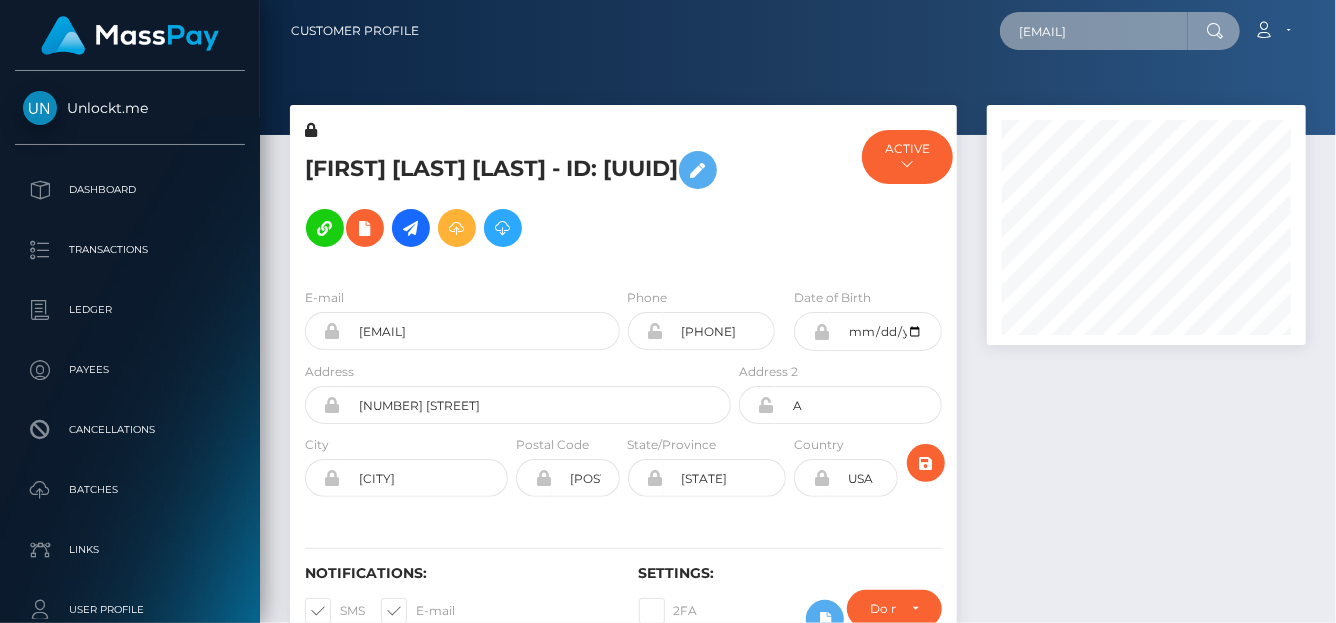 scroll, scrollTop: 0, scrollLeft: 16, axis: horizontal 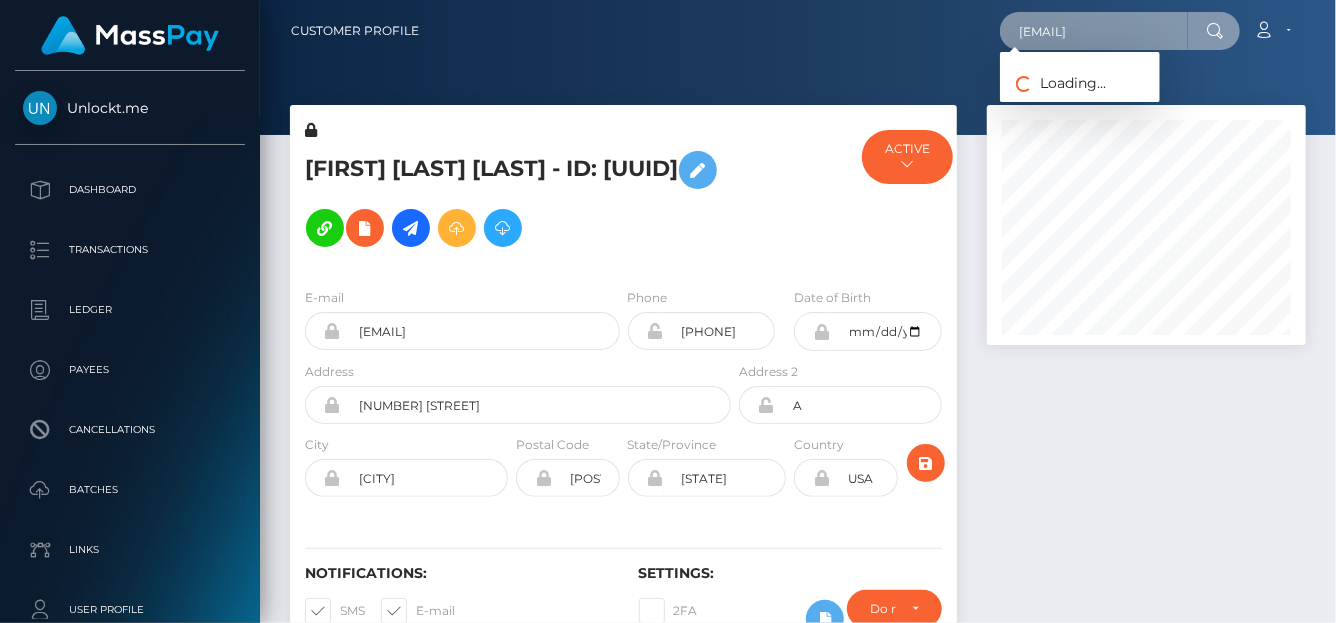 type on "alexandrawfila@gmail.com" 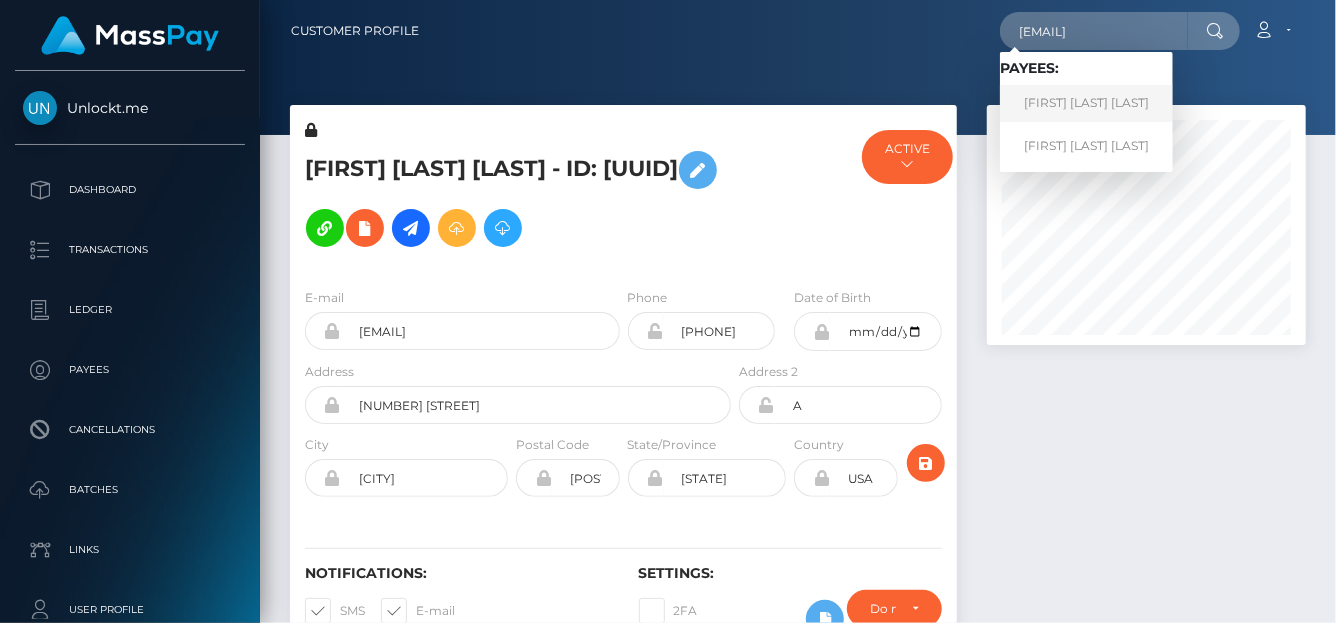 scroll, scrollTop: 0, scrollLeft: 0, axis: both 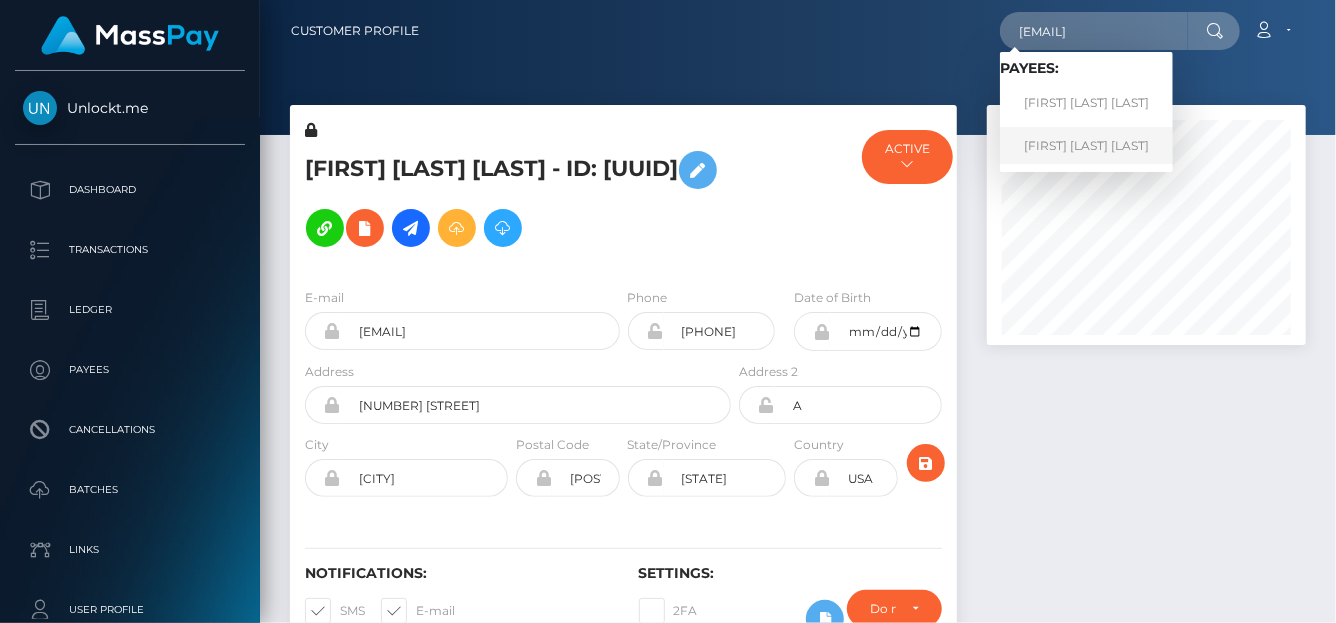 click on "ALEXANDRA WALKER FILASKY" at bounding box center (1086, 145) 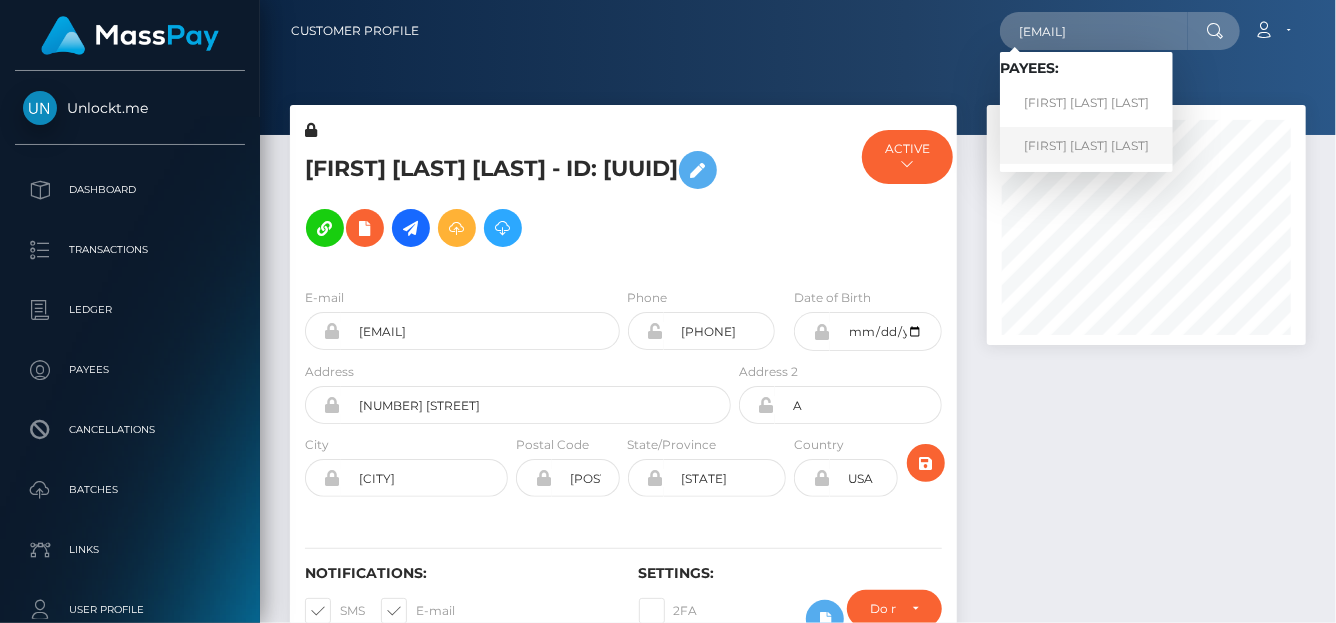 scroll, scrollTop: 0, scrollLeft: 0, axis: both 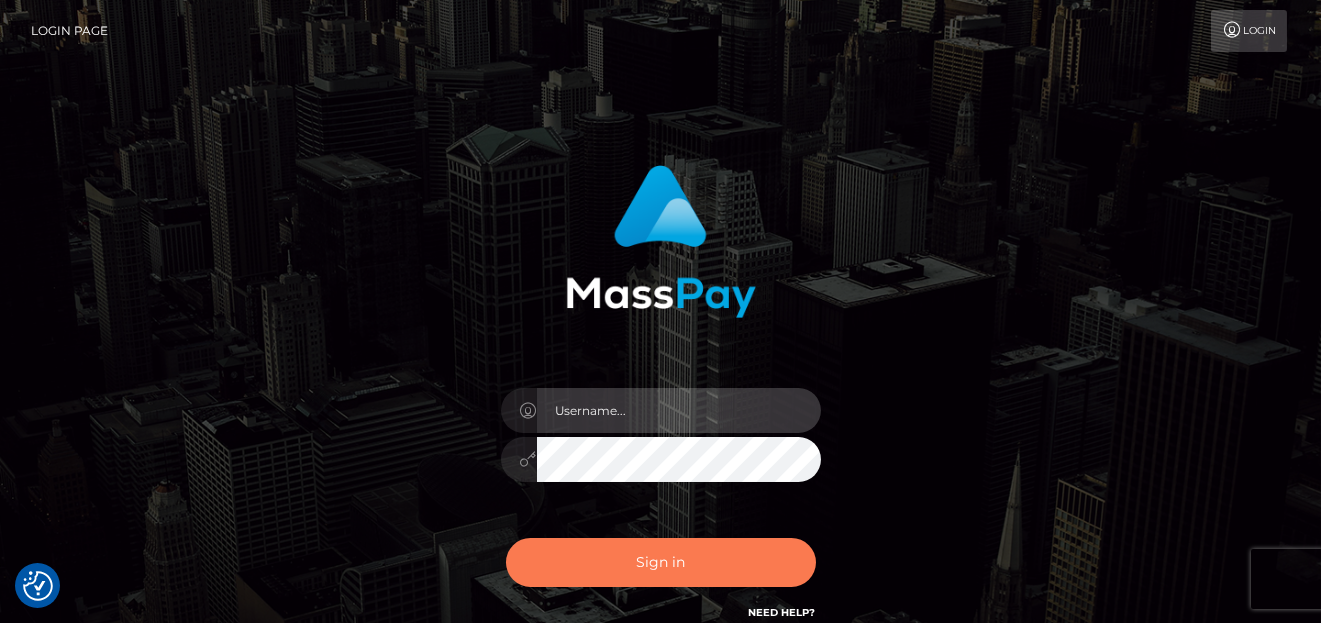 type on "[FIRST]" 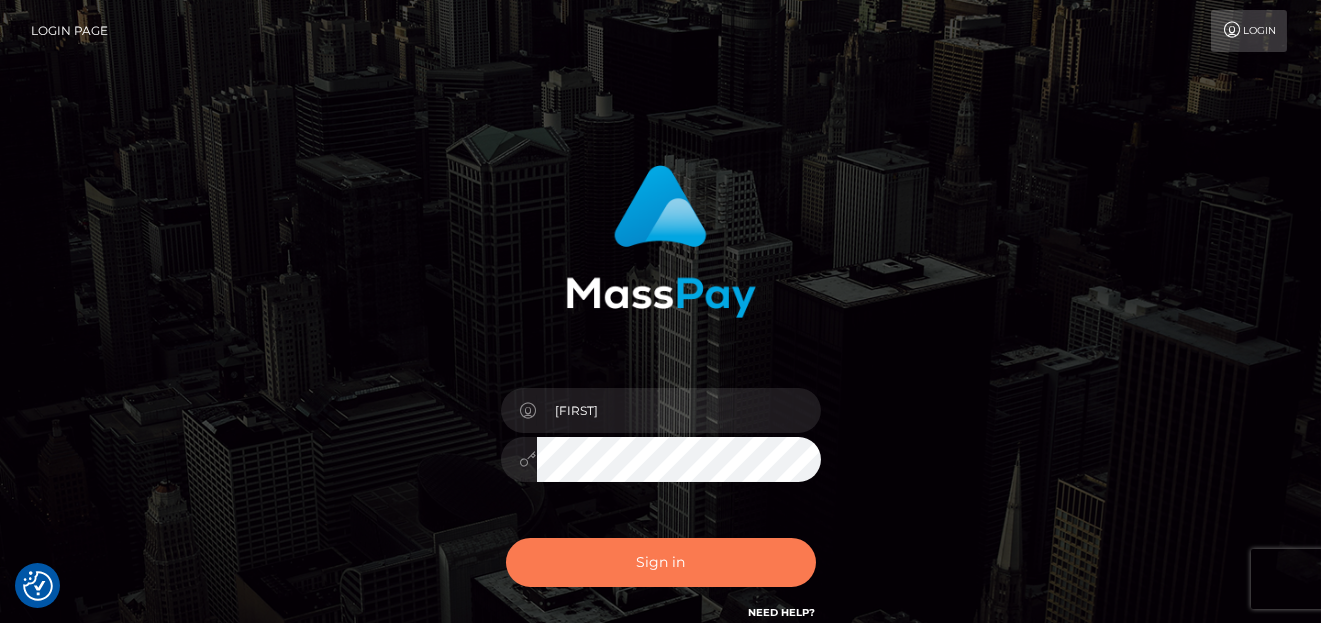click on "Sign in" at bounding box center [661, 562] 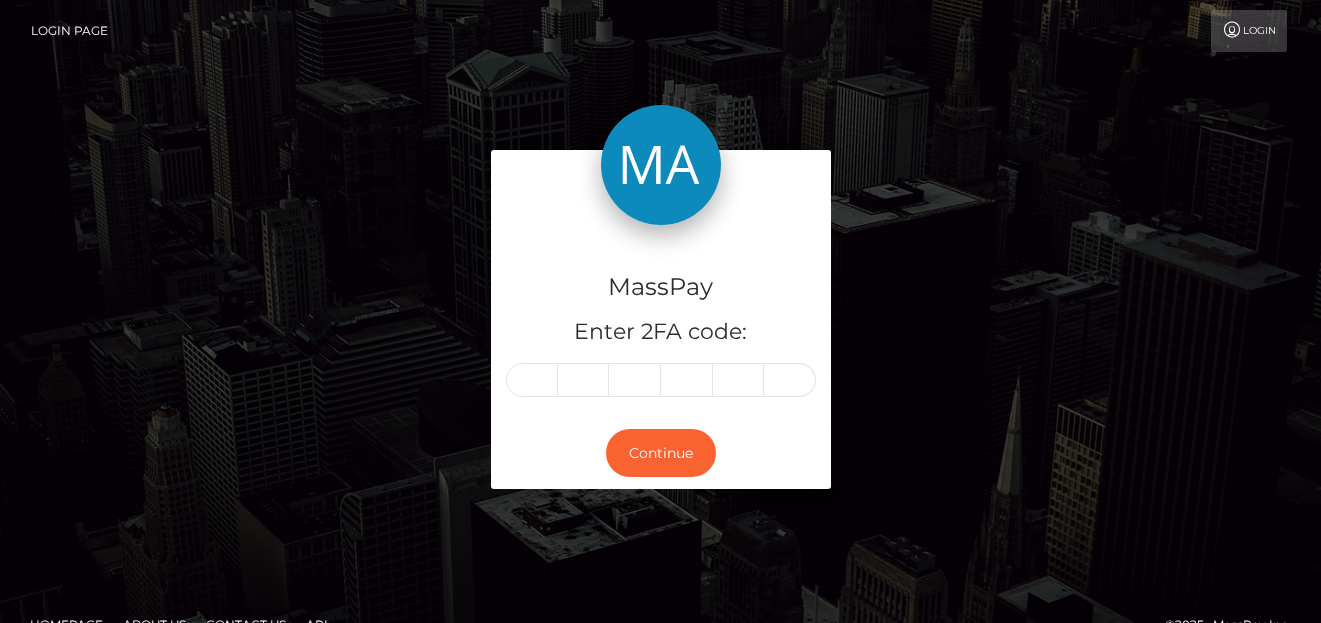 scroll, scrollTop: 0, scrollLeft: 0, axis: both 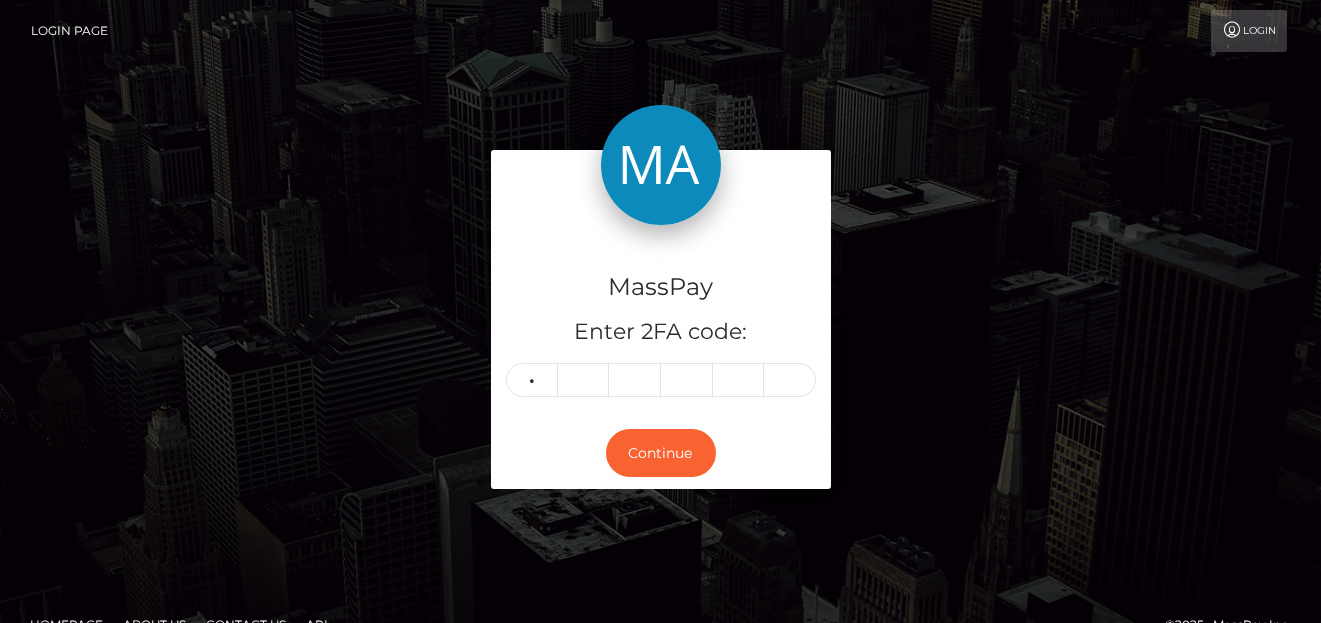 type on "8" 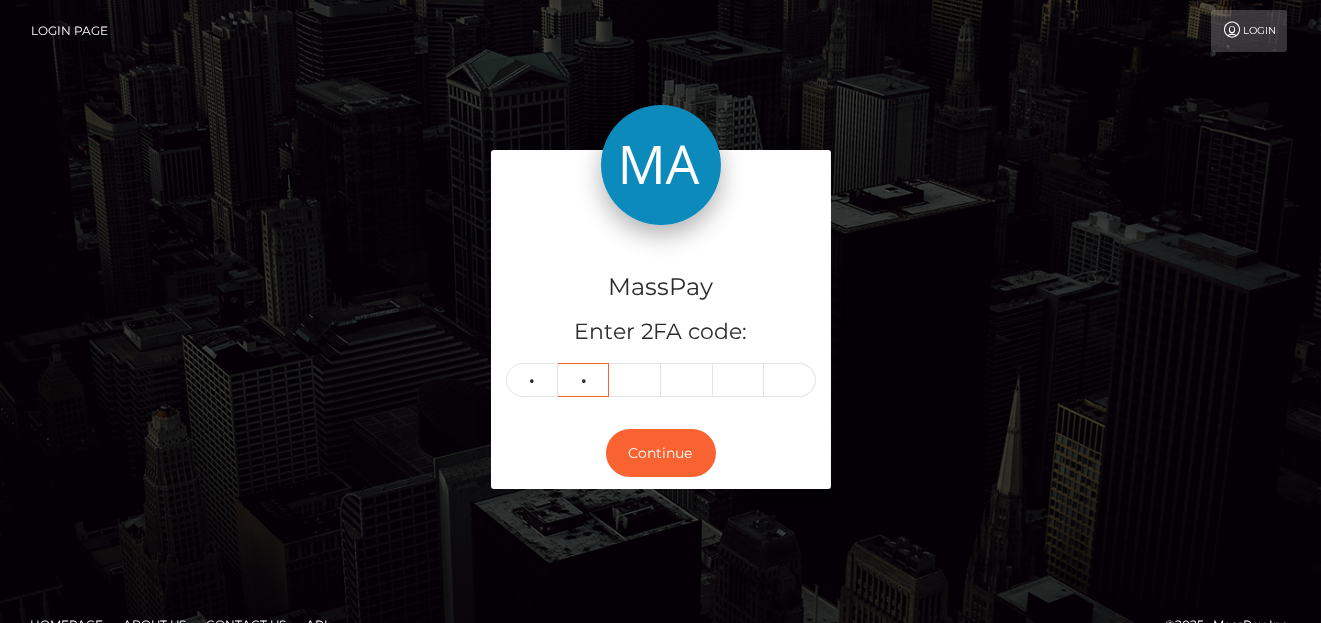 type on "8" 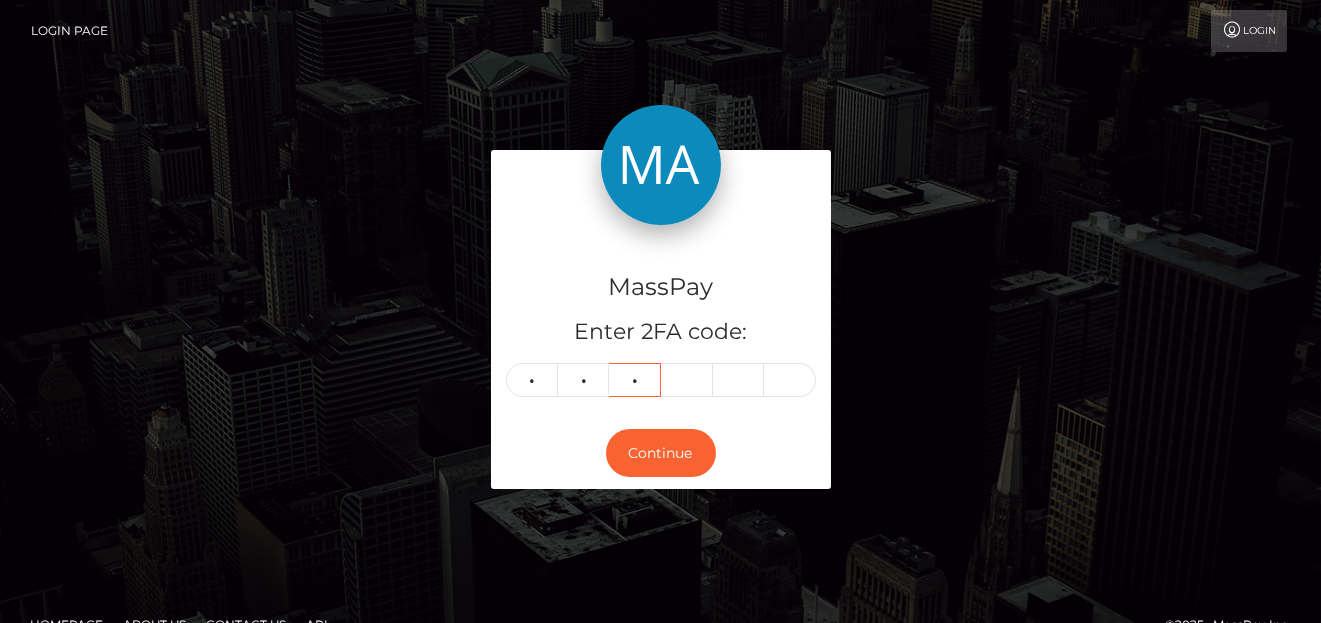 type on "9" 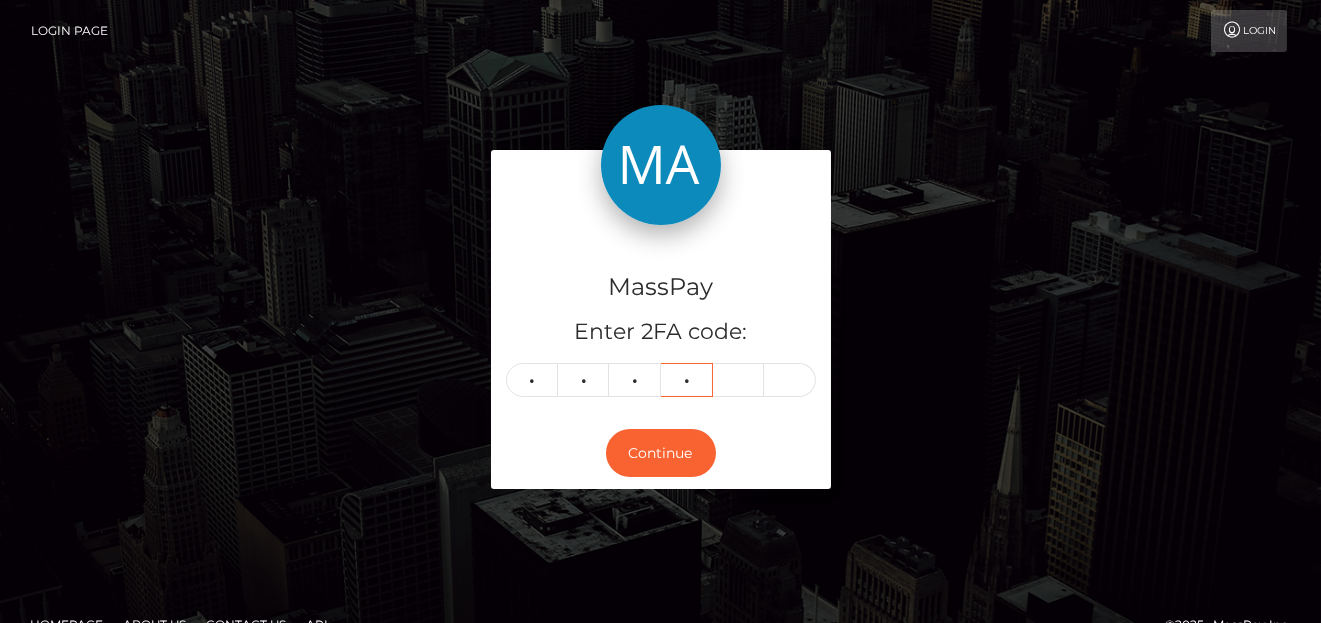 type on "7" 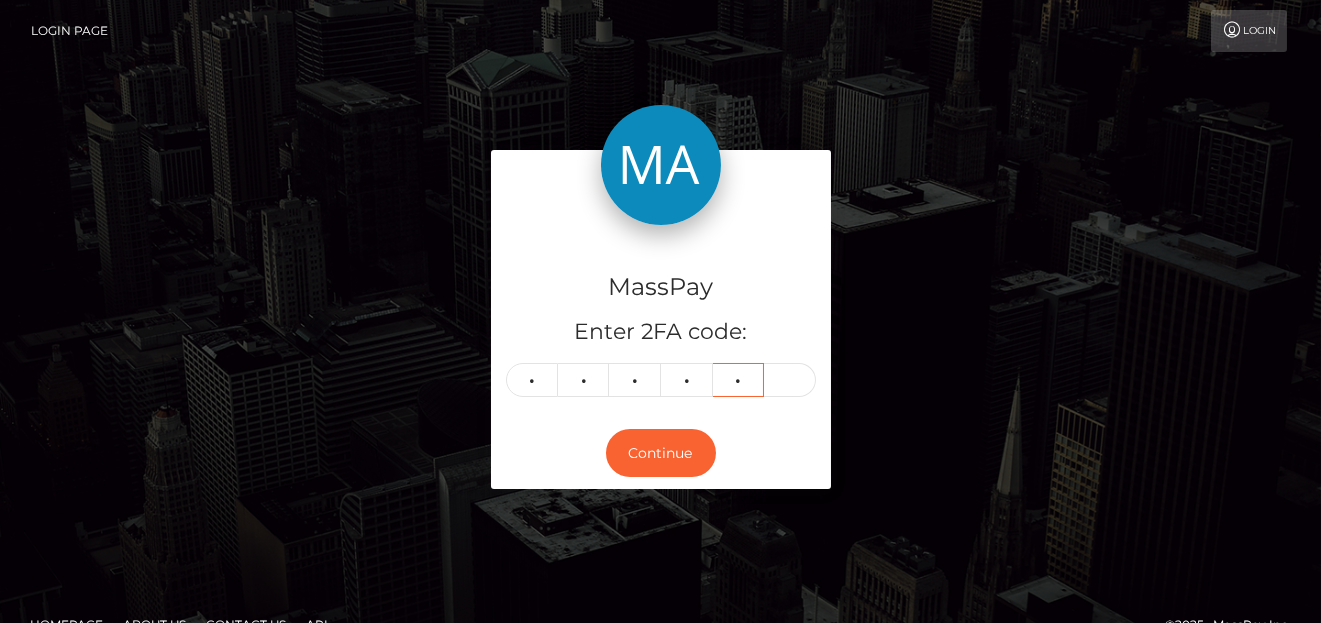 type on "2" 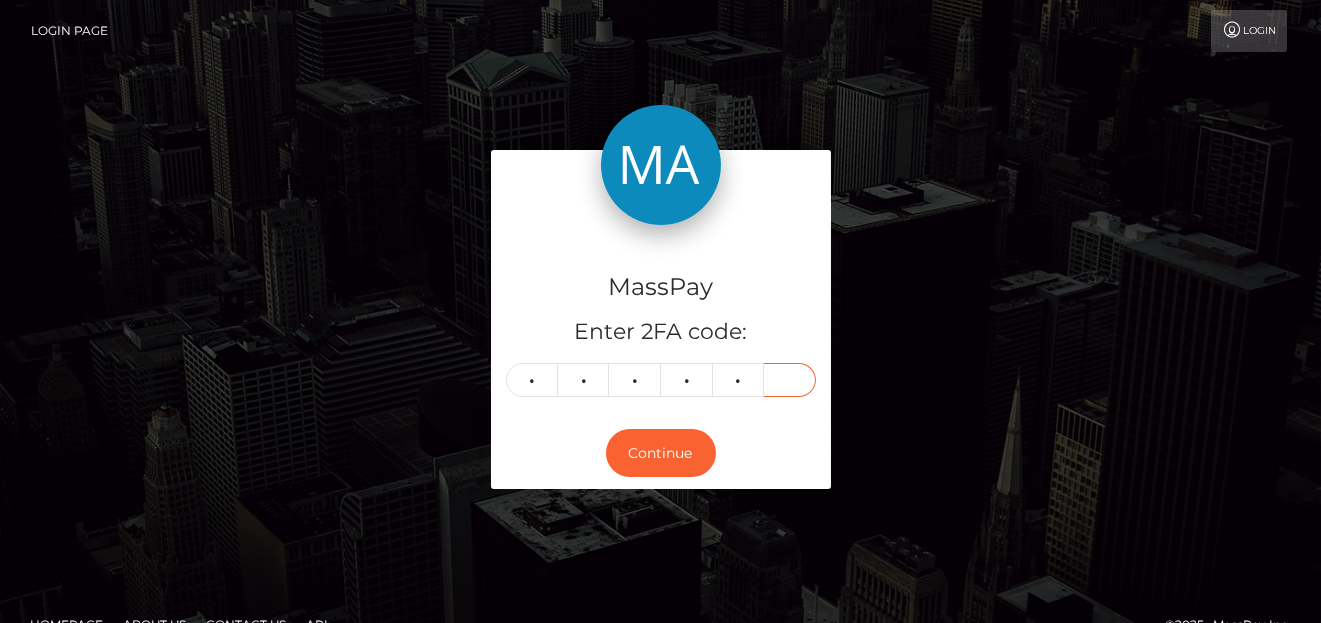 type on "5" 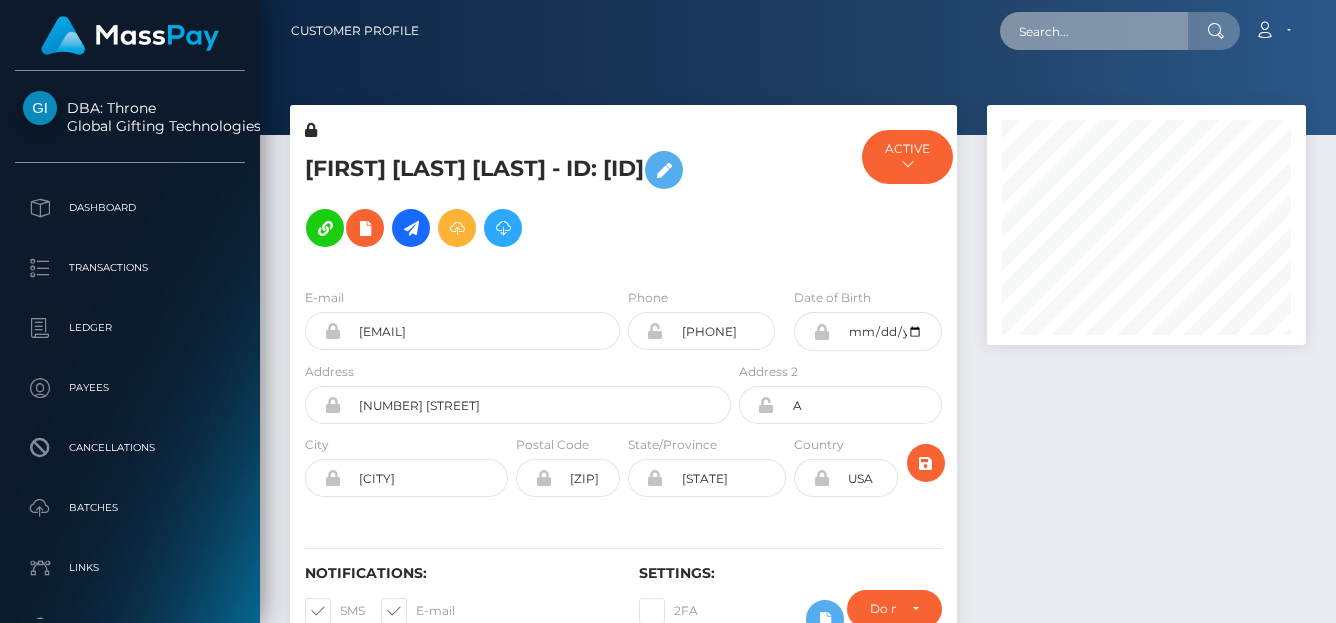 scroll, scrollTop: 0, scrollLeft: 0, axis: both 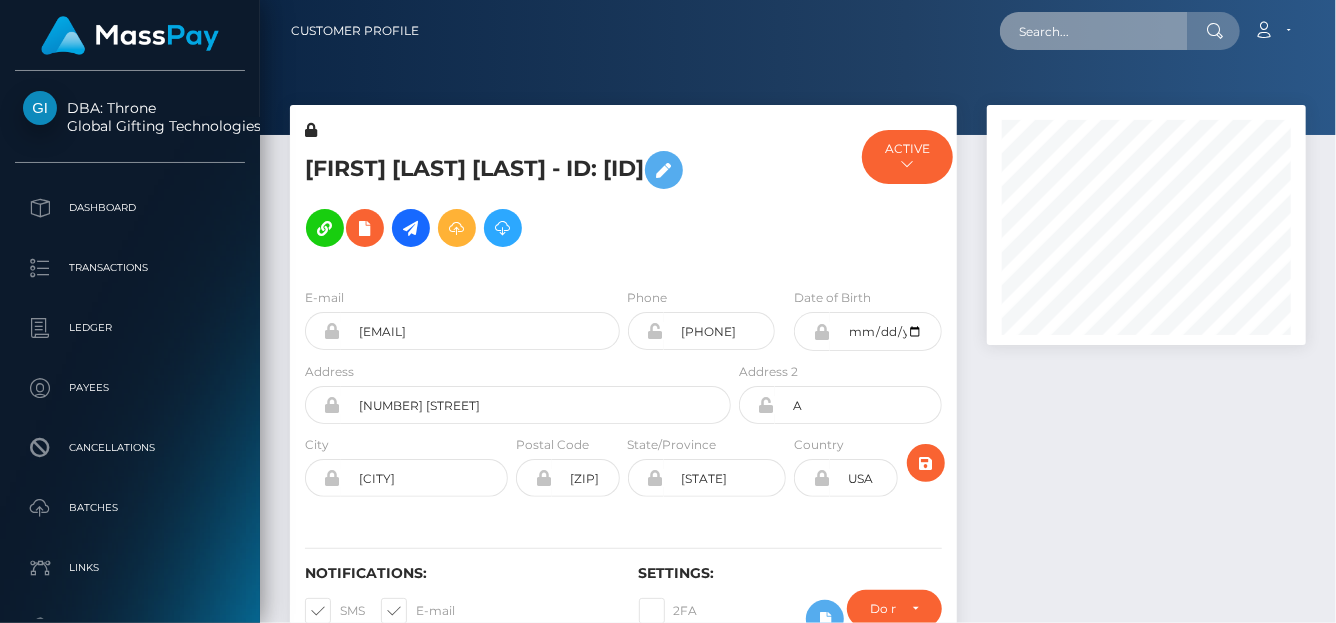 click at bounding box center [1094, 31] 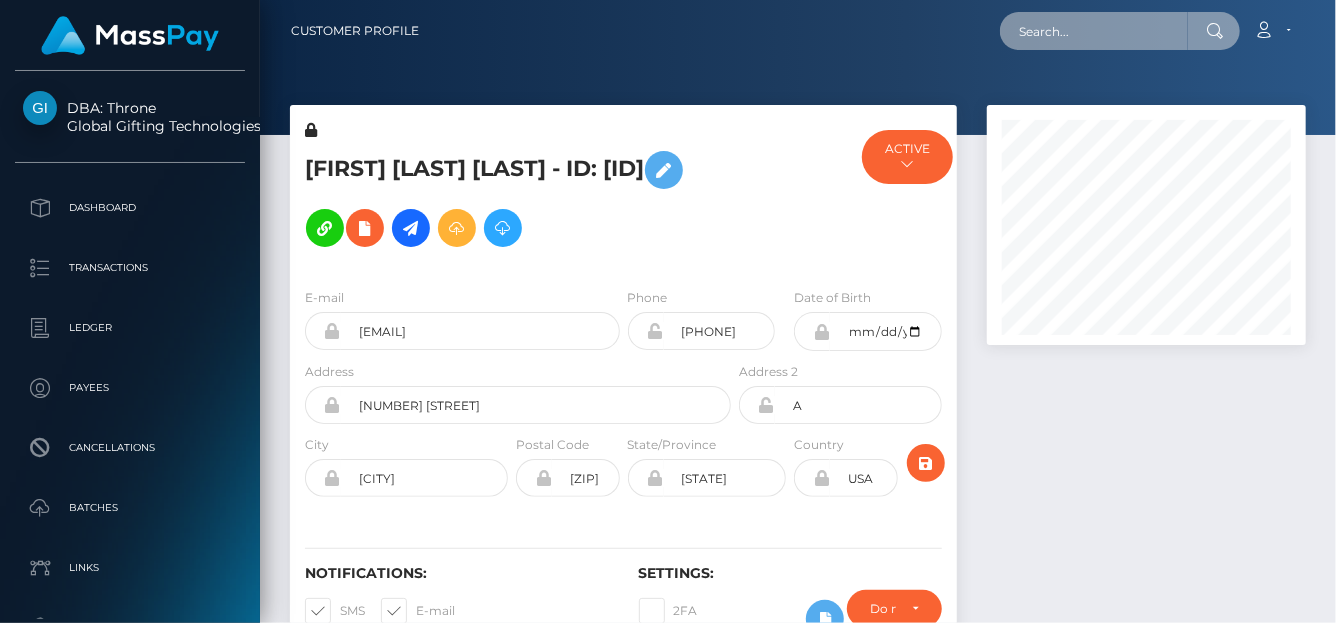 paste on "[NUMBER]" 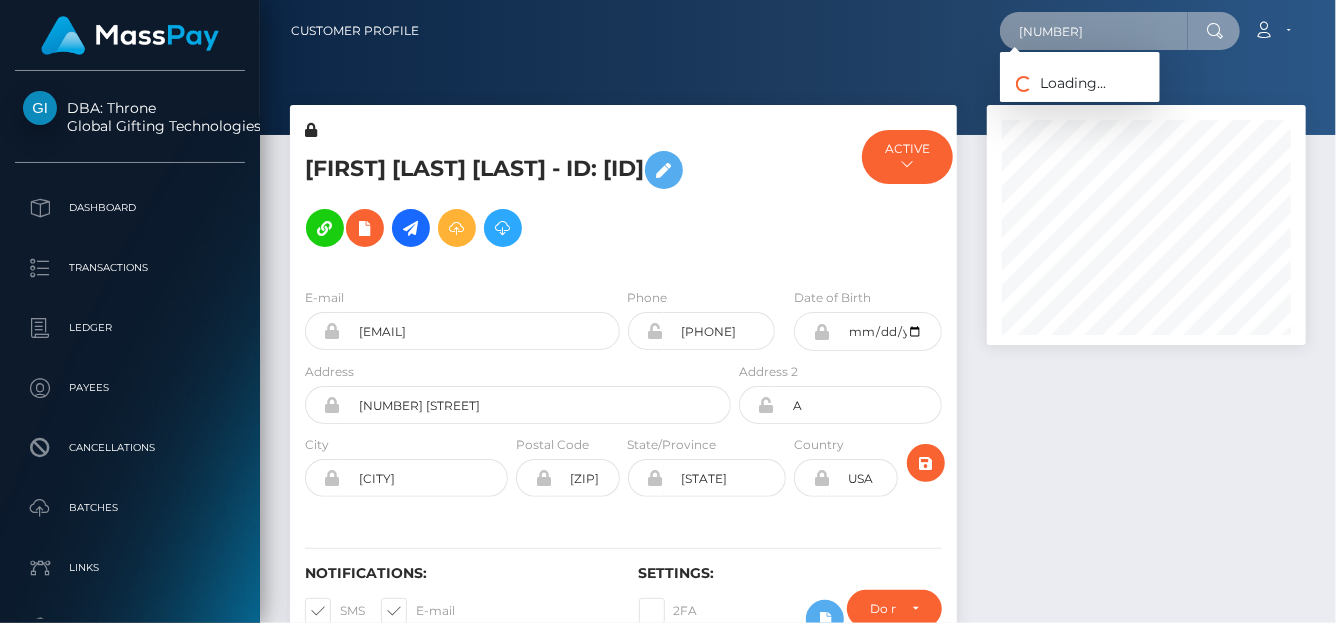 type on "[NUMBER]" 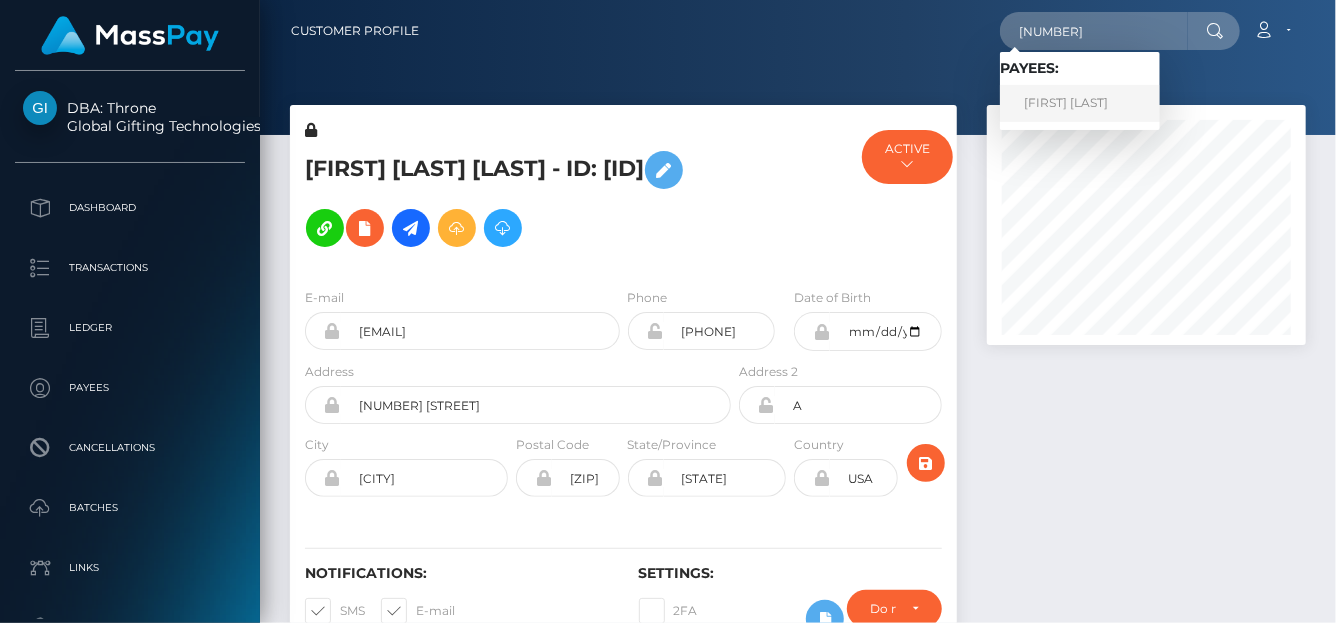 click on "Sofia Romanovna Knyazev" at bounding box center (1080, 103) 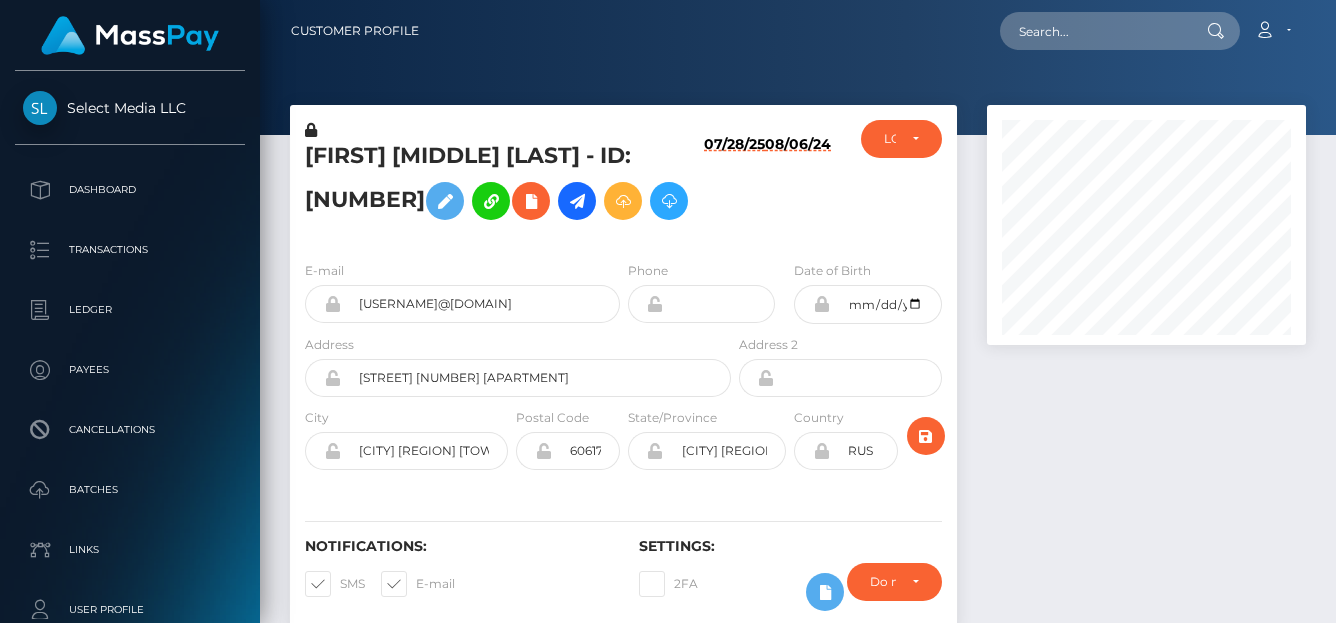 scroll, scrollTop: 0, scrollLeft: 0, axis: both 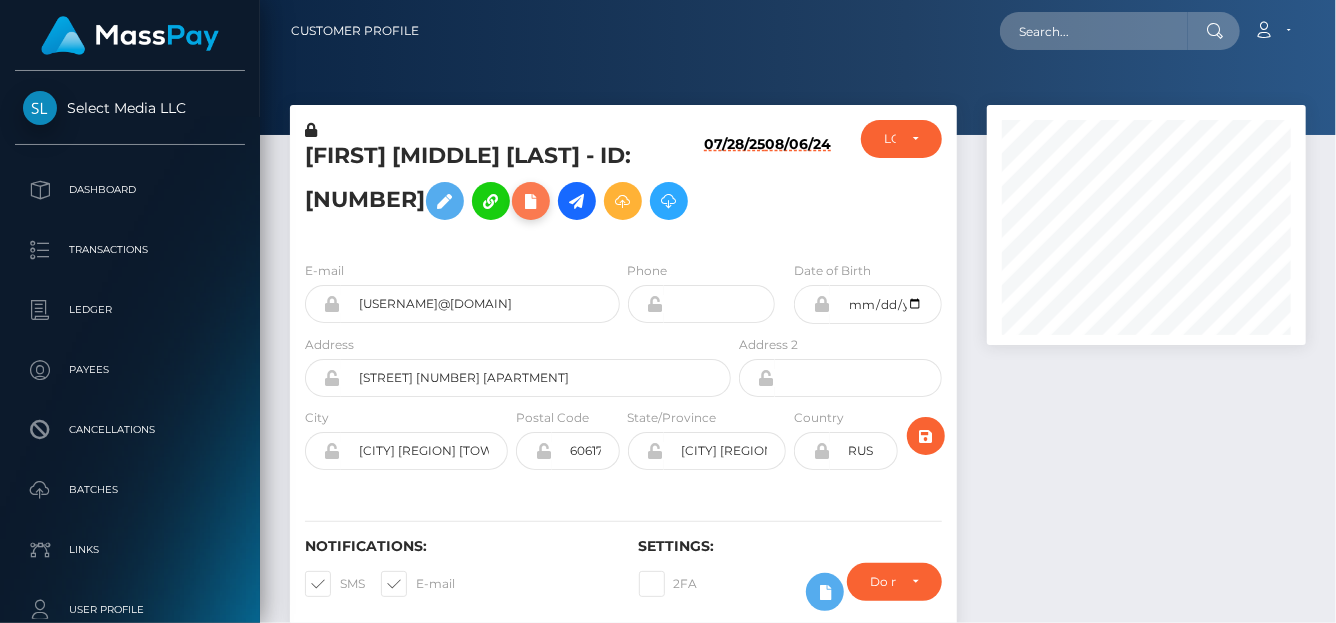 click at bounding box center (531, 201) 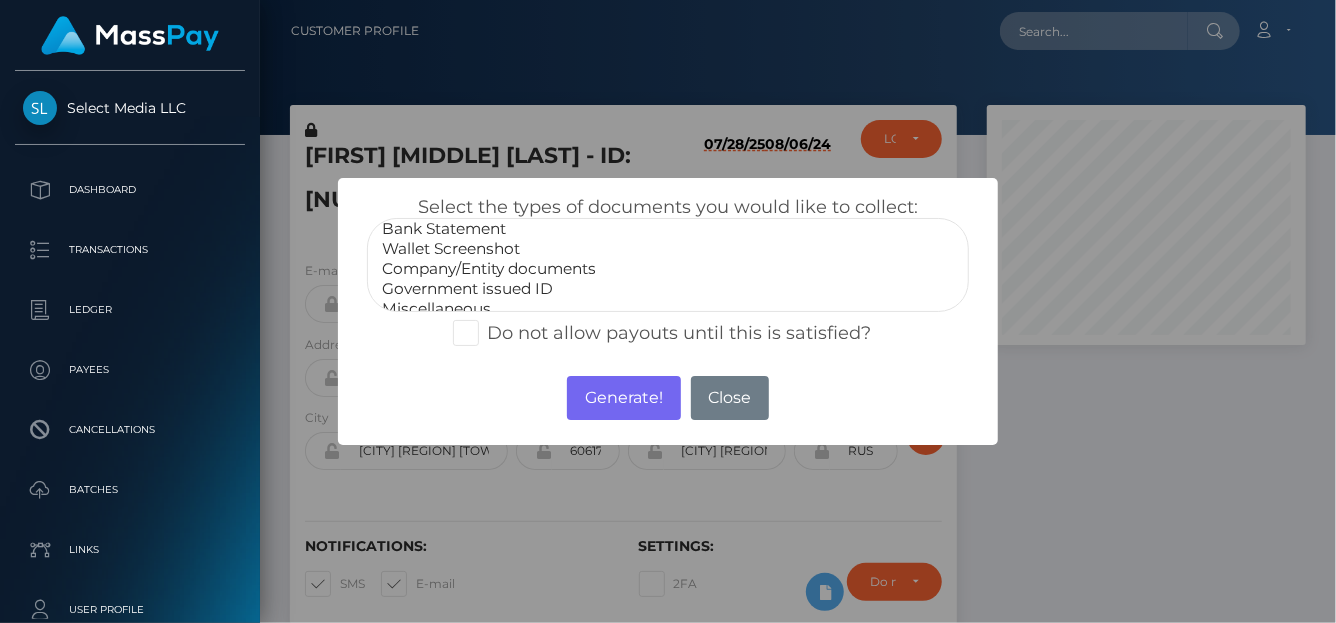 scroll, scrollTop: 39, scrollLeft: 0, axis: vertical 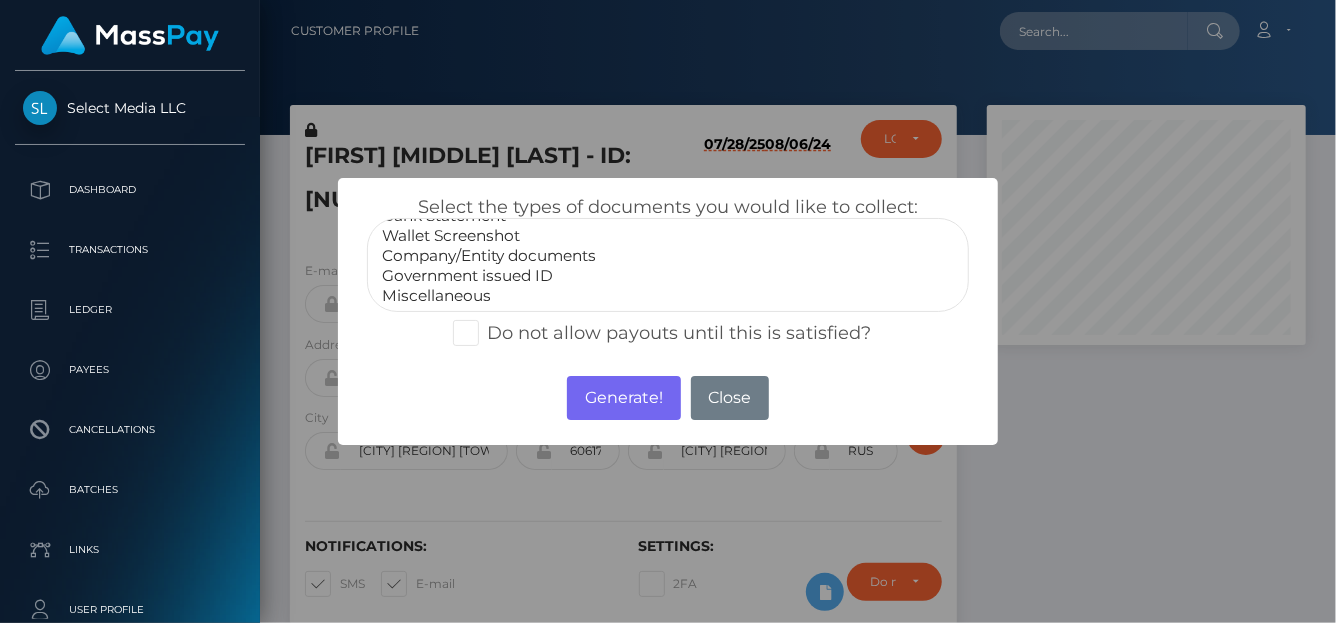select on "Wallet Screenshot" 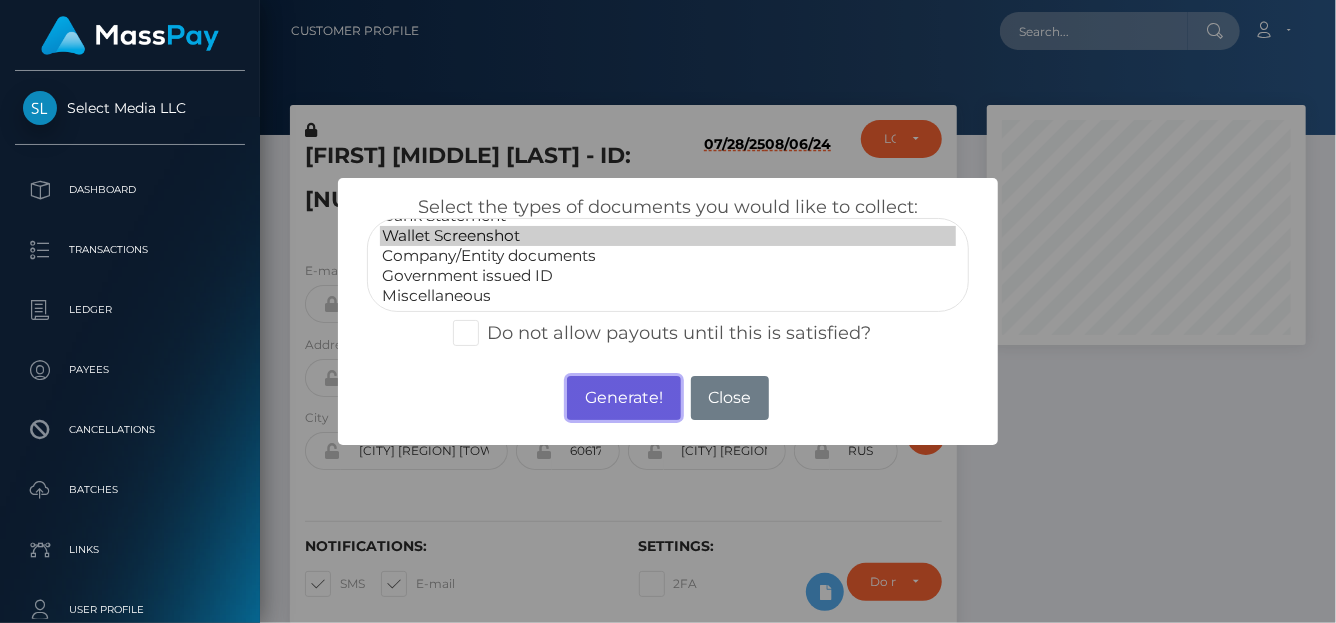 click on "Generate!" at bounding box center (623, 398) 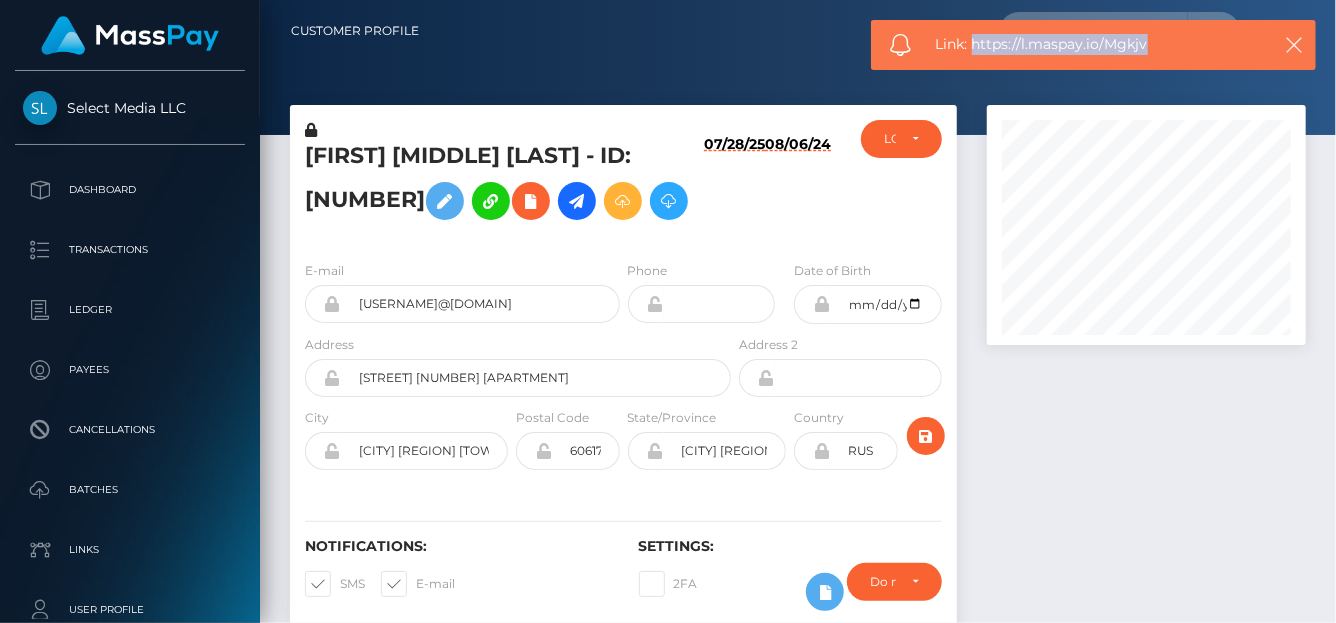 drag, startPoint x: 1160, startPoint y: 41, endPoint x: 976, endPoint y: 39, distance: 184.01086 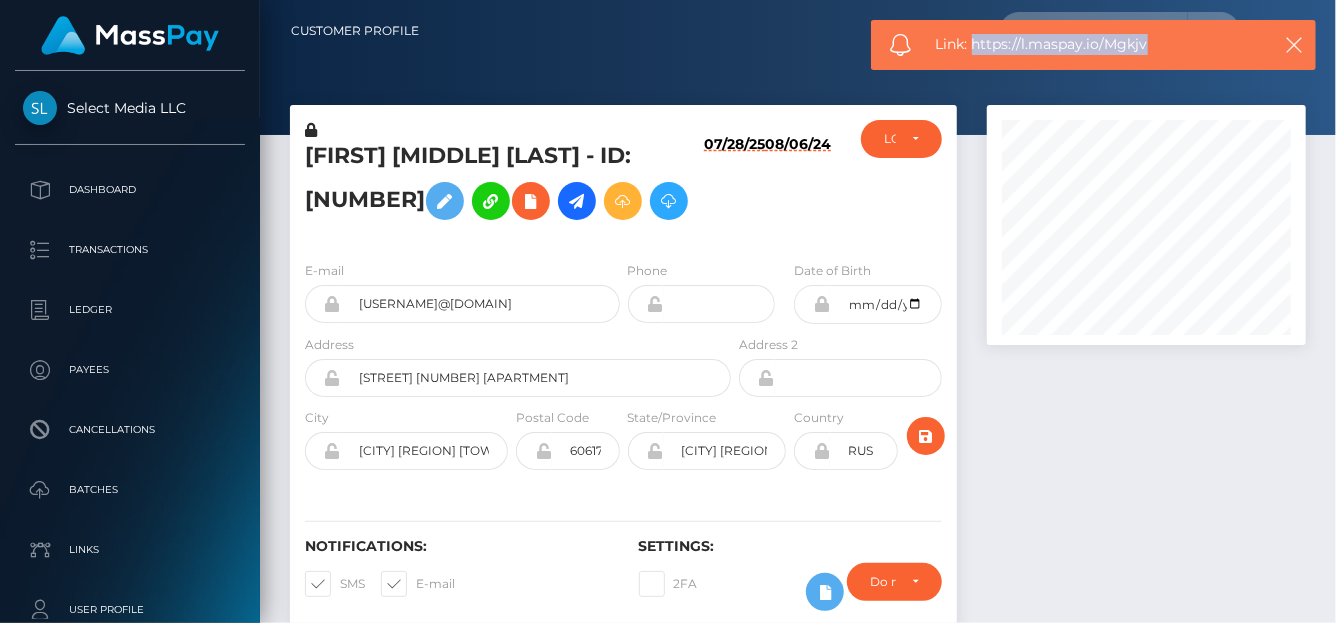 click on "Link: https://l.maspay.io/Mgkjv" at bounding box center [1096, 44] 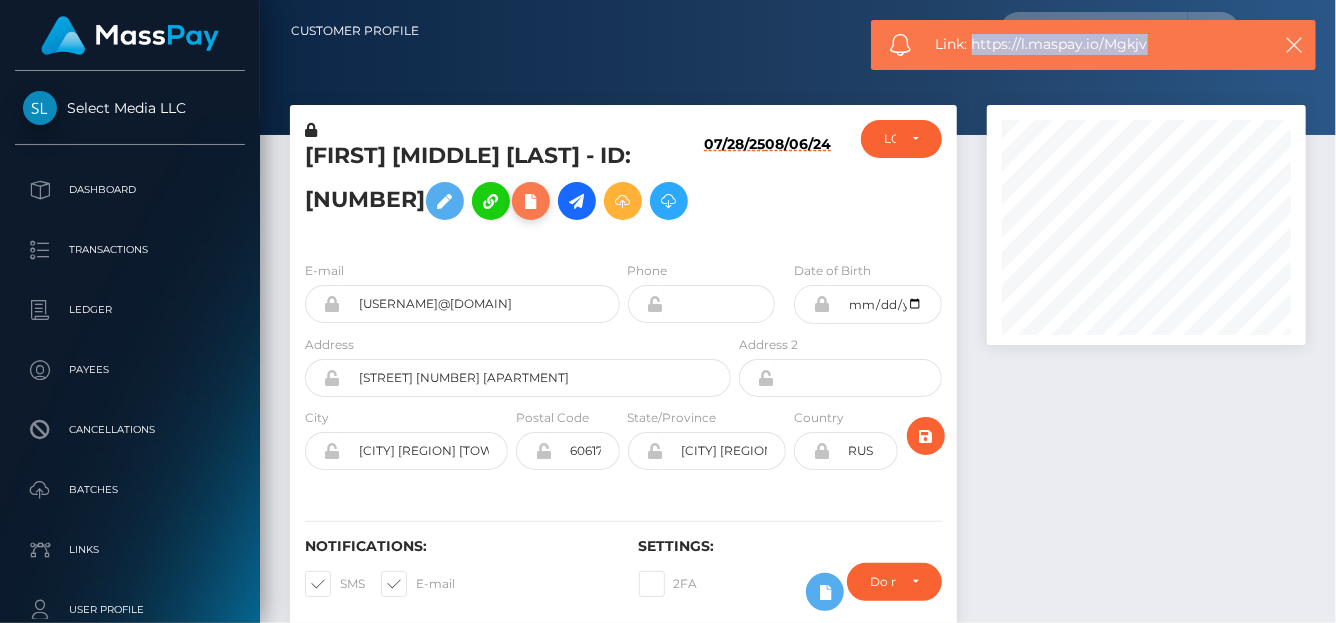 click at bounding box center [531, 201] 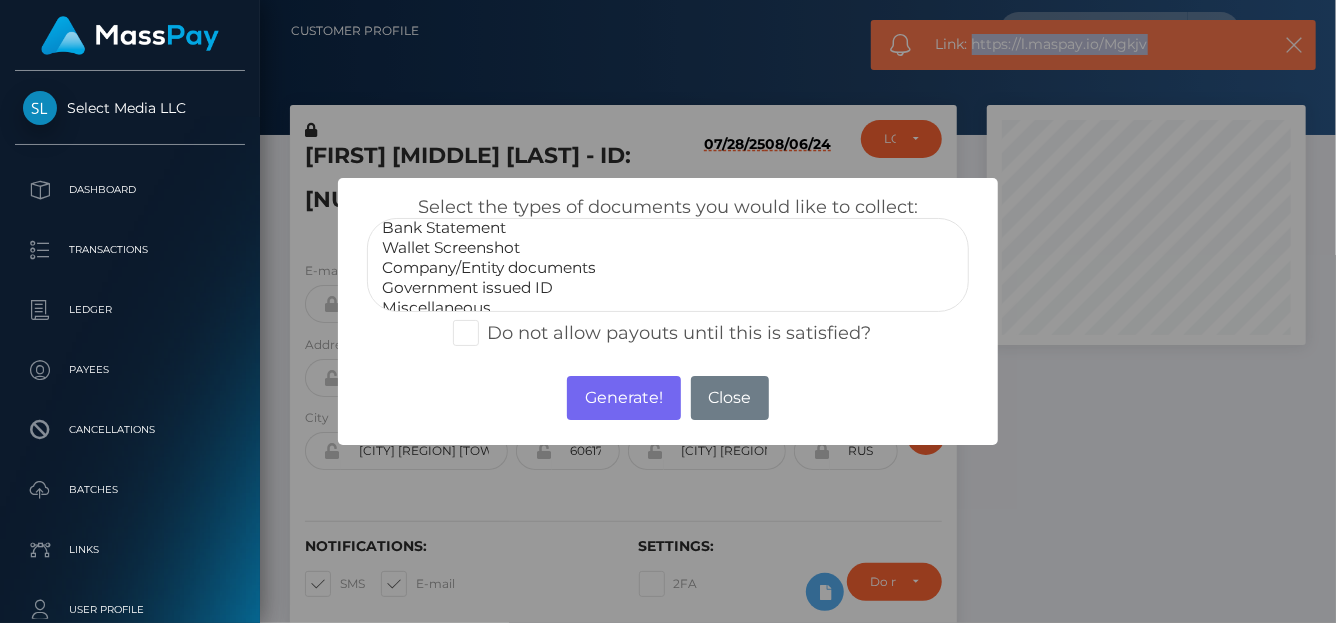 scroll, scrollTop: 39, scrollLeft: 0, axis: vertical 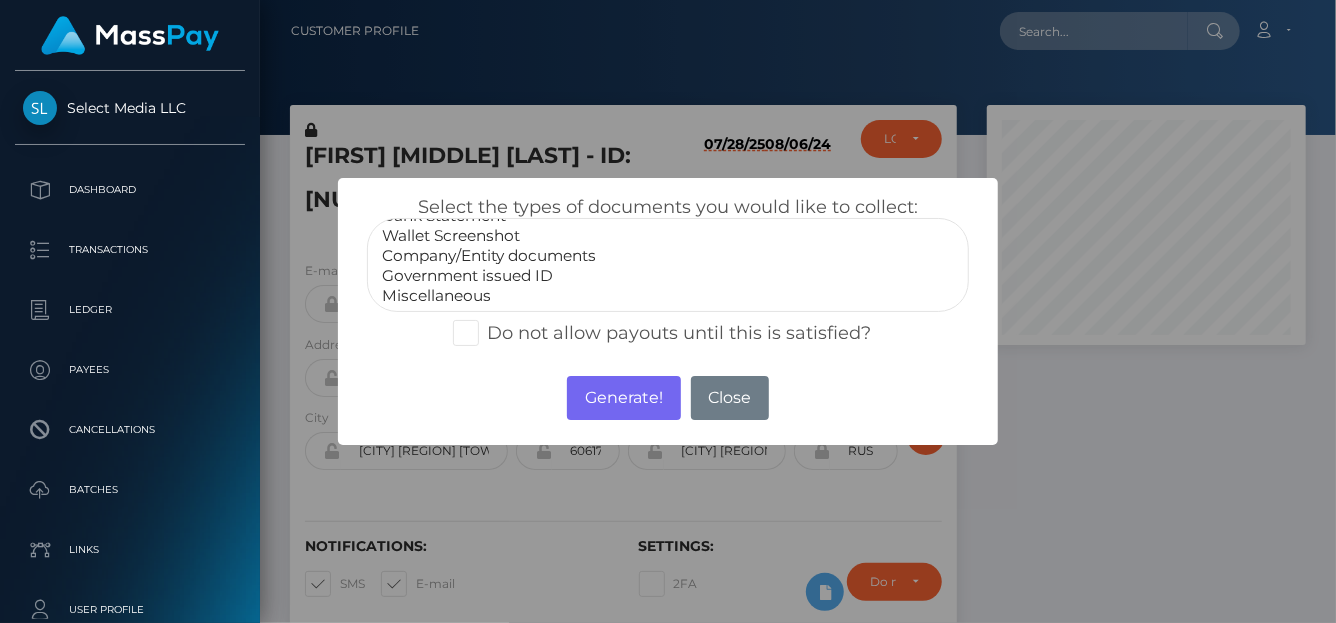 select on "Government issued ID" 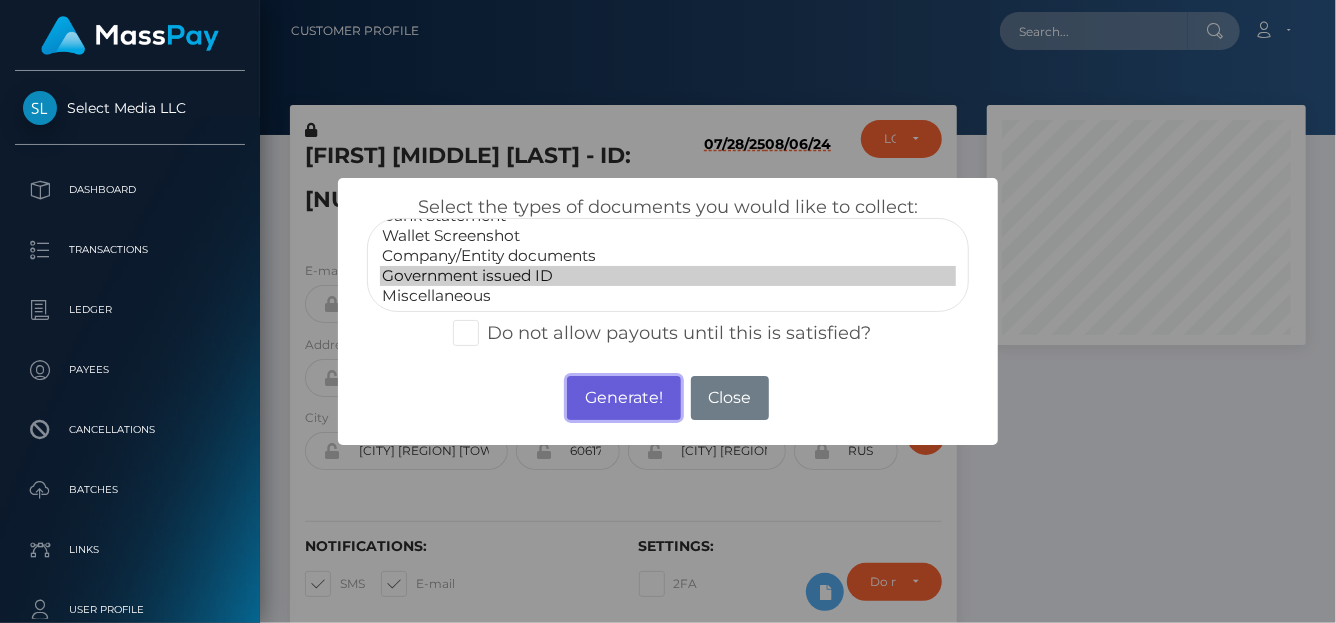 click on "Generate!" at bounding box center [623, 398] 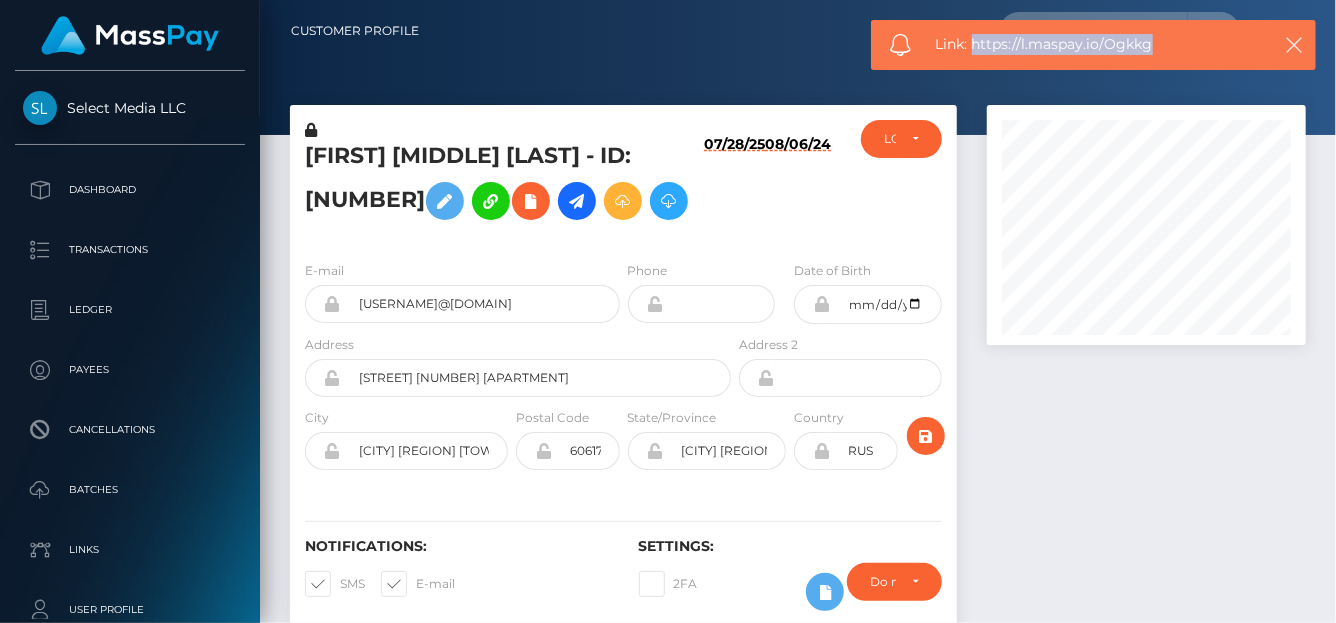 drag, startPoint x: 1165, startPoint y: 51, endPoint x: 973, endPoint y: 45, distance: 192.09373 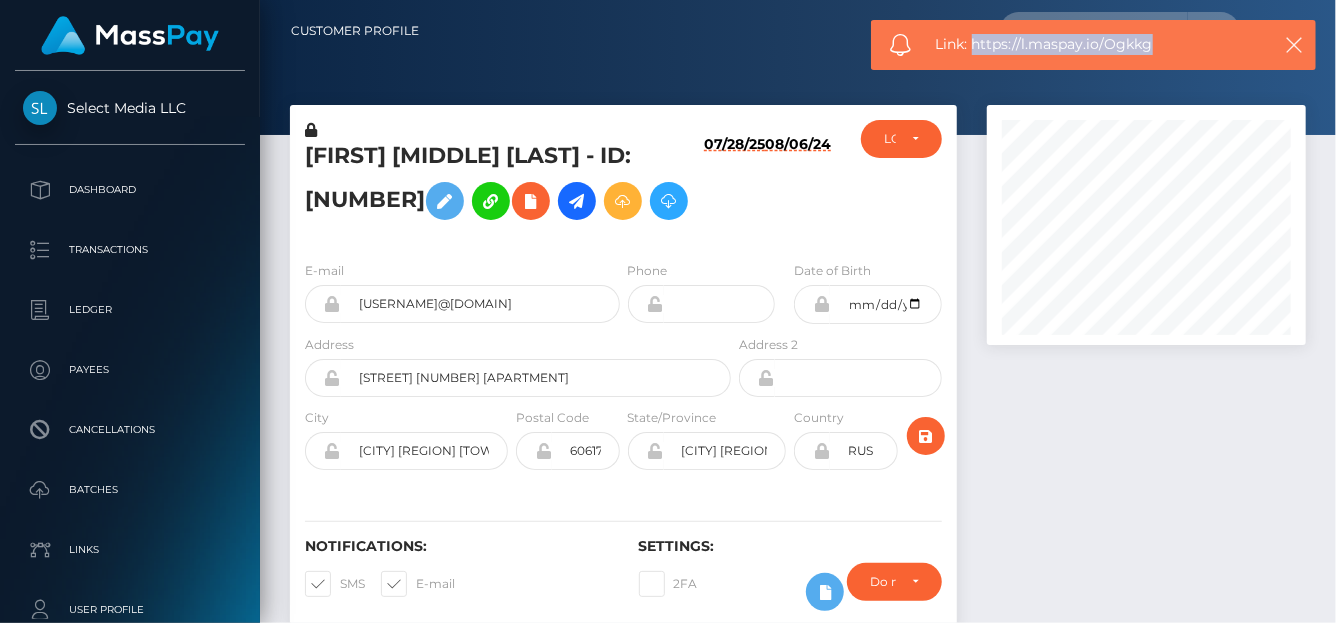 click on "Link: https://l.maspay.io/Ogkkg" at bounding box center (1096, 44) 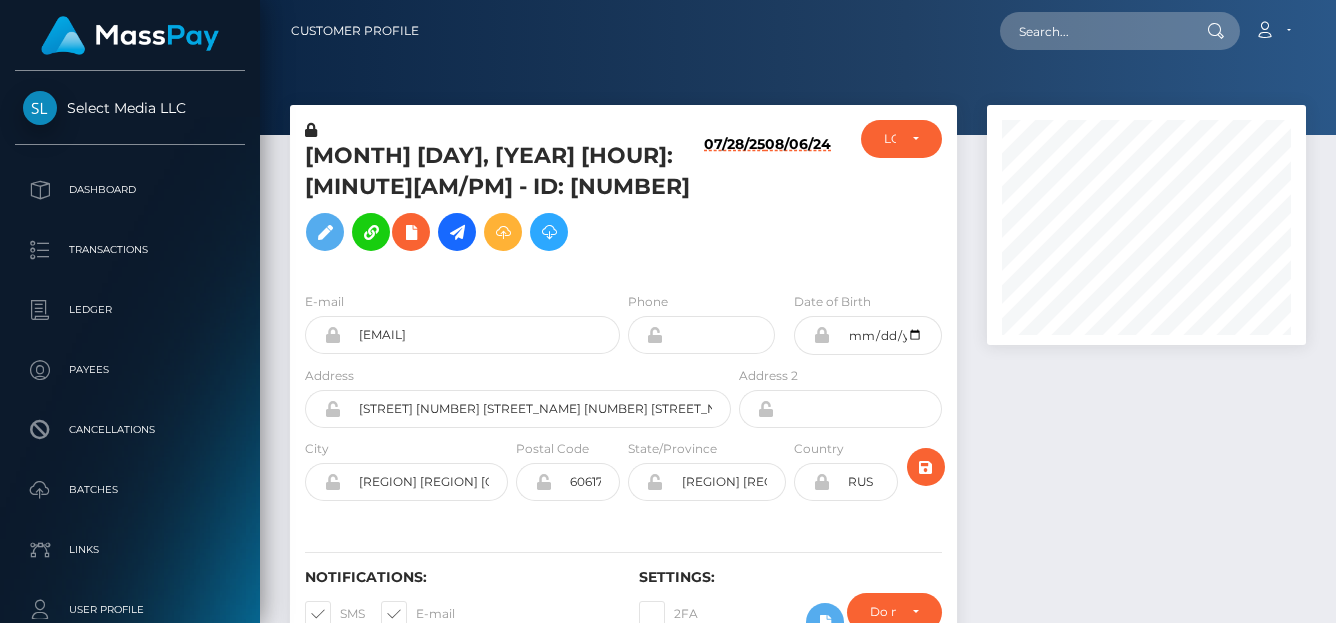 scroll, scrollTop: 0, scrollLeft: 0, axis: both 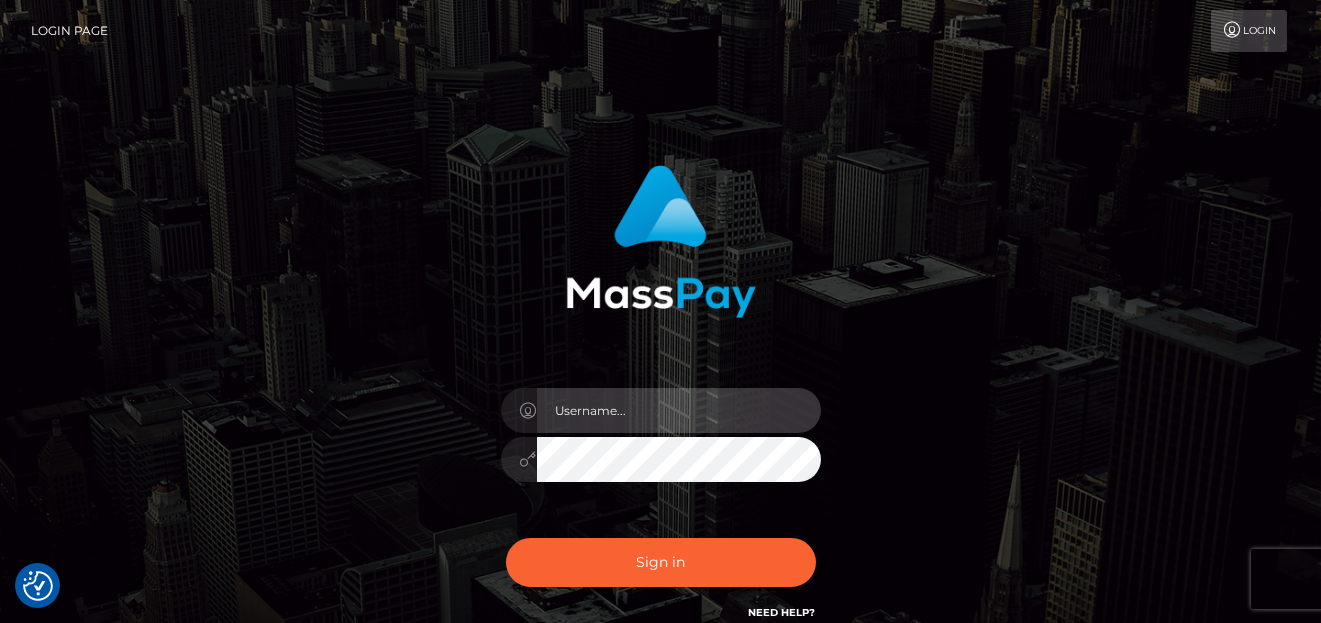 type on "[FIRST]" 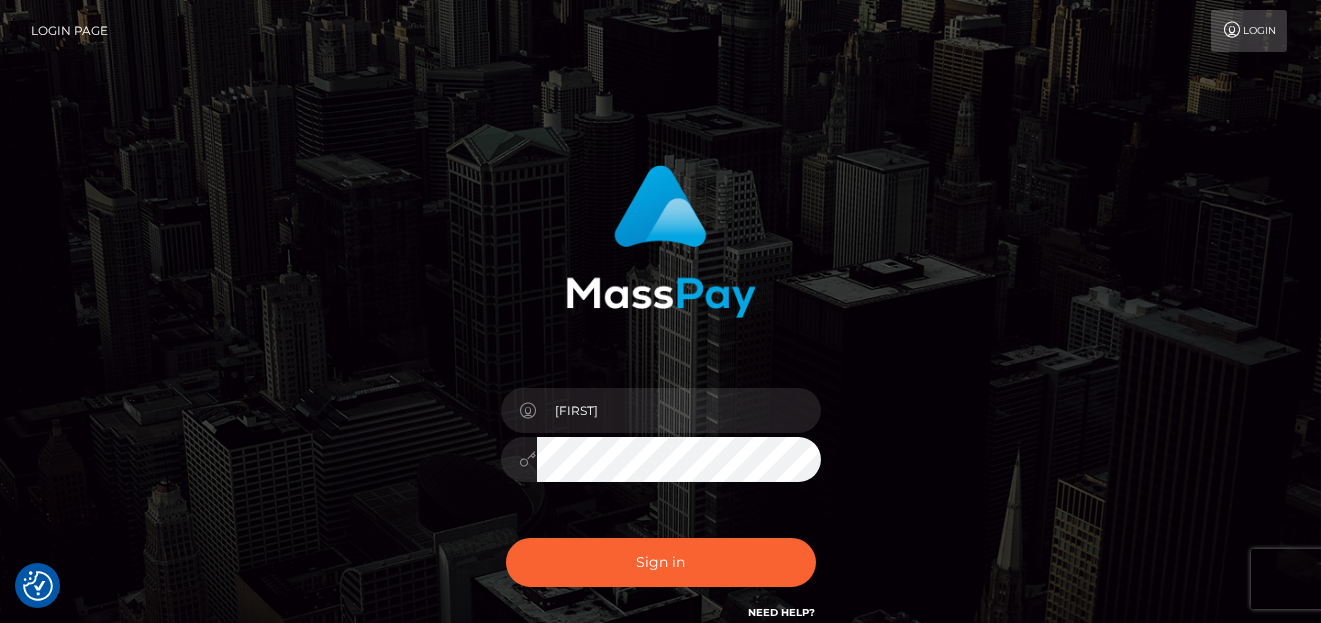 click on "Sign in
Need
Help?" at bounding box center [661, 570] 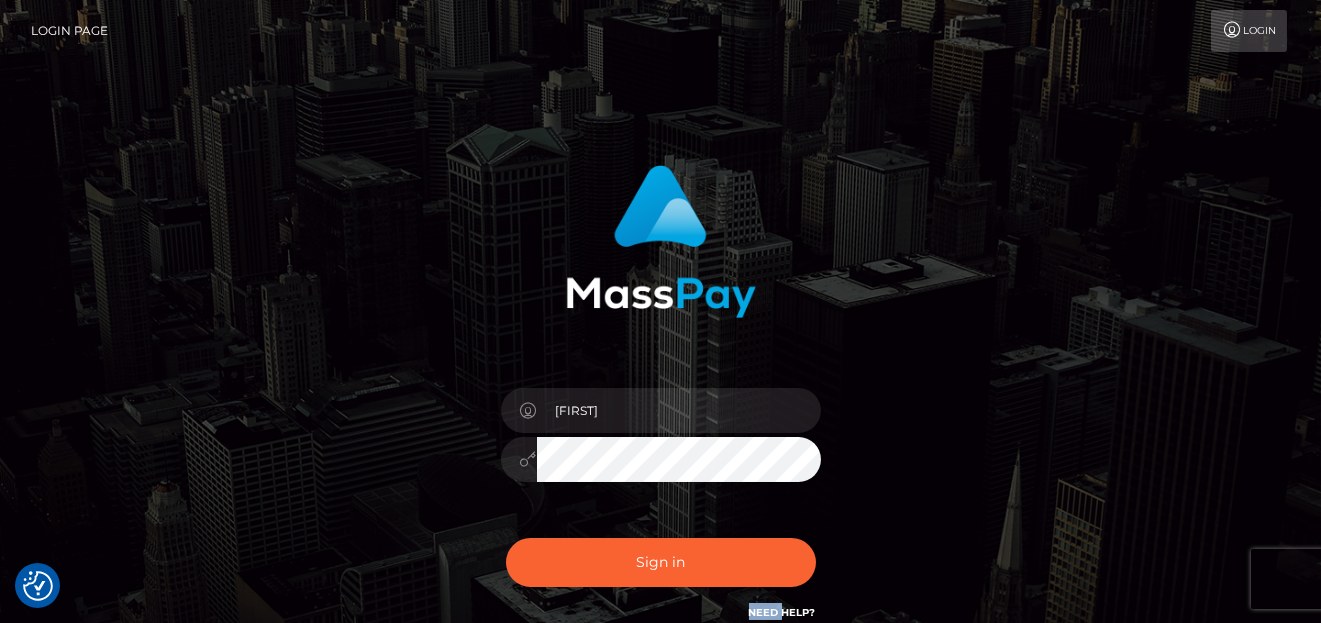 click on "Sign in
Need
Help?" at bounding box center (661, 570) 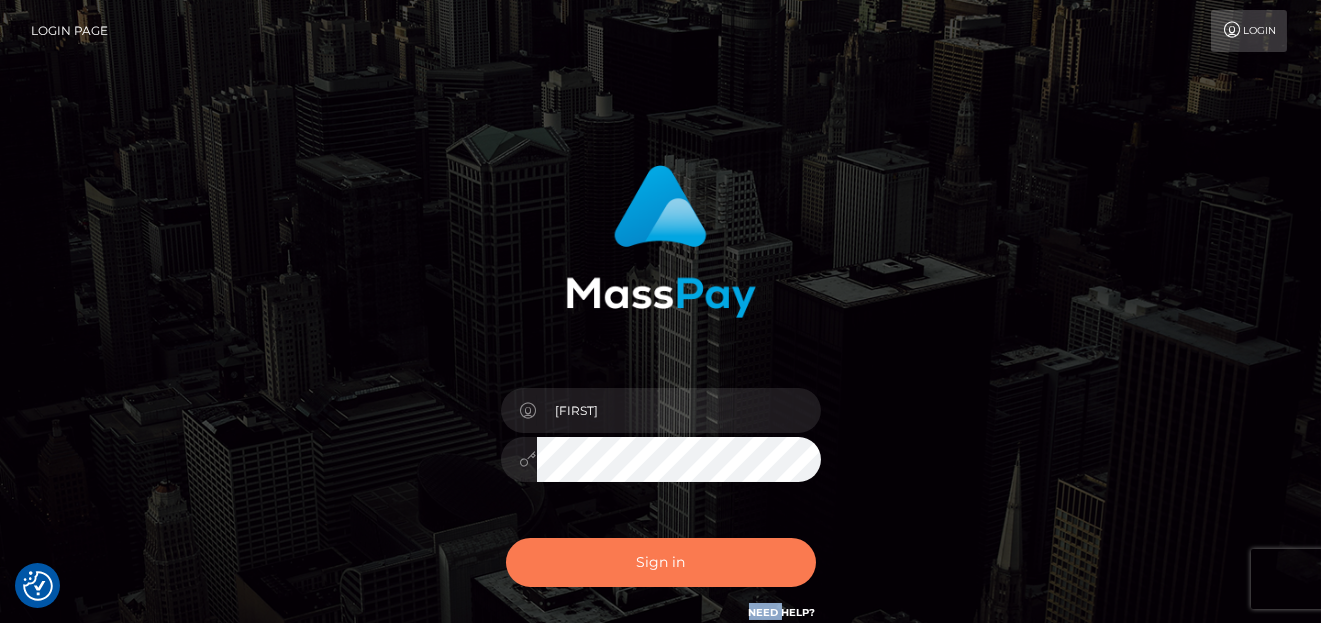 click on "Sign in" at bounding box center (661, 562) 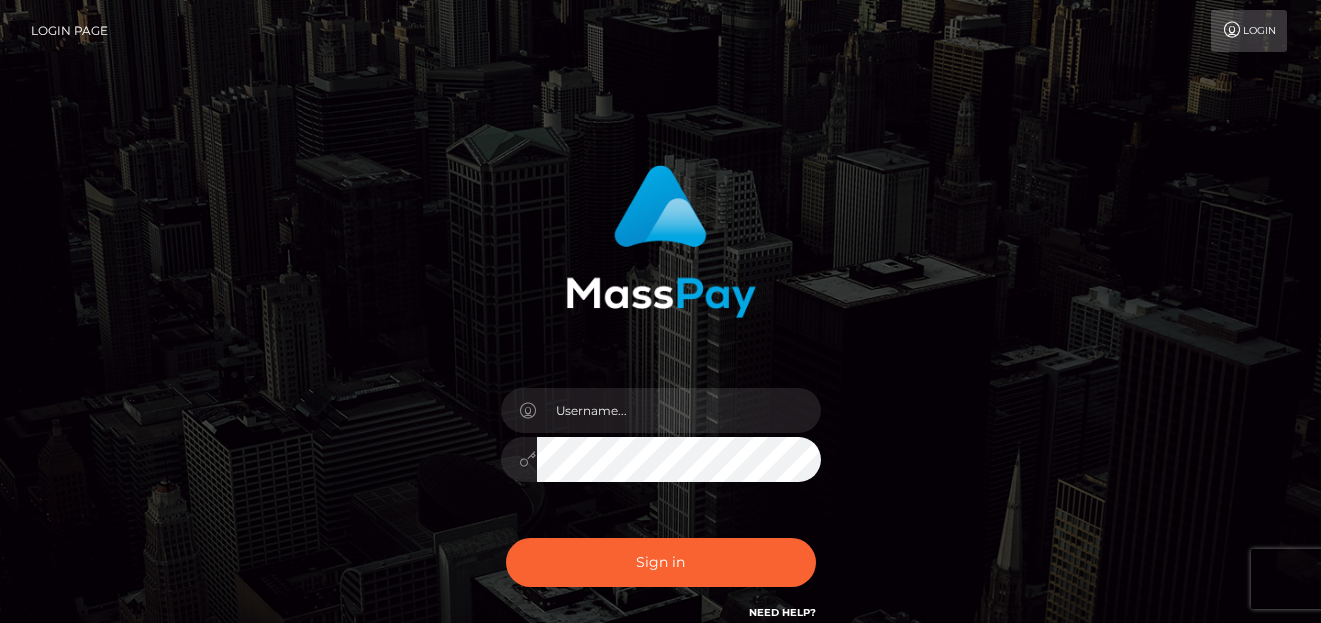 scroll, scrollTop: 0, scrollLeft: 0, axis: both 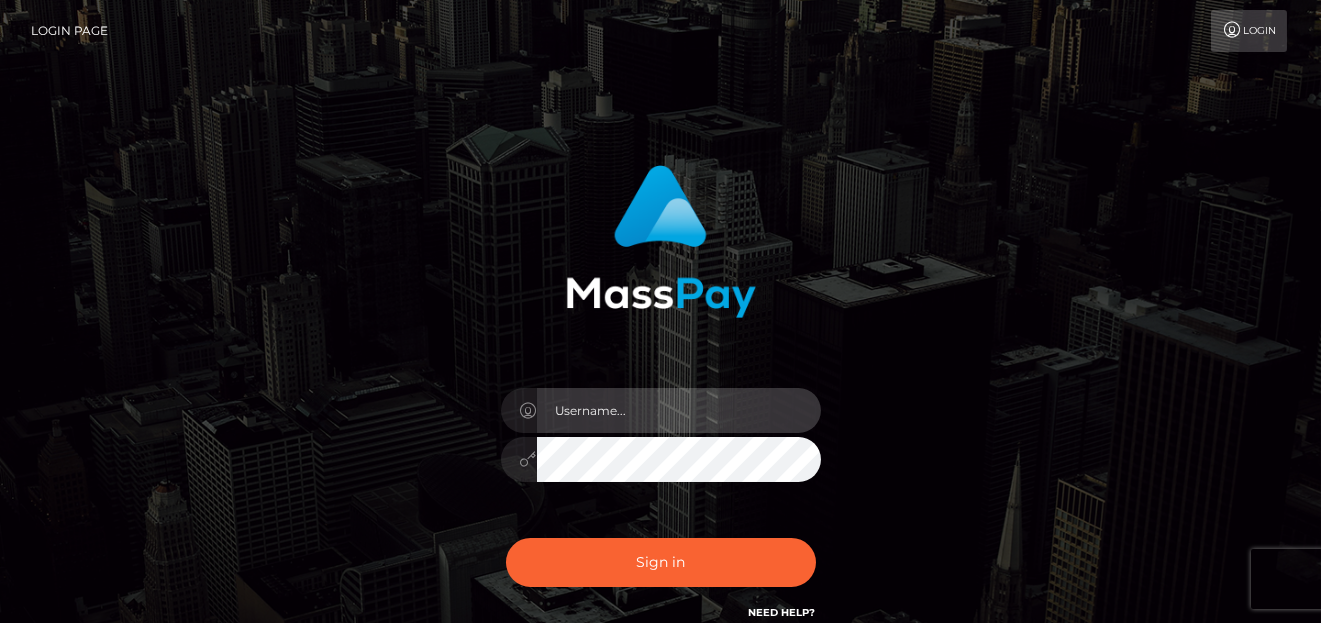 type on "[FIRST]" 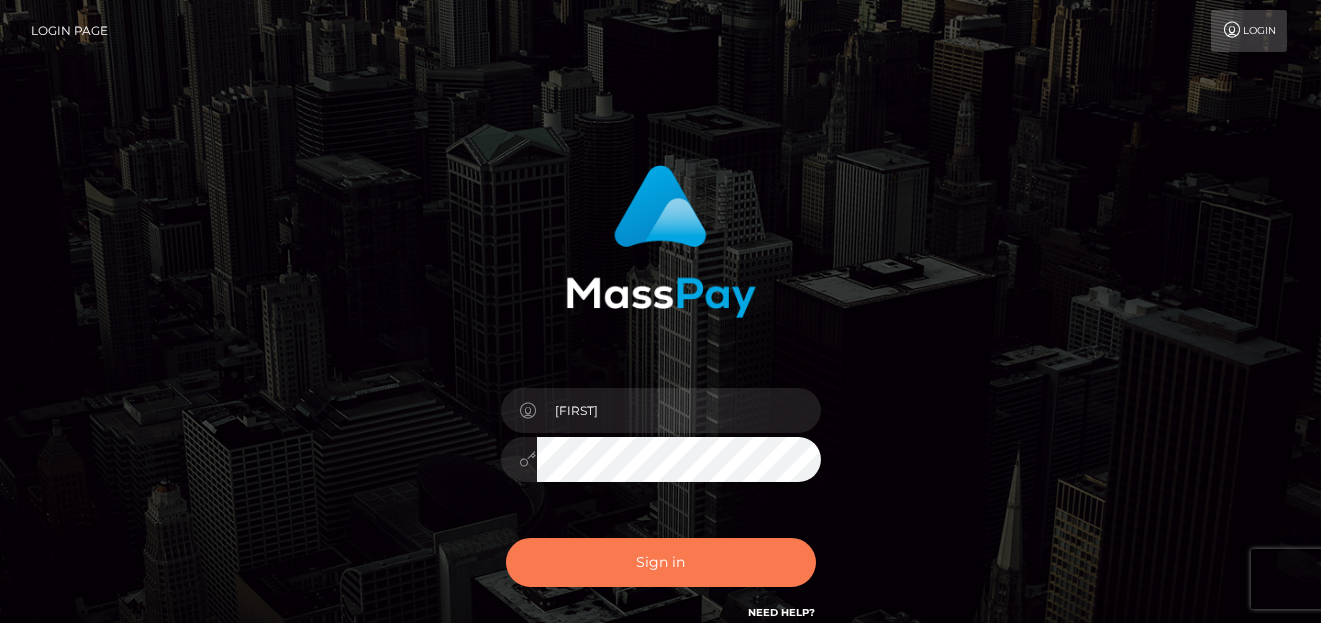 click on "Sign in" at bounding box center (661, 562) 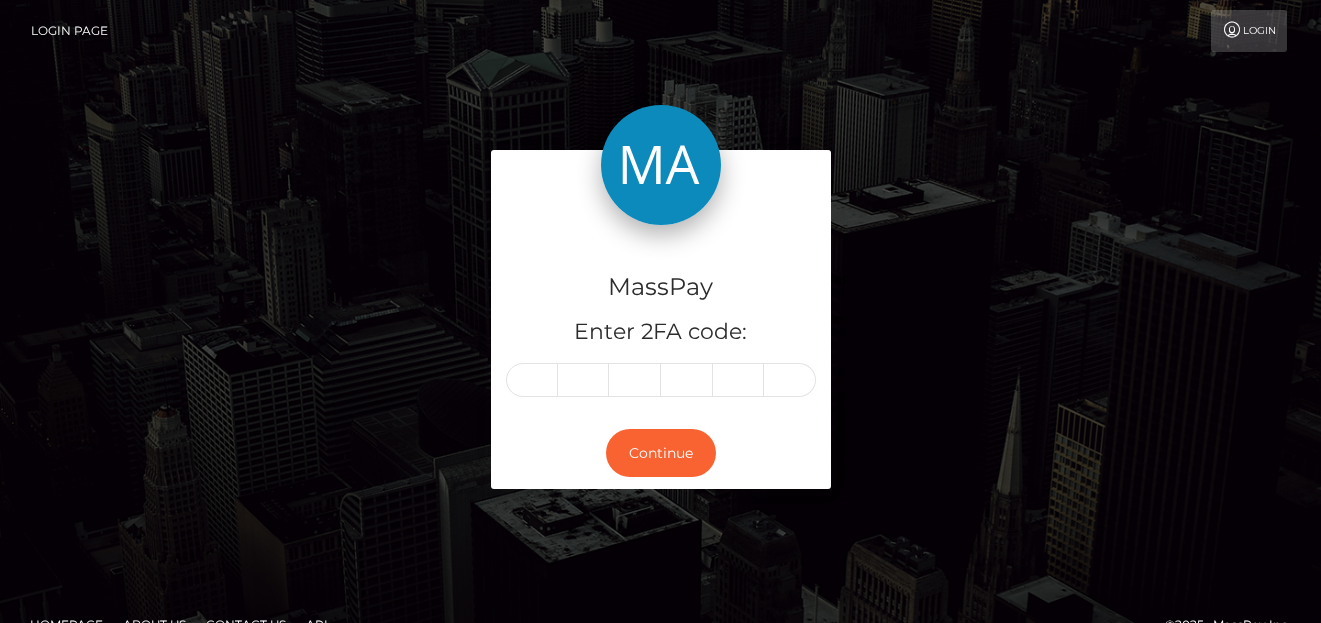 scroll, scrollTop: 0, scrollLeft: 0, axis: both 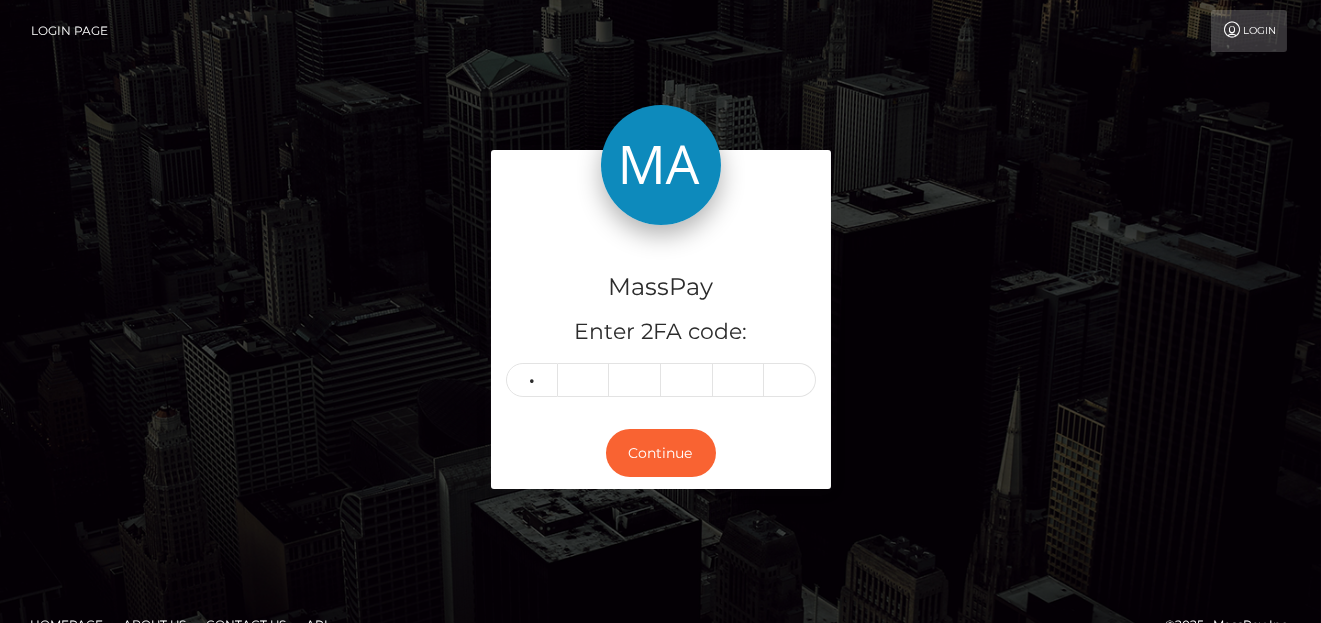 type on "0" 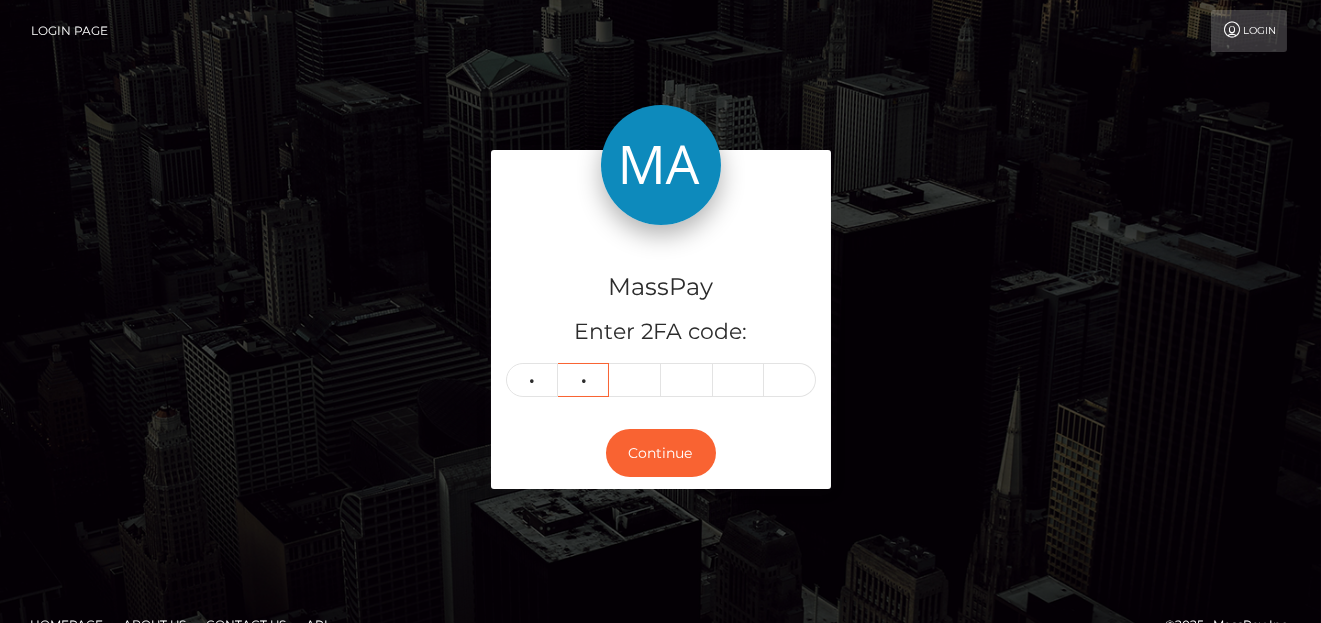 type on "8" 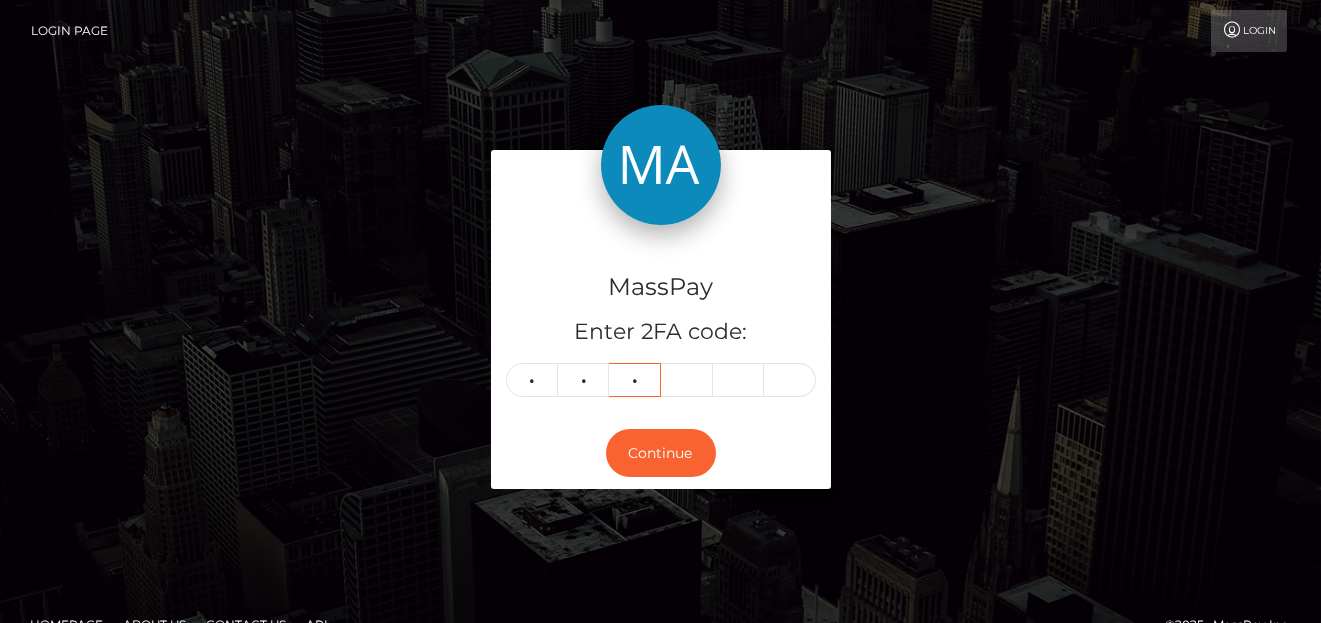 type on "6" 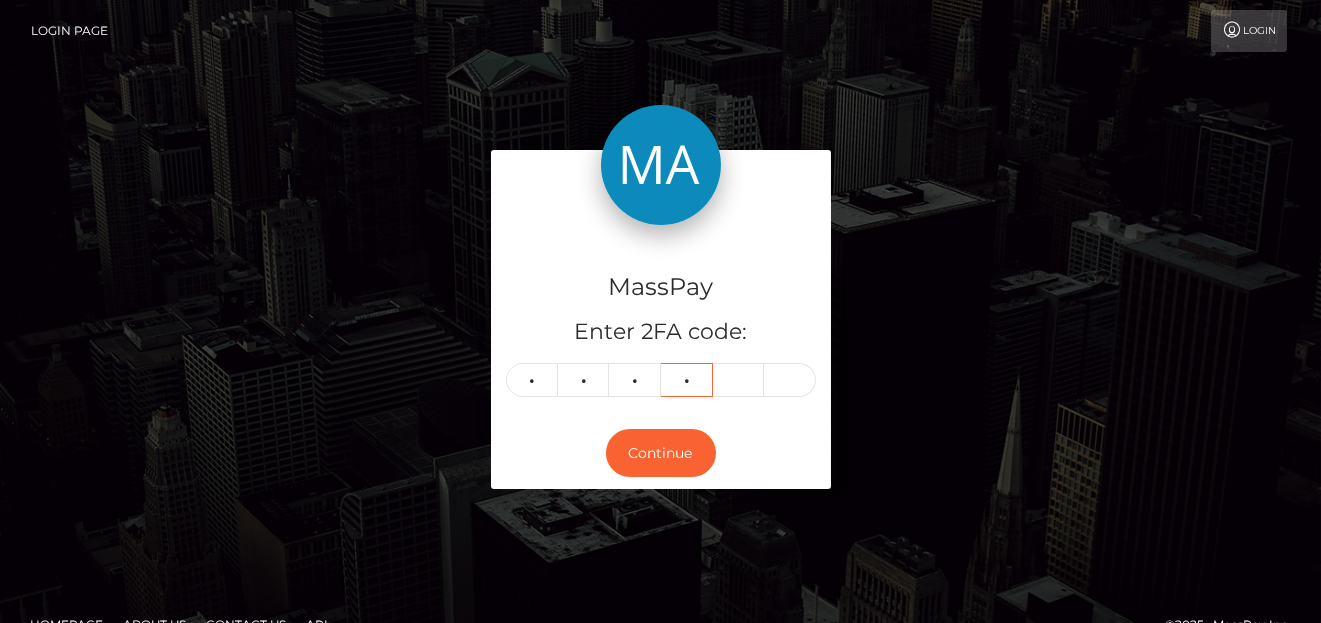 type on "5" 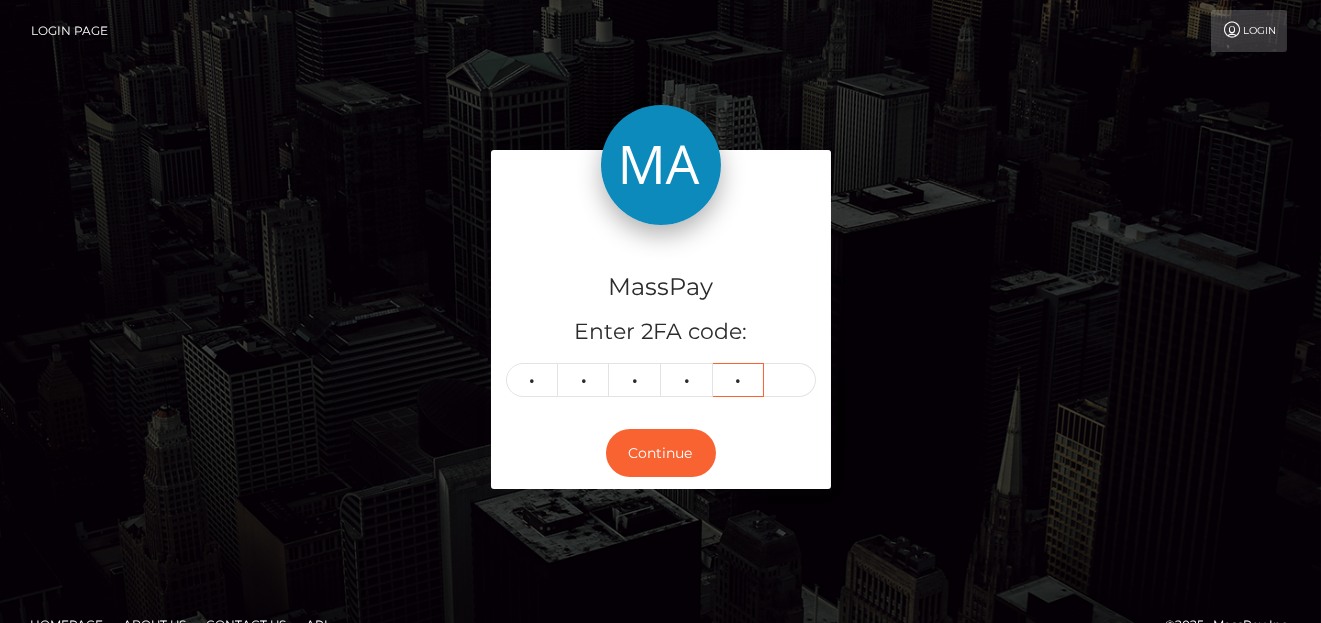type on "6" 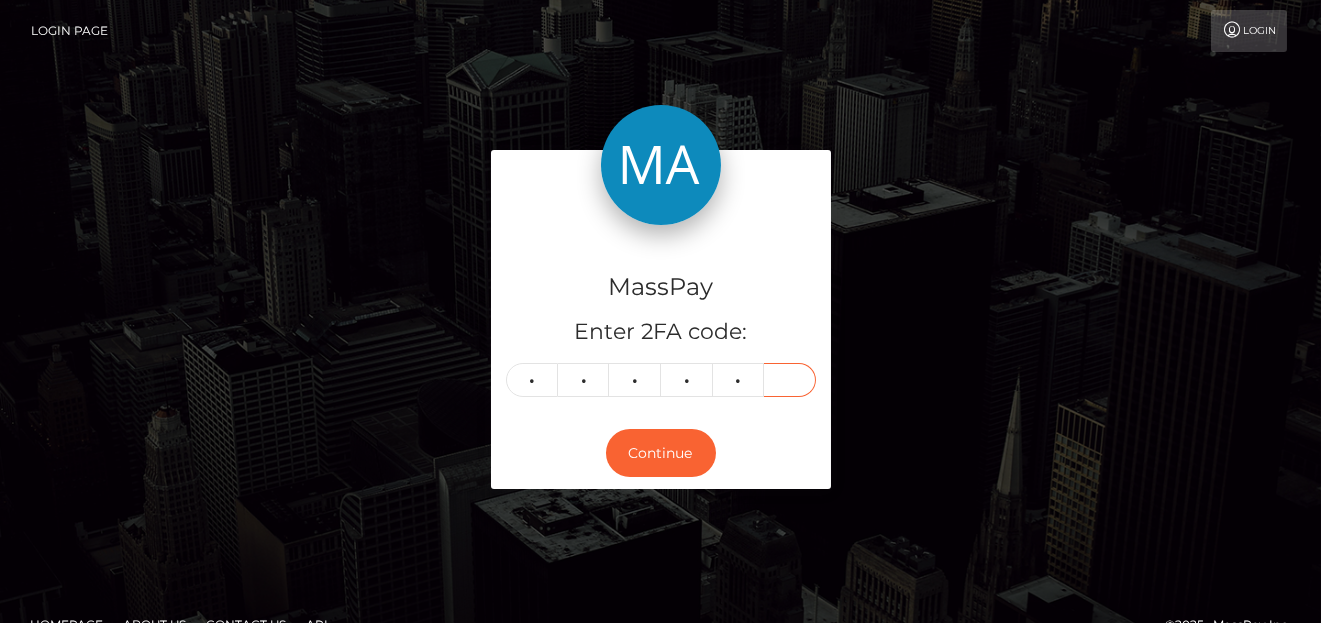 type on "3" 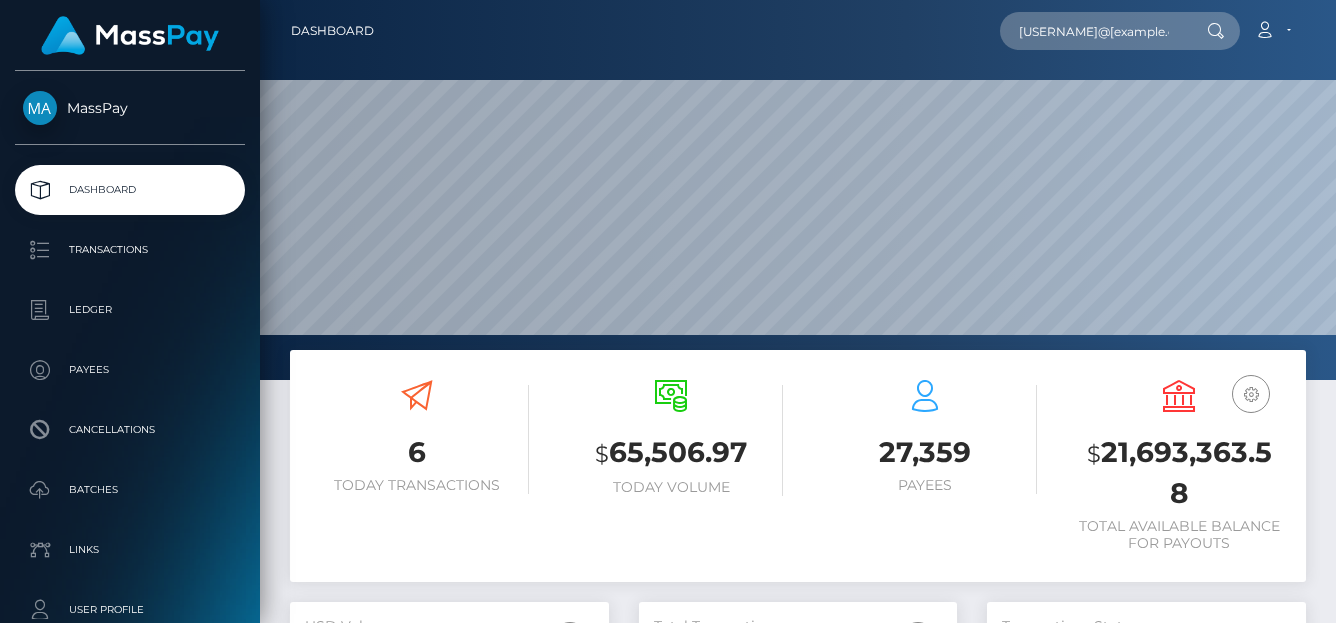 scroll, scrollTop: 0, scrollLeft: 0, axis: both 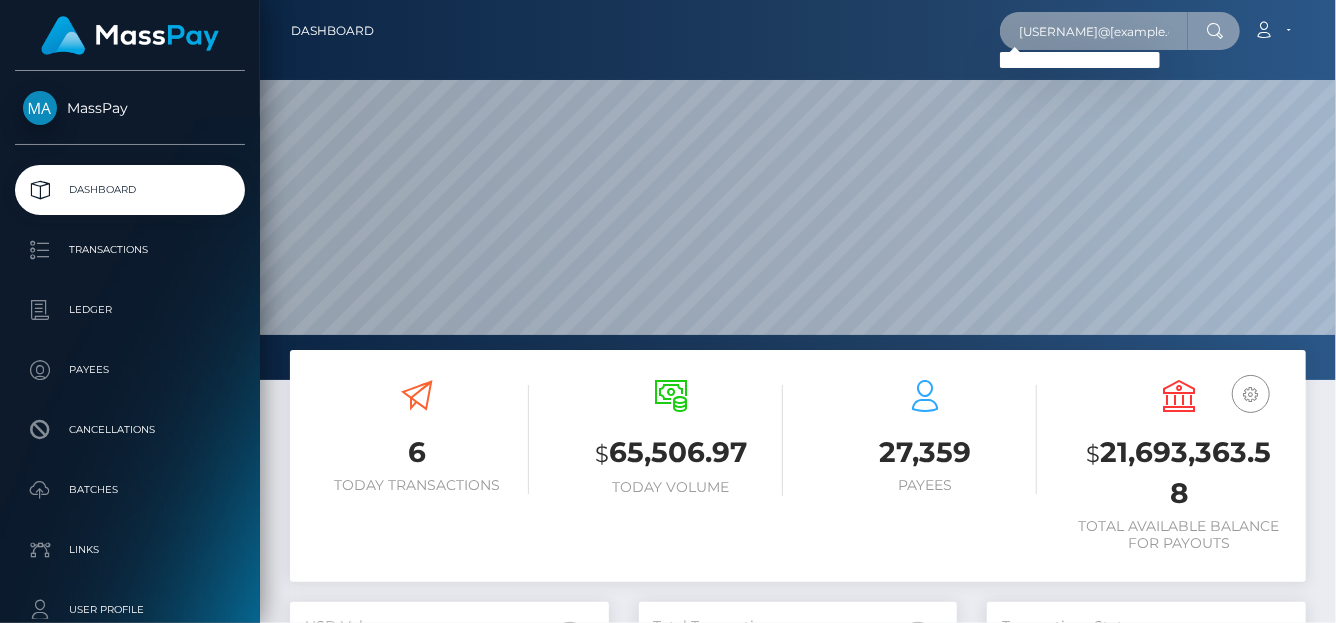 click on "ryleyknapp2003@gmail.com" at bounding box center (1094, 31) 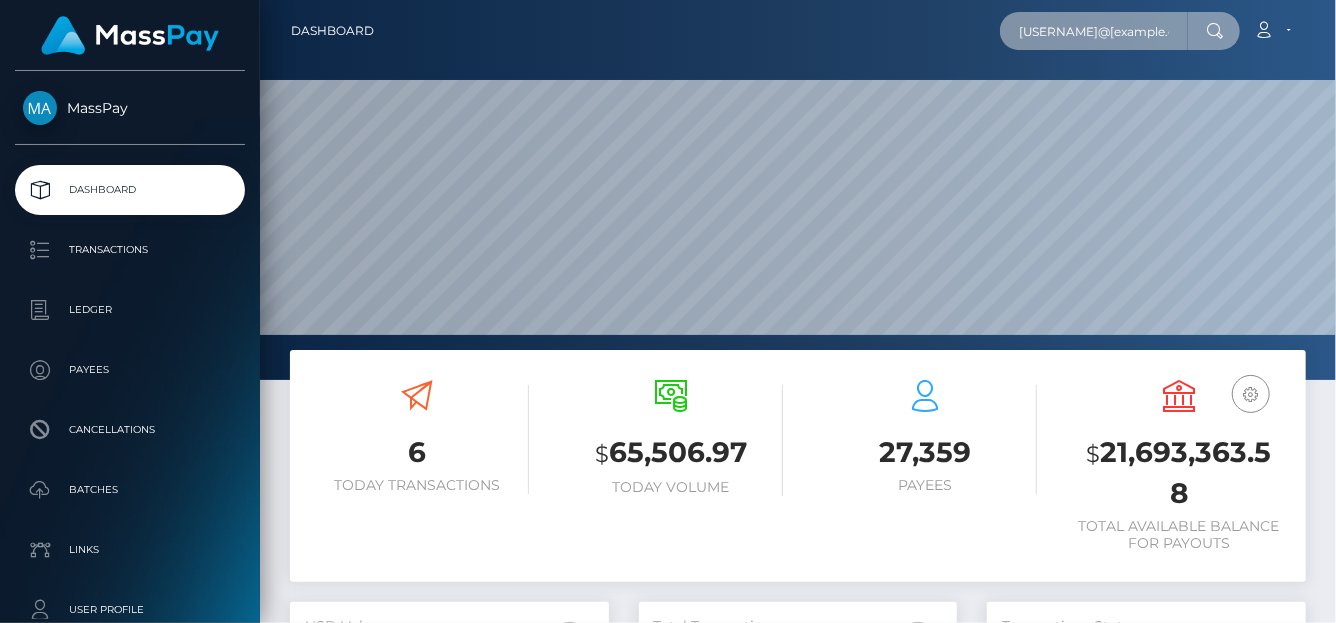scroll, scrollTop: 0, scrollLeft: 25, axis: horizontal 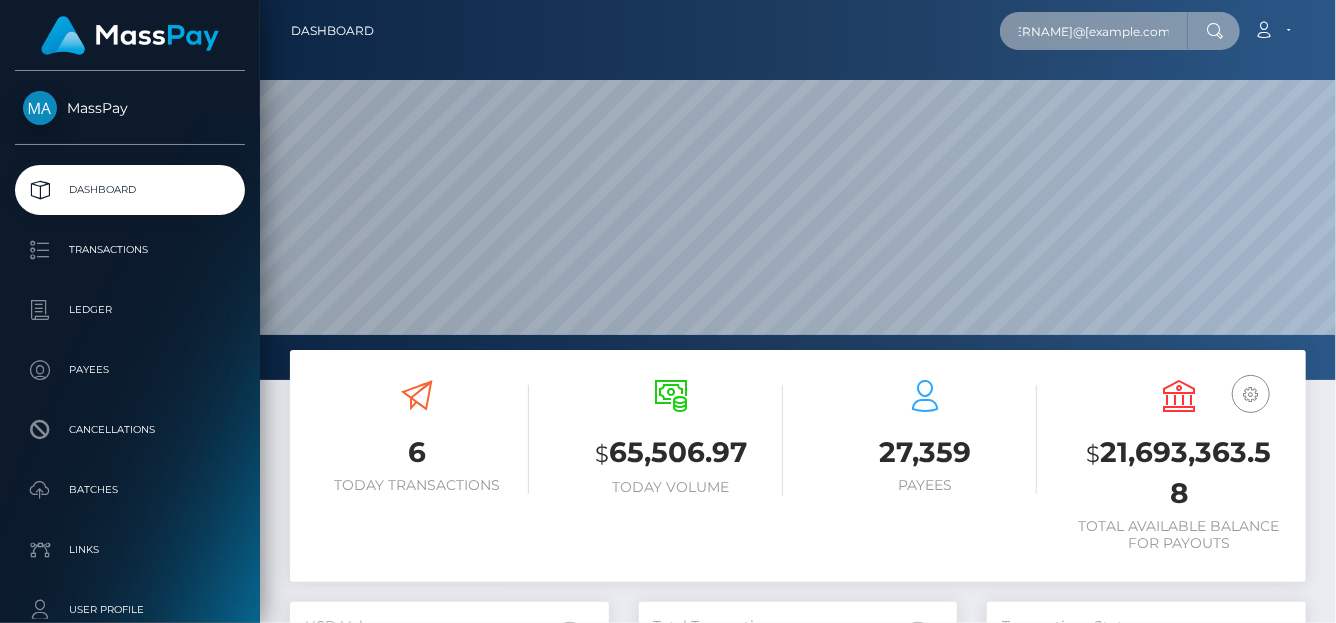 drag, startPoint x: 1005, startPoint y: 32, endPoint x: 1197, endPoint y: 31, distance: 192.00261 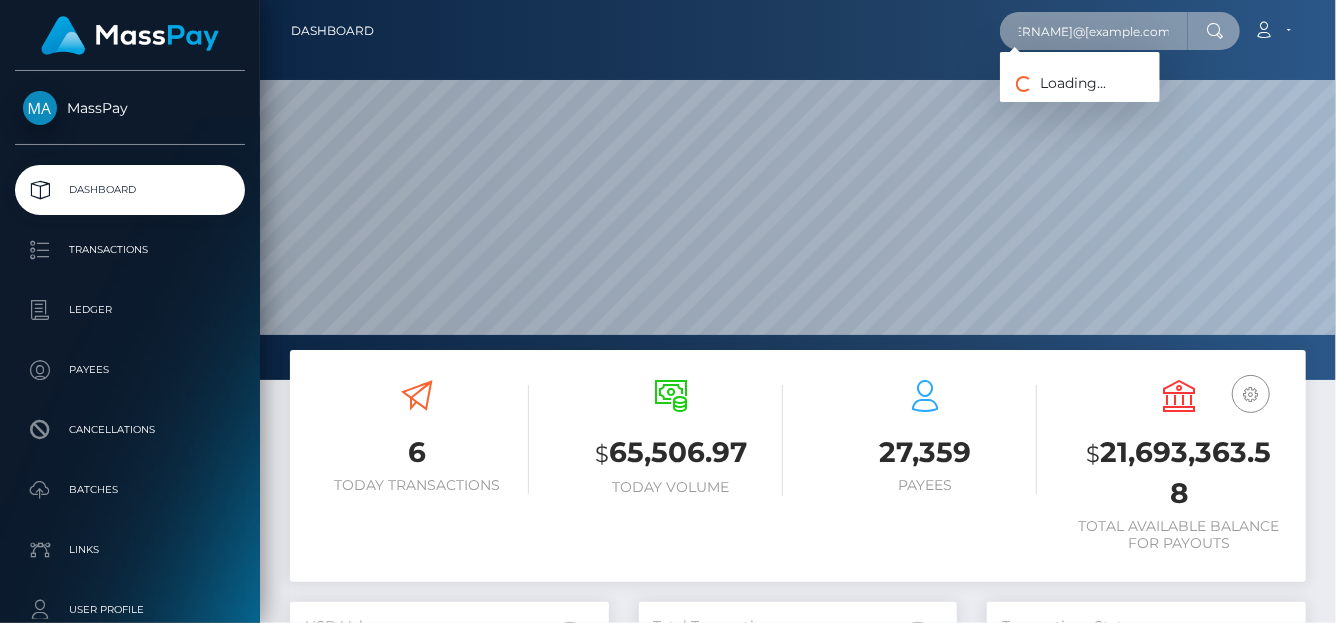 scroll, scrollTop: 0, scrollLeft: 0, axis: both 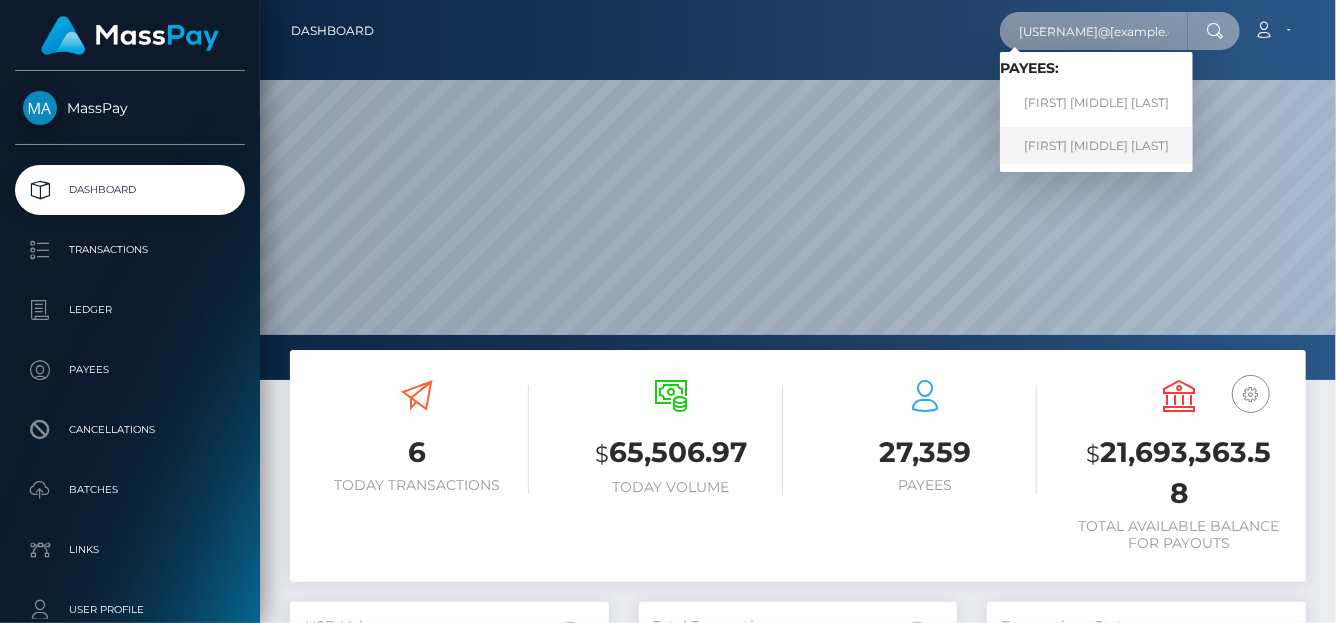 type on "skarletpluto@gmail.com" 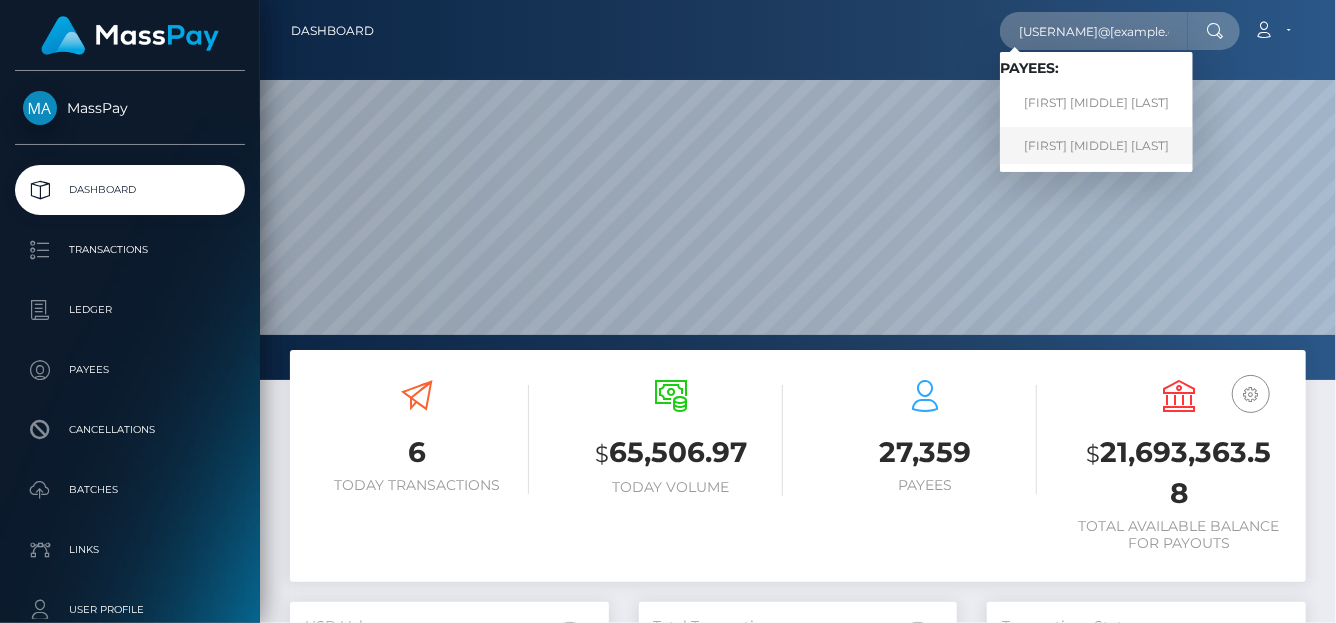 scroll, scrollTop: 0, scrollLeft: 0, axis: both 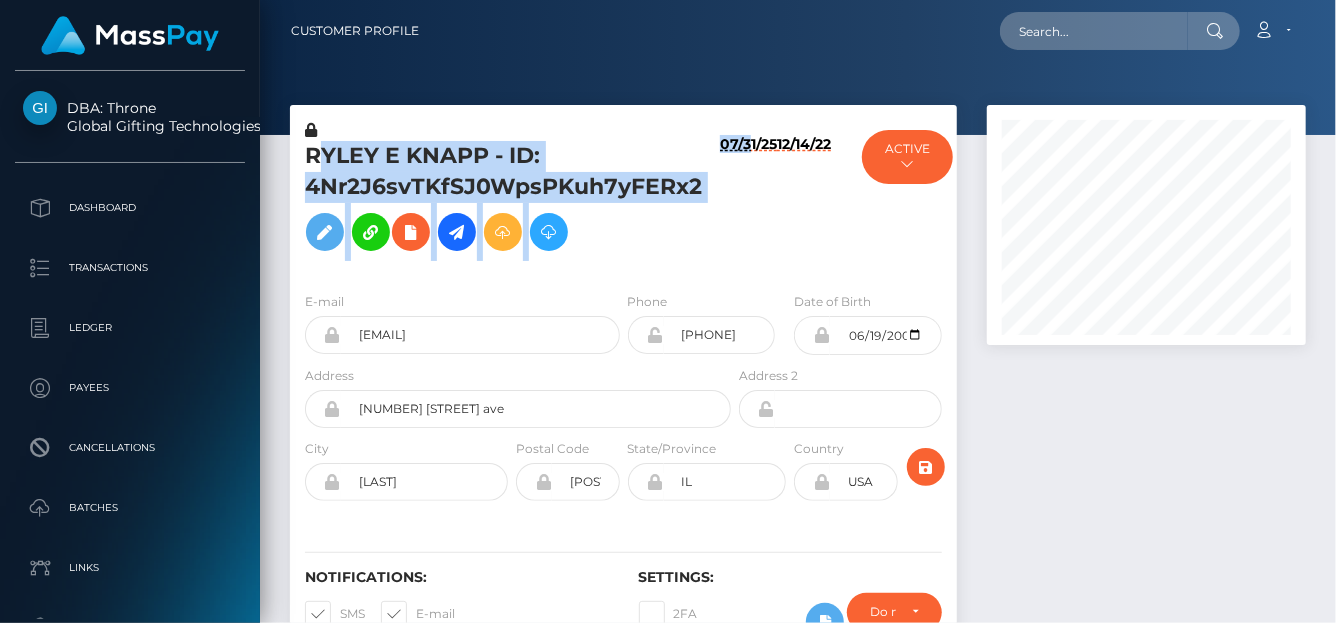 drag, startPoint x: 747, startPoint y: 184, endPoint x: 327, endPoint y: 167, distance: 420.3439 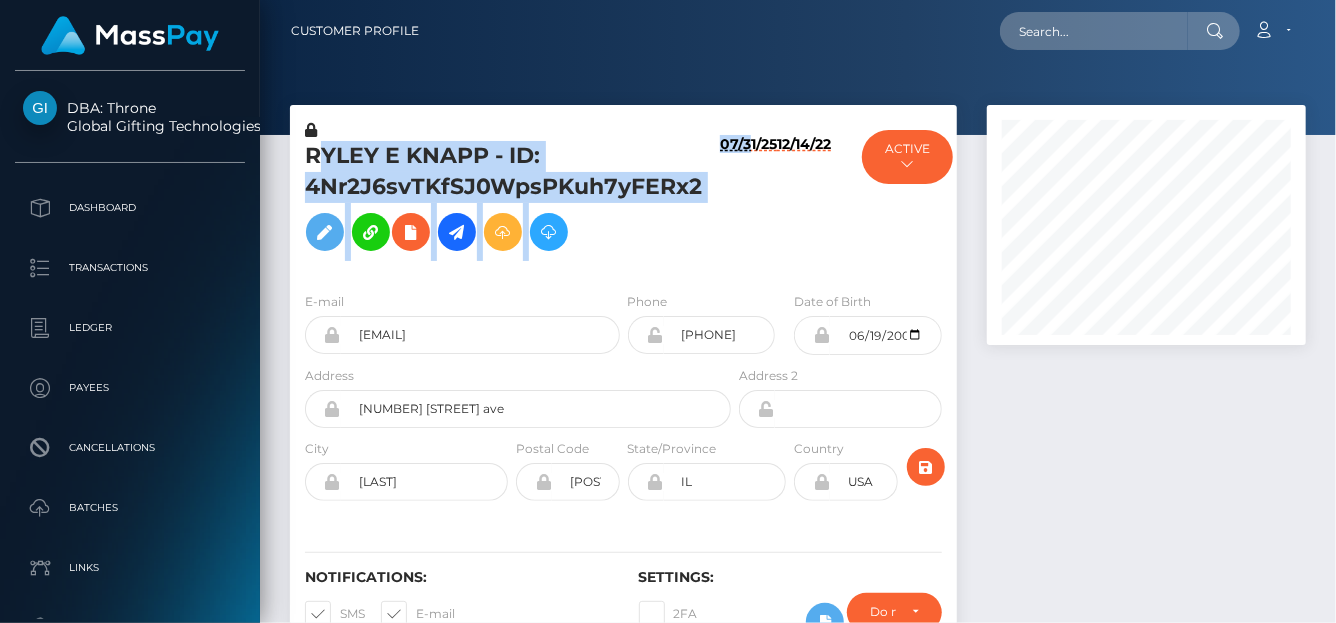 click on "RYLEY E KNAPP
- ID: 4Nr2J6svTKfSJ0WpsPKuh7yFERx2
07/31/25 12/14/22
Select Media LLC -  ACTIVE" at bounding box center [623, 198] 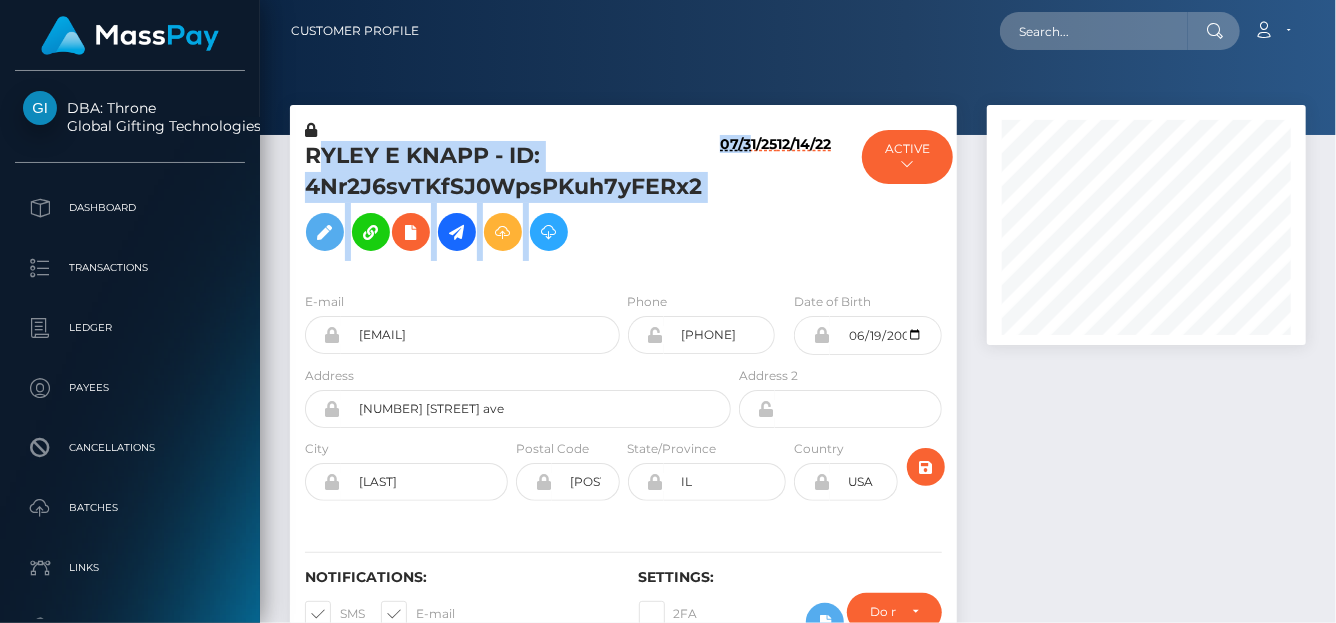 click on "07/31/25" at bounding box center [748, 202] 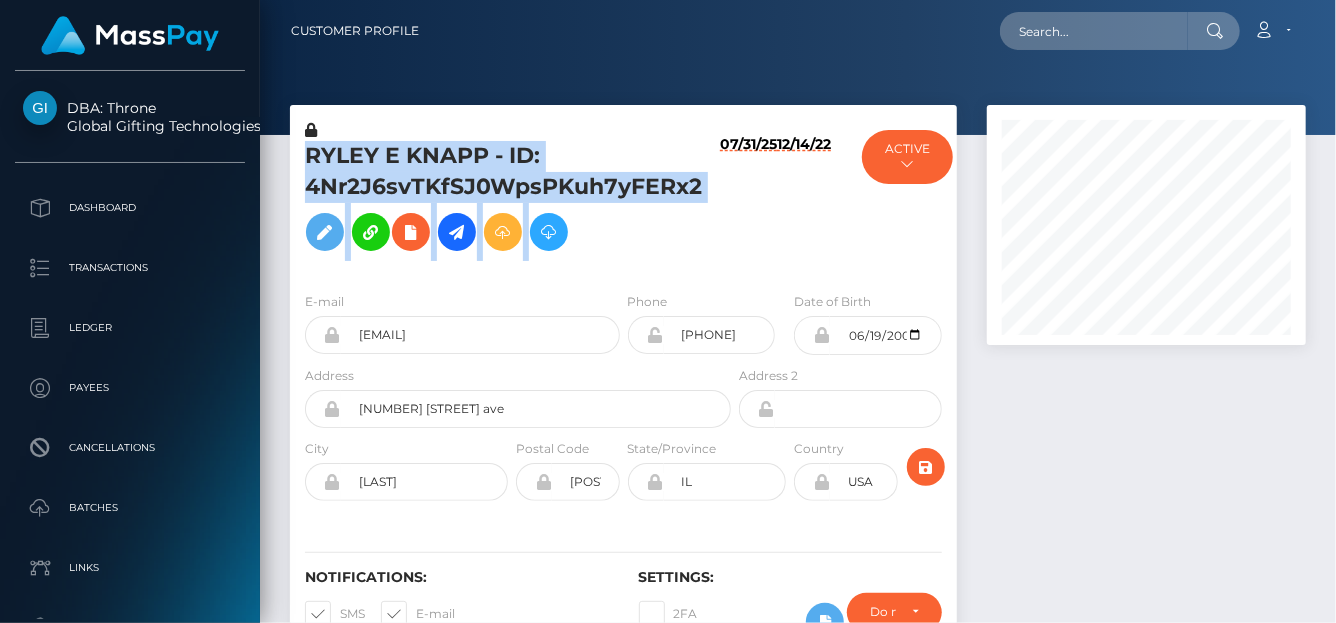 drag, startPoint x: 716, startPoint y: 194, endPoint x: 306, endPoint y: 157, distance: 411.66614 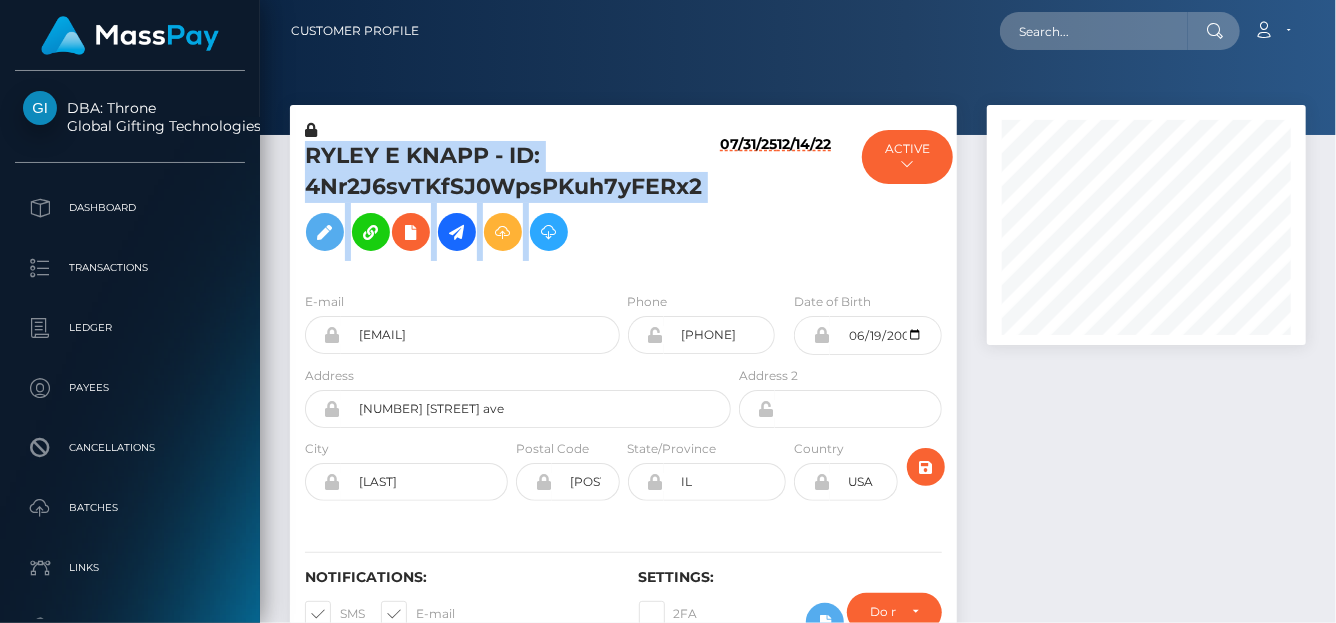 click on "RYLEY E KNAPP
- ID: 4Nr2J6svTKfSJ0WpsPKuh7yFERx2
07/31/25 12/14/22
Select Media LLC -  ACTIVE" at bounding box center (623, 198) 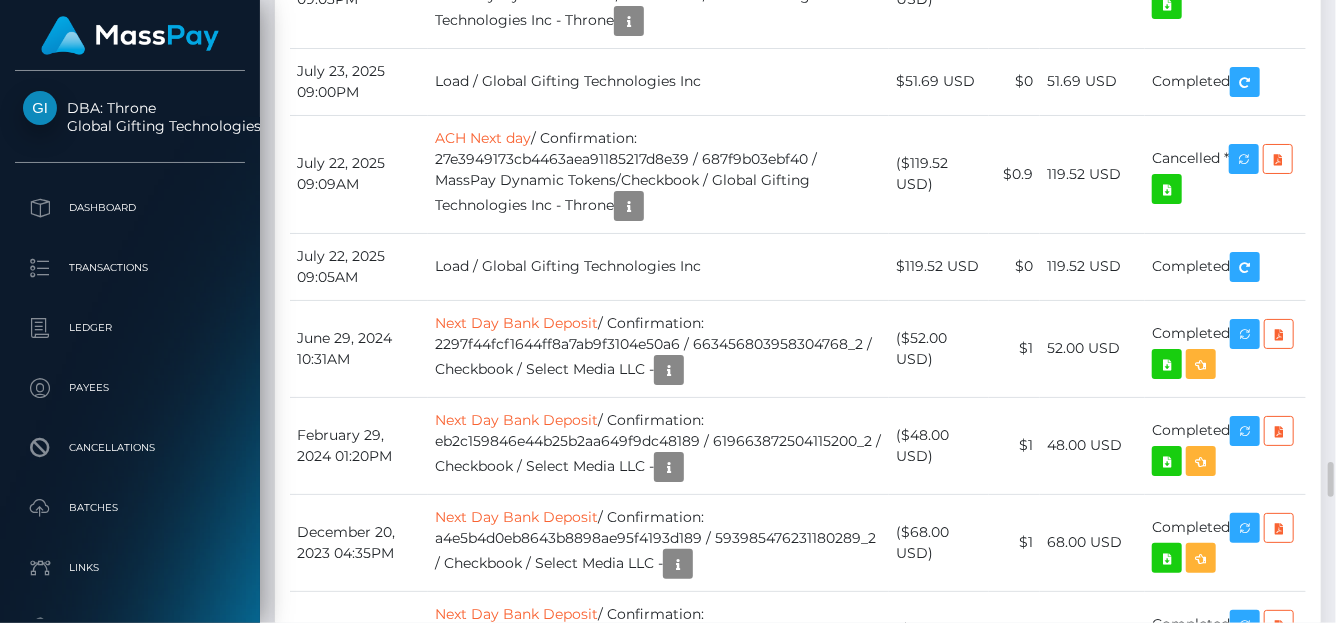 scroll, scrollTop: 8314, scrollLeft: 0, axis: vertical 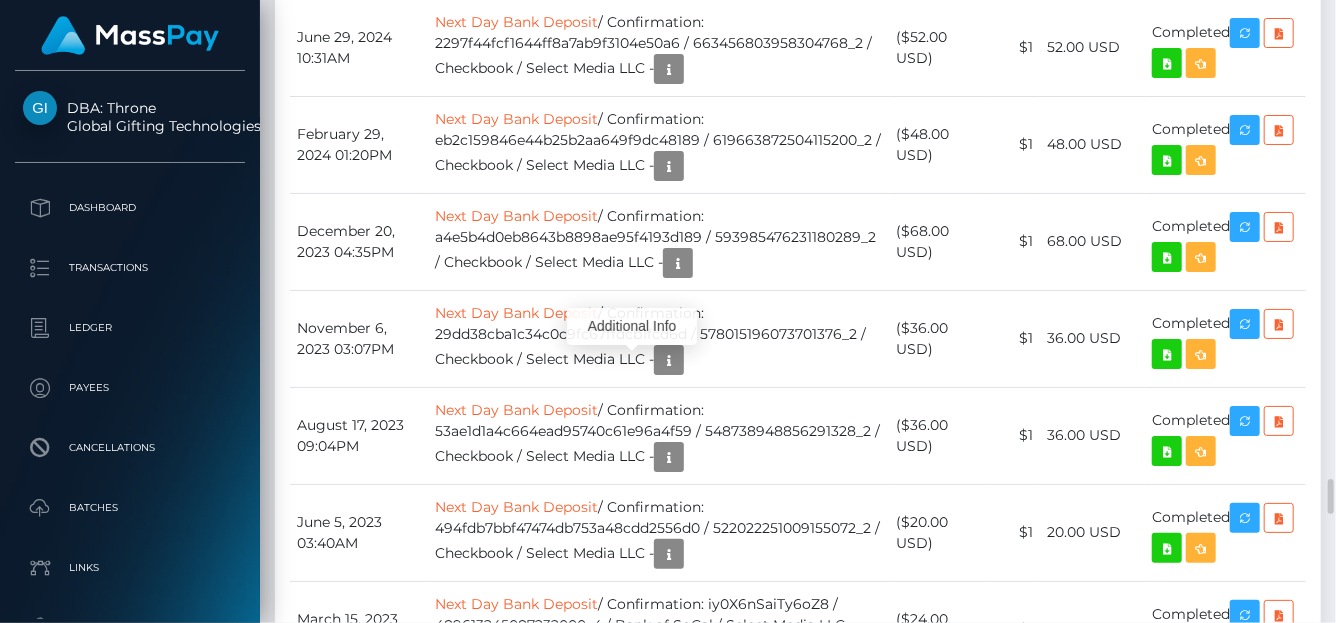 click at bounding box center [629, -1152] 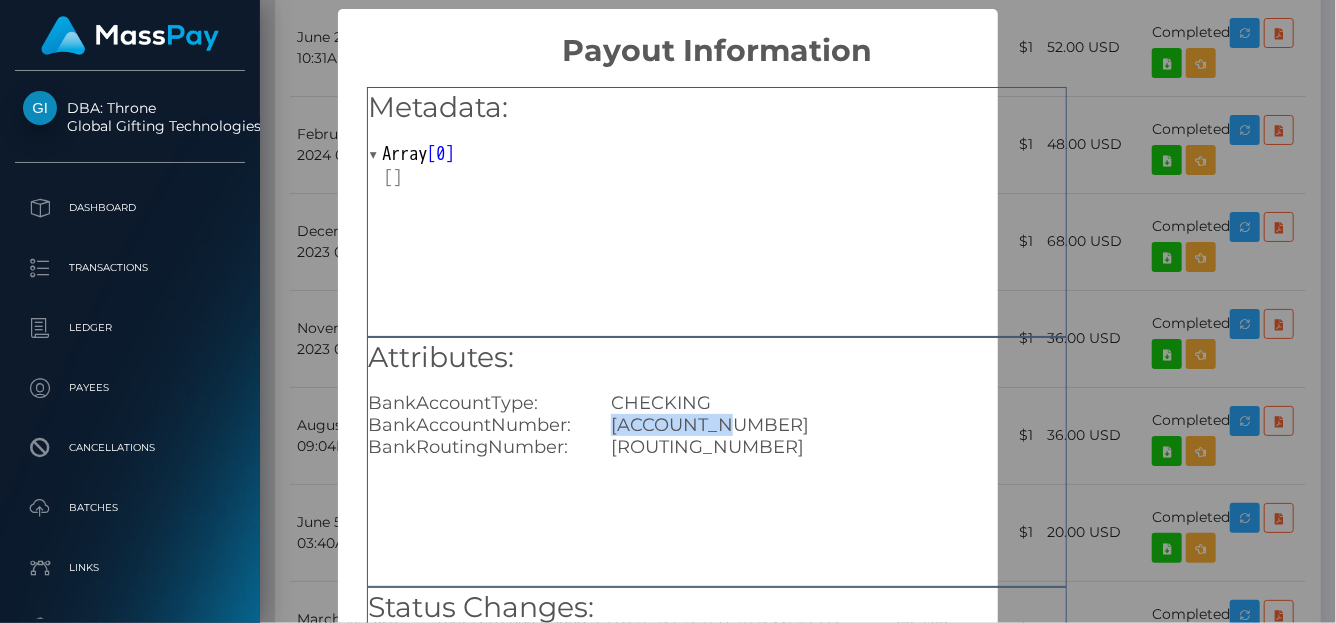 drag, startPoint x: 726, startPoint y: 427, endPoint x: 609, endPoint y: 428, distance: 117.00427 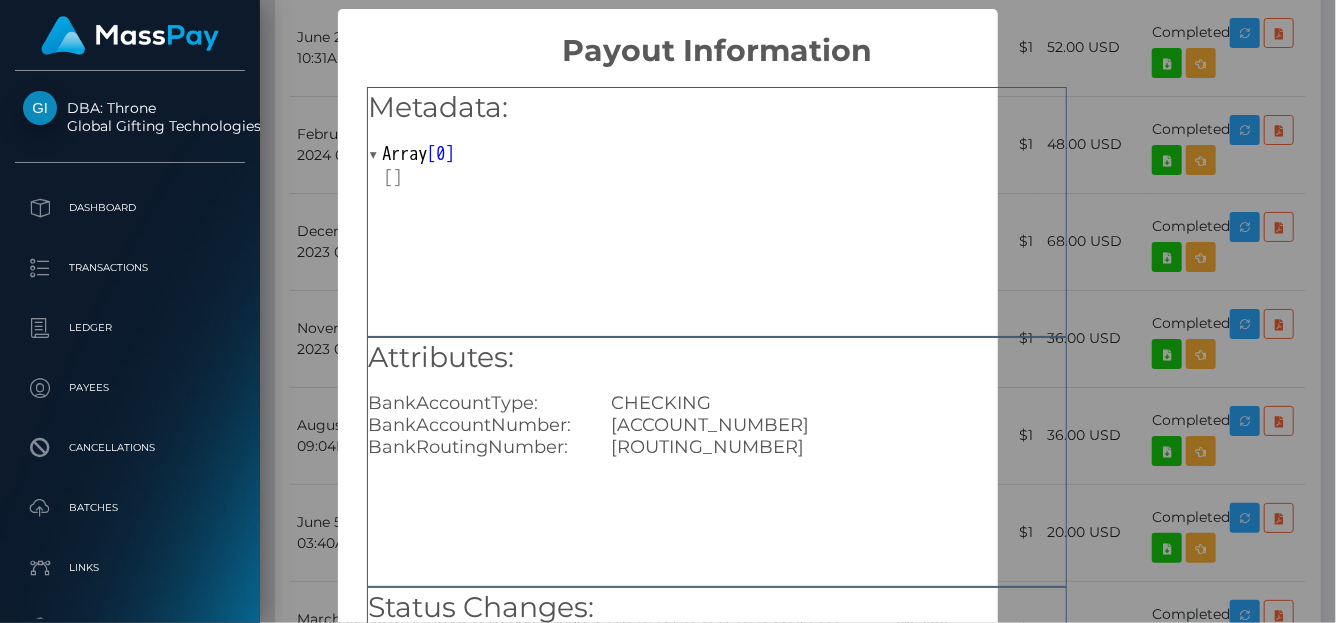 click on "× Payout Information Metadata: Array [ 0 ] Attributes: BankAccountType: CHECKING BankAccountNumber: 1000768856 BankRoutingNumber: 081204540 Status Changes: 2025-07-31 03:04:28.900 Sent to Bank, Awaiting Confirmation 2025-07-31 03:04:28.578 Processing OK No Cancel" at bounding box center (668, 311) 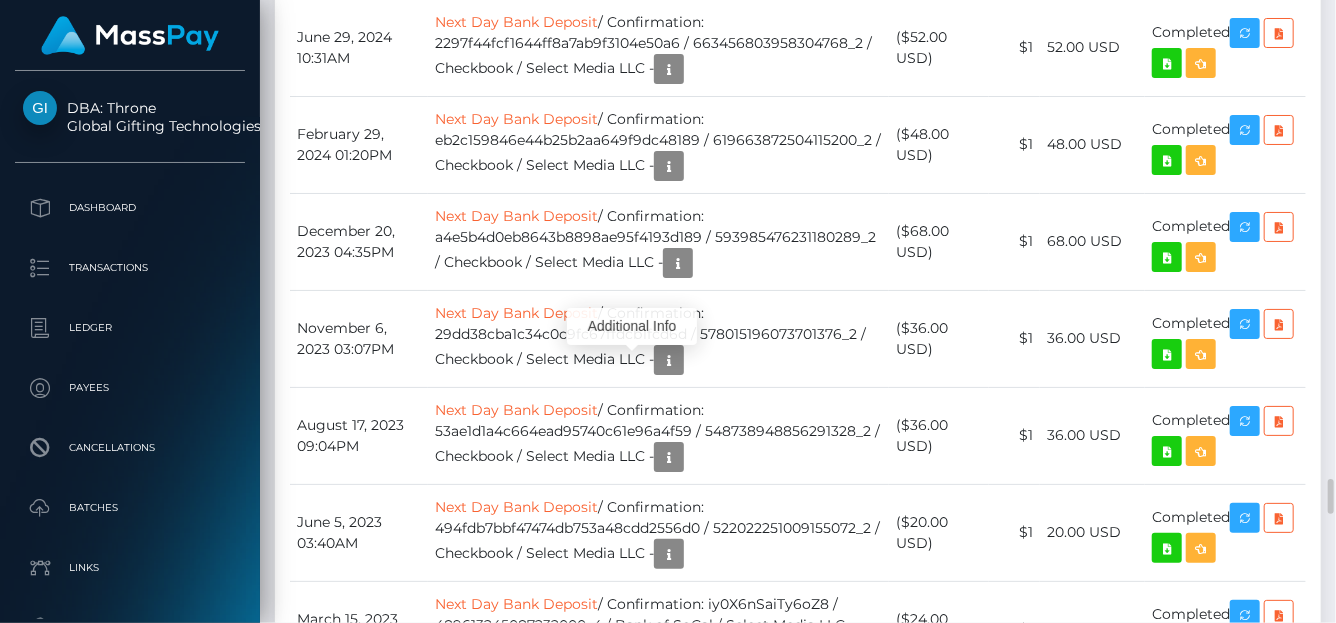 scroll, scrollTop: 240, scrollLeft: 319, axis: both 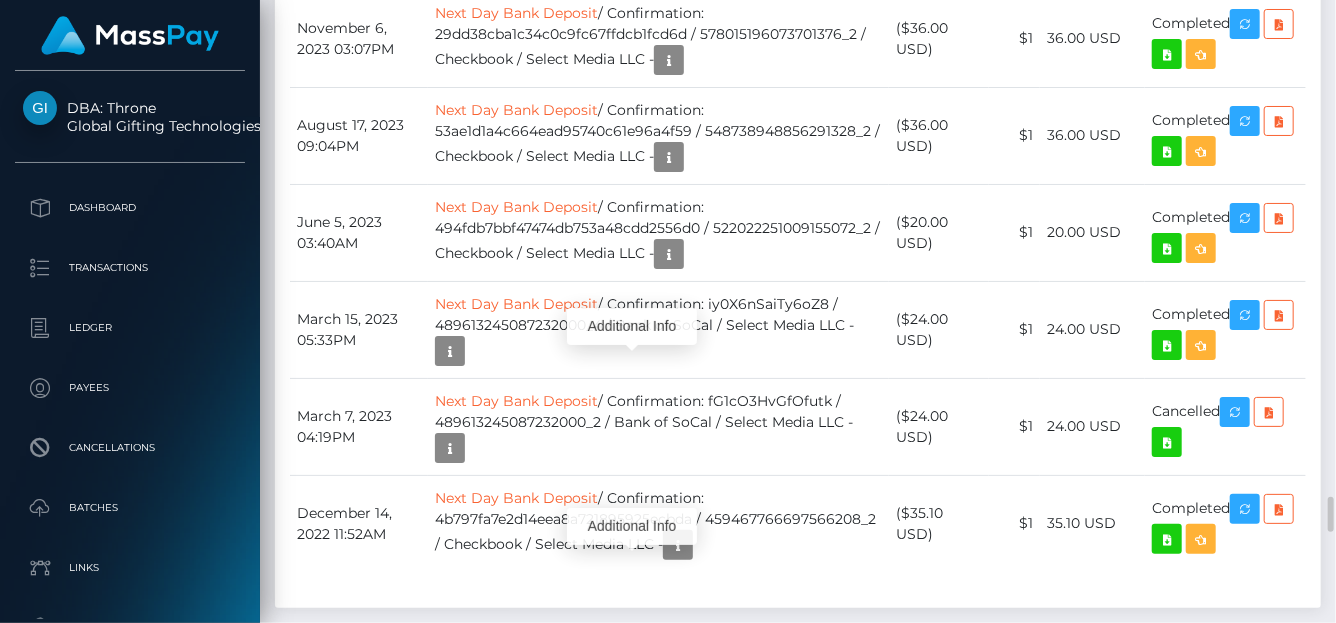 click at bounding box center (629, -950) 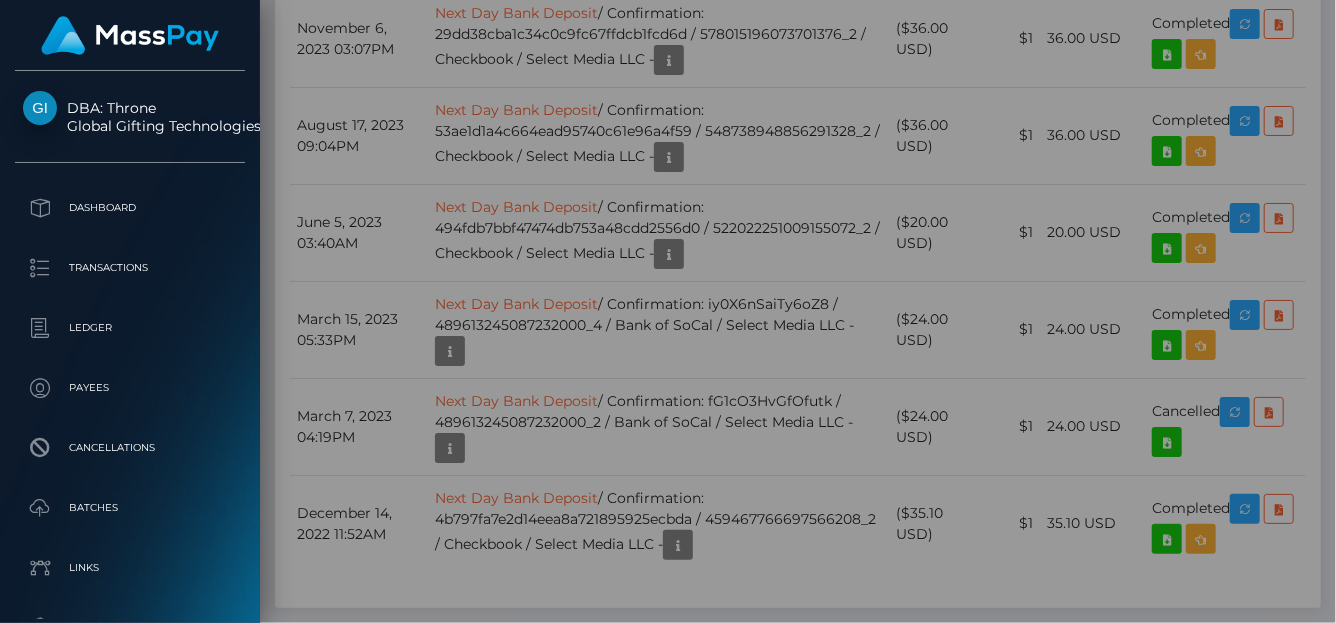 scroll, scrollTop: 0, scrollLeft: 0, axis: both 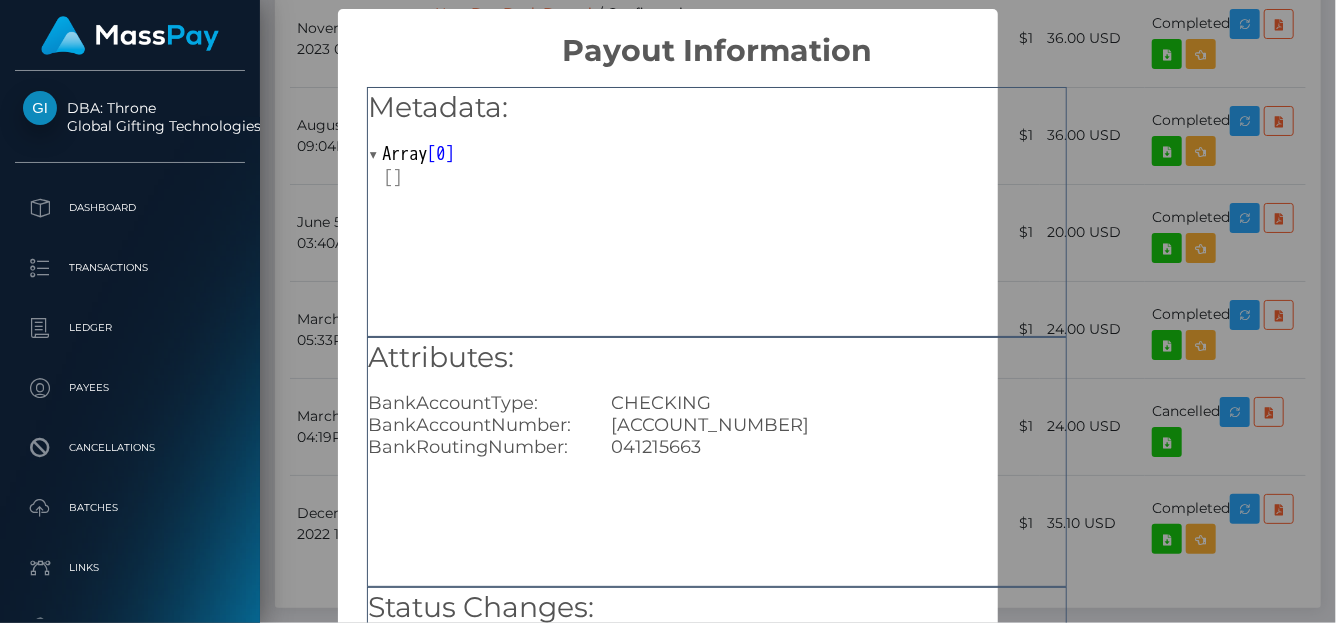 type 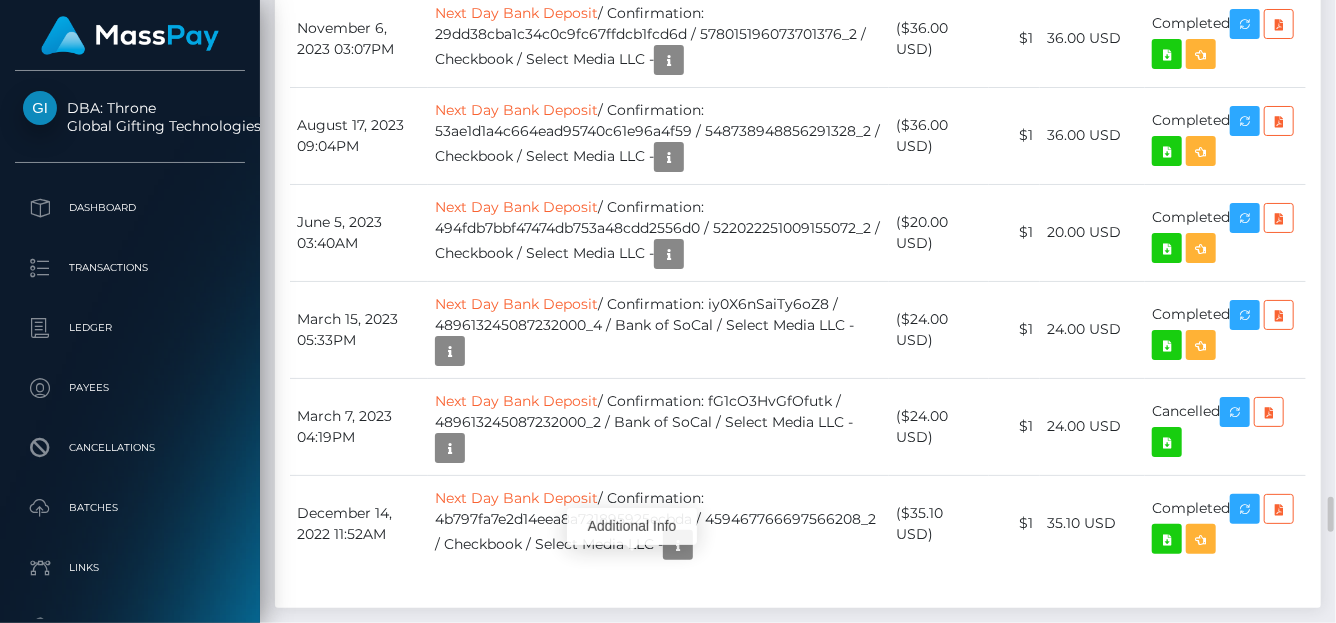scroll, scrollTop: 240, scrollLeft: 319, axis: both 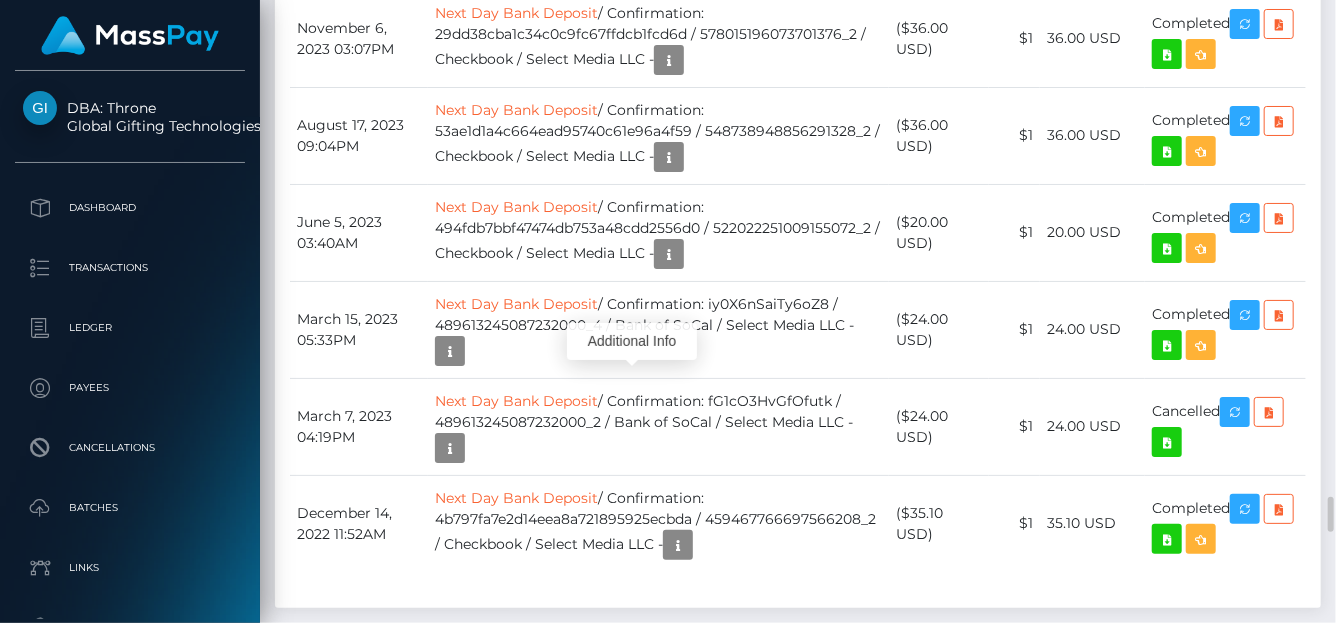 click at bounding box center [629, -1135] 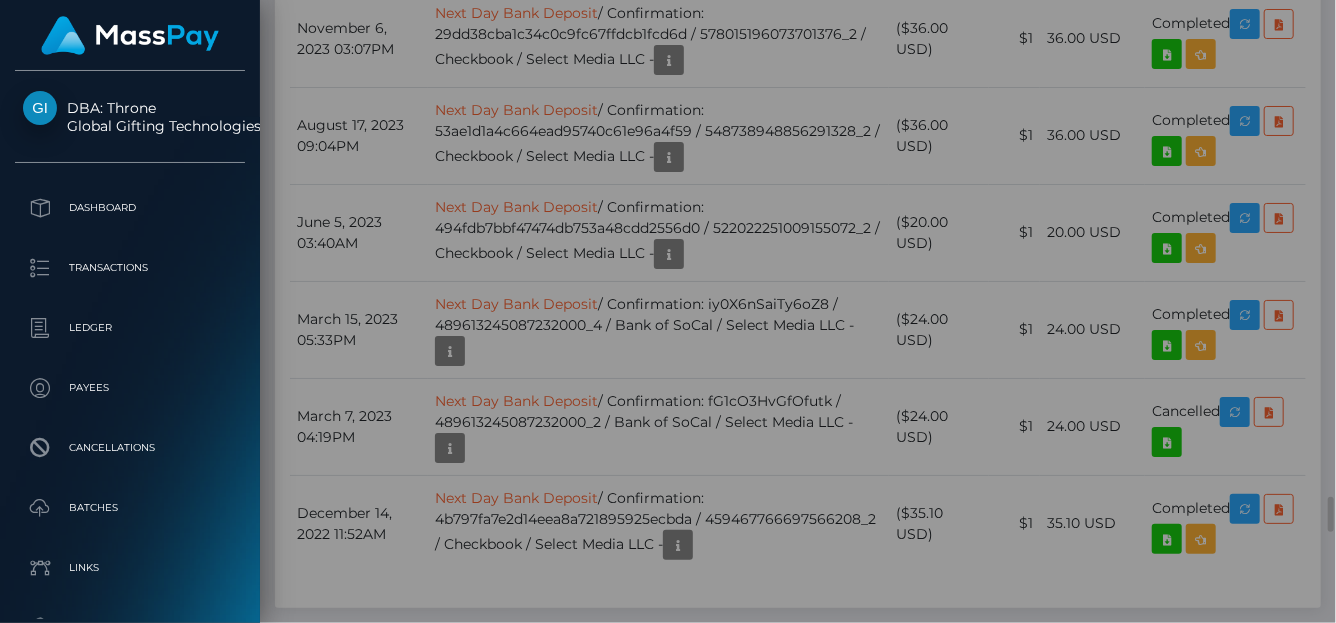 scroll, scrollTop: 0, scrollLeft: 0, axis: both 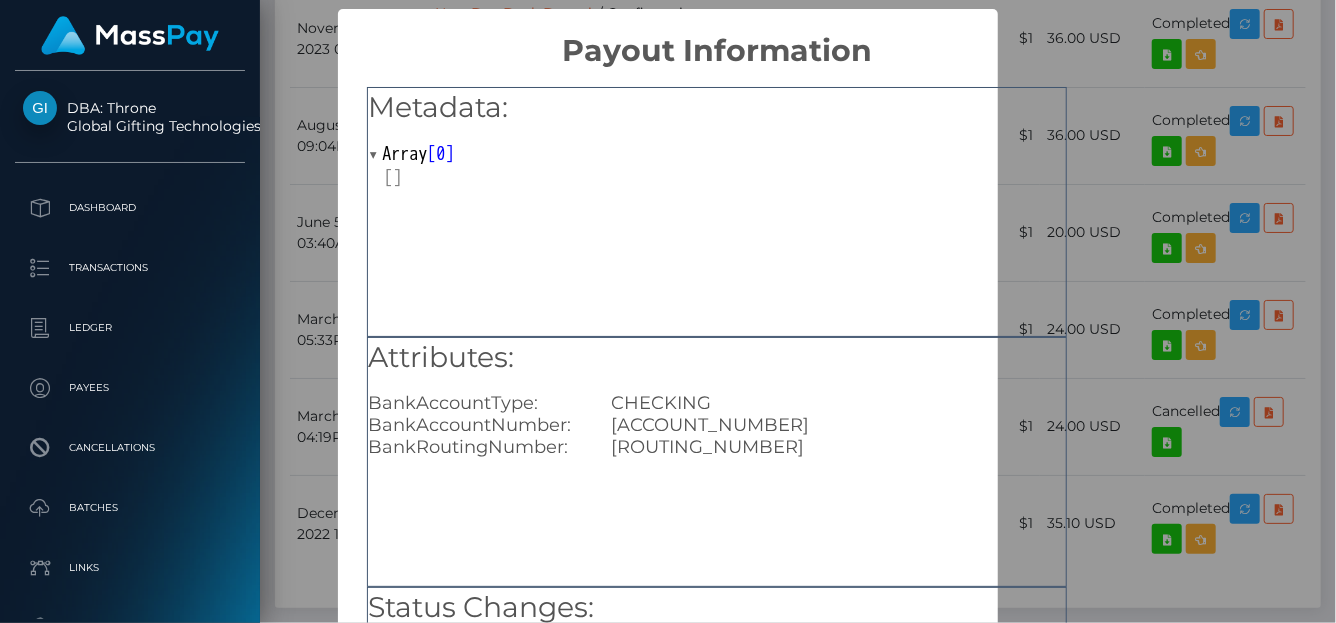 type 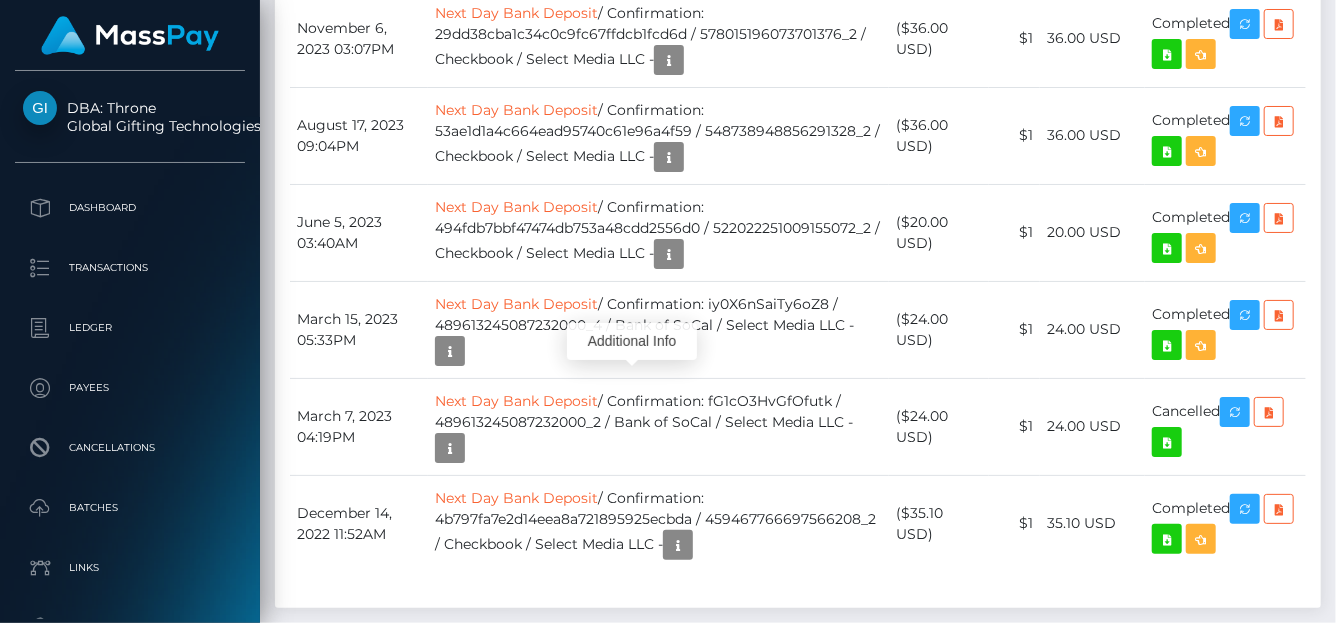 scroll, scrollTop: 240, scrollLeft: 319, axis: both 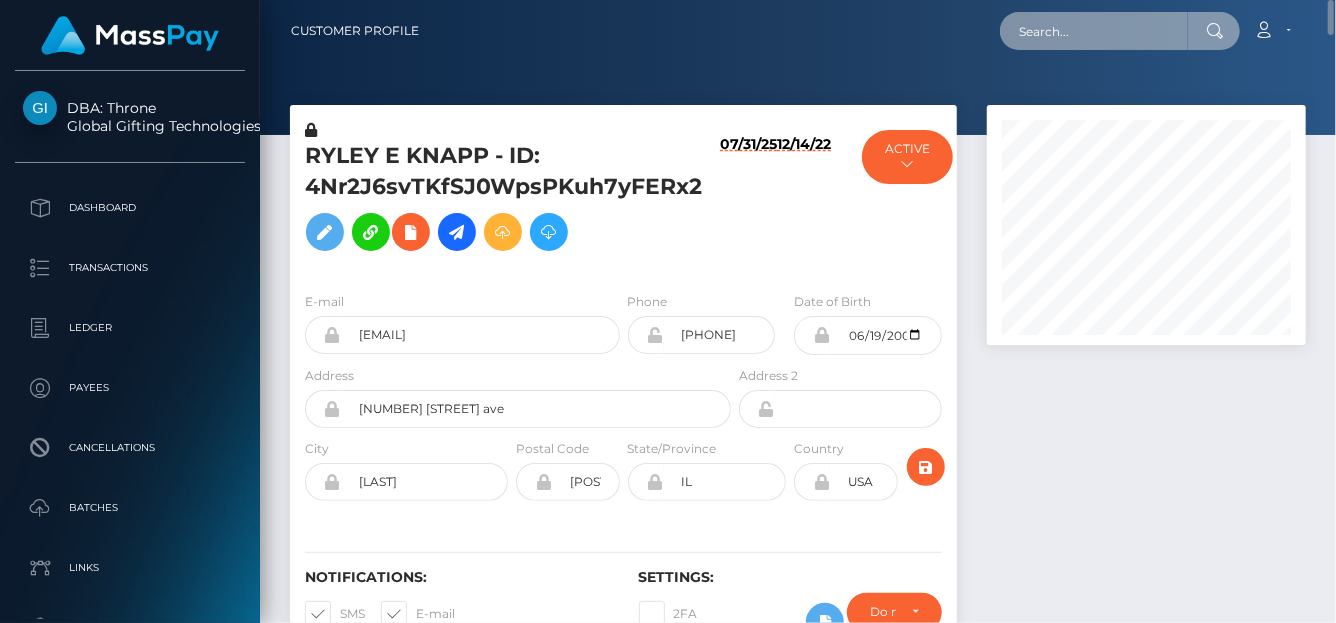 click at bounding box center [1094, 31] 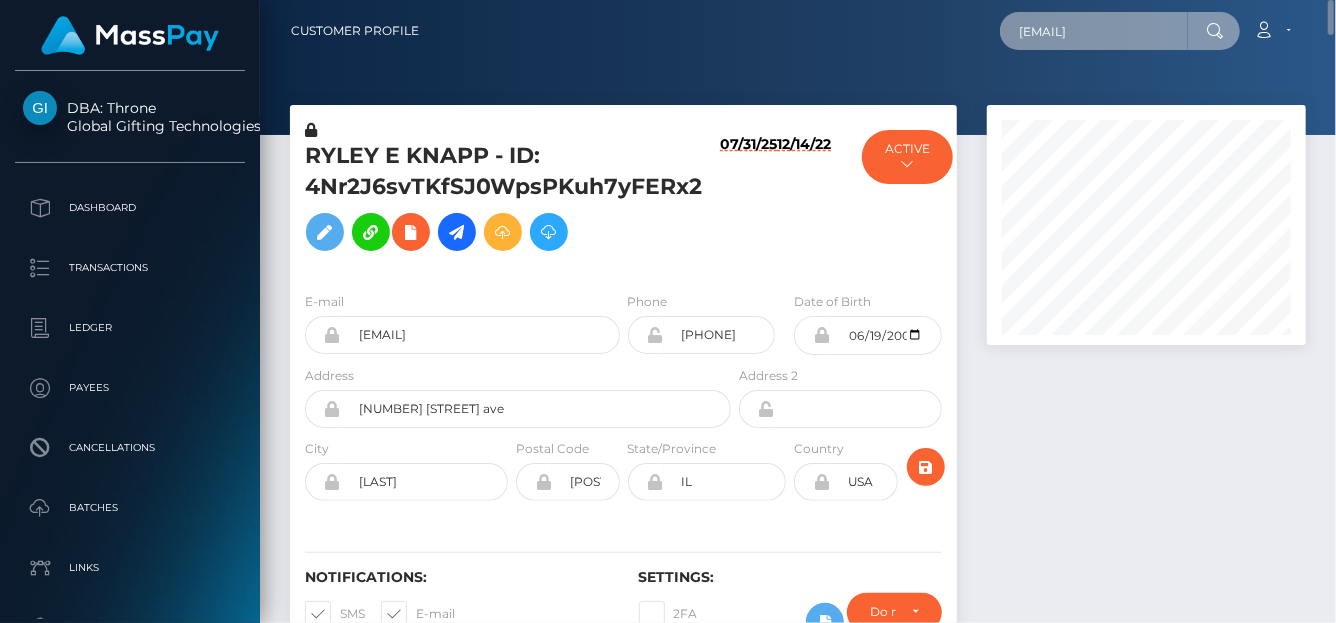 scroll, scrollTop: 0, scrollLeft: 13, axis: horizontal 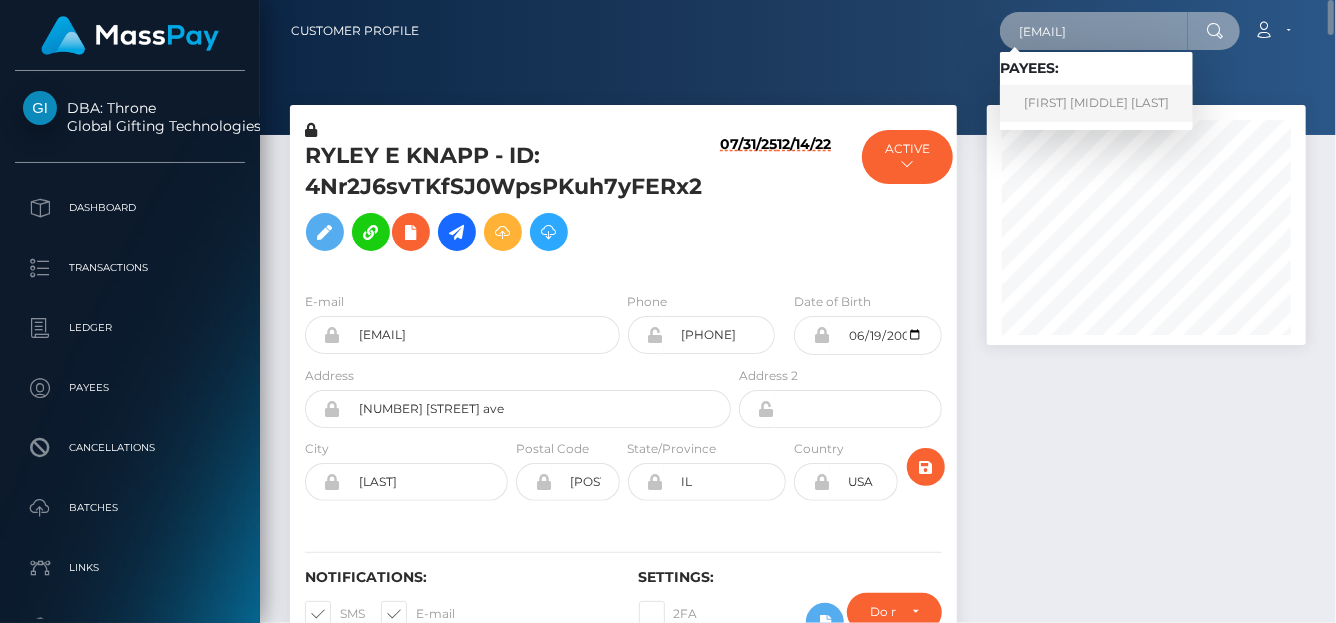 type on "barra_cudax@outlook.com" 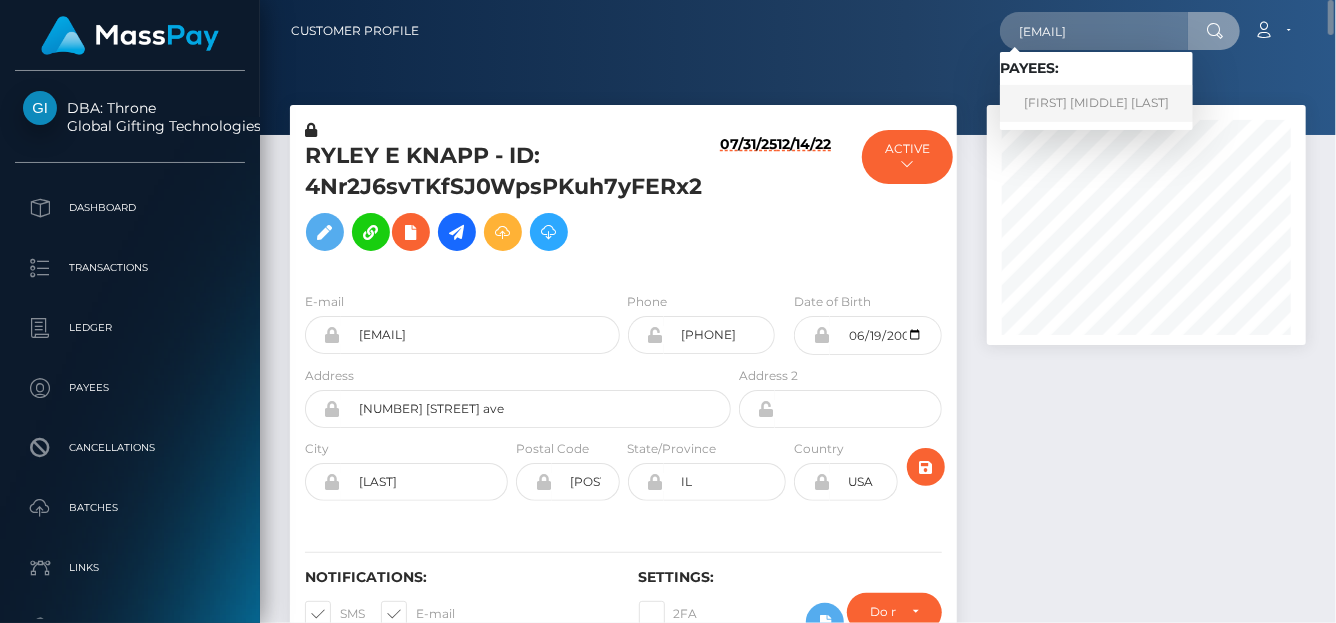 scroll, scrollTop: 0, scrollLeft: 0, axis: both 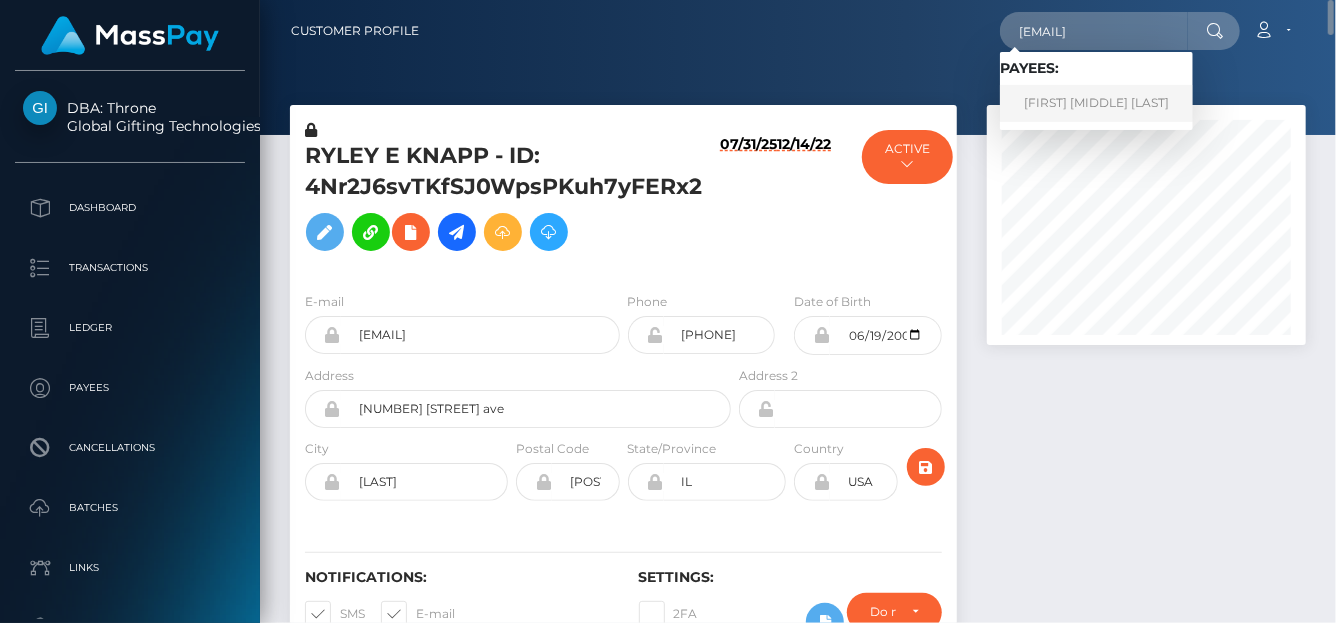 click on "Tamera Victoria Johnson" at bounding box center (1096, 103) 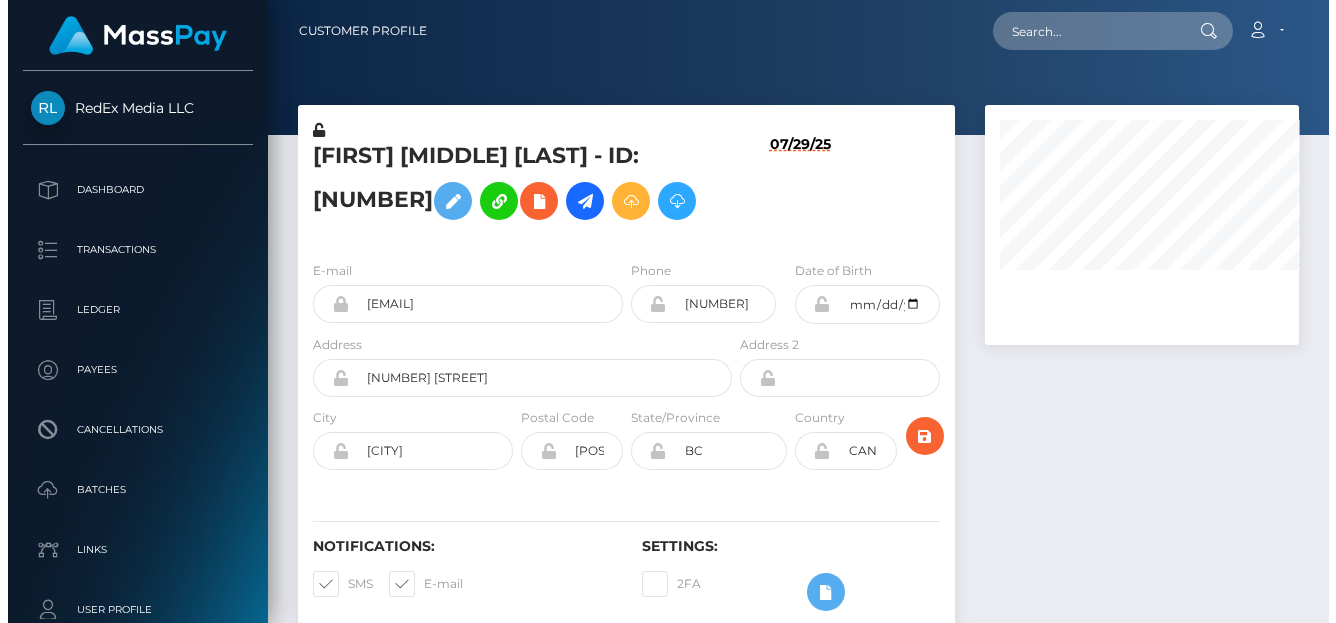 scroll, scrollTop: 0, scrollLeft: 0, axis: both 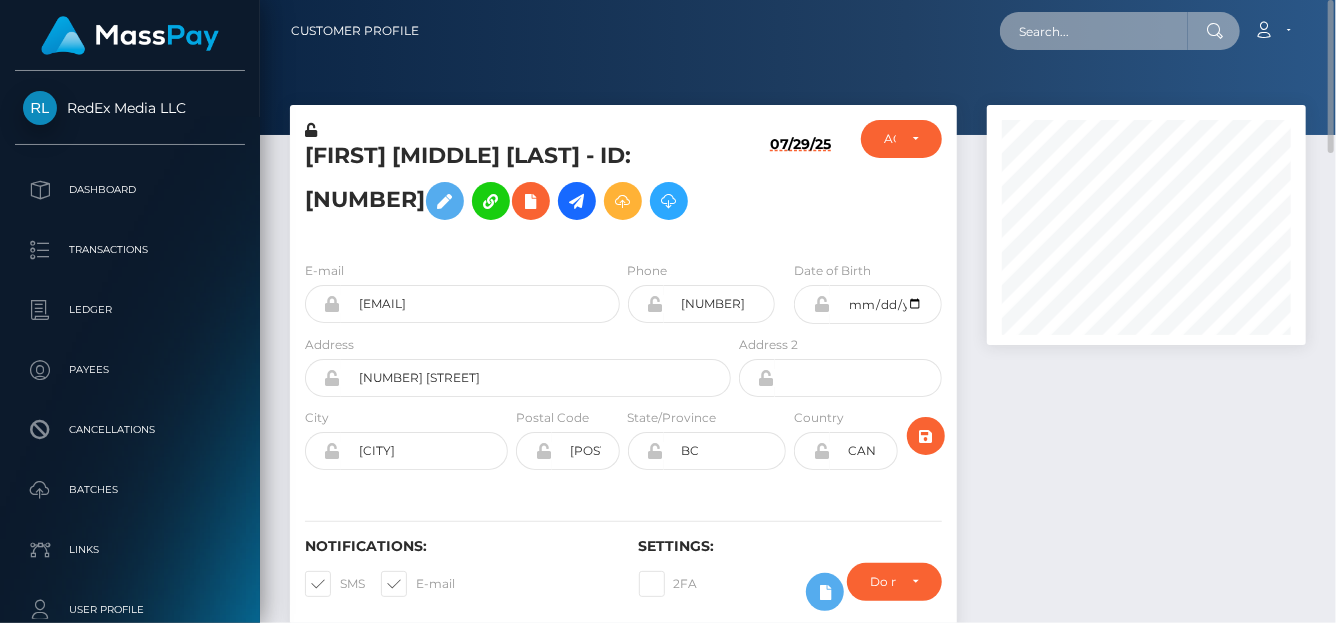 click at bounding box center [1094, 31] 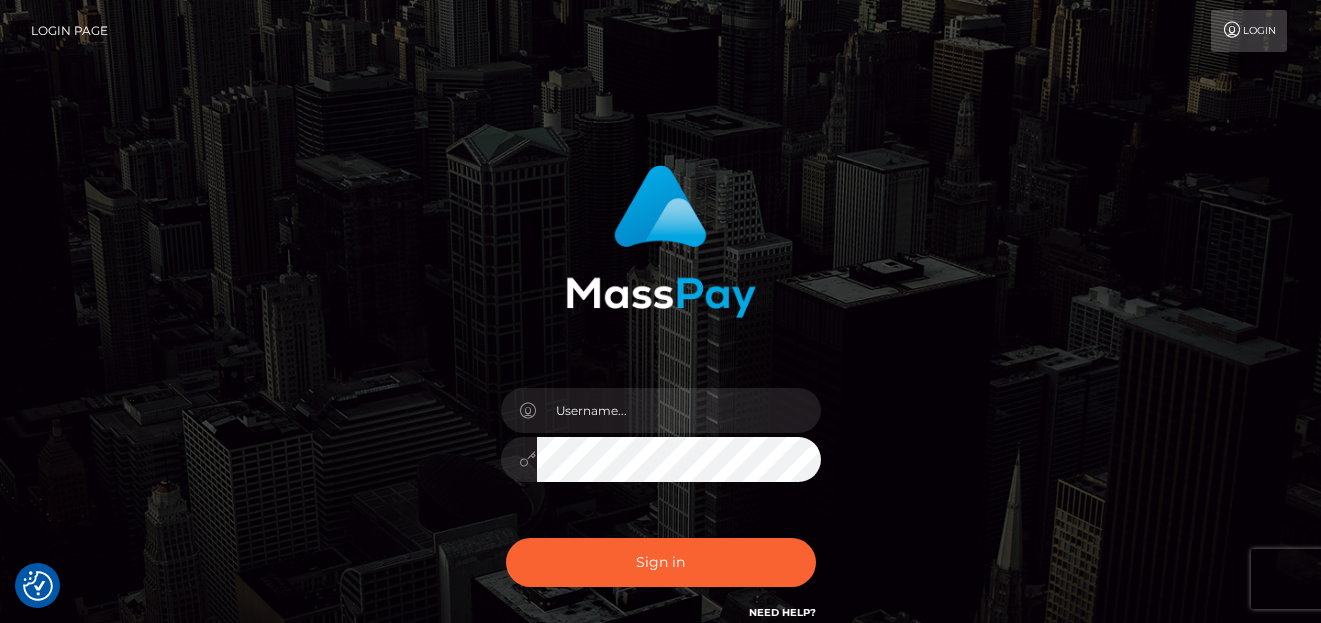 scroll, scrollTop: 0, scrollLeft: 0, axis: both 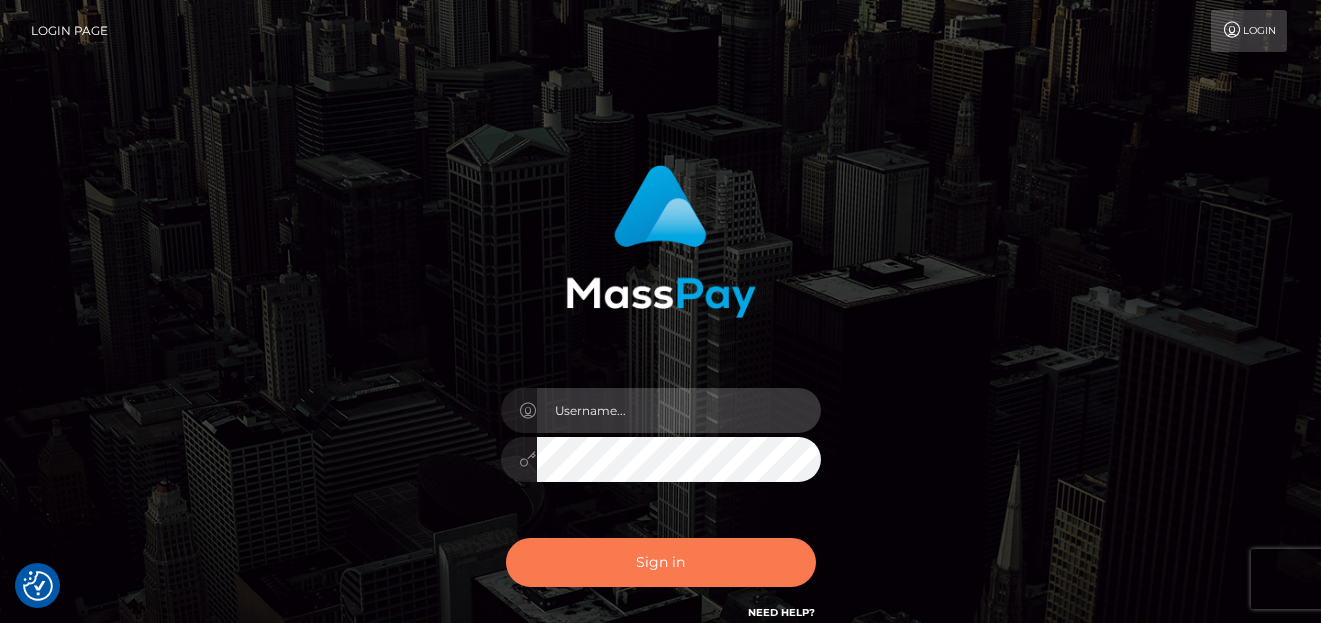 type on "denise" 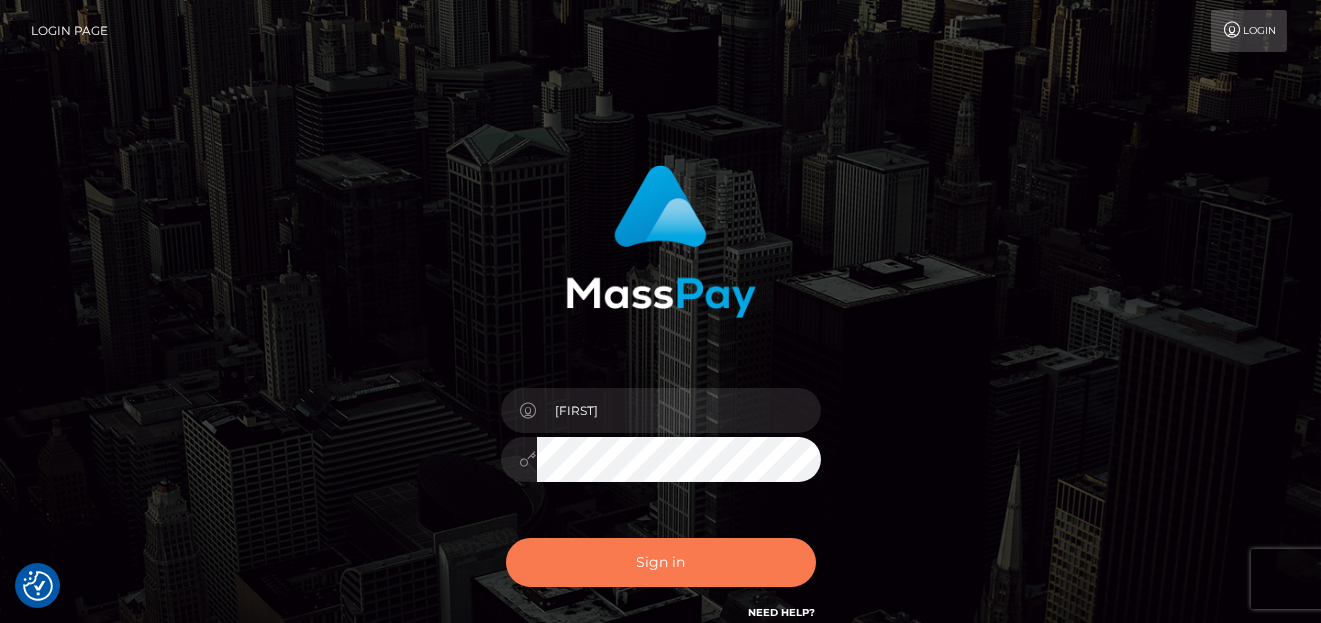click on "Sign in" at bounding box center (661, 562) 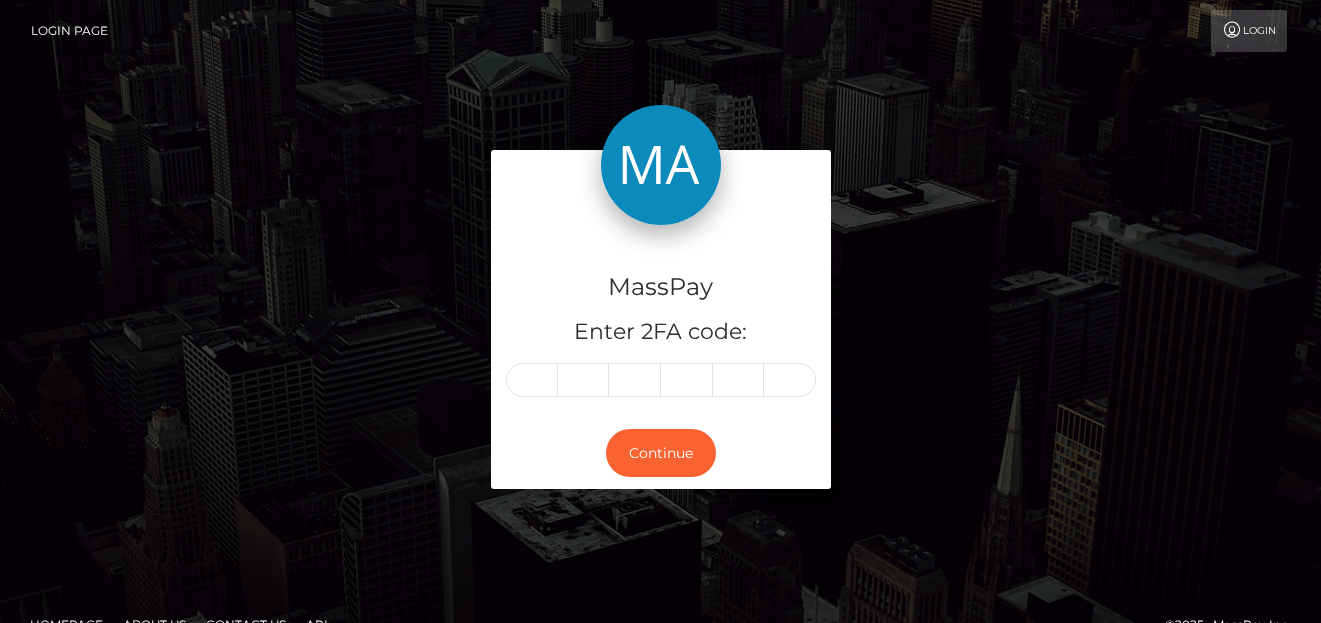 scroll, scrollTop: 0, scrollLeft: 0, axis: both 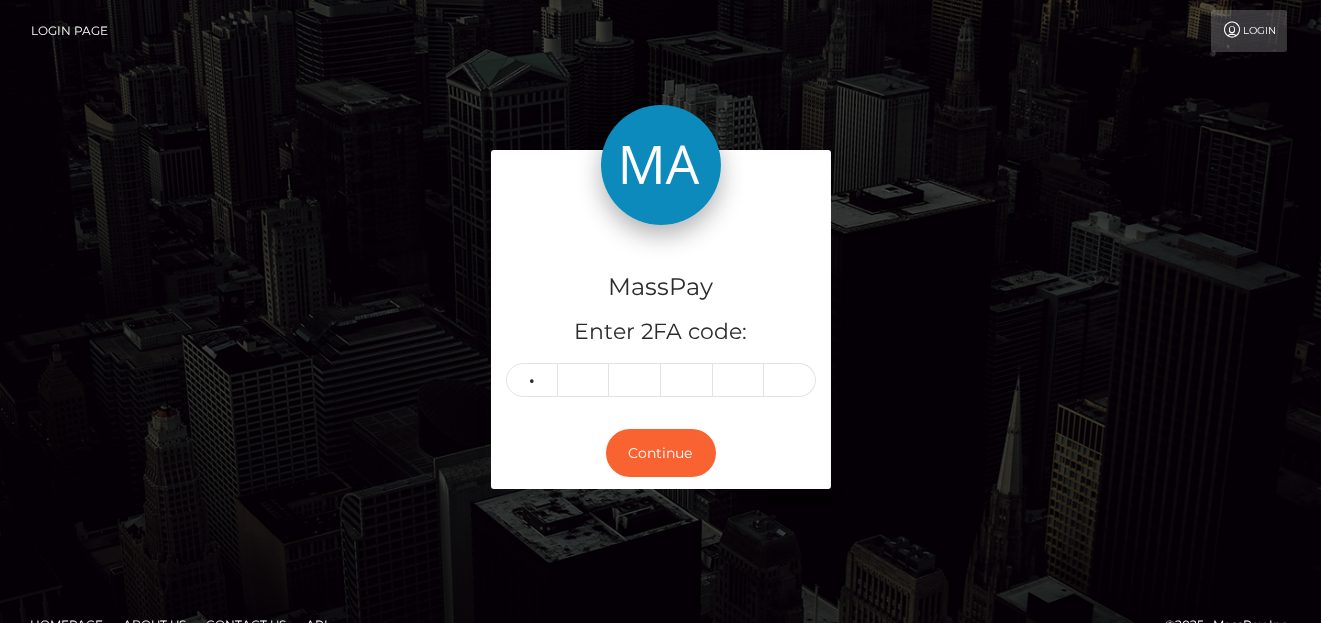 type on "6" 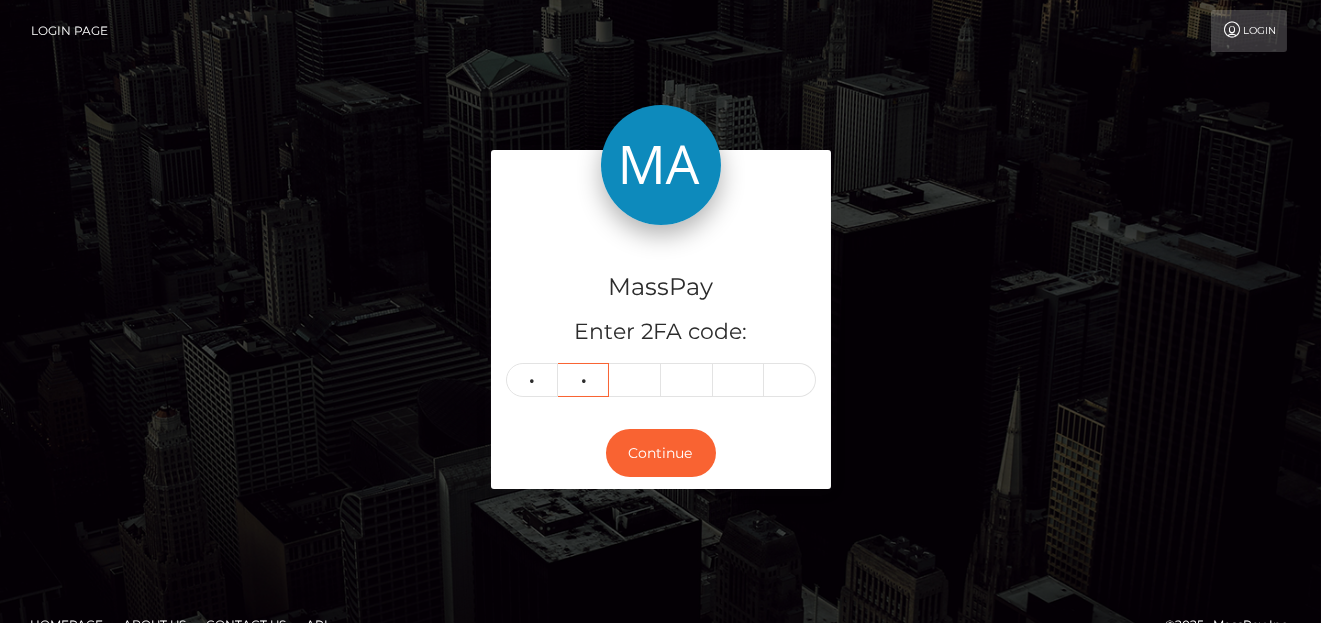 type on "8" 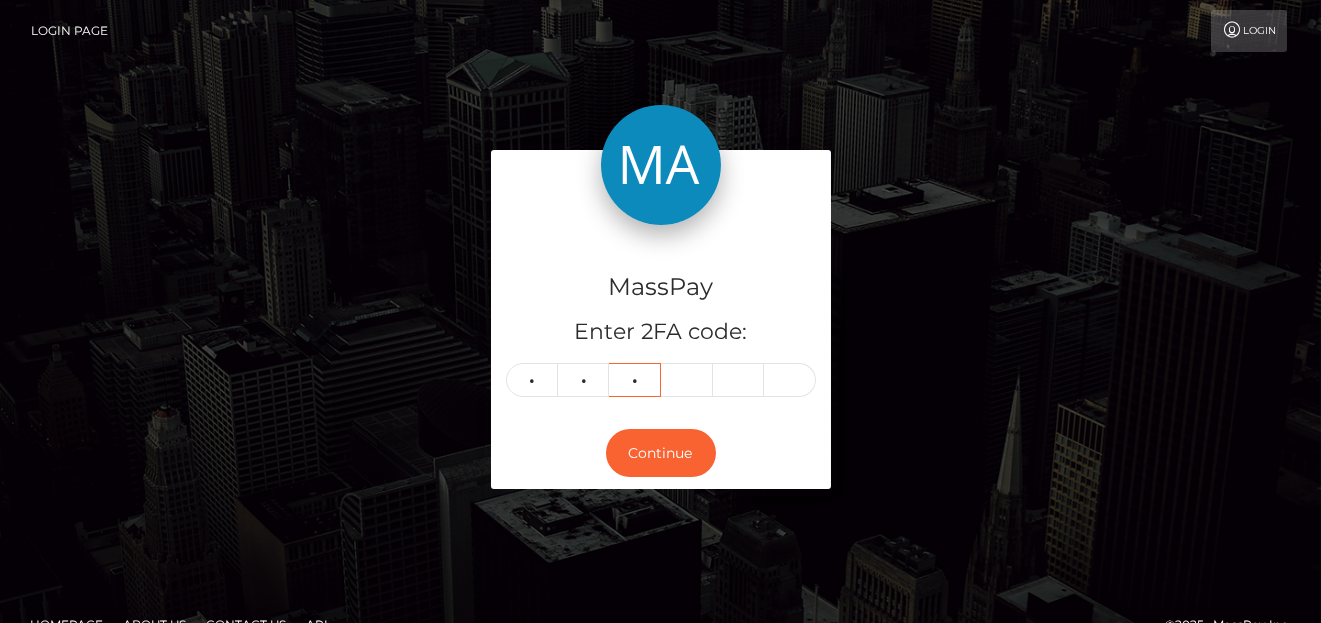 type on "8" 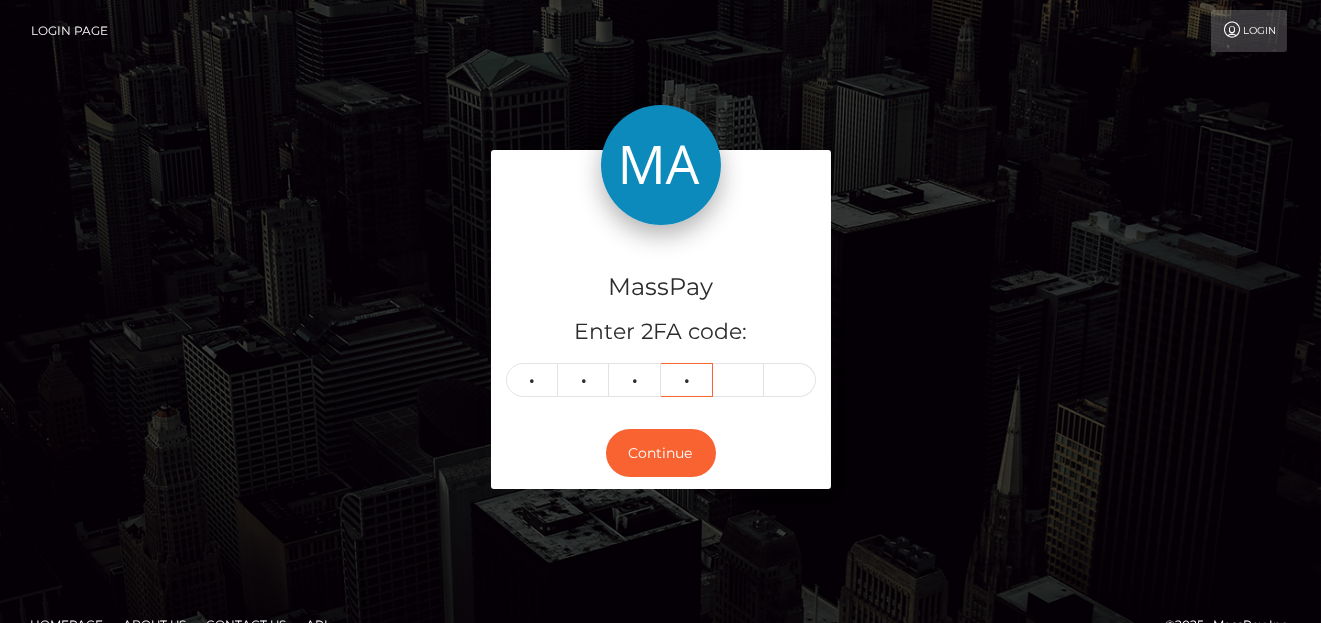 type on "7" 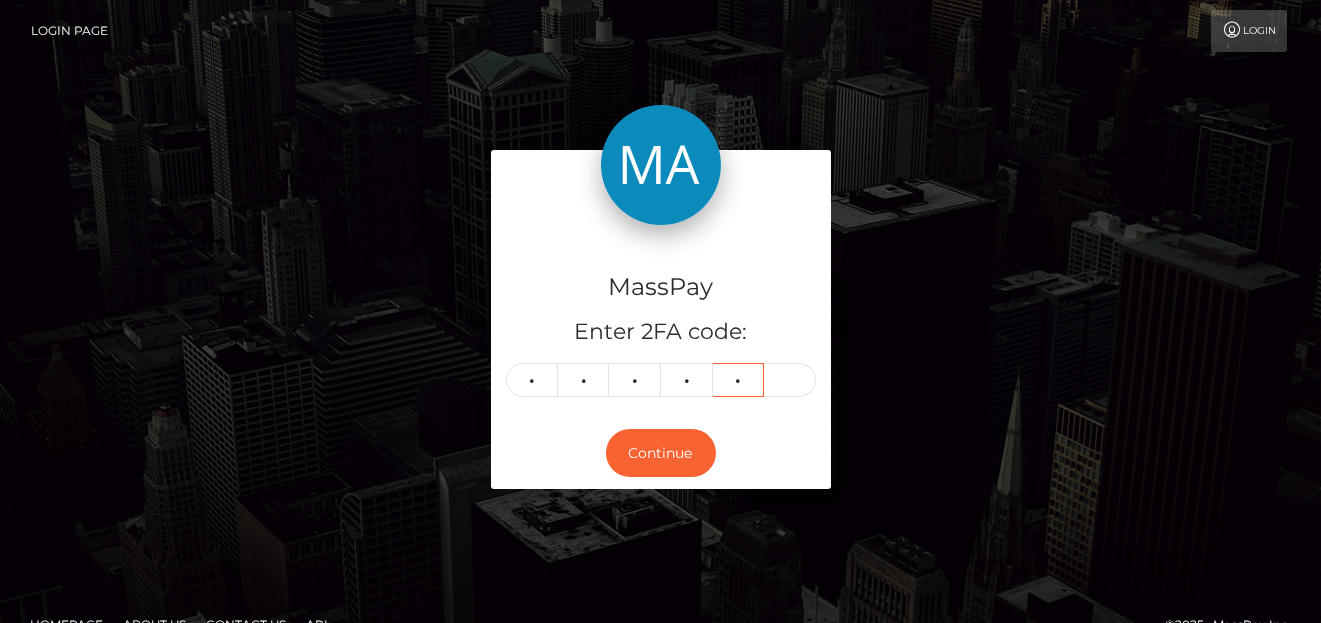 type on "0" 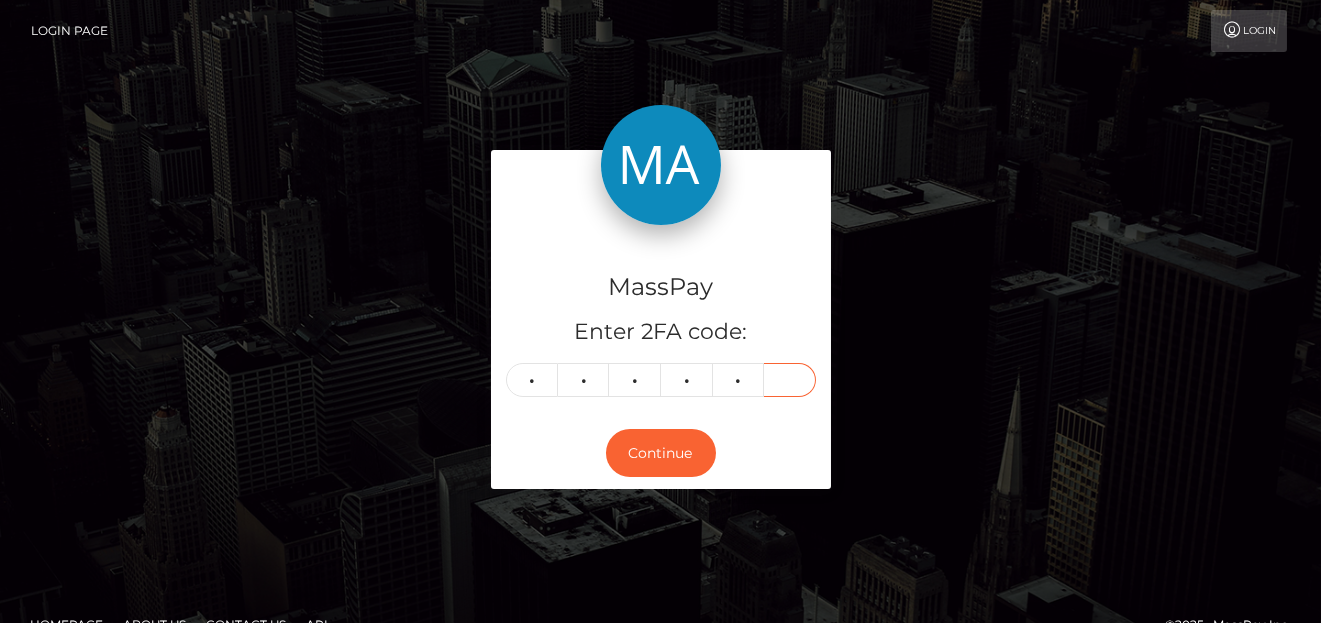 type on "7" 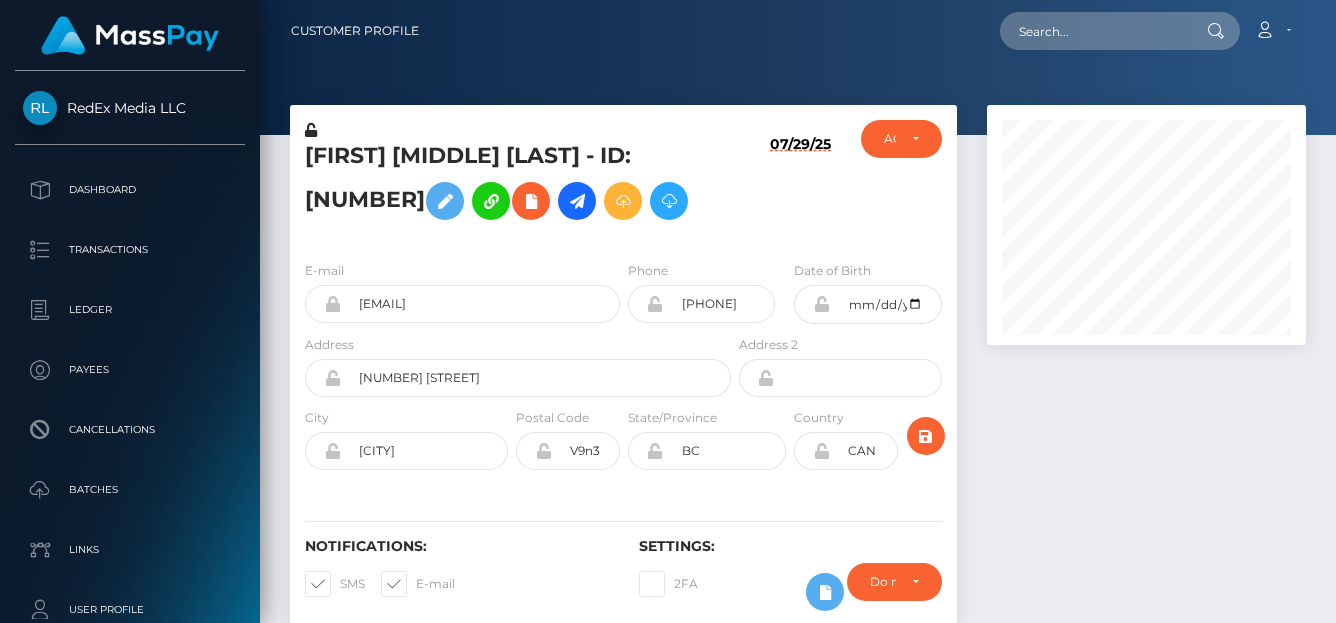 scroll, scrollTop: 0, scrollLeft: 0, axis: both 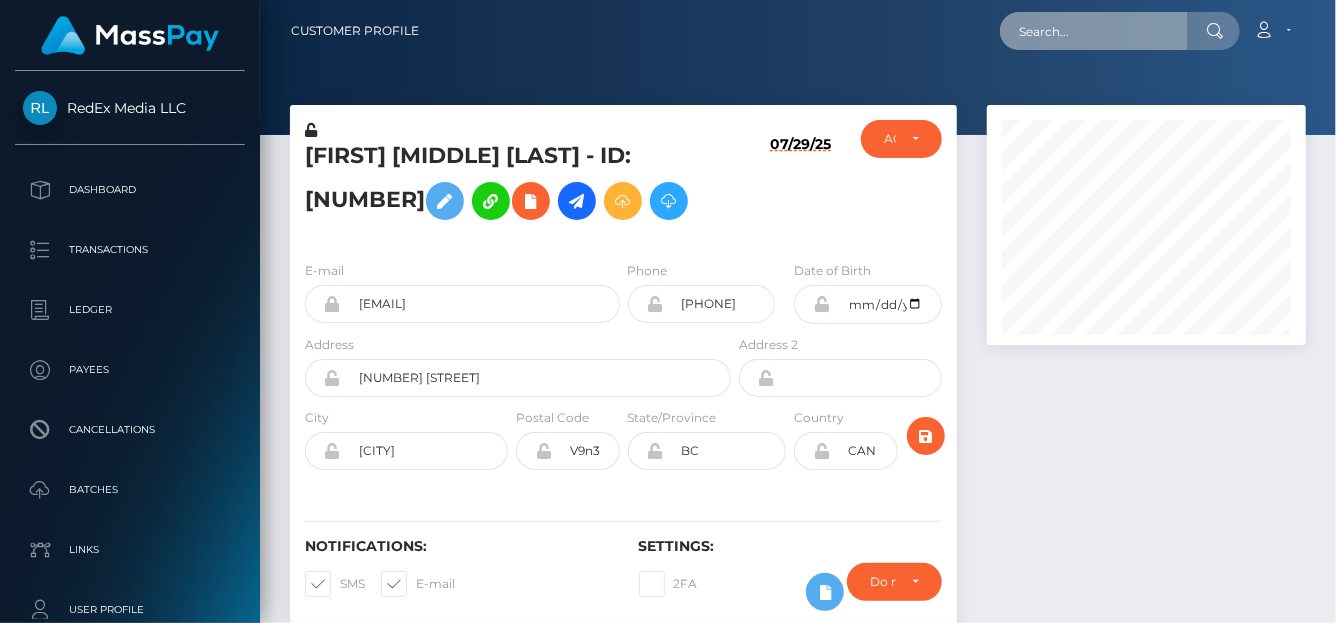 click at bounding box center [1094, 31] 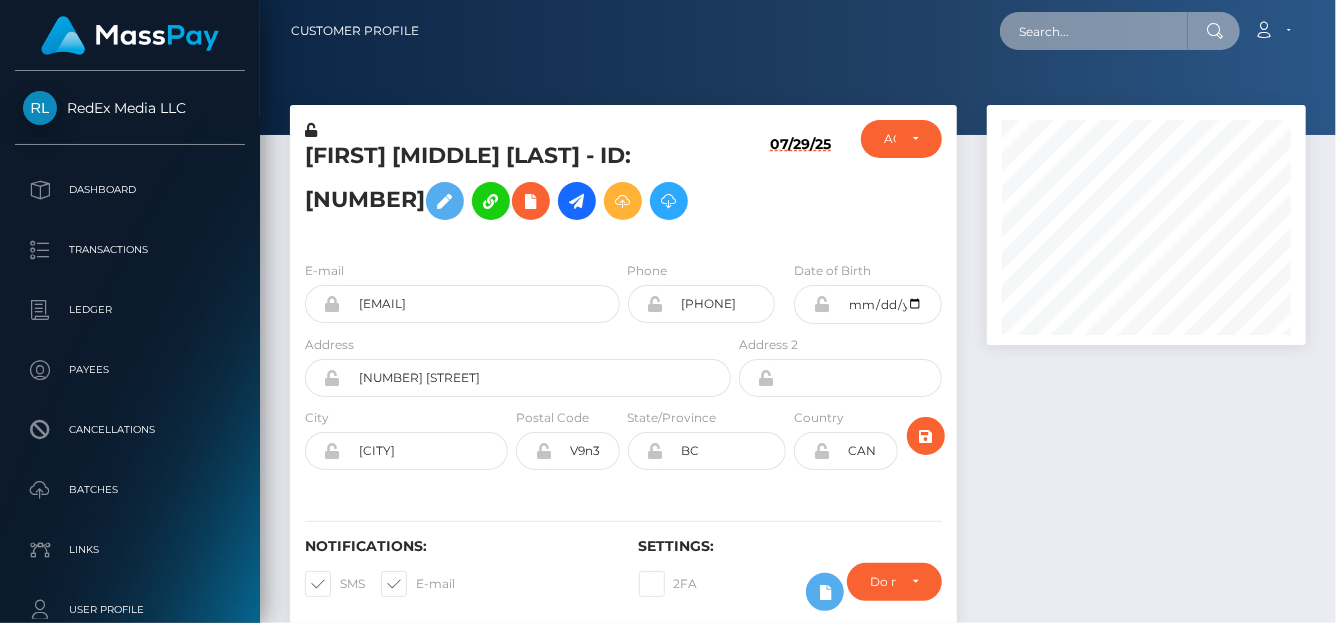 paste on "[EMAIL]" 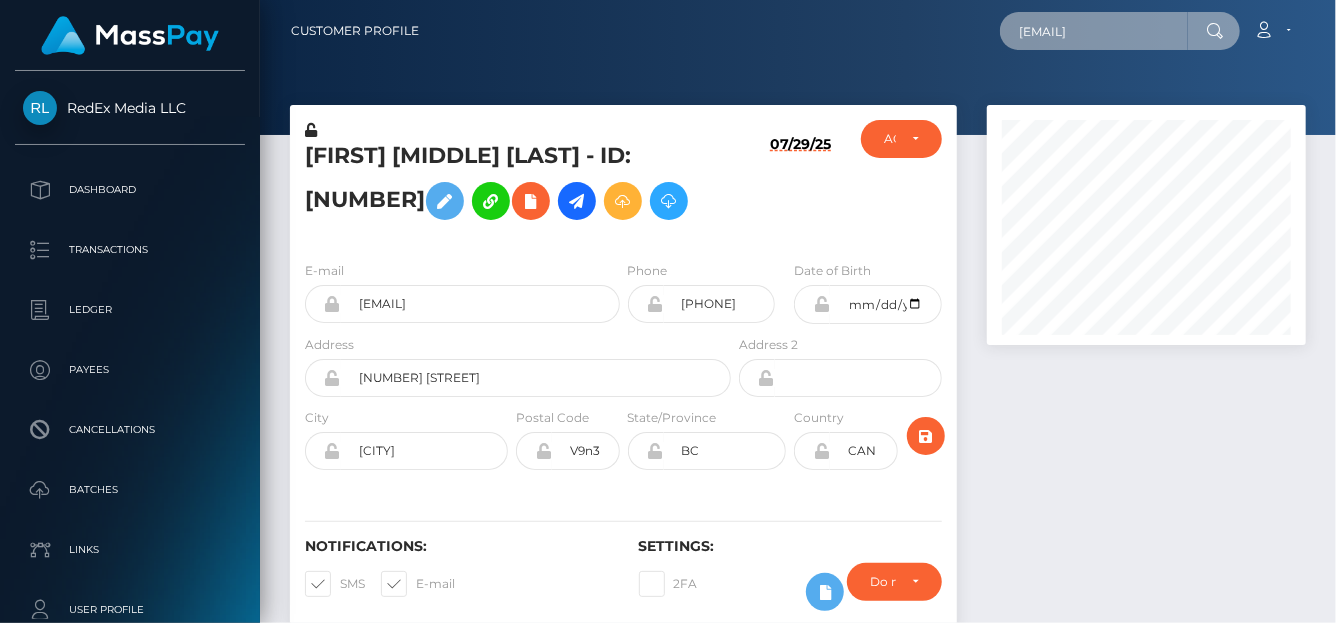 scroll, scrollTop: 0, scrollLeft: 25, axis: horizontal 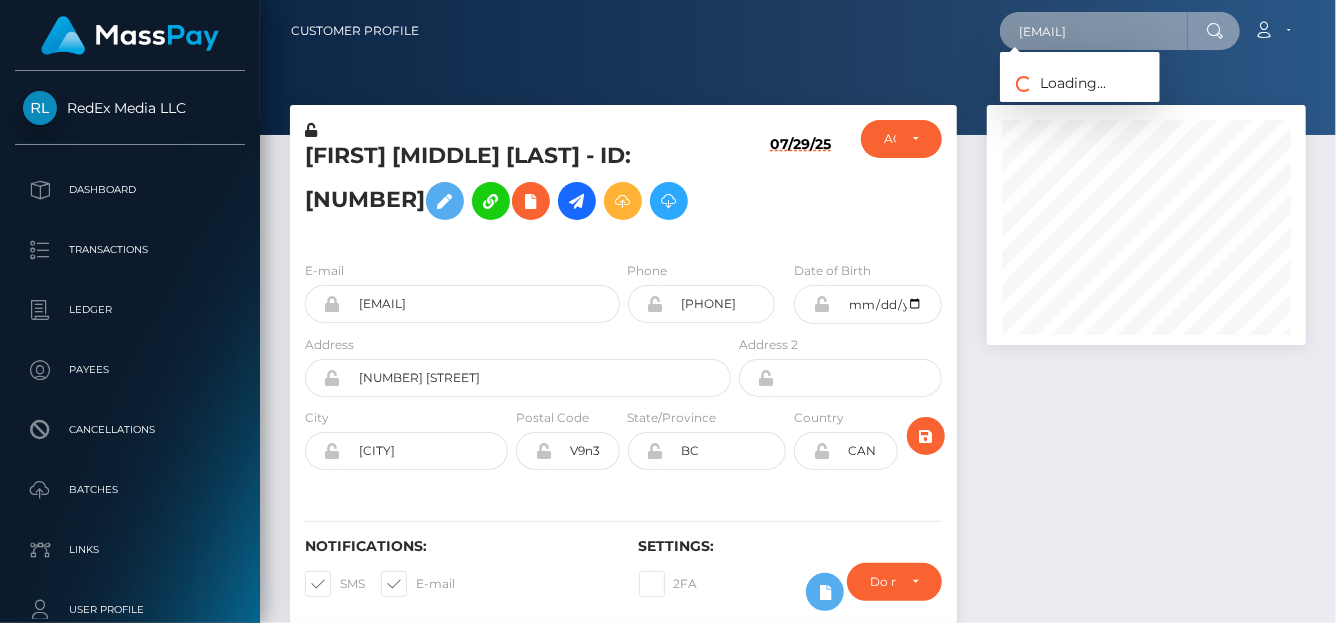 type on "[EMAIL]" 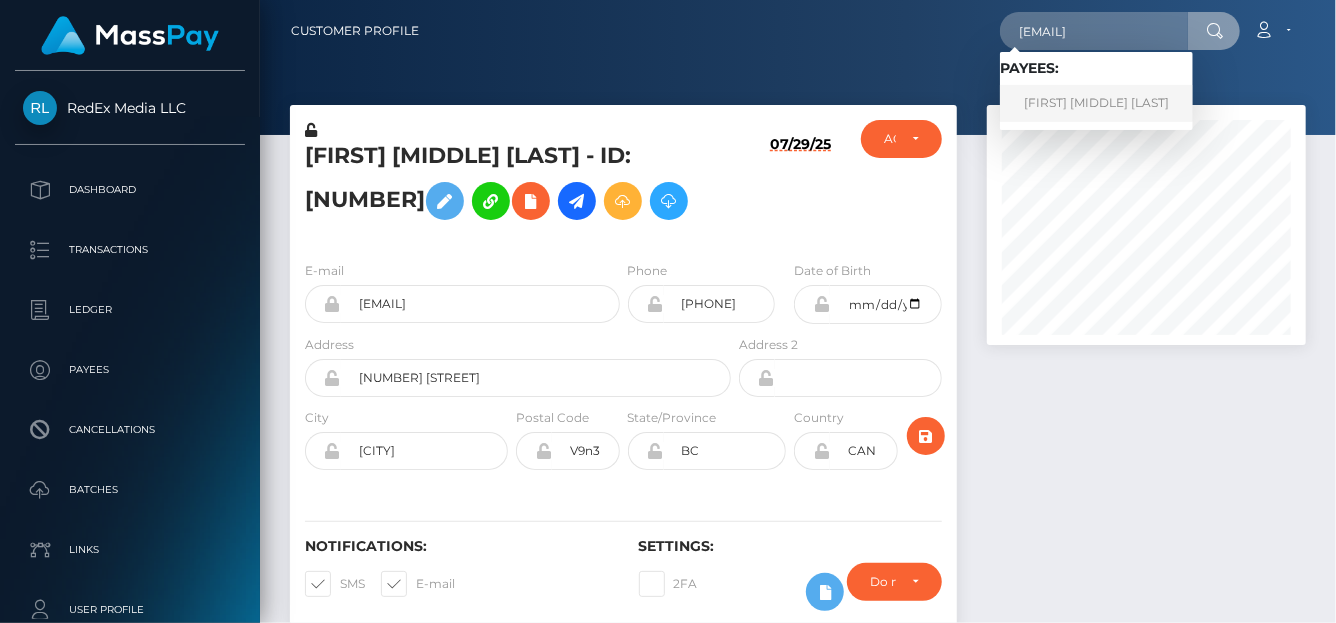 click on "[FIRST] [MIDDLE] [LAST]" at bounding box center [1096, 103] 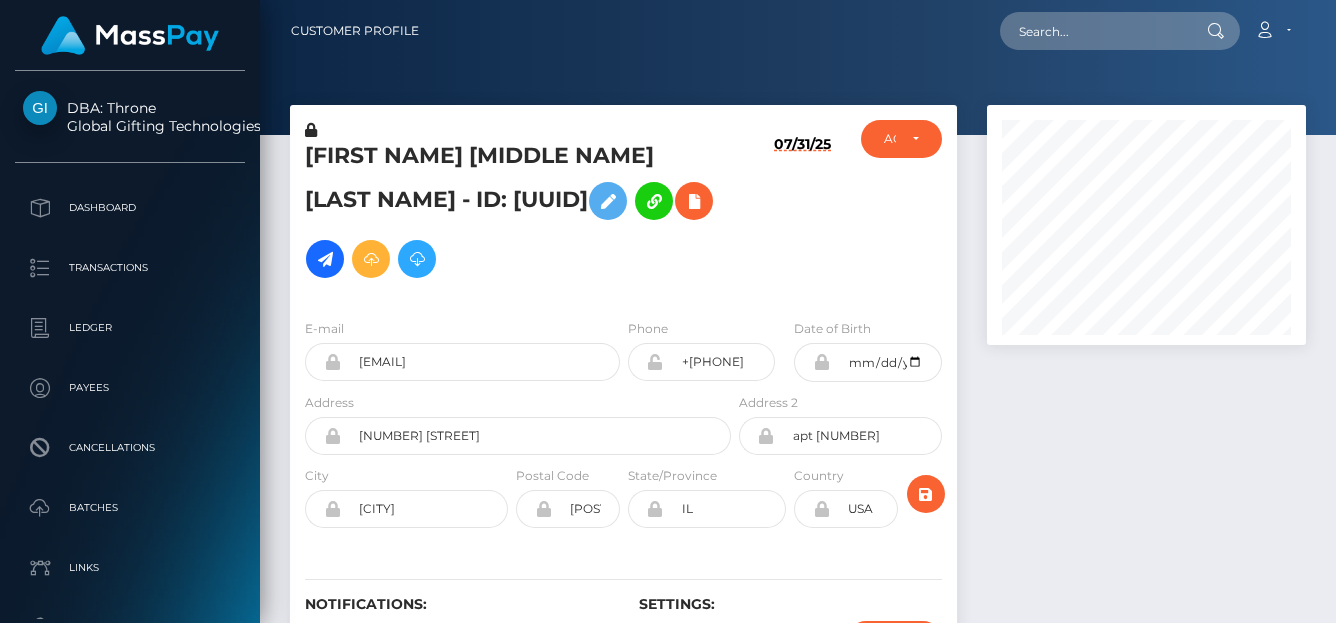 scroll, scrollTop: 0, scrollLeft: 0, axis: both 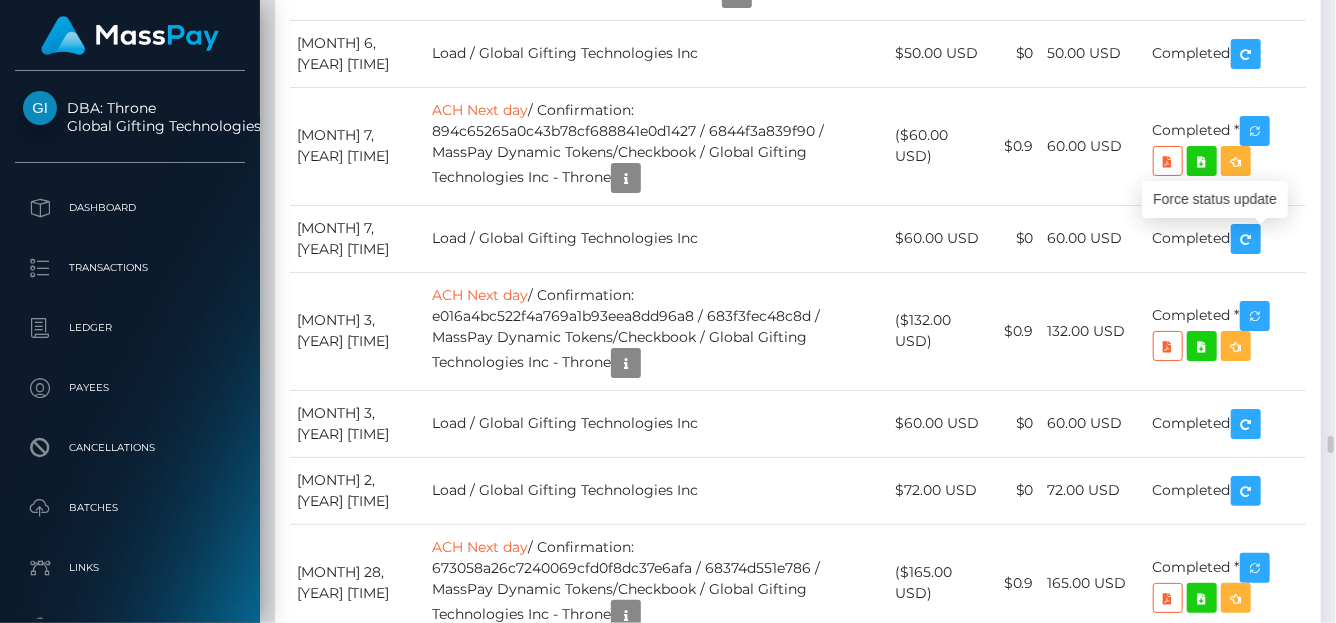 click at bounding box center [1271, -1952] 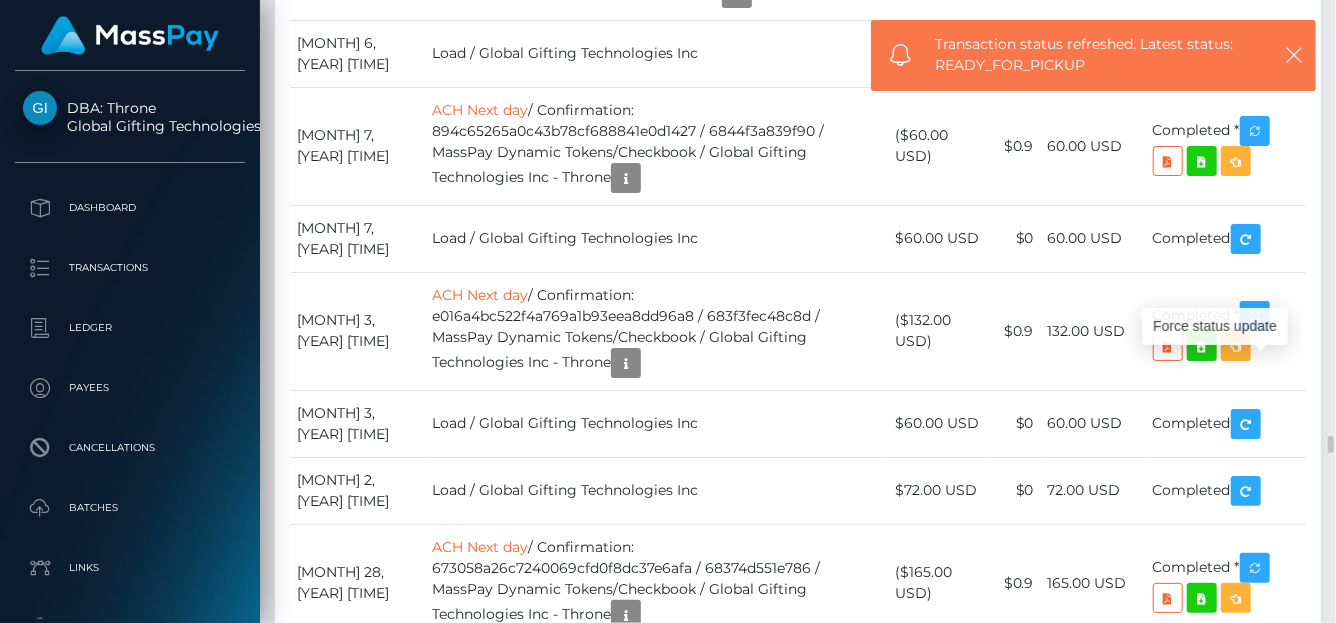 scroll, scrollTop: 240, scrollLeft: 319, axis: both 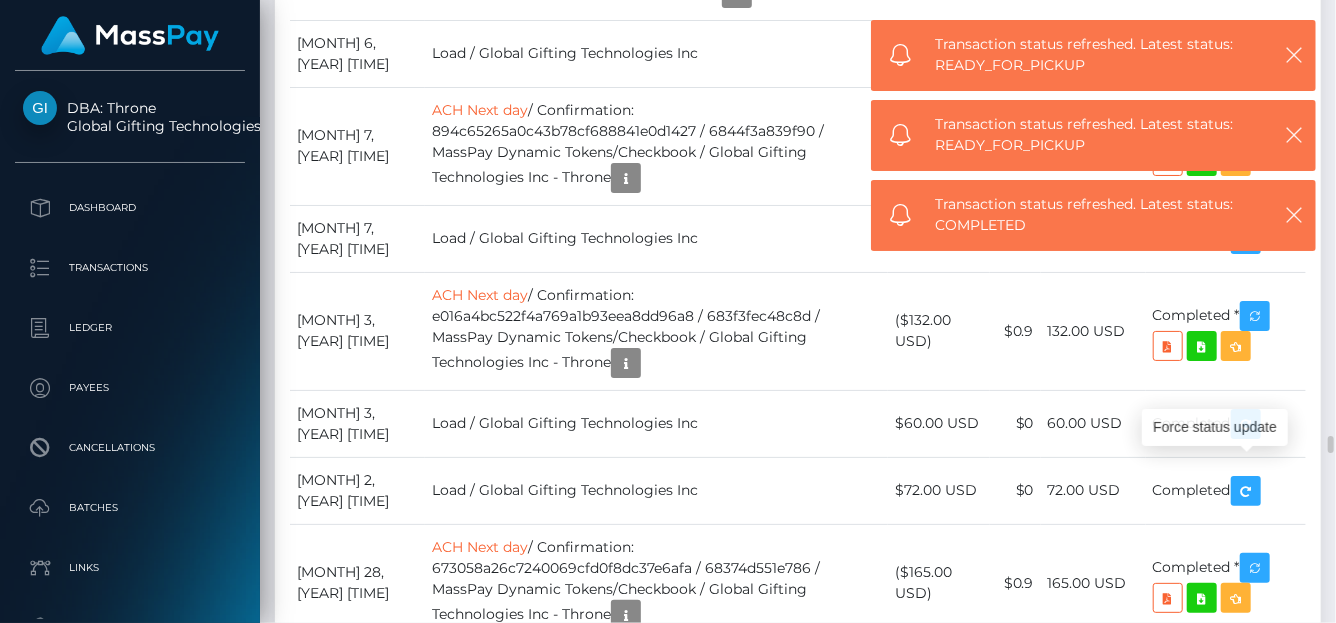 type 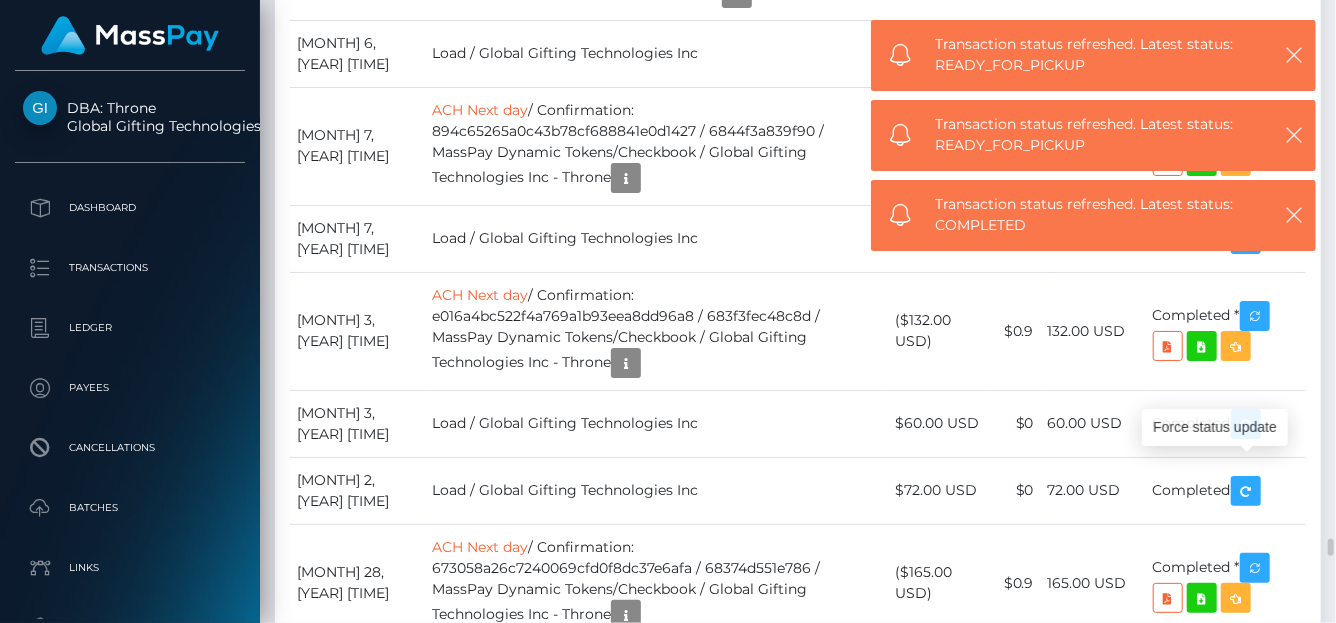 scroll, scrollTop: 240, scrollLeft: 319, axis: both 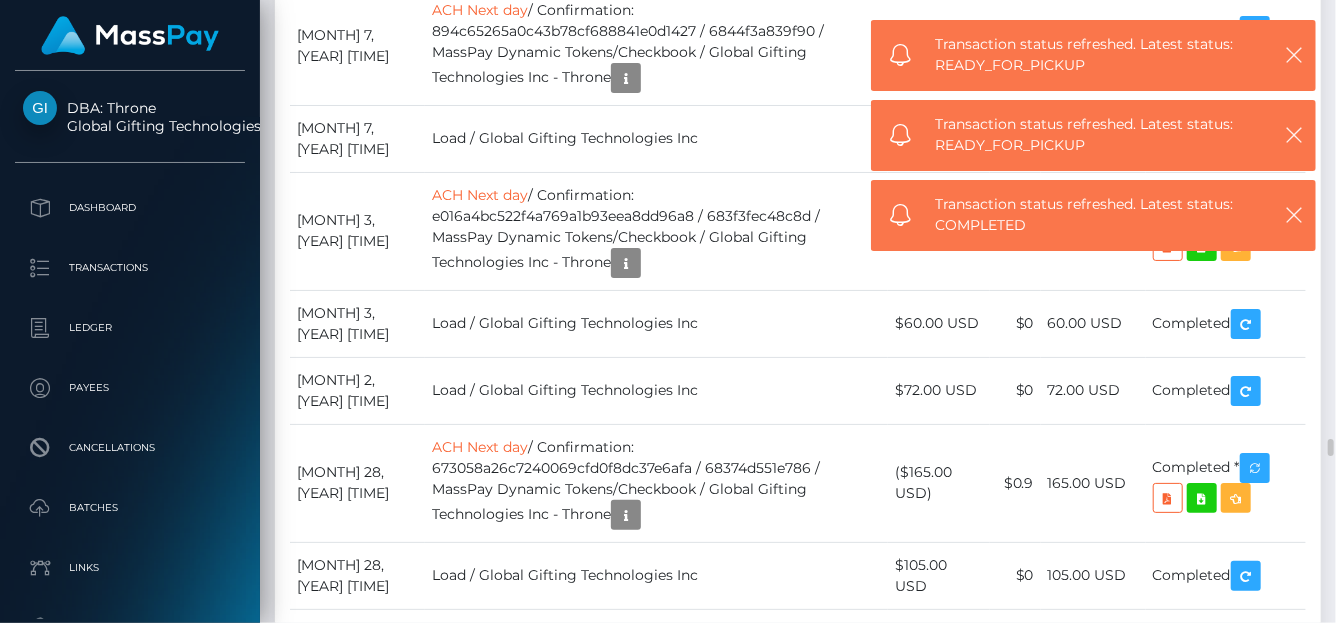 click on "ACH Next day  / Confirmation: 14b6b8188ea64c8b88d52d35c806de43 / 688bc19b8b11a  / MassPay Dynamic Tokens/Checkbook / Global Gifting Technologies Inc - Throne" at bounding box center [657, -2059] 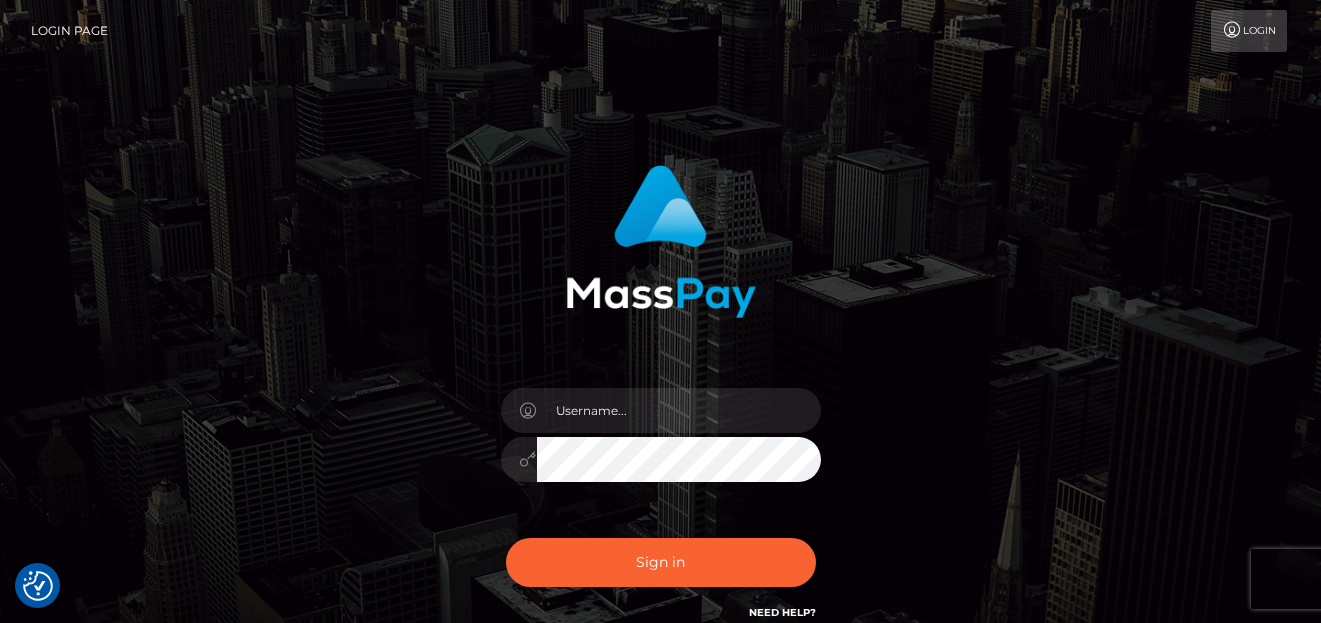 scroll, scrollTop: 0, scrollLeft: 0, axis: both 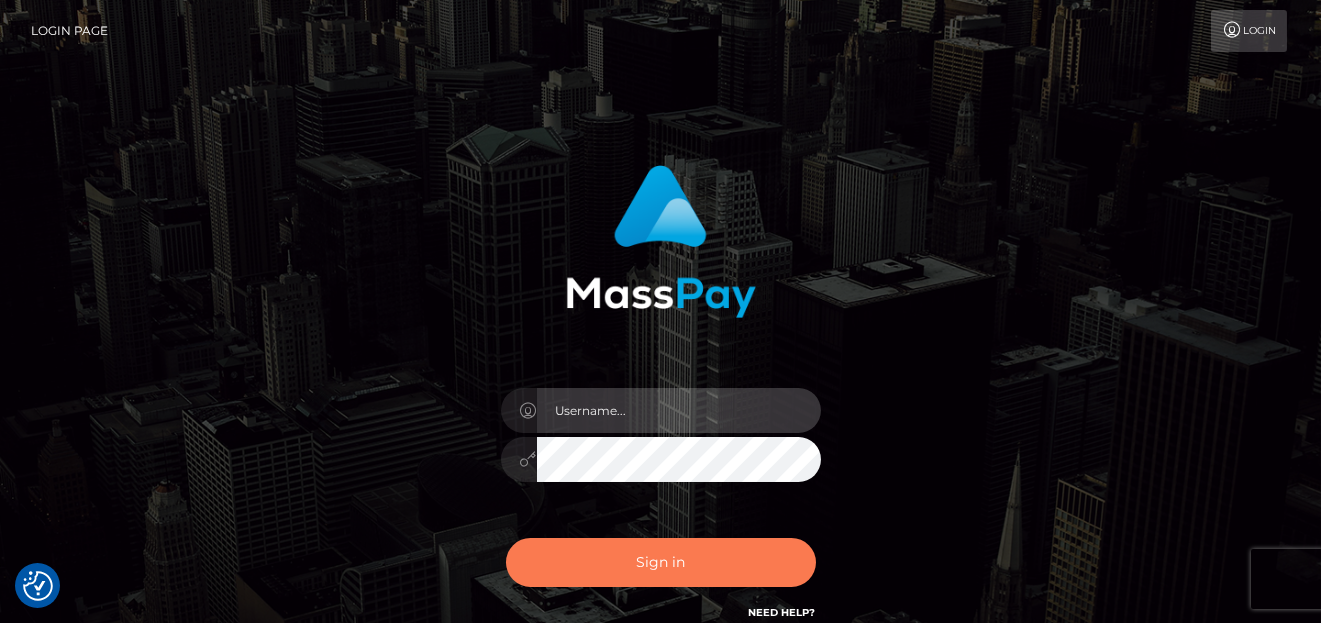 type on "[FIRST]" 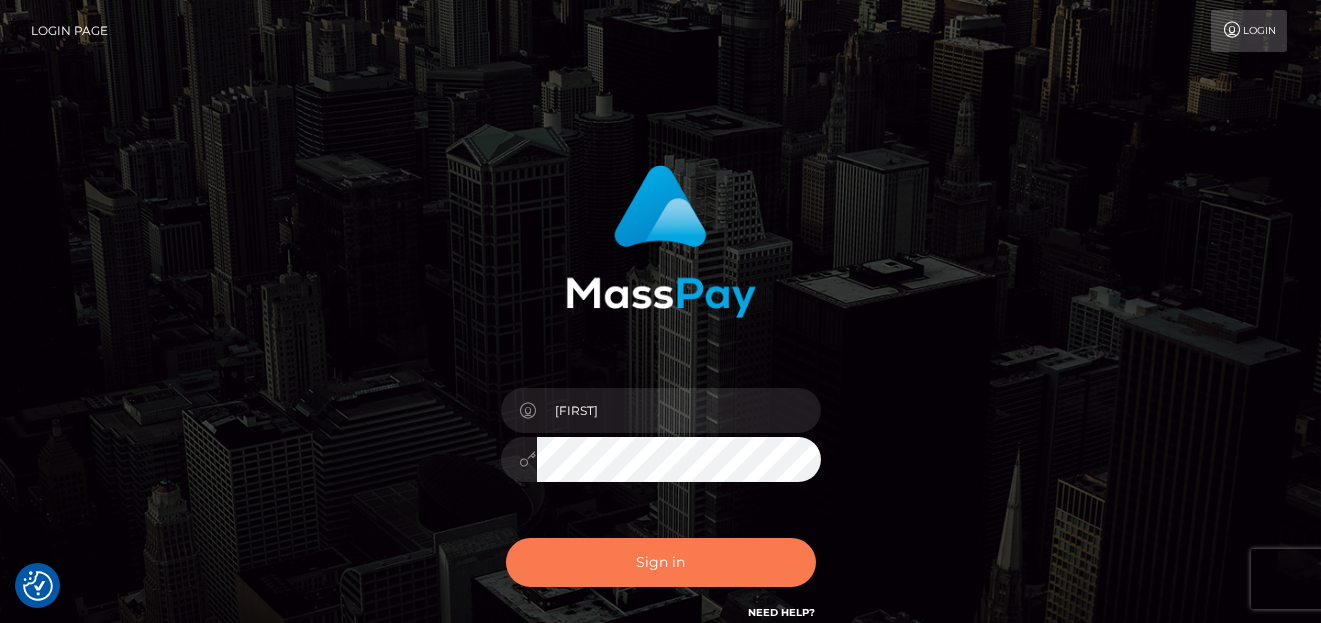 click on "Sign in" at bounding box center [661, 562] 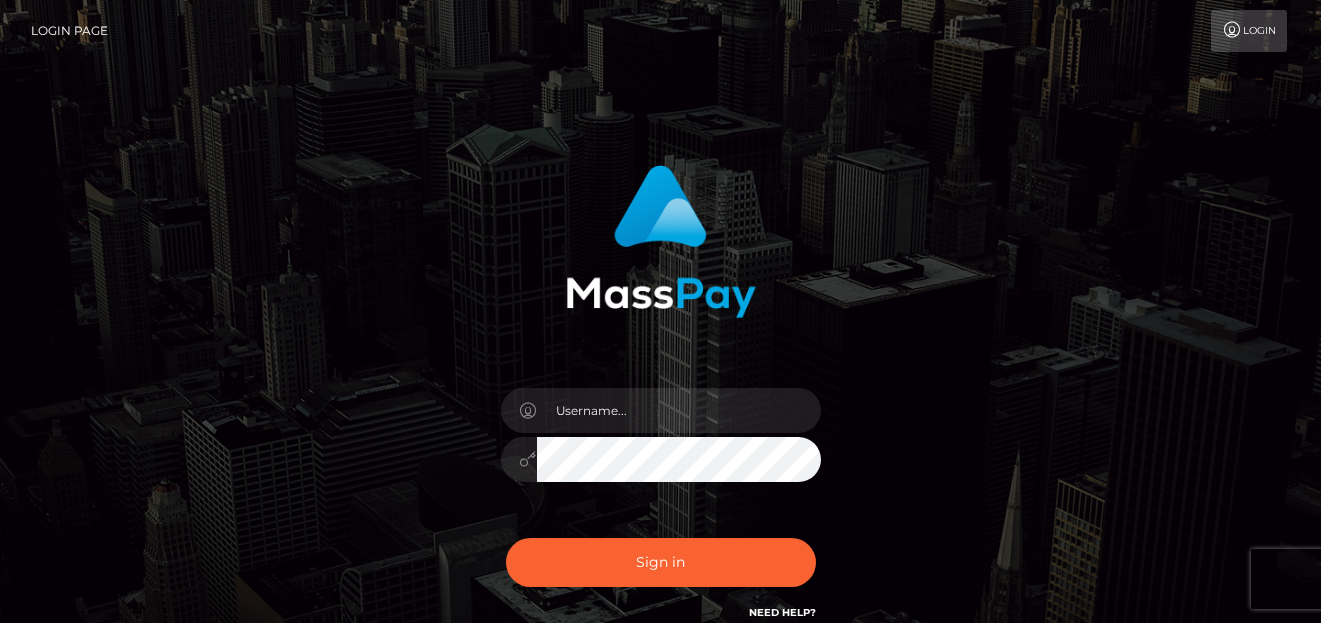 scroll, scrollTop: 0, scrollLeft: 0, axis: both 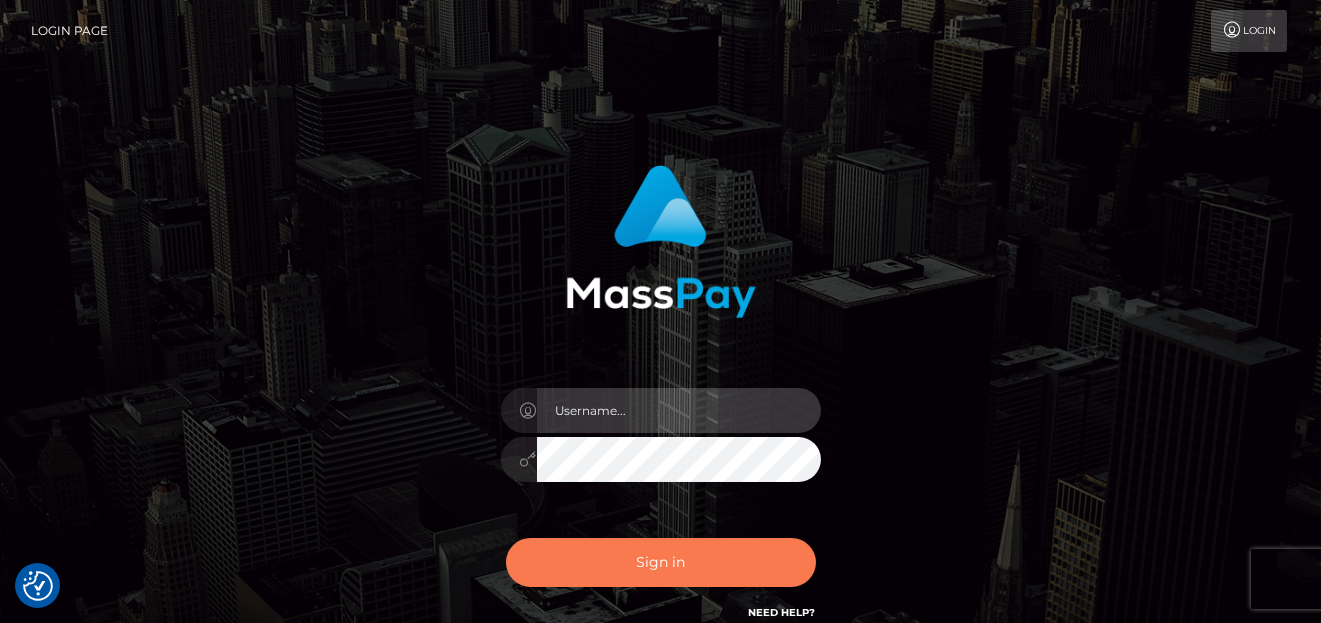 type on "[FIRST]" 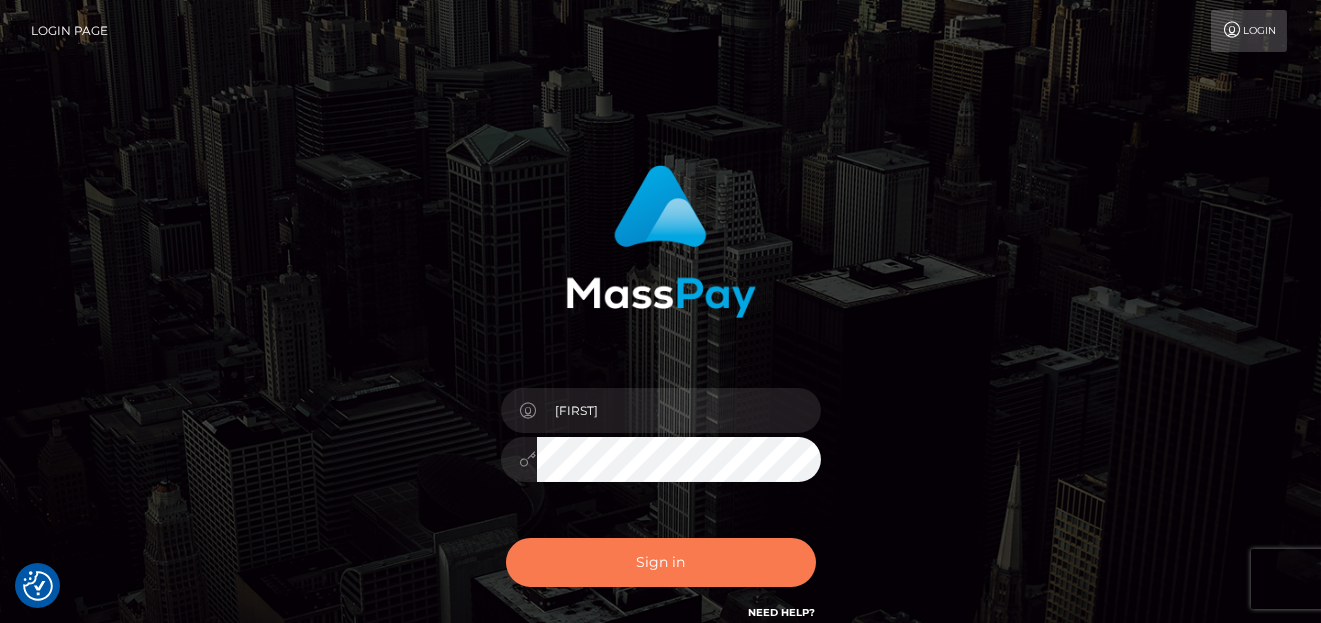 click on "Sign in" at bounding box center [661, 562] 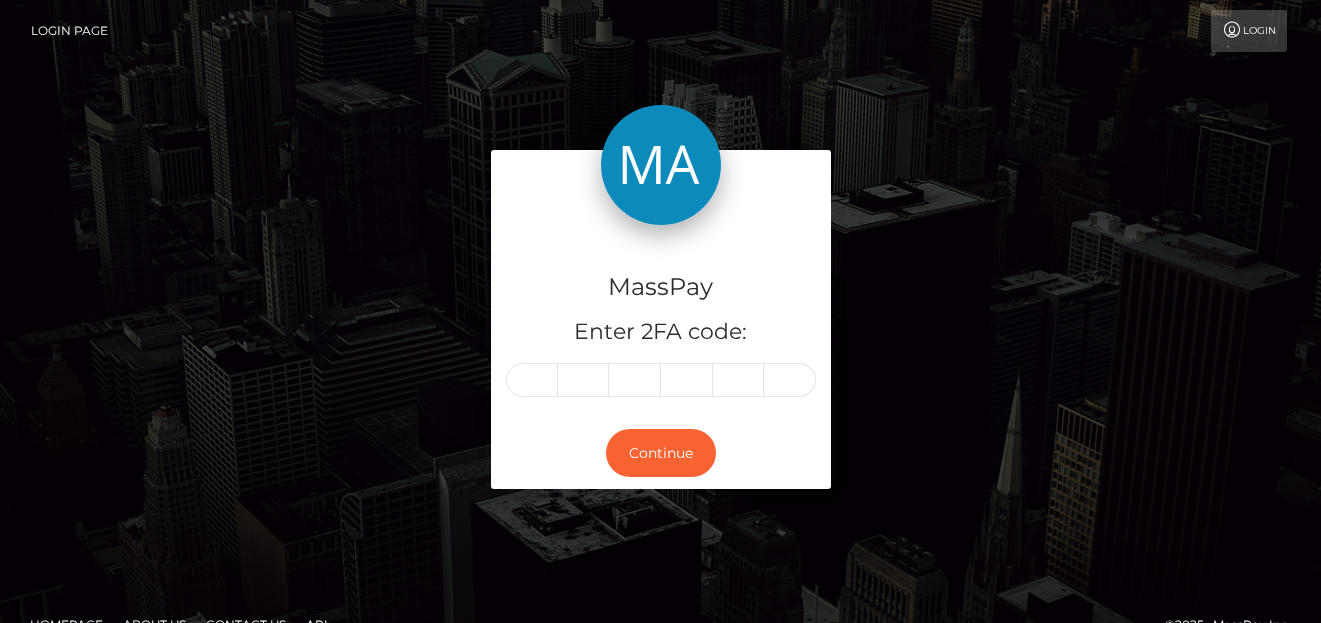 scroll, scrollTop: 0, scrollLeft: 0, axis: both 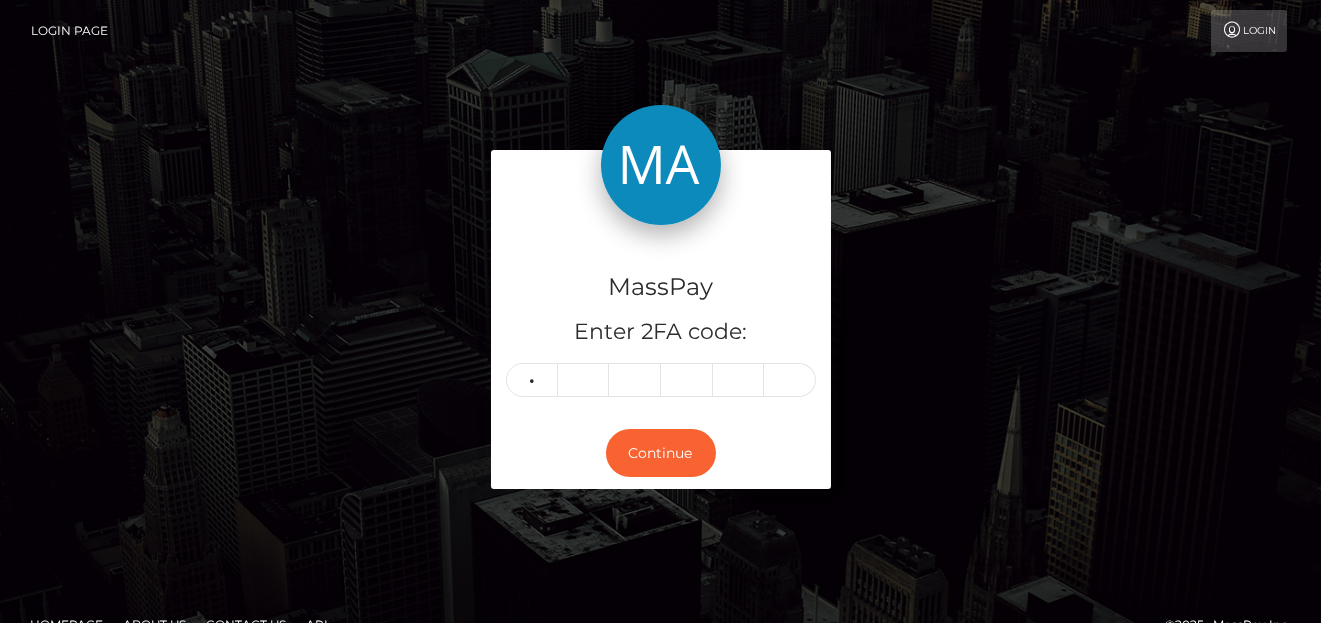 type on "5" 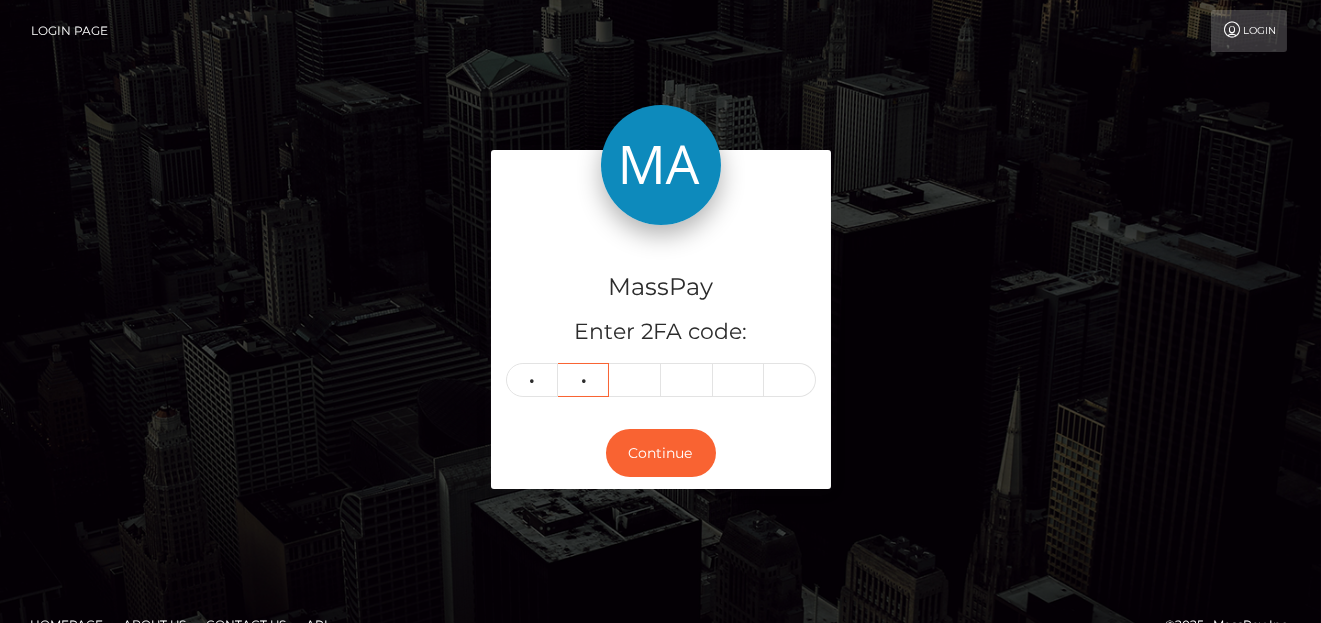 type on "4" 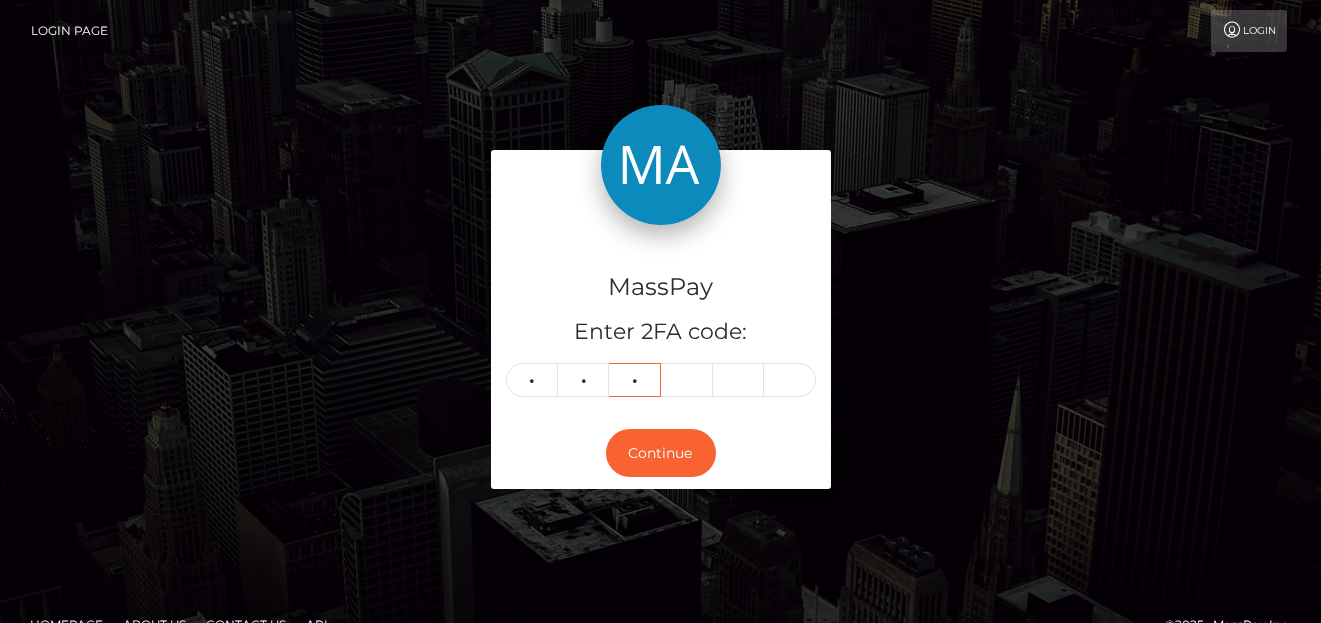 type on "6" 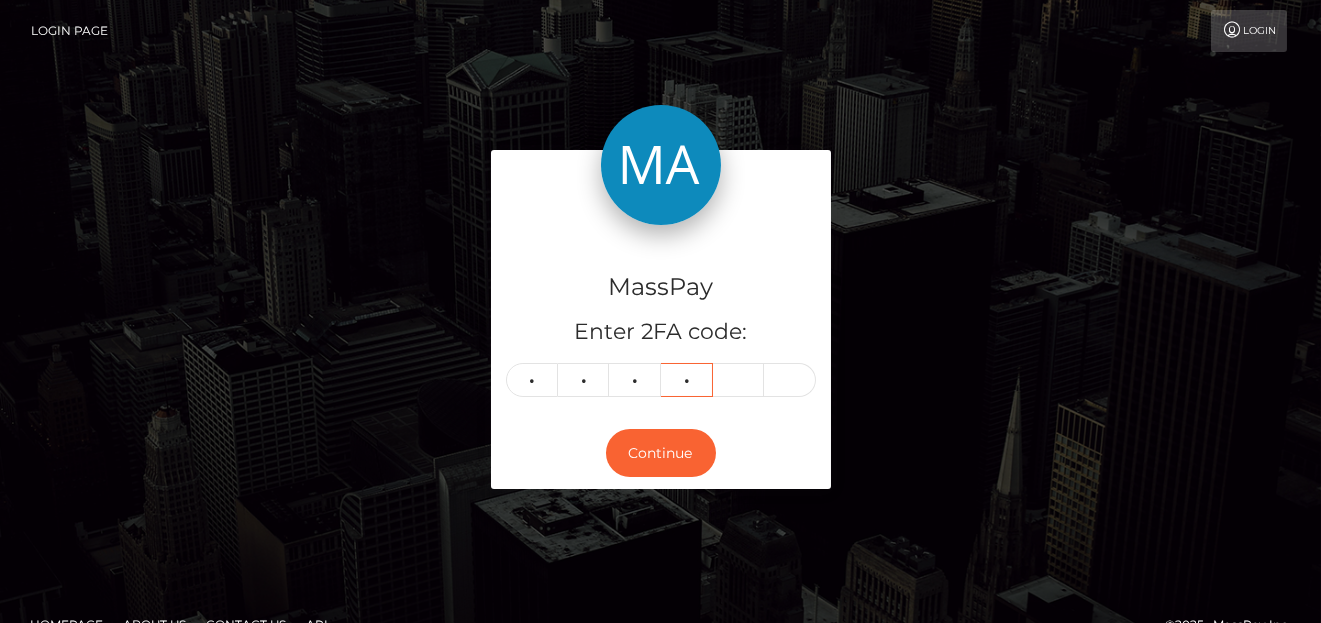 type on "0" 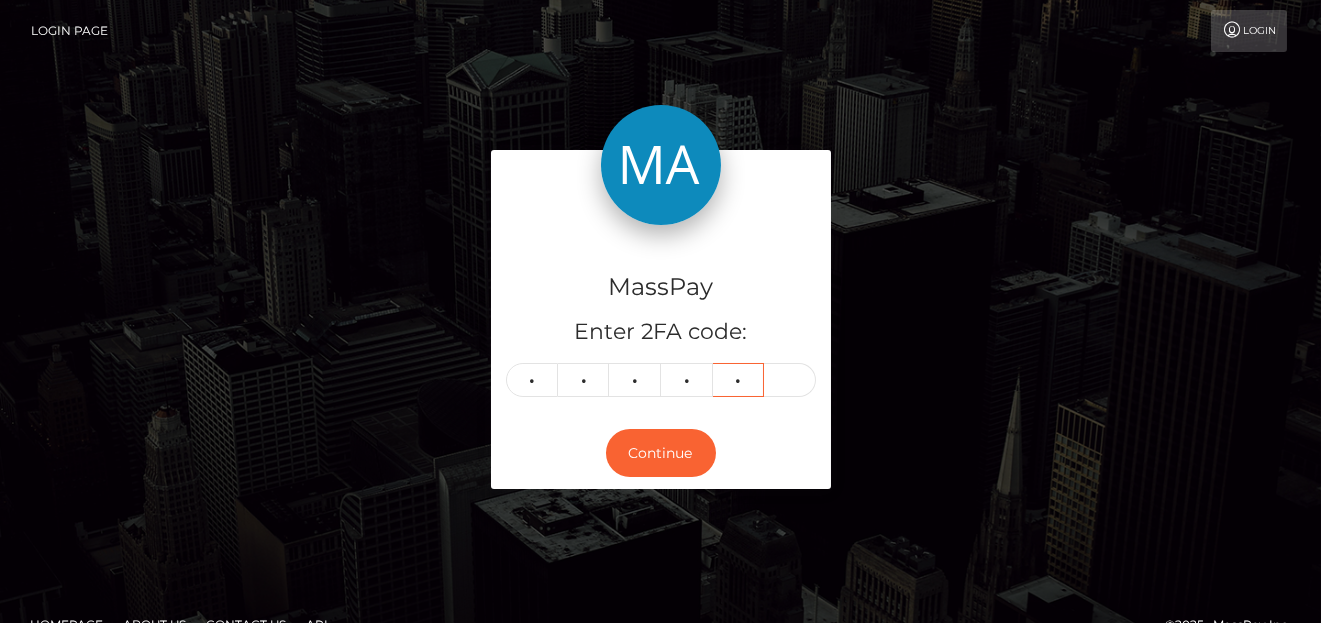 type on "4" 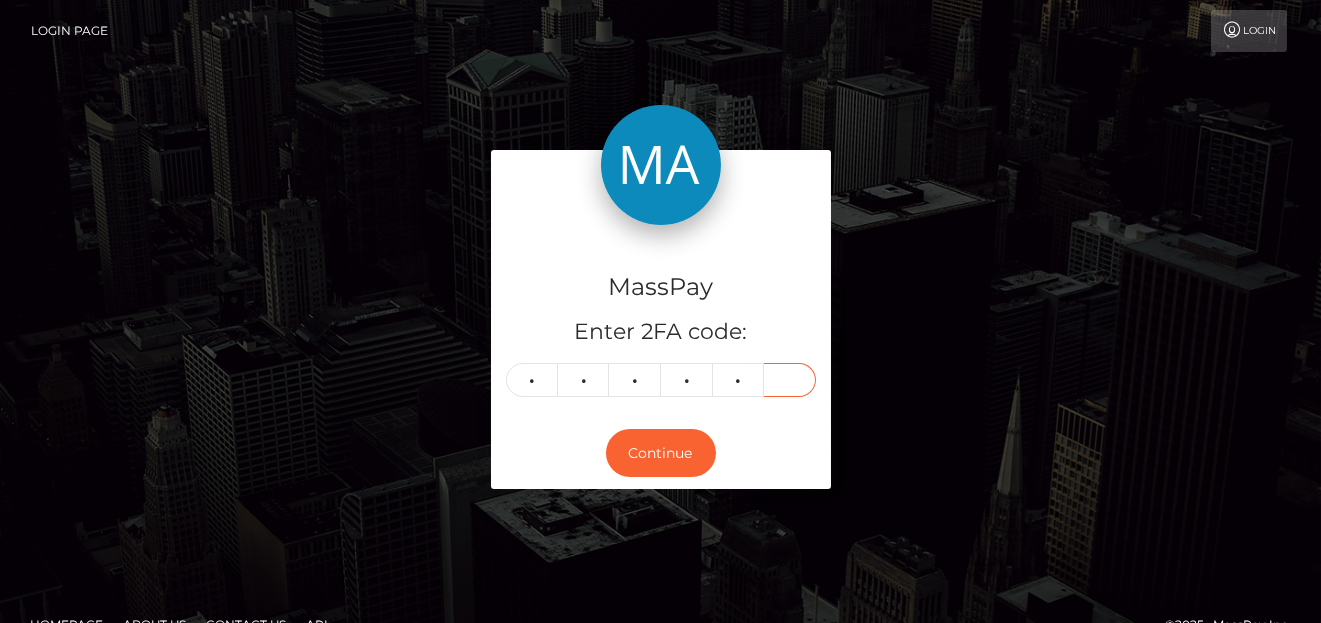 type on "8" 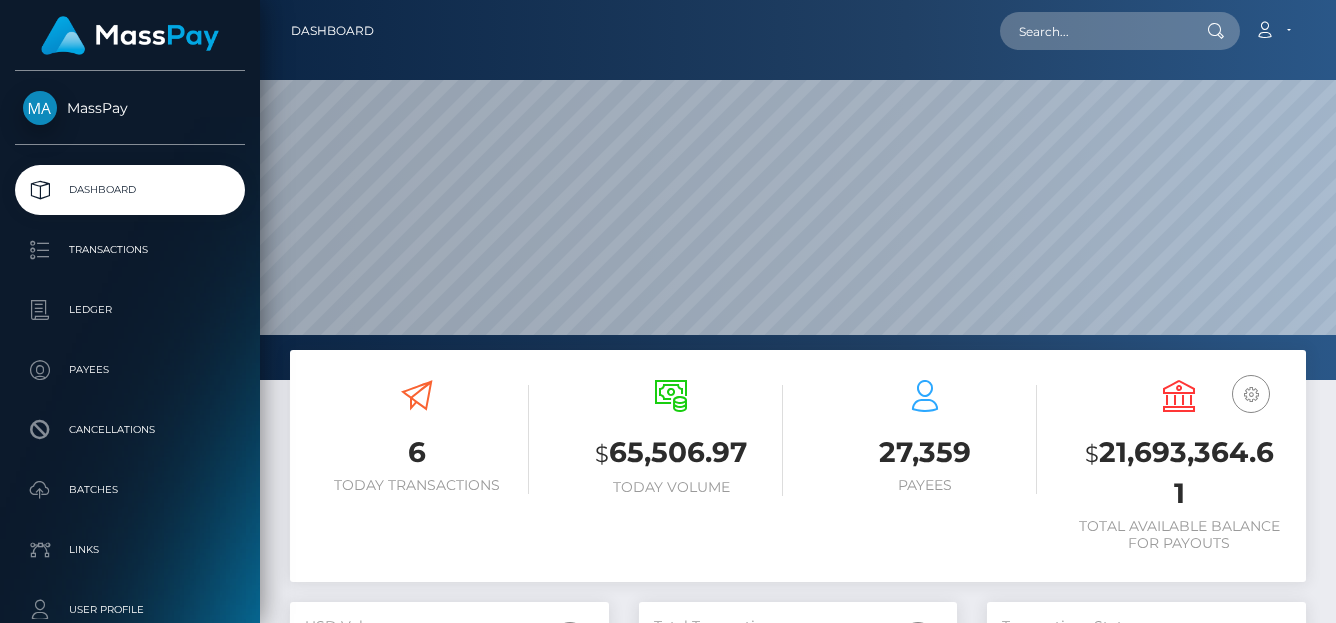 scroll, scrollTop: 0, scrollLeft: 0, axis: both 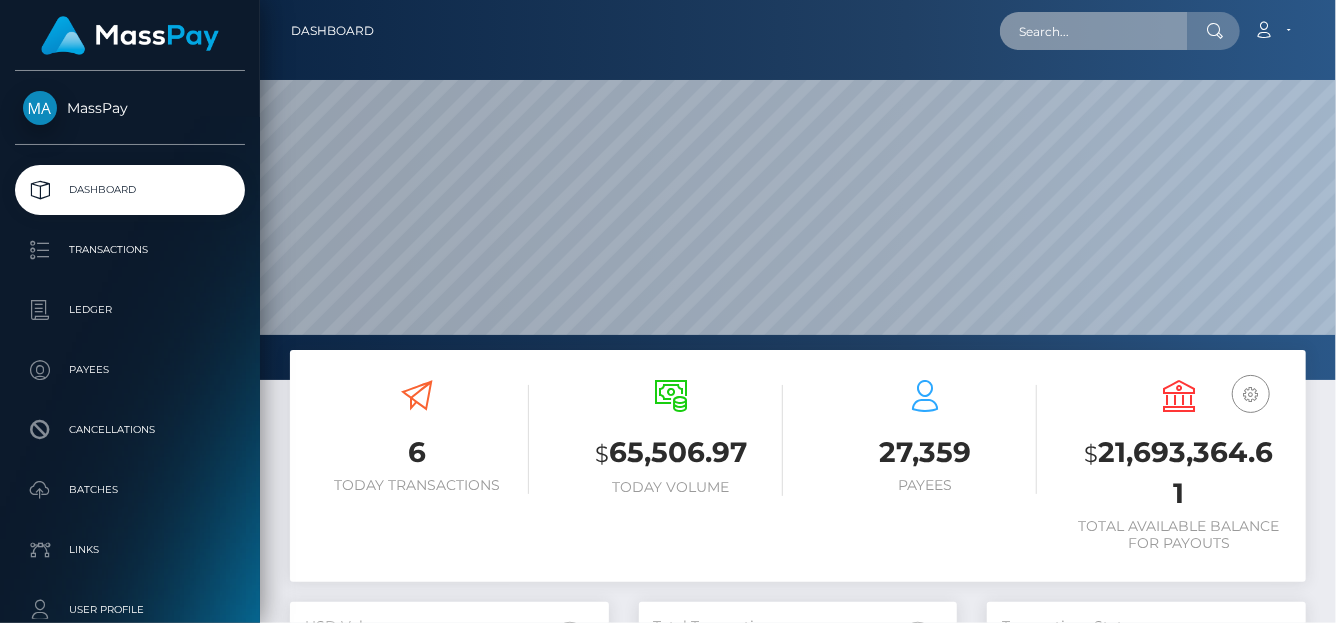 click at bounding box center (1094, 31) 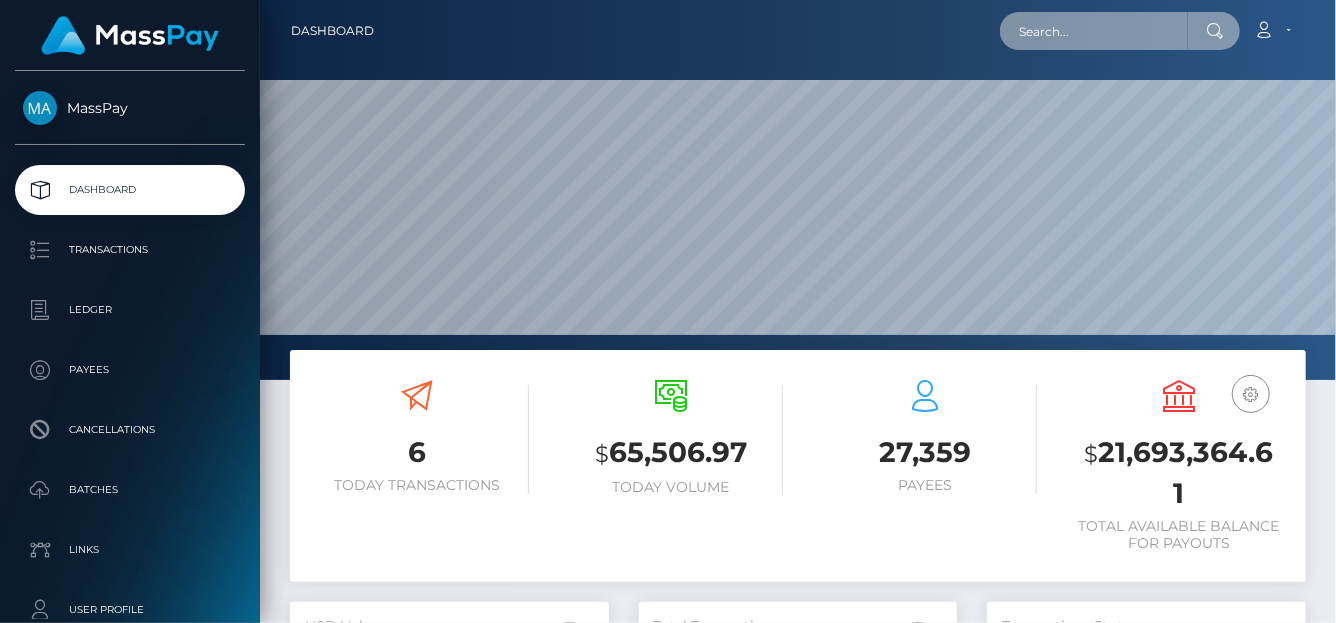 paste on "victorytruckinginceva.ramos@gmail.com" 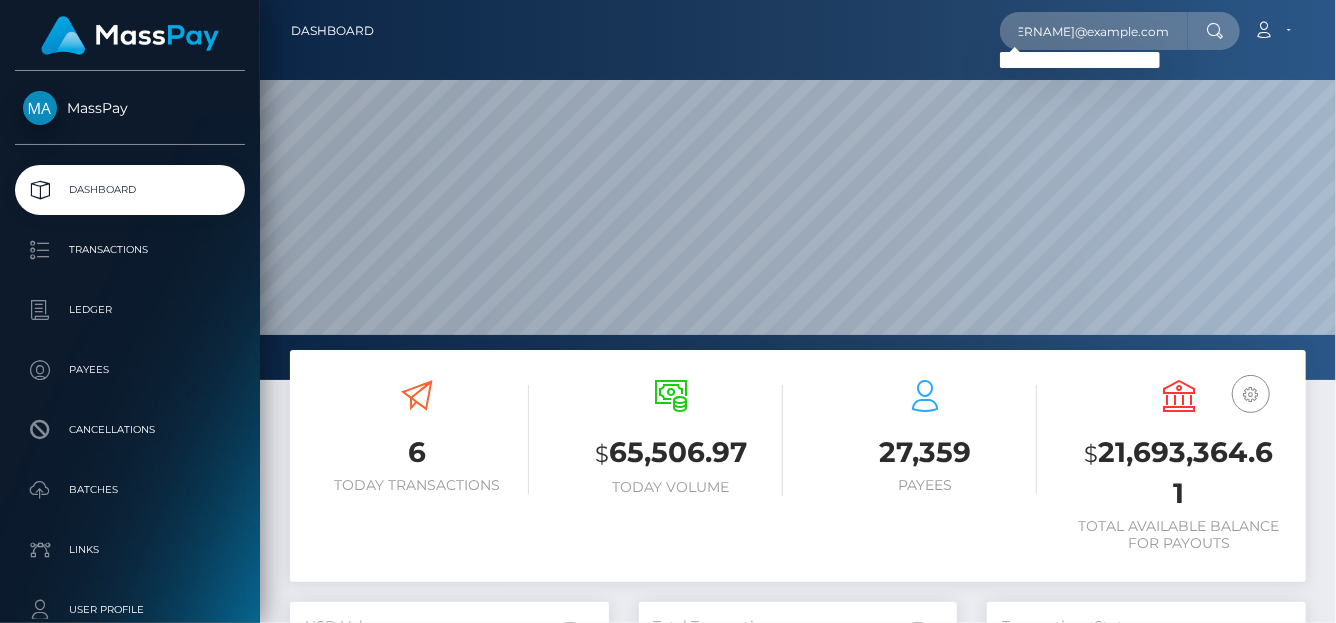 scroll, scrollTop: 0, scrollLeft: 0, axis: both 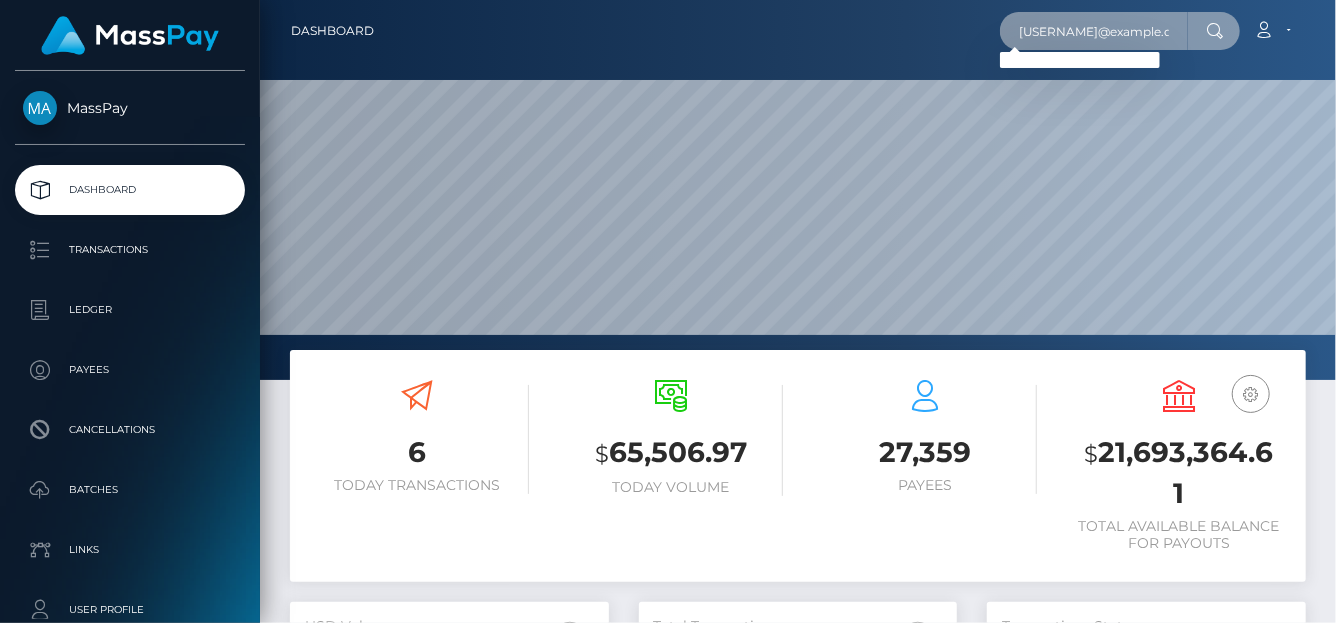 click on "victorytruckinginceva.ramos@gmail.com" at bounding box center [1094, 31] 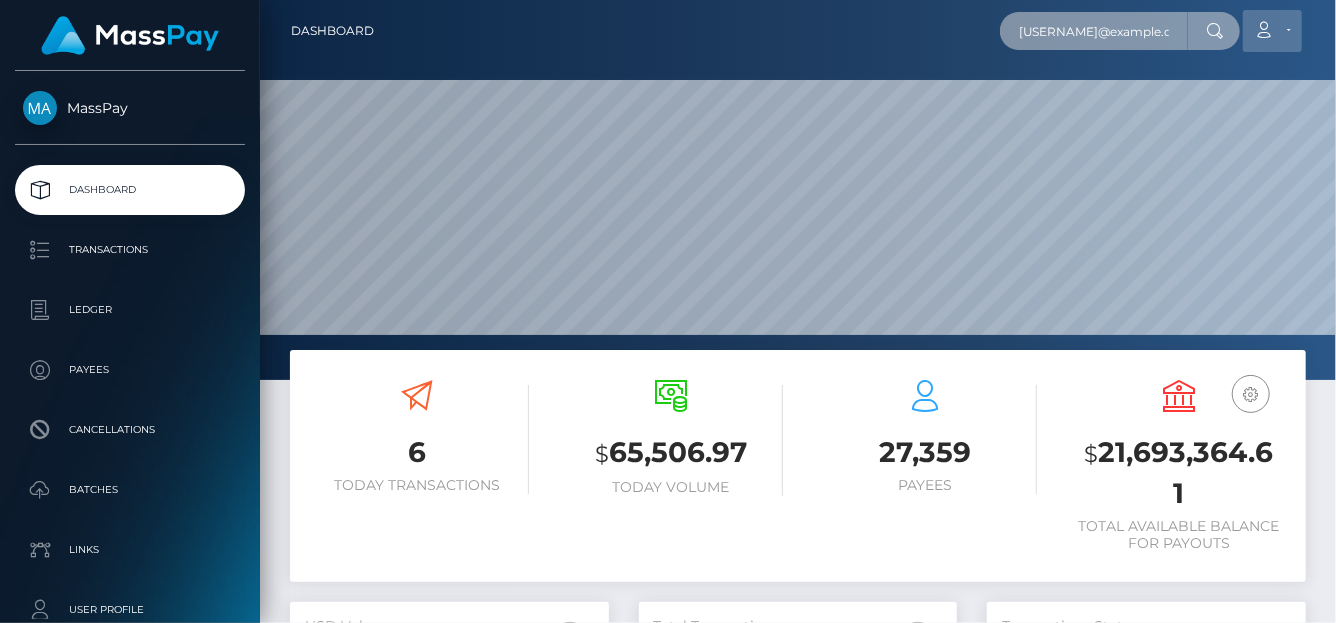 scroll, scrollTop: 0, scrollLeft: 98, axis: horizontal 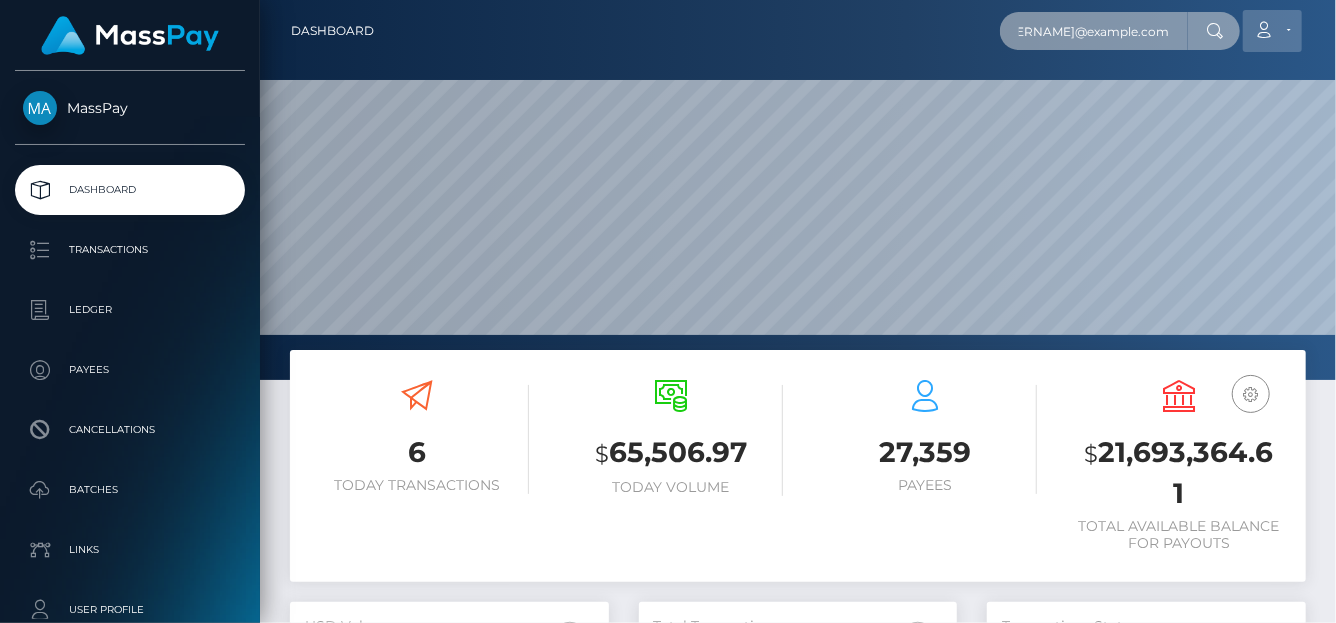 drag, startPoint x: 1005, startPoint y: 26, endPoint x: 1256, endPoint y: 31, distance: 251.04979 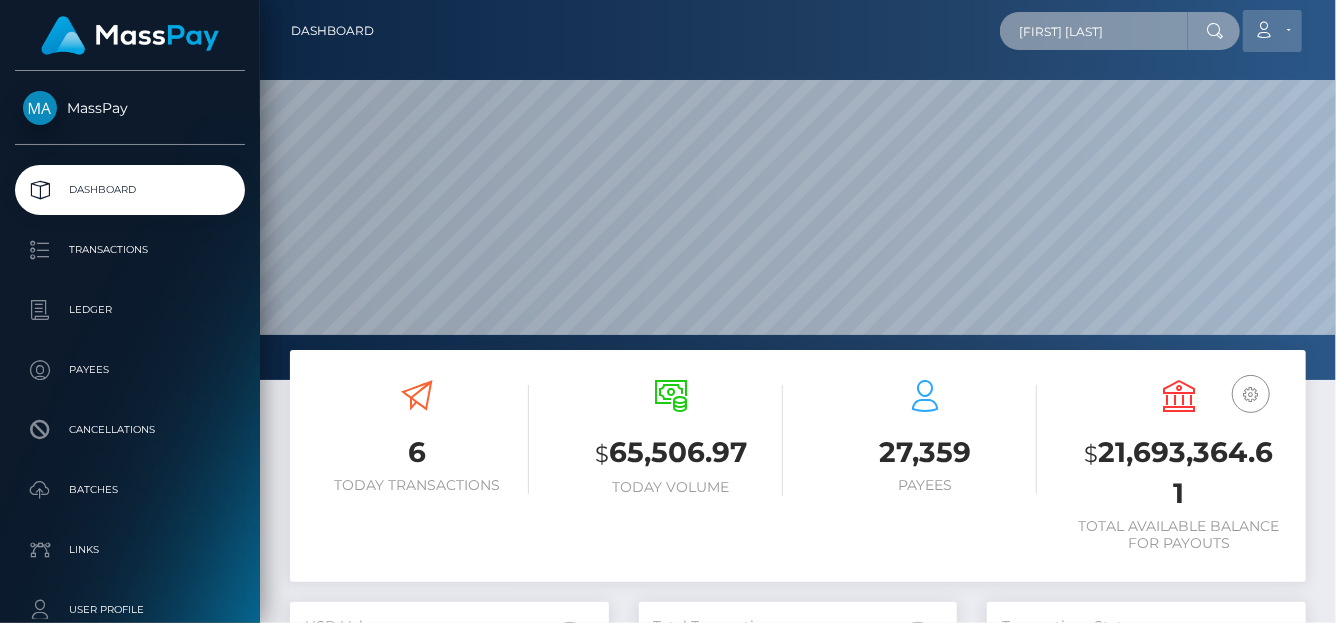 scroll, scrollTop: 0, scrollLeft: 0, axis: both 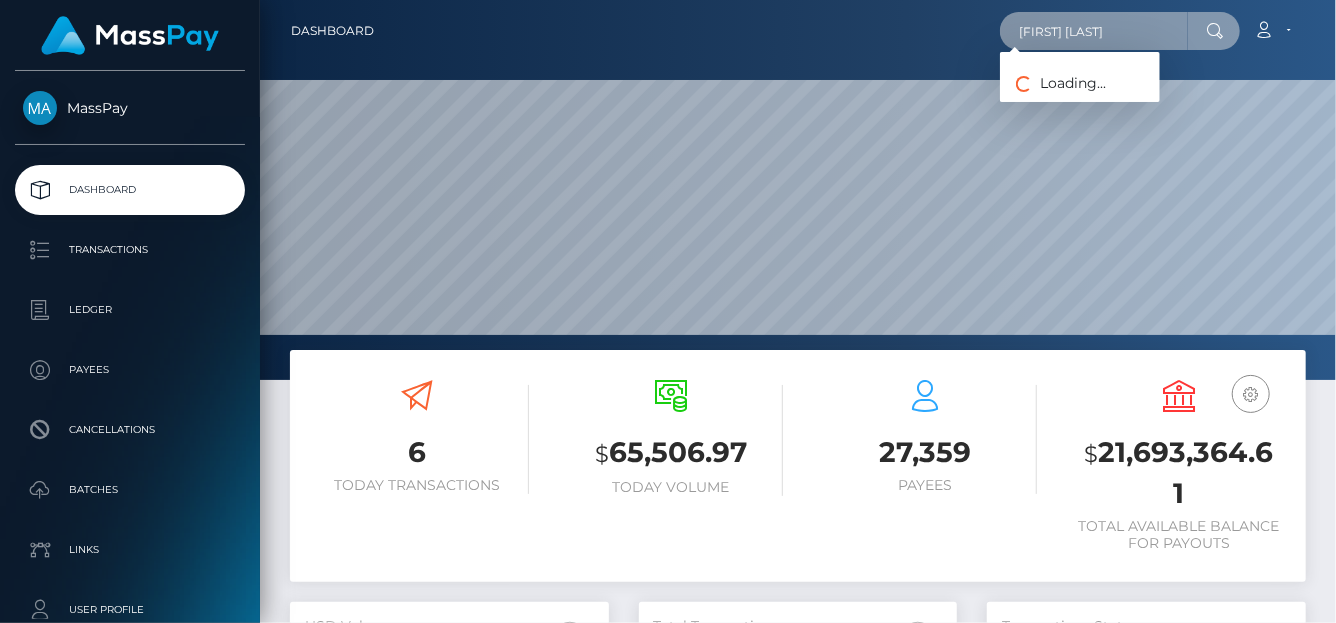 drag, startPoint x: 1101, startPoint y: 41, endPoint x: 912, endPoint y: 41, distance: 189 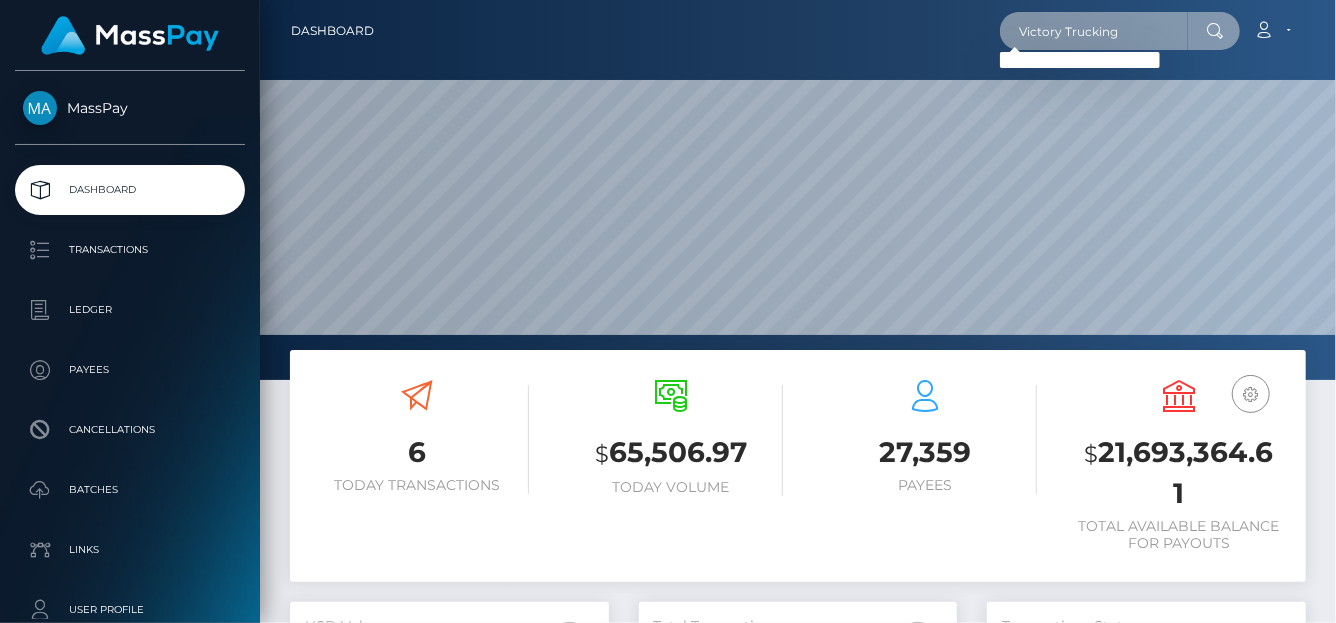 type on "Victory Trucking" 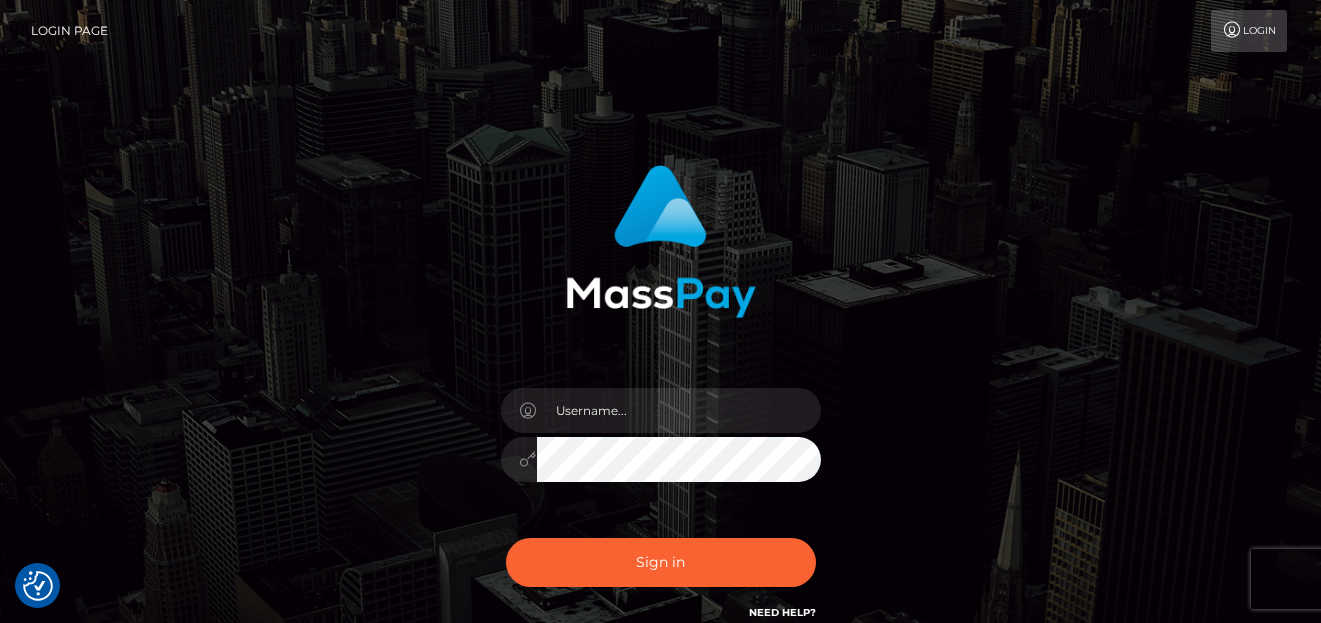 scroll, scrollTop: 0, scrollLeft: 0, axis: both 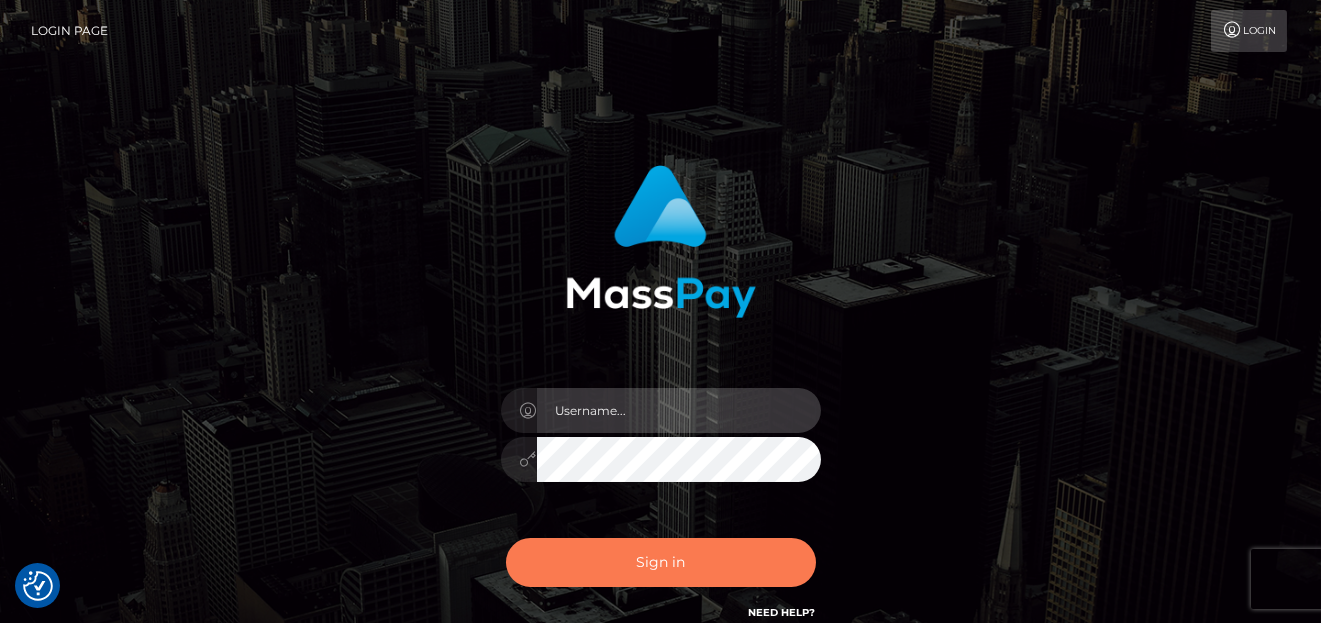 type on "[FIRST]" 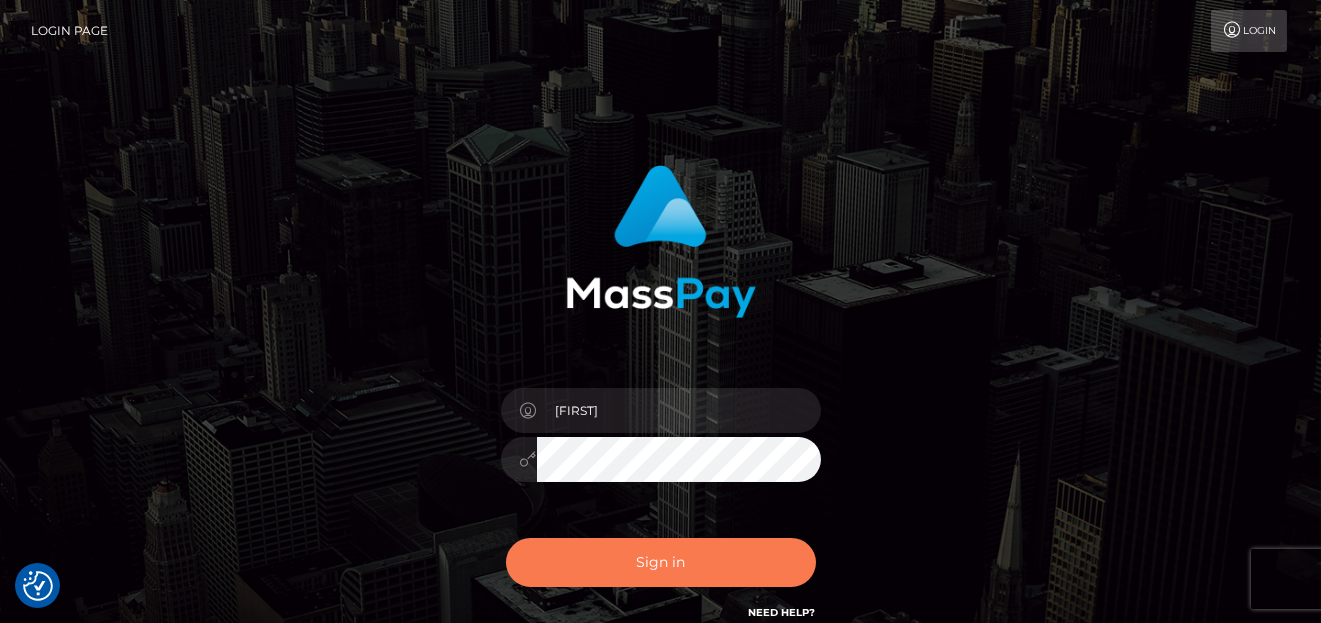 click on "Sign in" at bounding box center (661, 562) 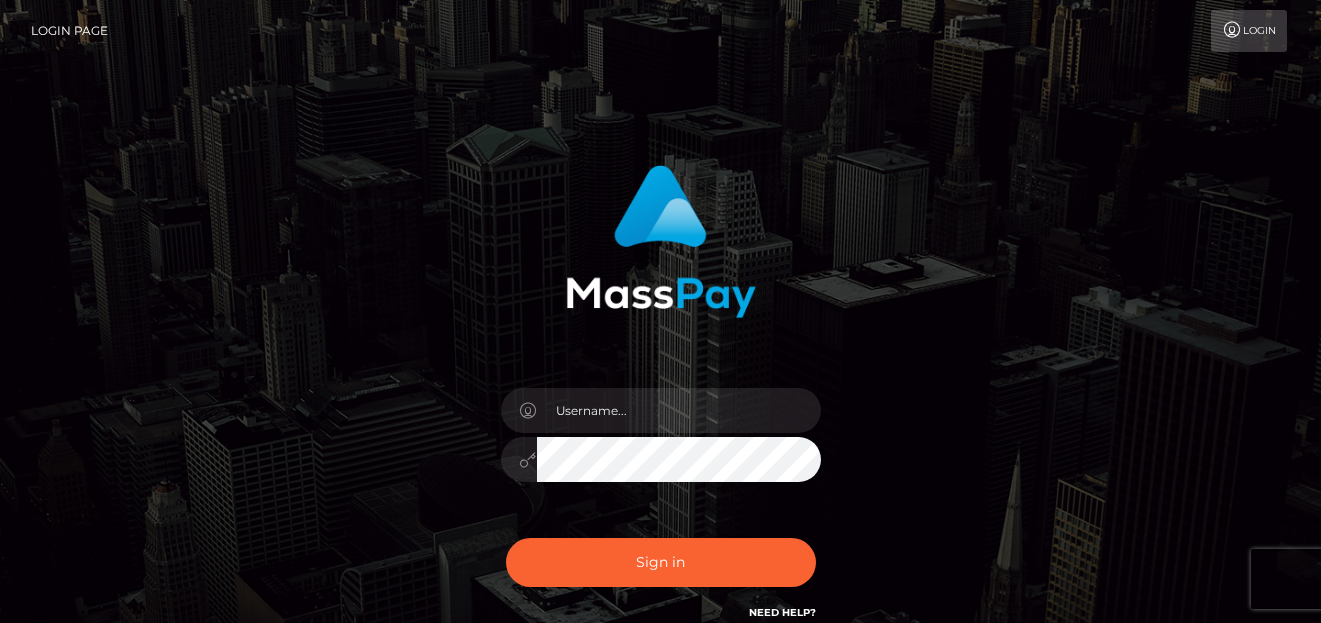 scroll, scrollTop: 0, scrollLeft: 0, axis: both 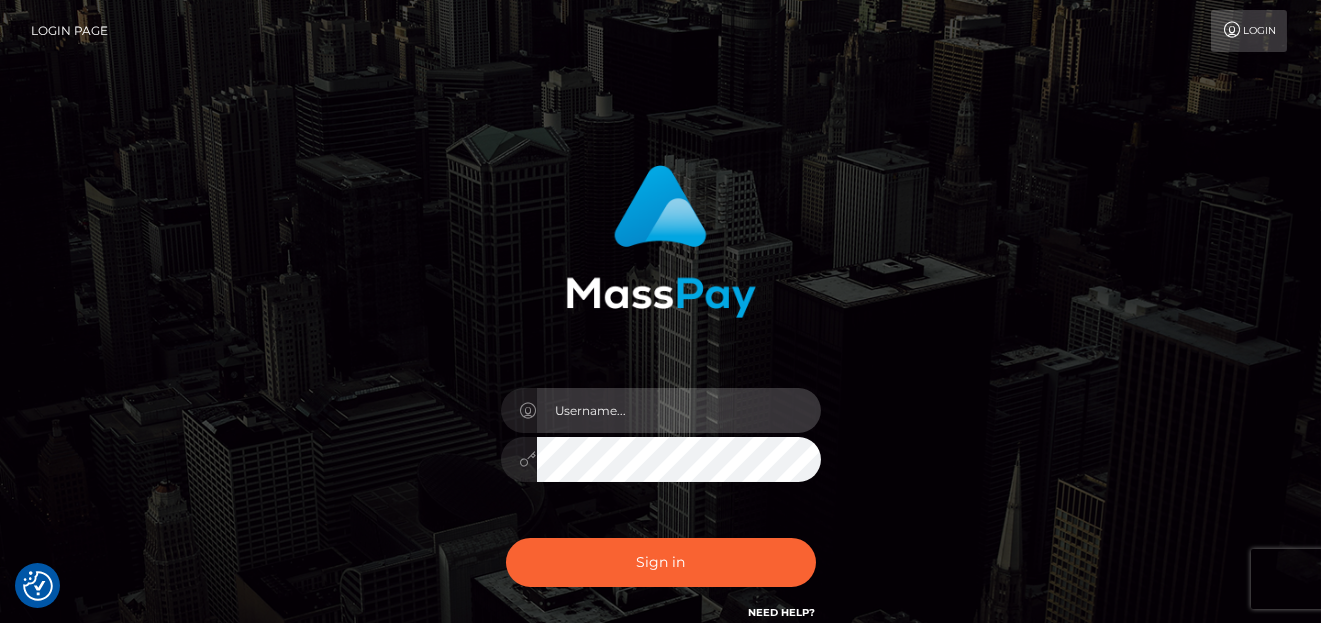type on "[FIRST]" 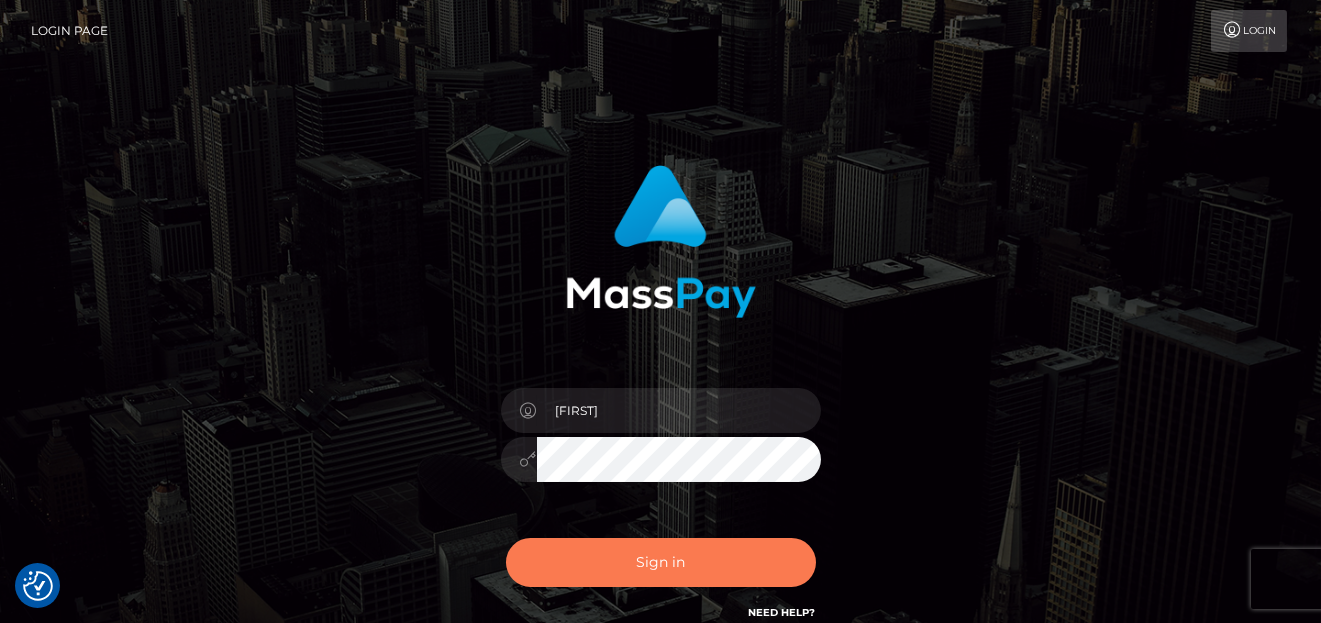 click on "Sign in" at bounding box center (661, 562) 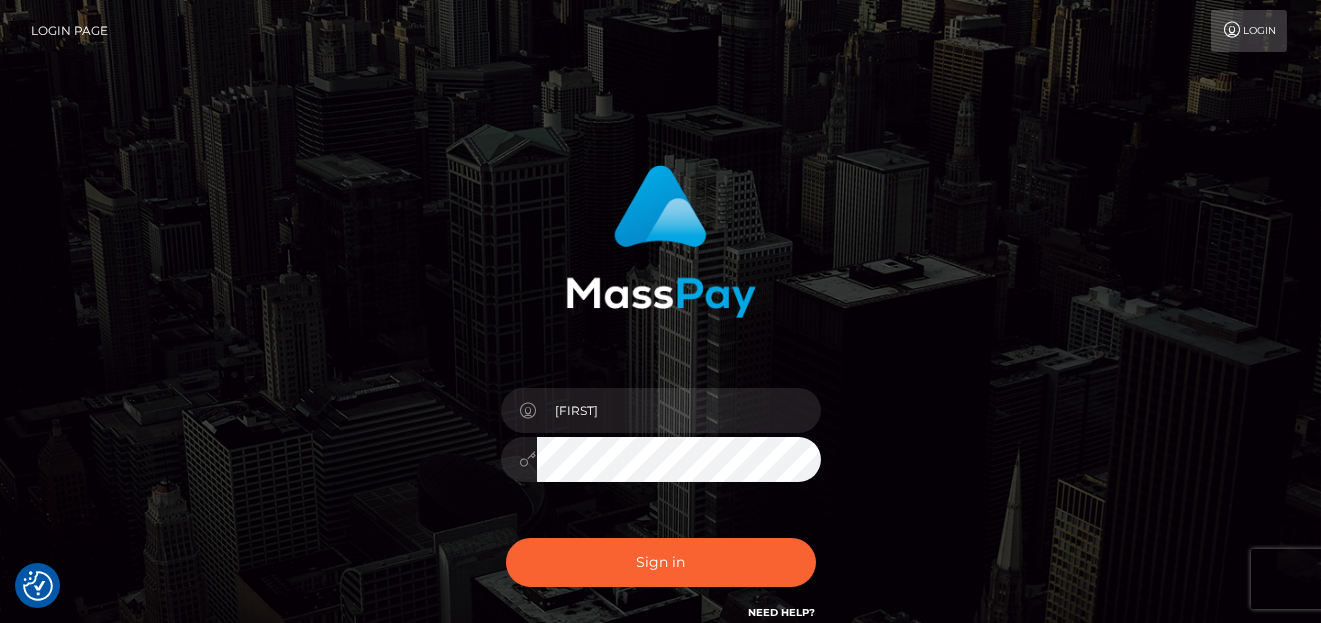 click on "Sign in
Need
Help?" at bounding box center [661, 570] 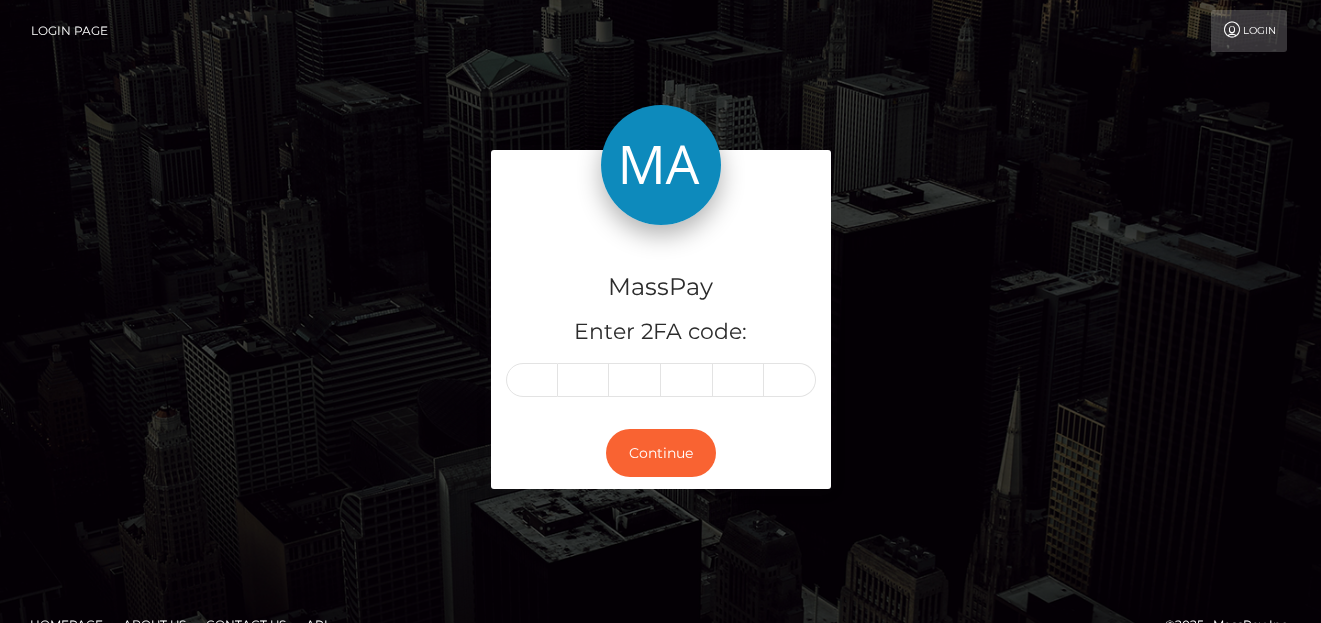 scroll, scrollTop: 0, scrollLeft: 0, axis: both 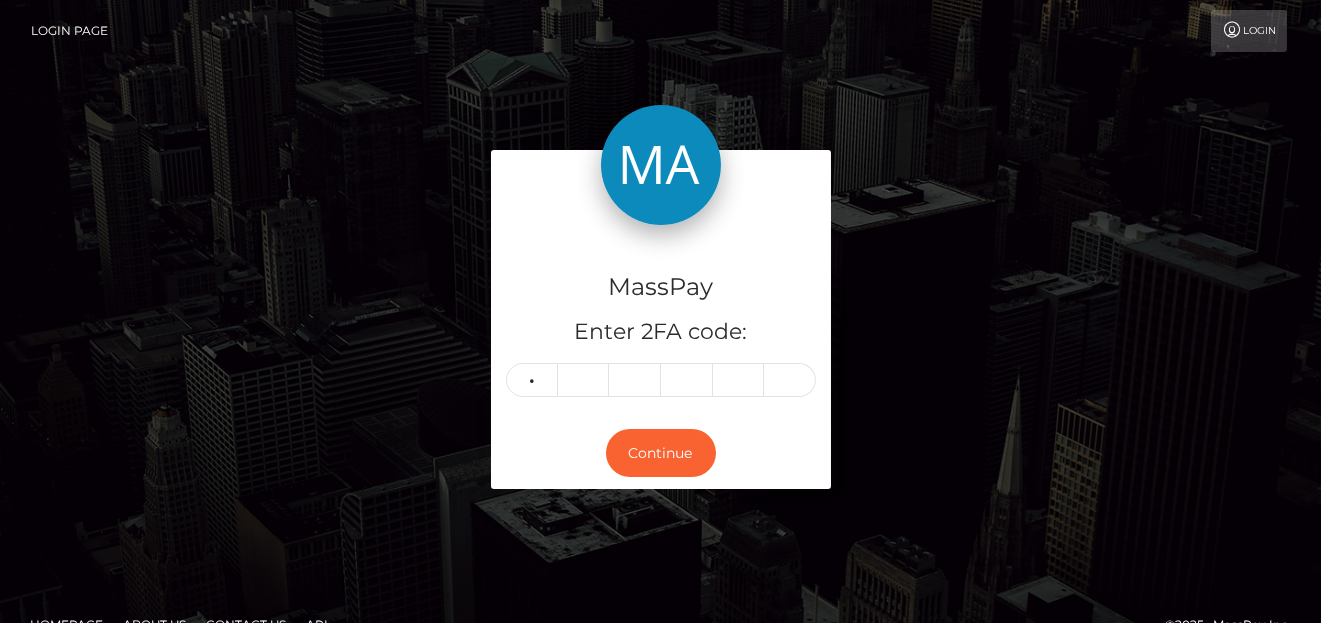 type on "2" 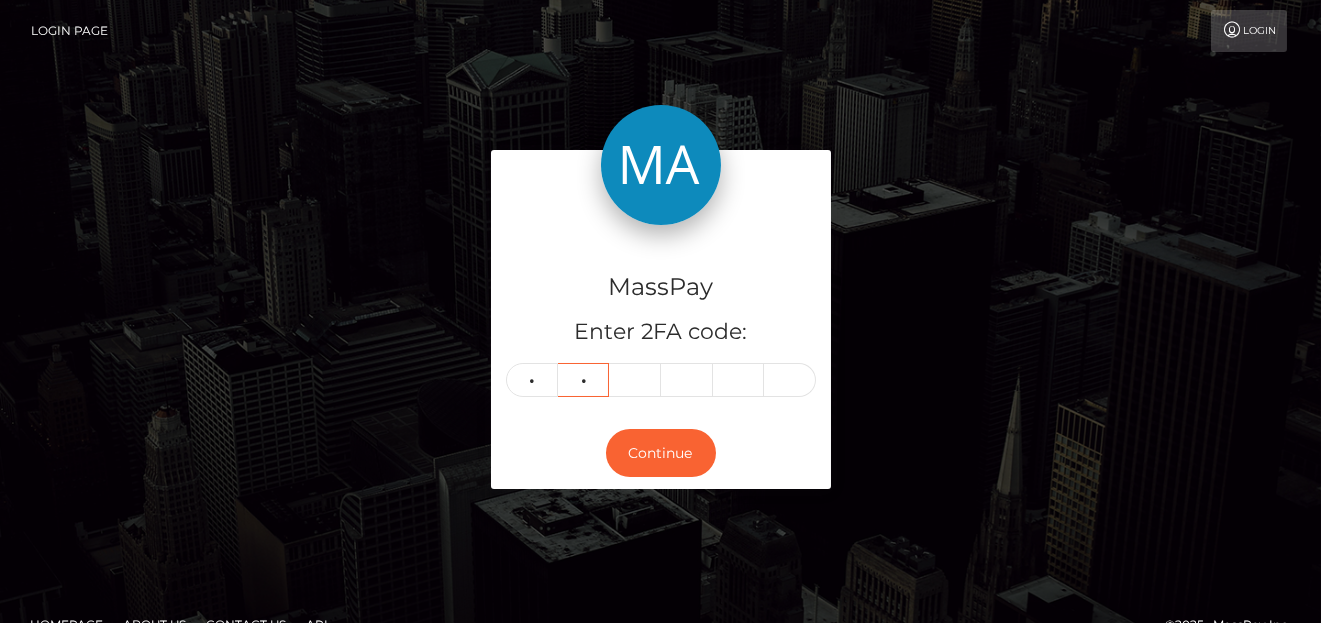 type on "0" 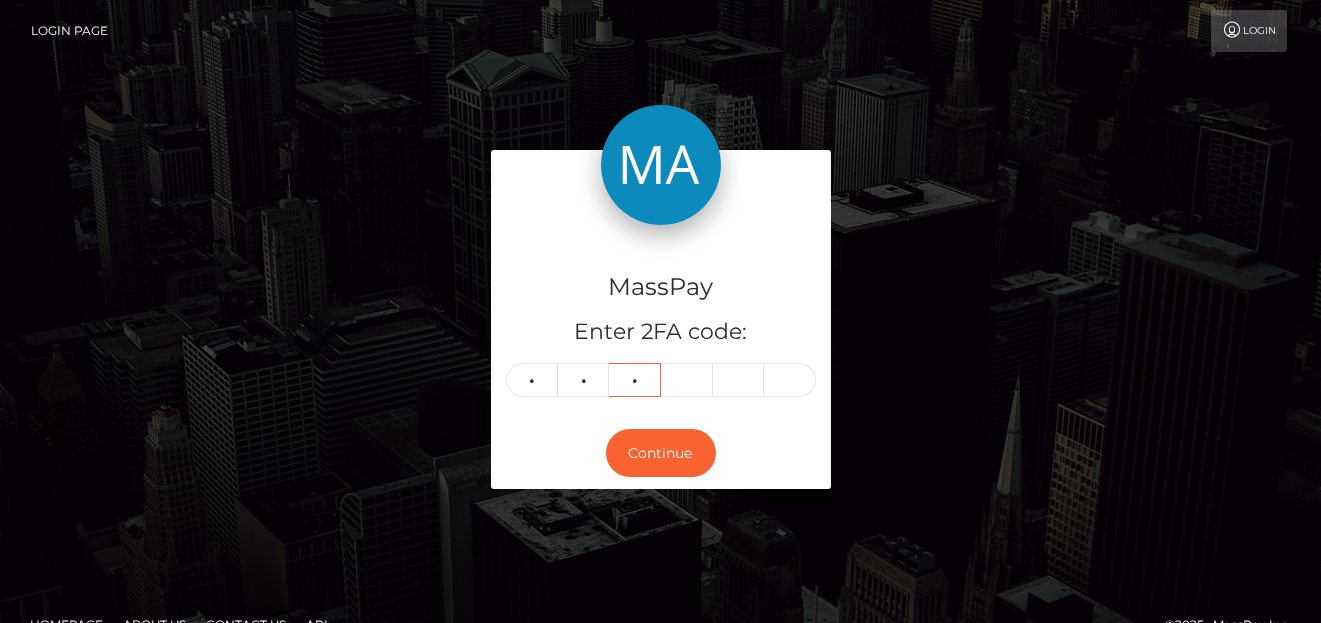 type on "1" 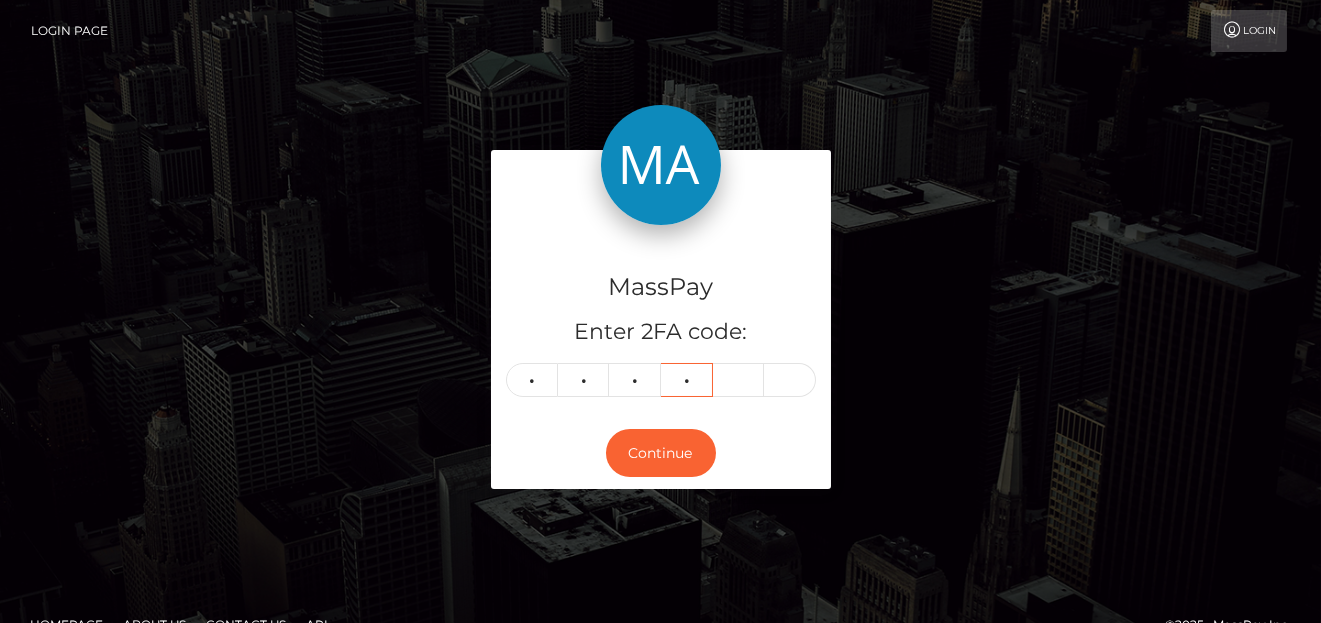 type on "3" 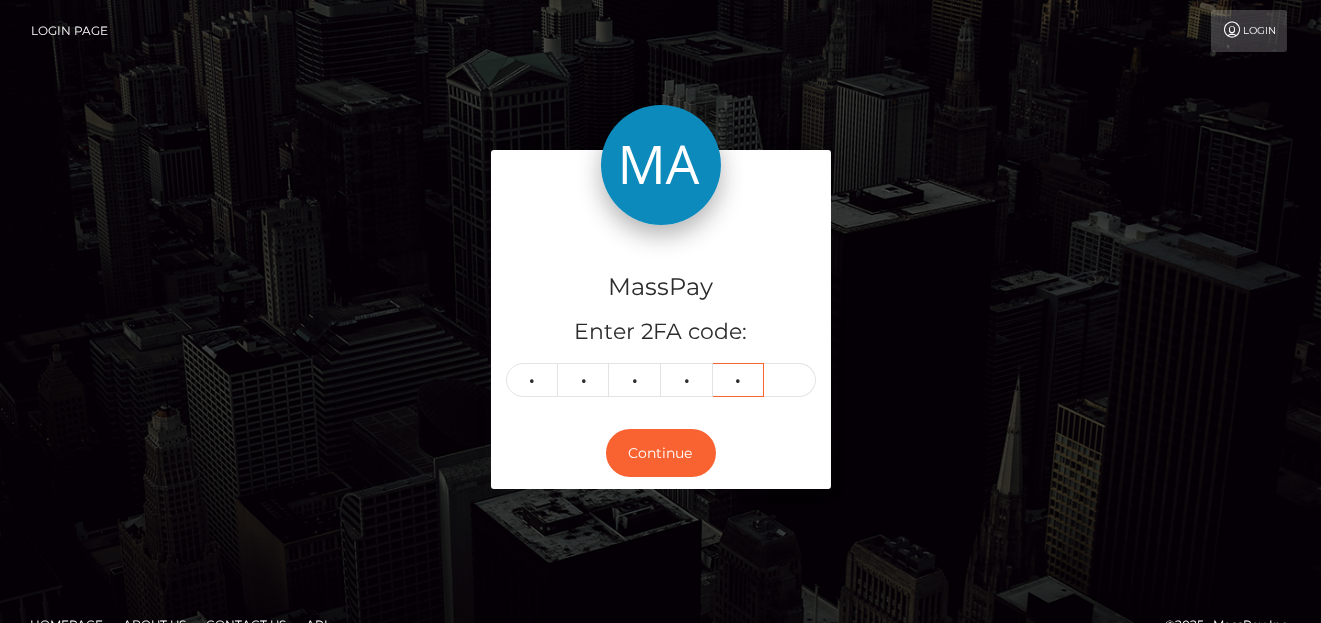 type on "8" 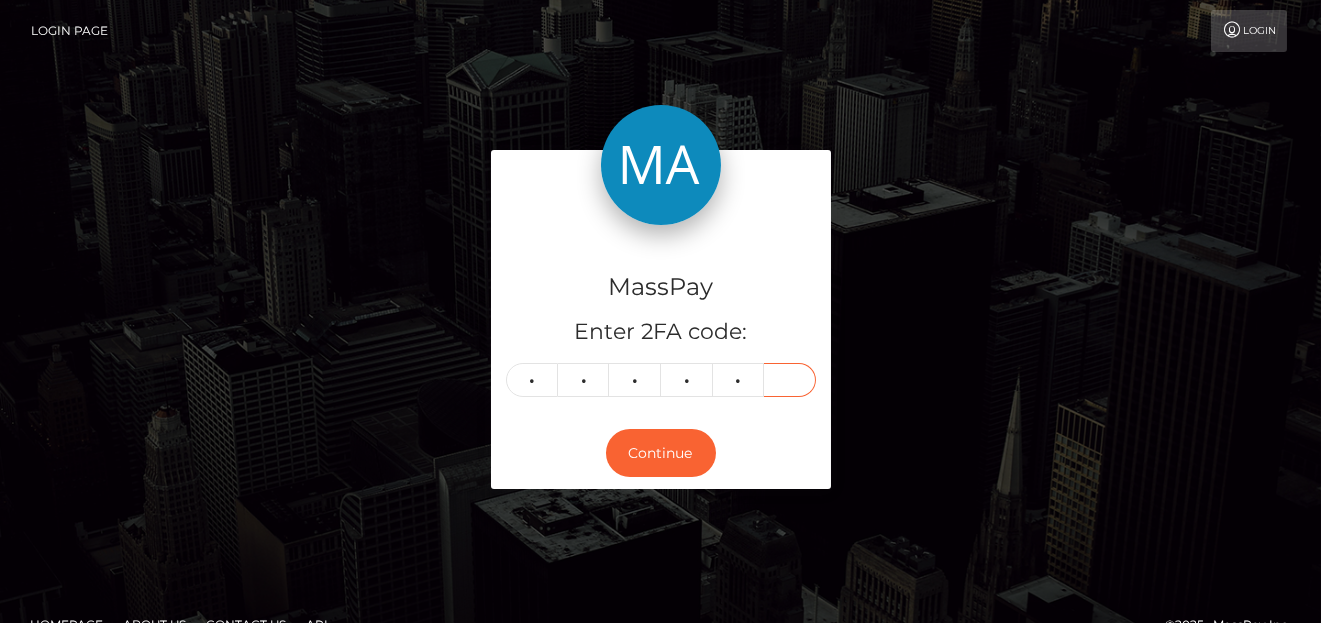 type on "2" 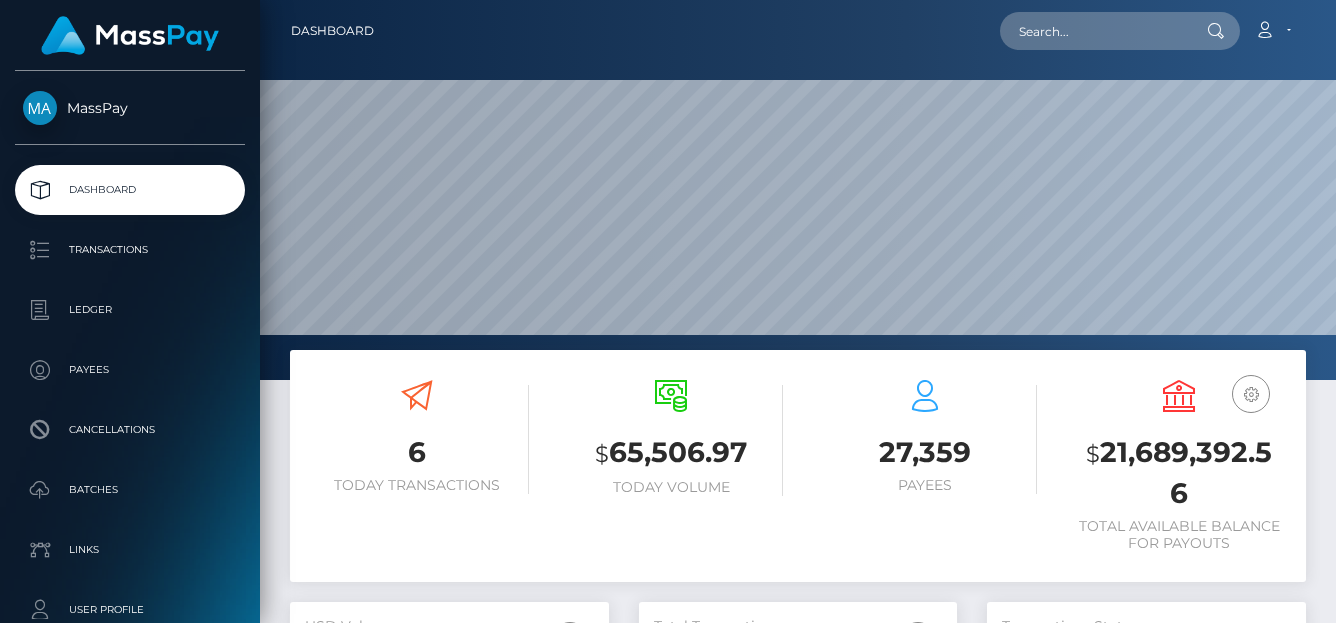 scroll, scrollTop: 0, scrollLeft: 0, axis: both 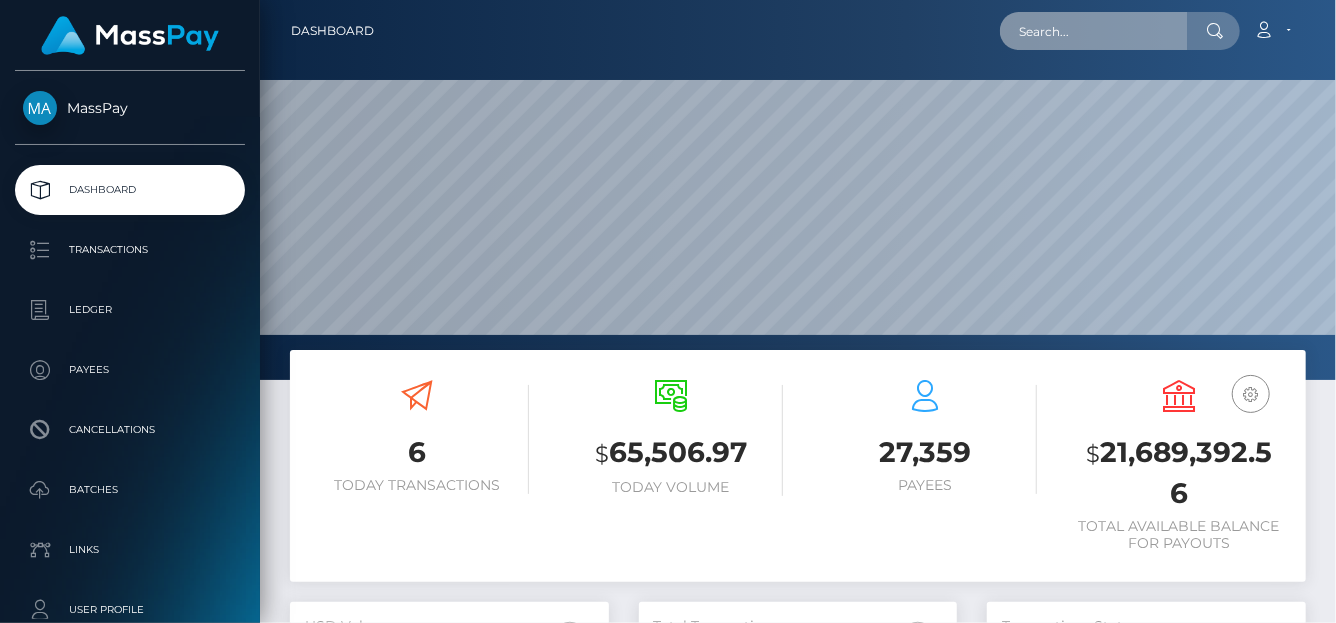 click at bounding box center (1094, 31) 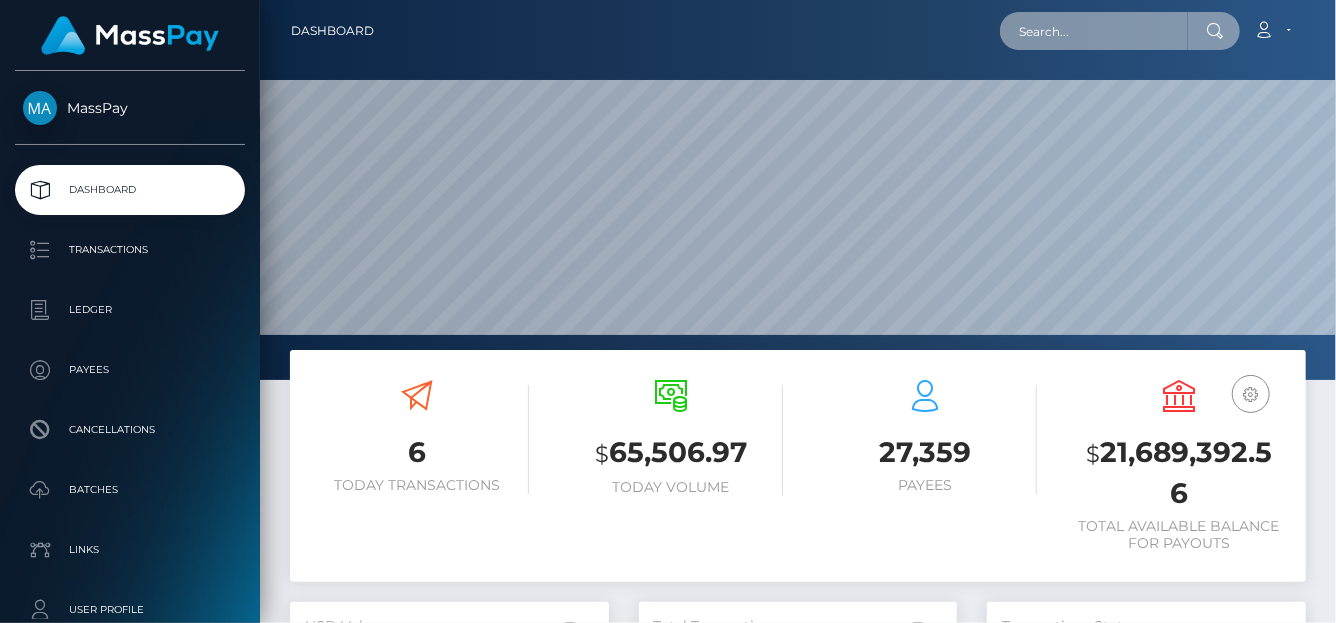 paste on "rastokes2007@outlook.com" 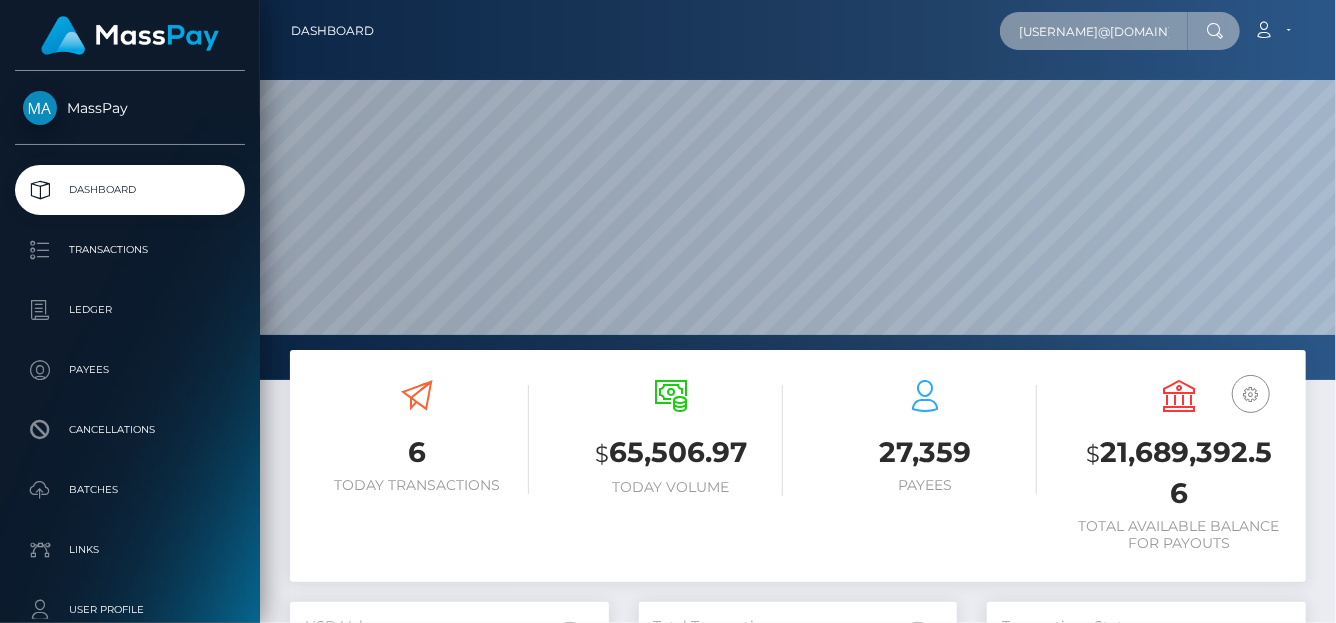 scroll, scrollTop: 0, scrollLeft: 19, axis: horizontal 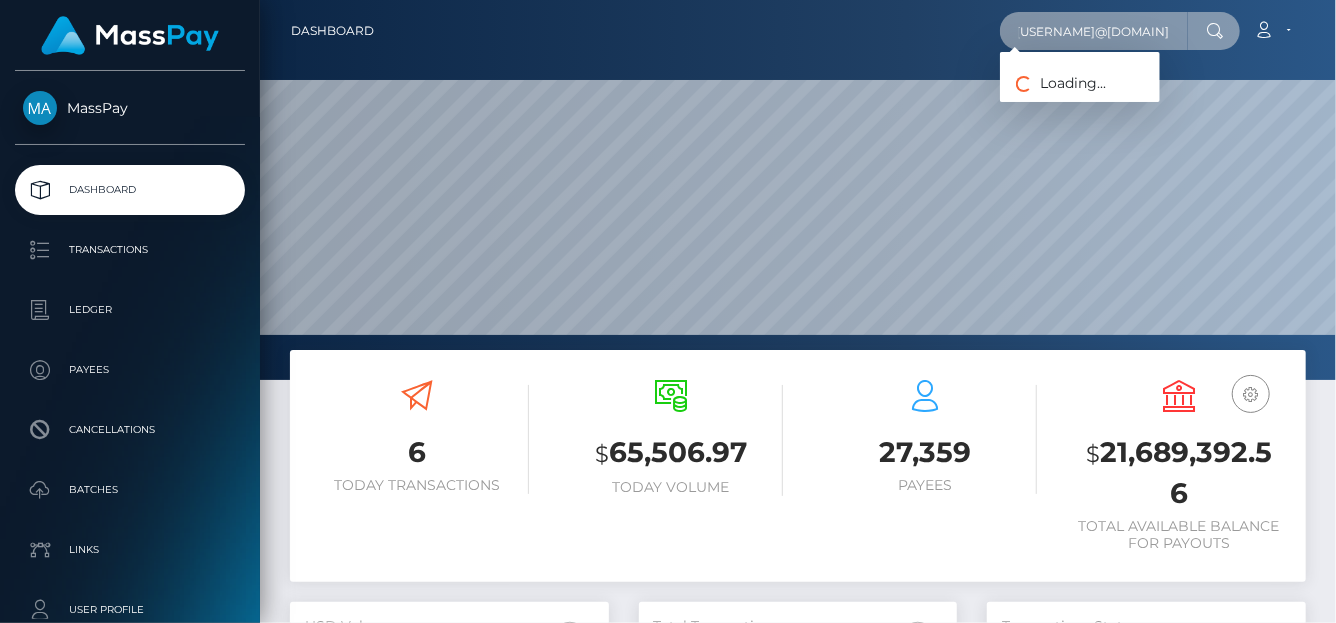 type on "rastokes2007@outlook.com" 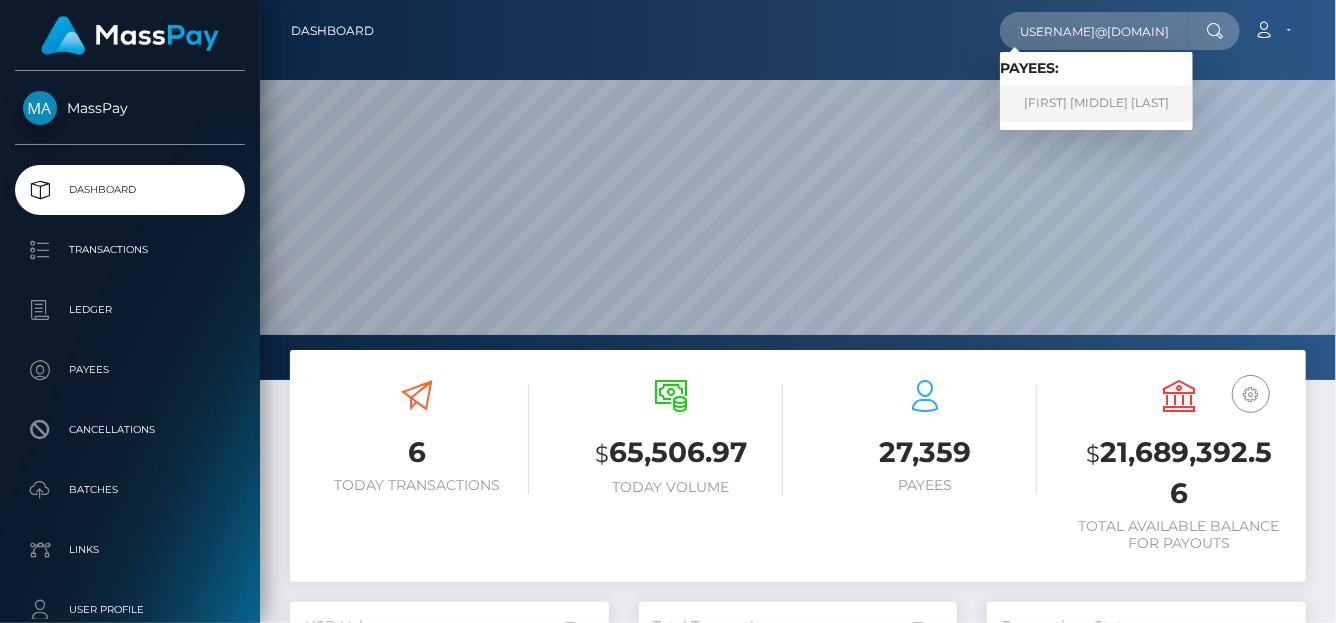 scroll, scrollTop: 0, scrollLeft: 0, axis: both 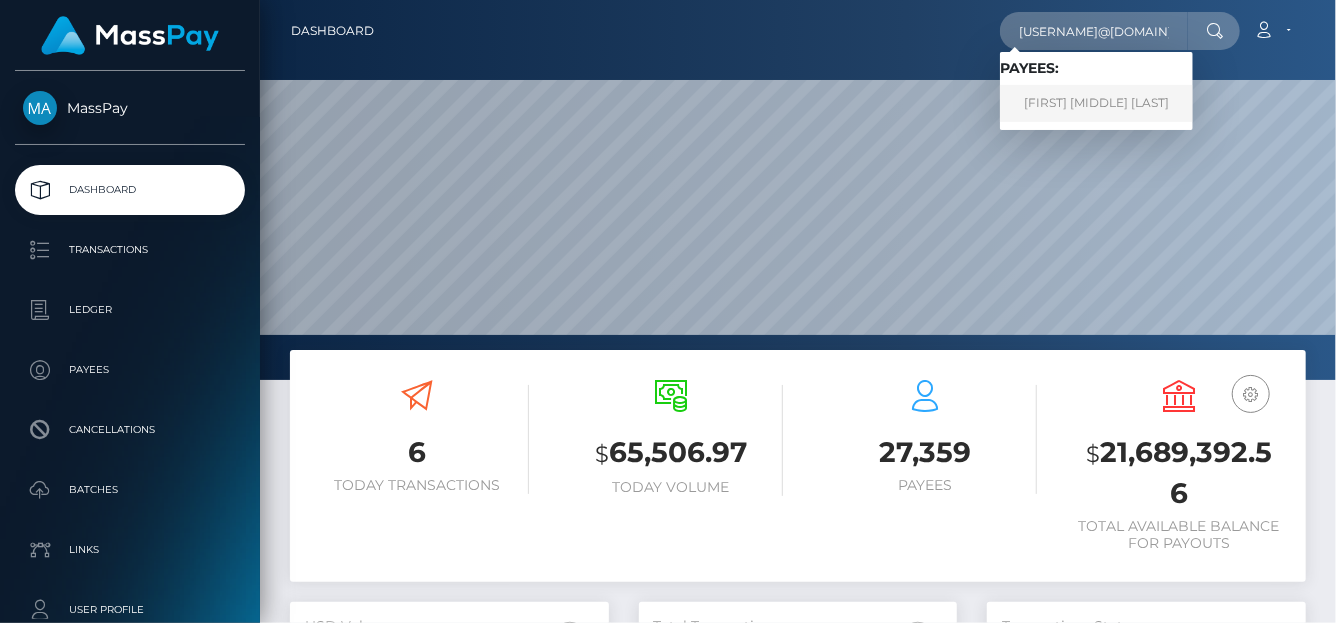 click on "JOHN ALEXANDER STOKES" at bounding box center [1096, 103] 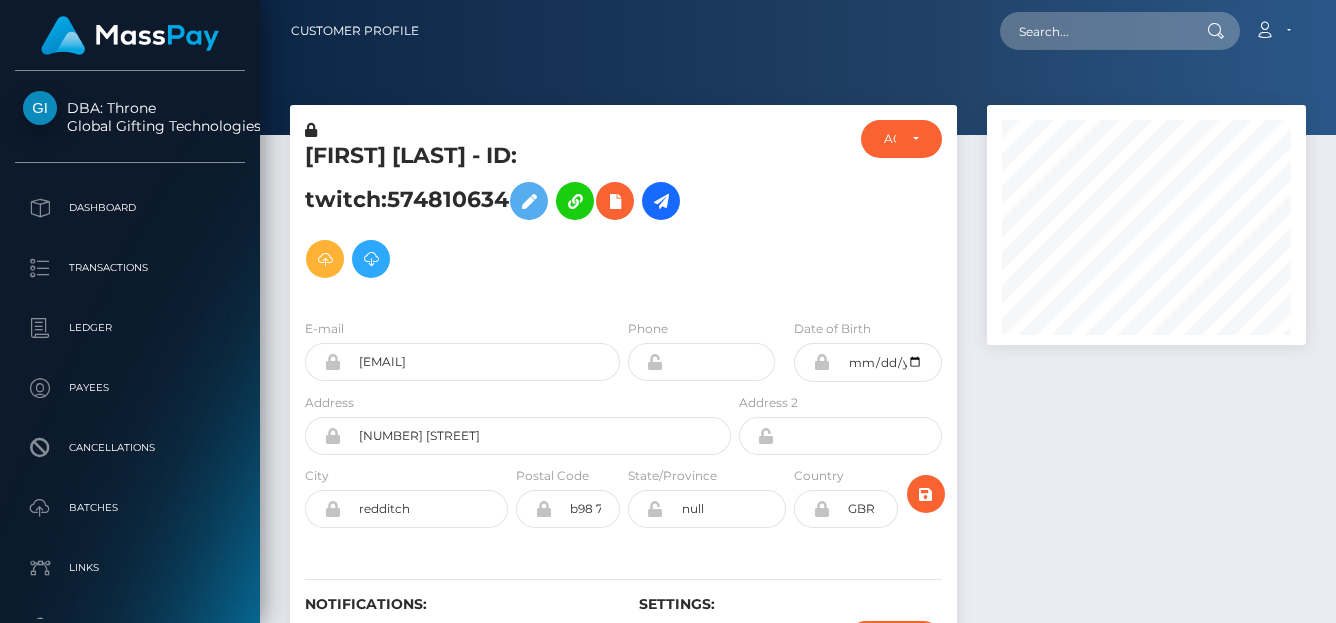 scroll, scrollTop: 0, scrollLeft: 0, axis: both 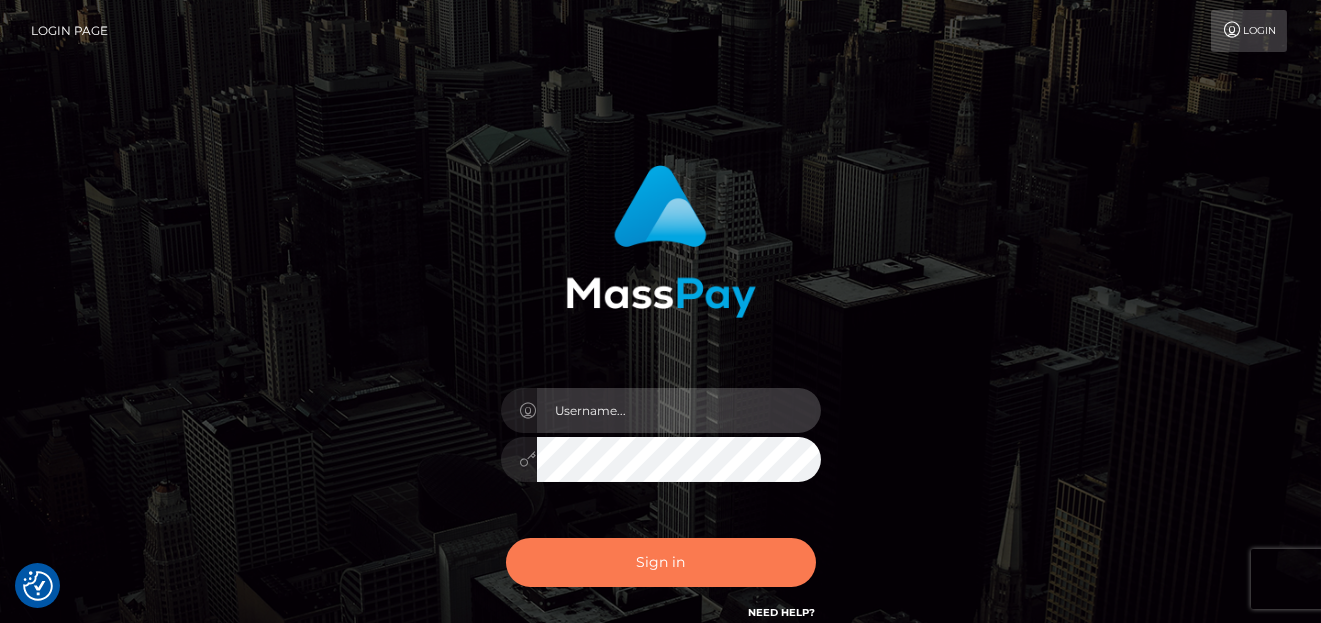 type on "[FIRST]" 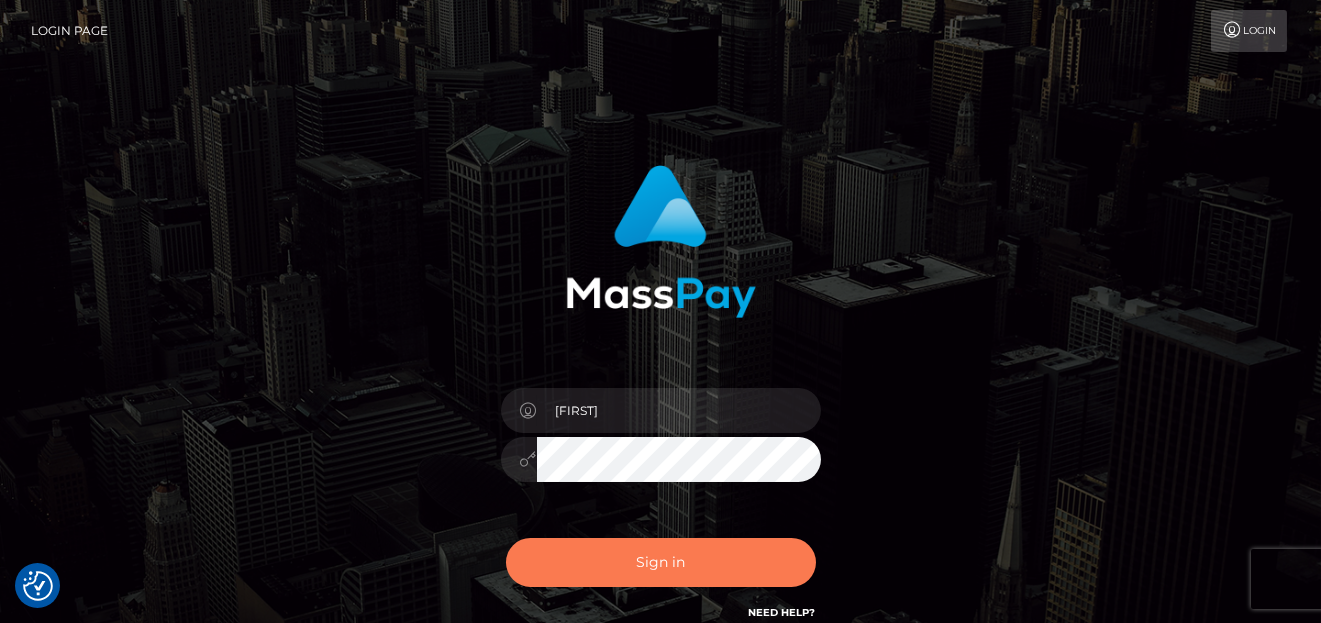 click on "Sign in" at bounding box center [661, 562] 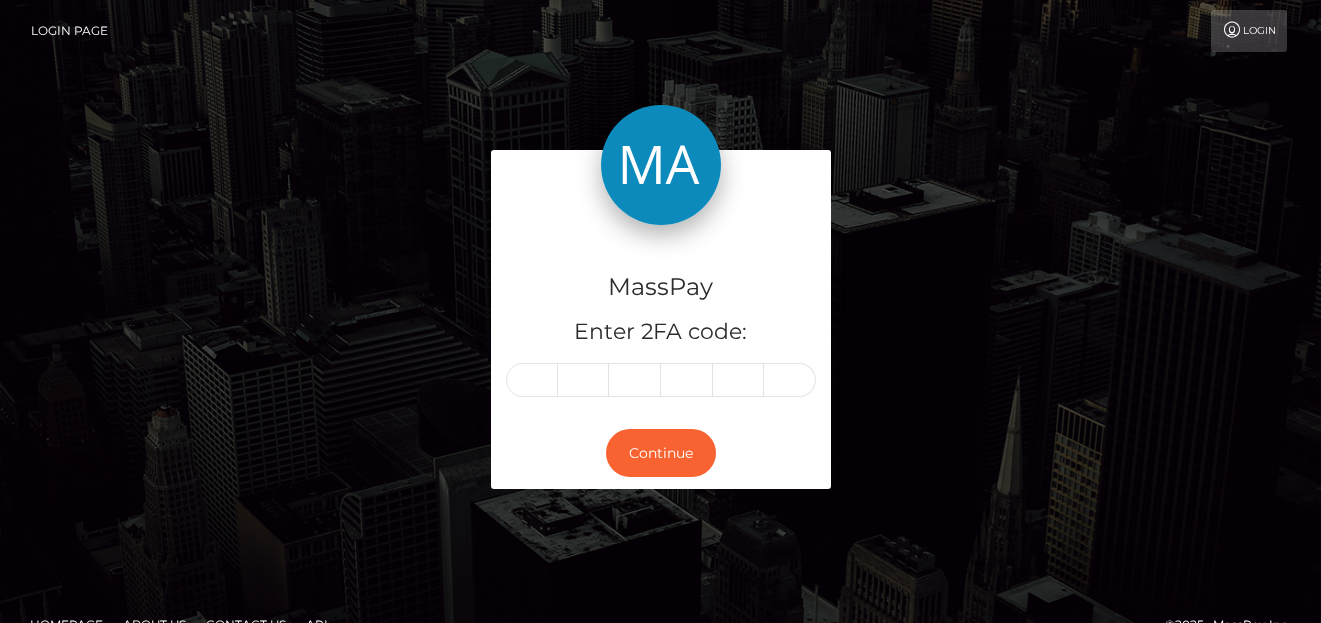 scroll, scrollTop: 0, scrollLeft: 0, axis: both 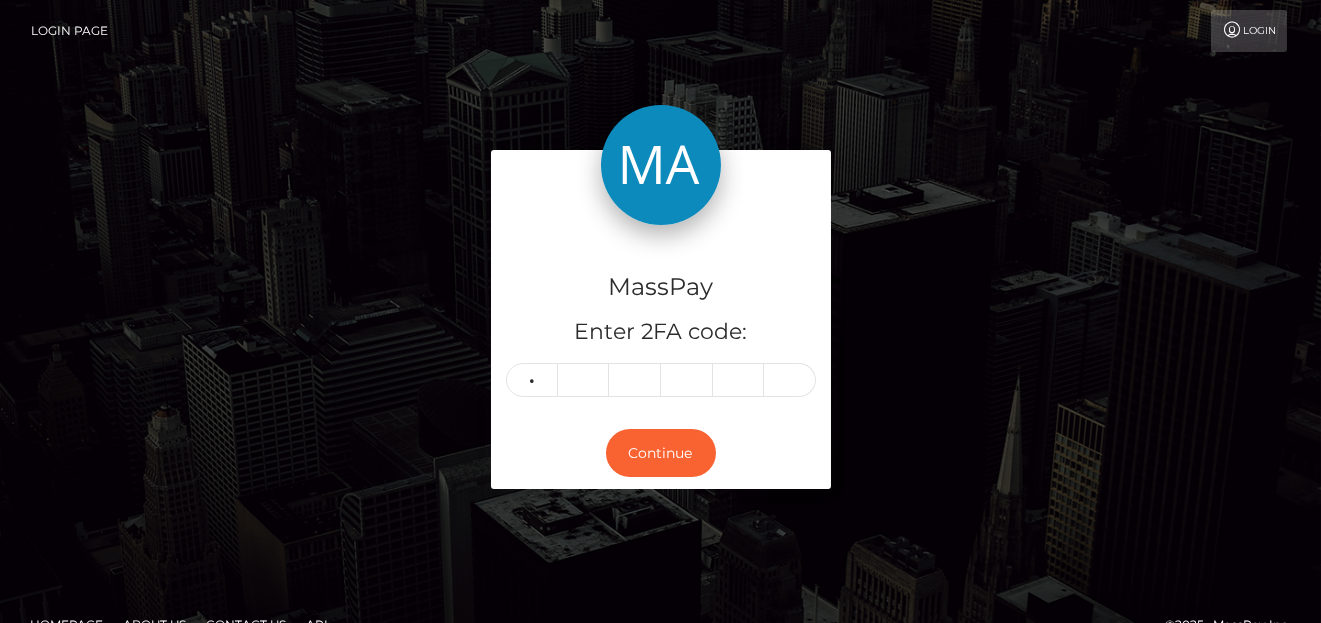 type on "5" 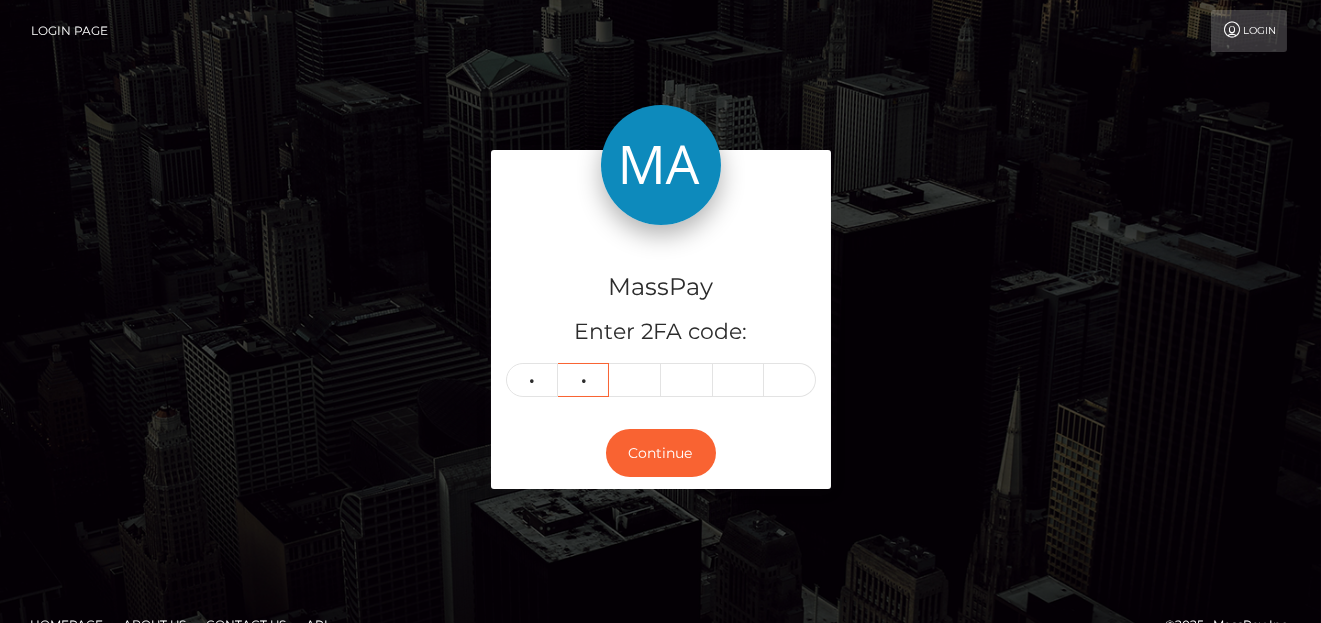 type on "6" 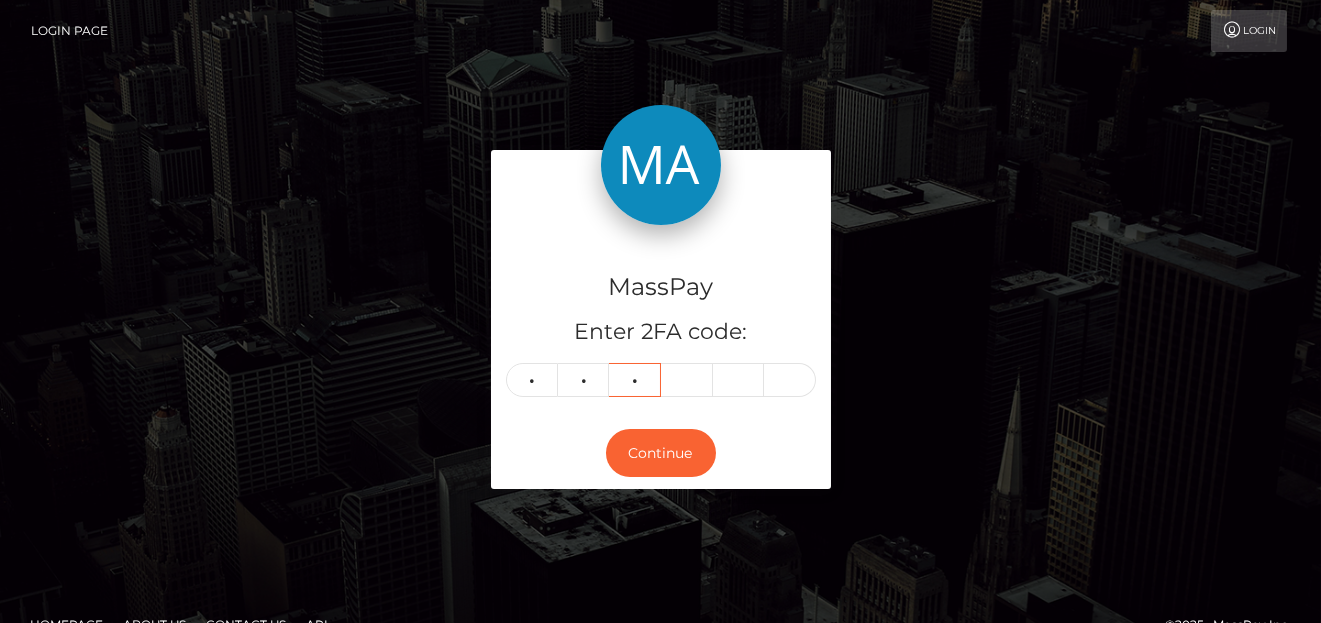 type on "6" 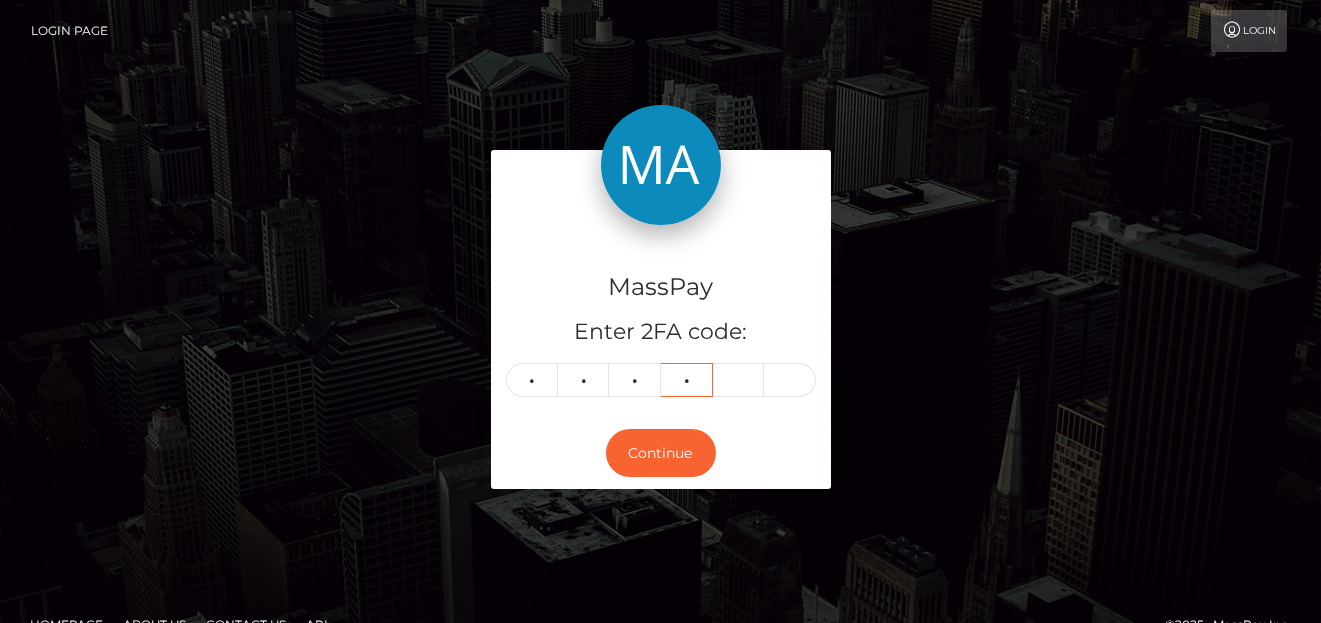 type on "1" 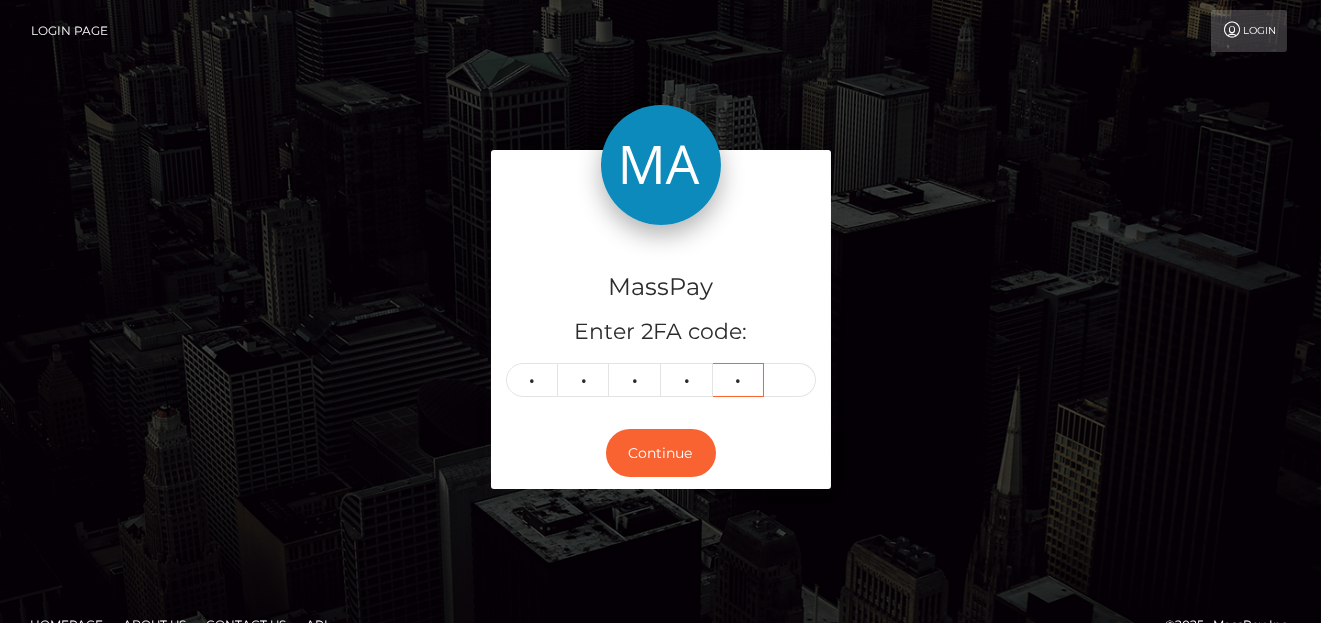 type on "4" 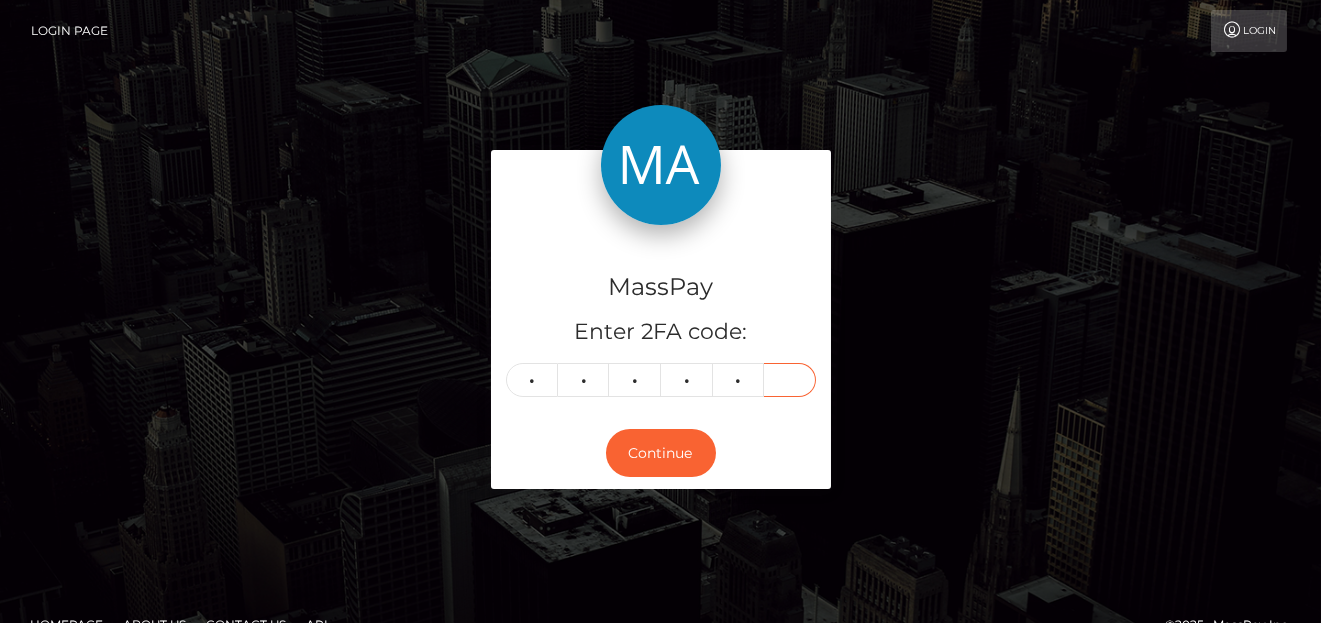 type on "8" 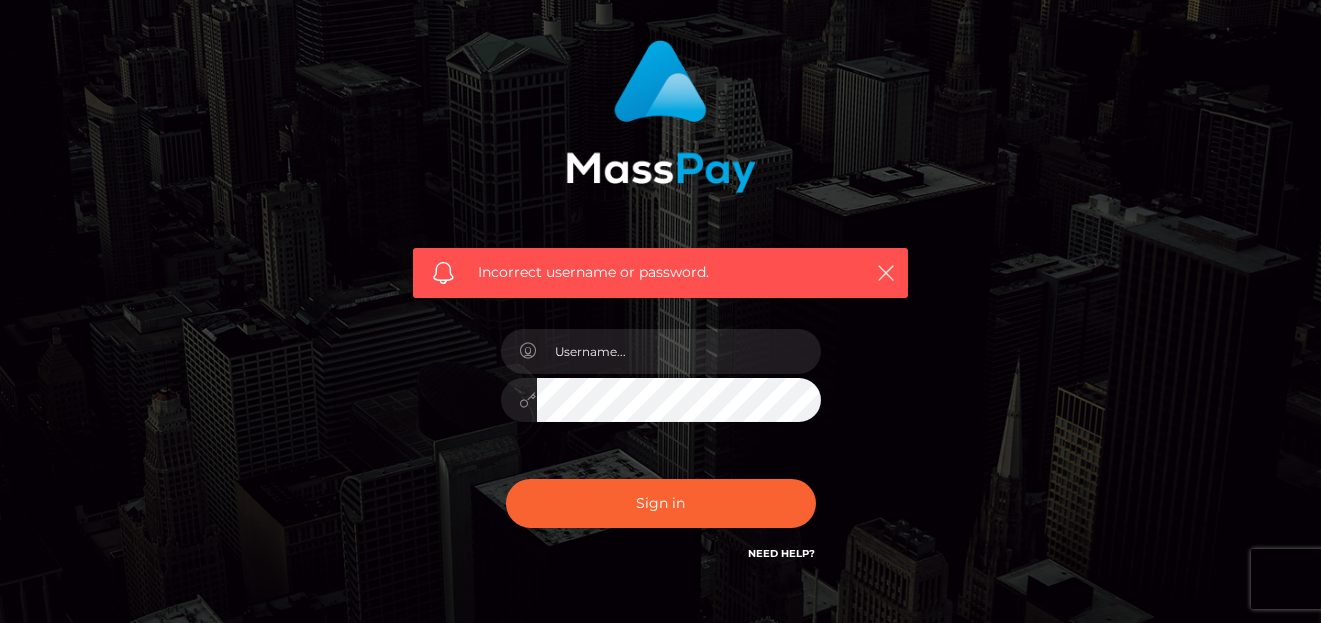 scroll, scrollTop: 200, scrollLeft: 0, axis: vertical 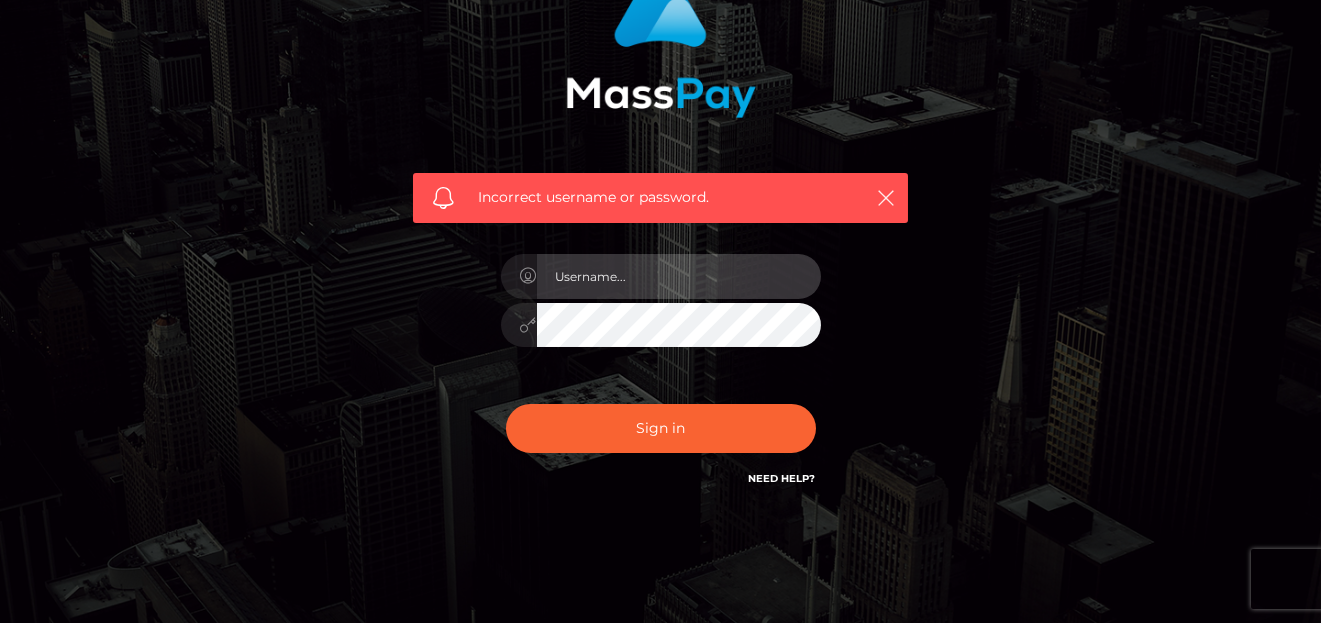 type on "denise" 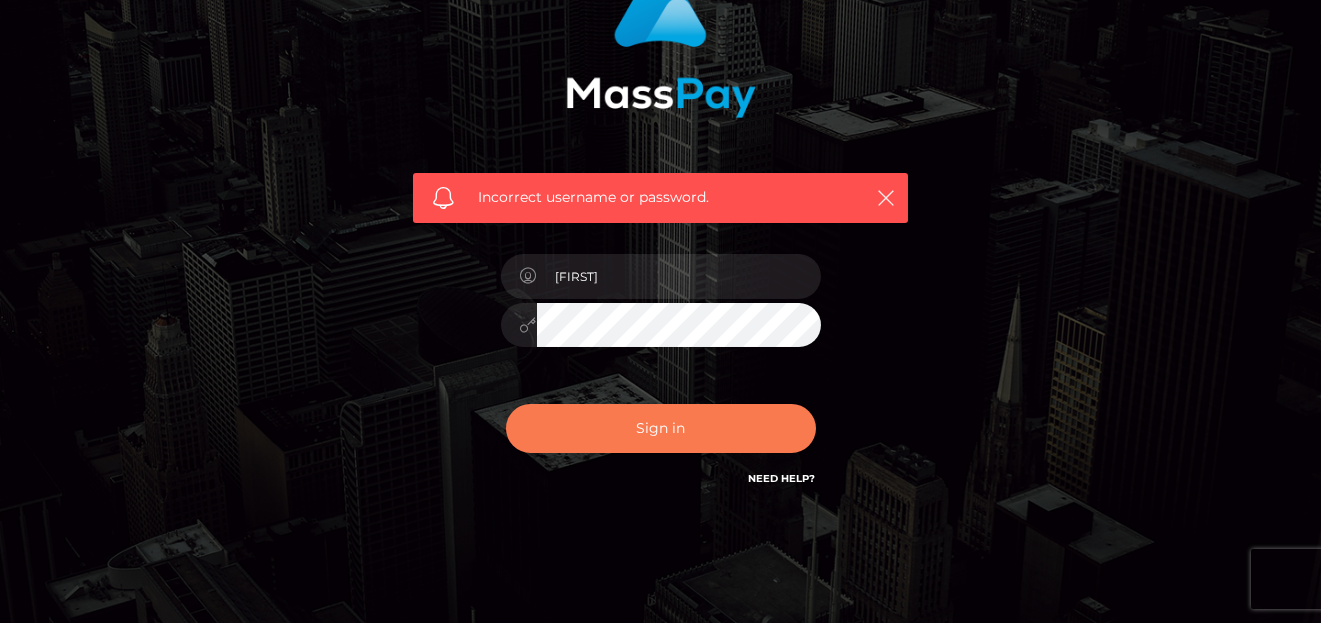 click on "Sign in
Need
Help?" at bounding box center (661, 436) 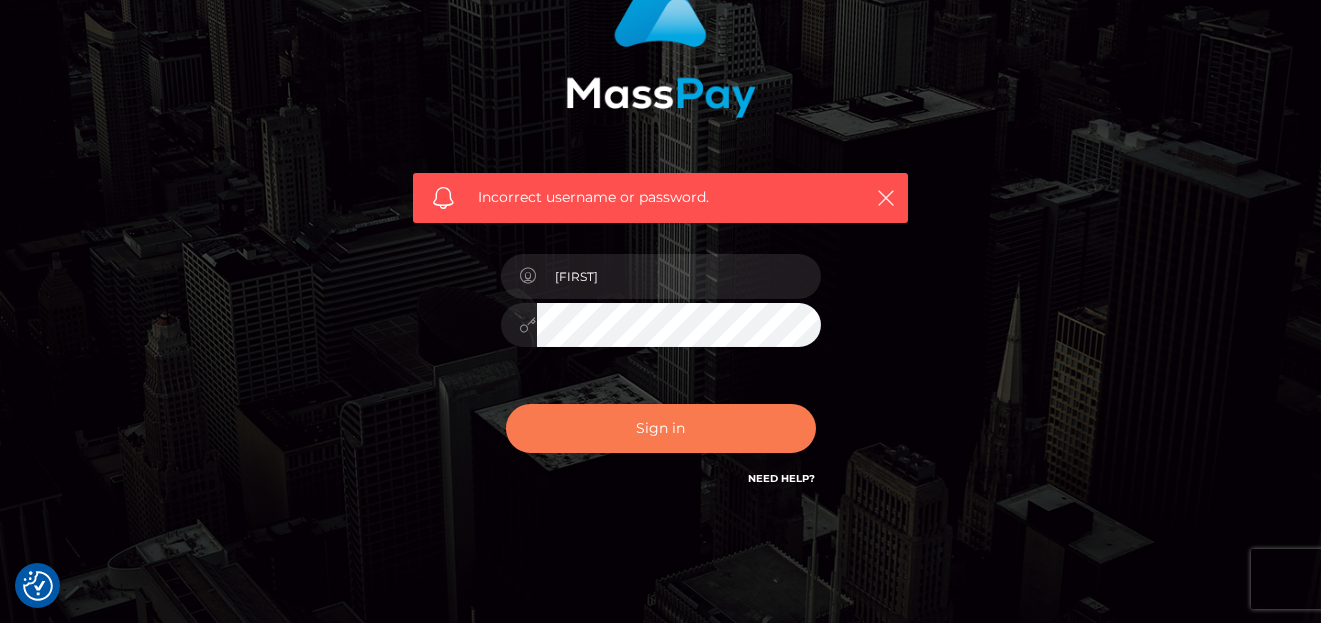 click on "Sign in" at bounding box center (661, 428) 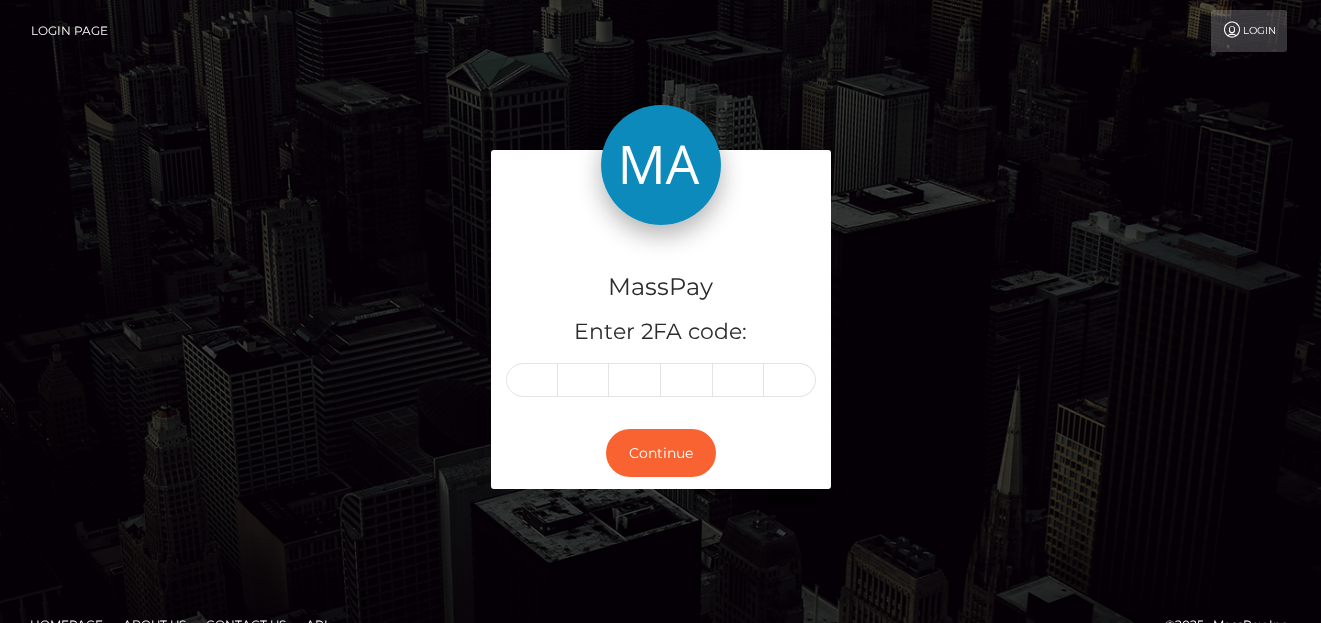 scroll, scrollTop: 0, scrollLeft: 0, axis: both 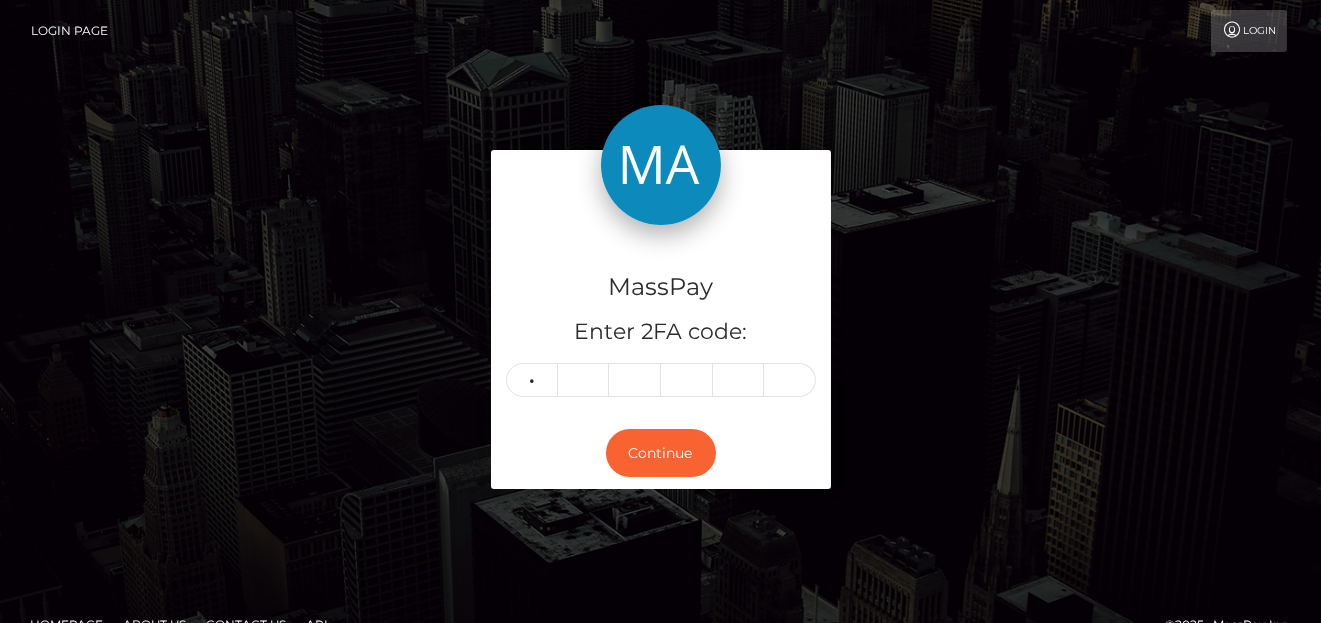 type on "5" 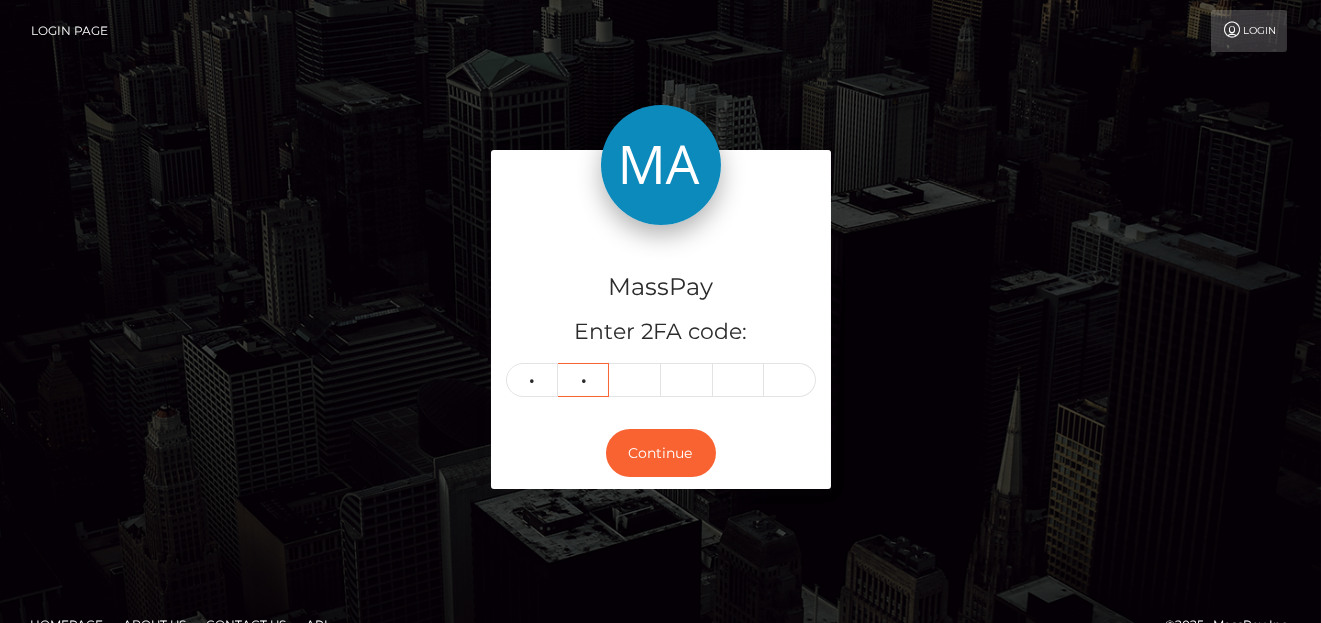 type on "6" 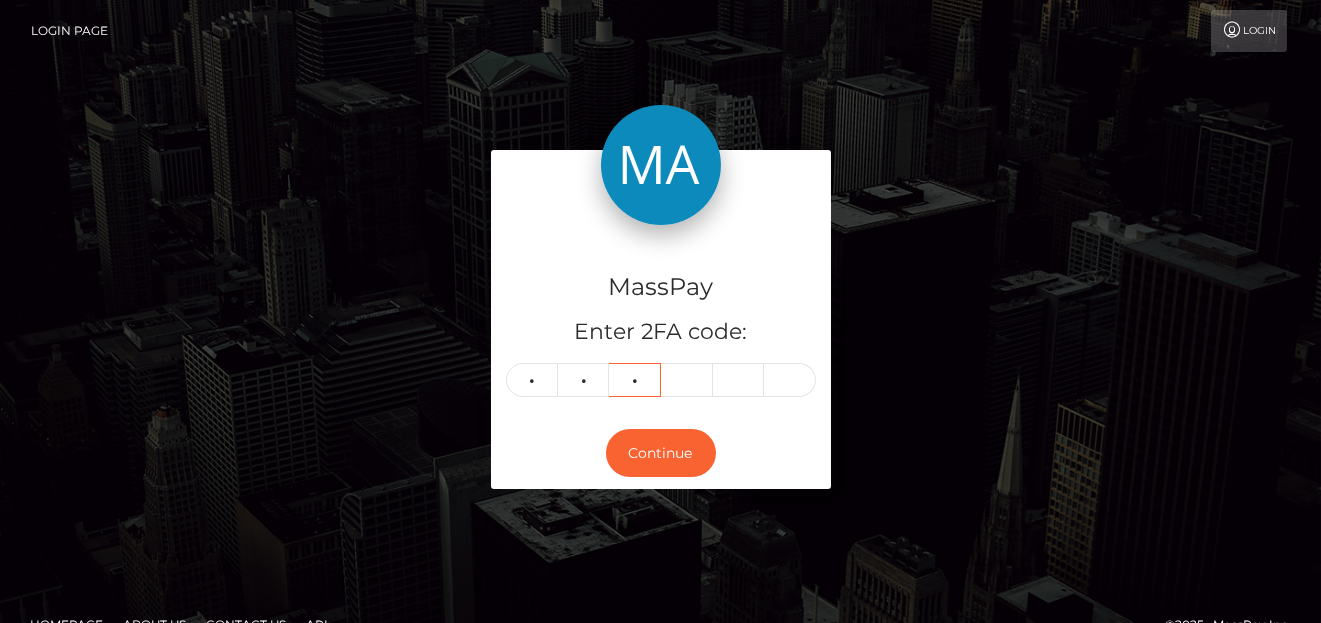 type on "6" 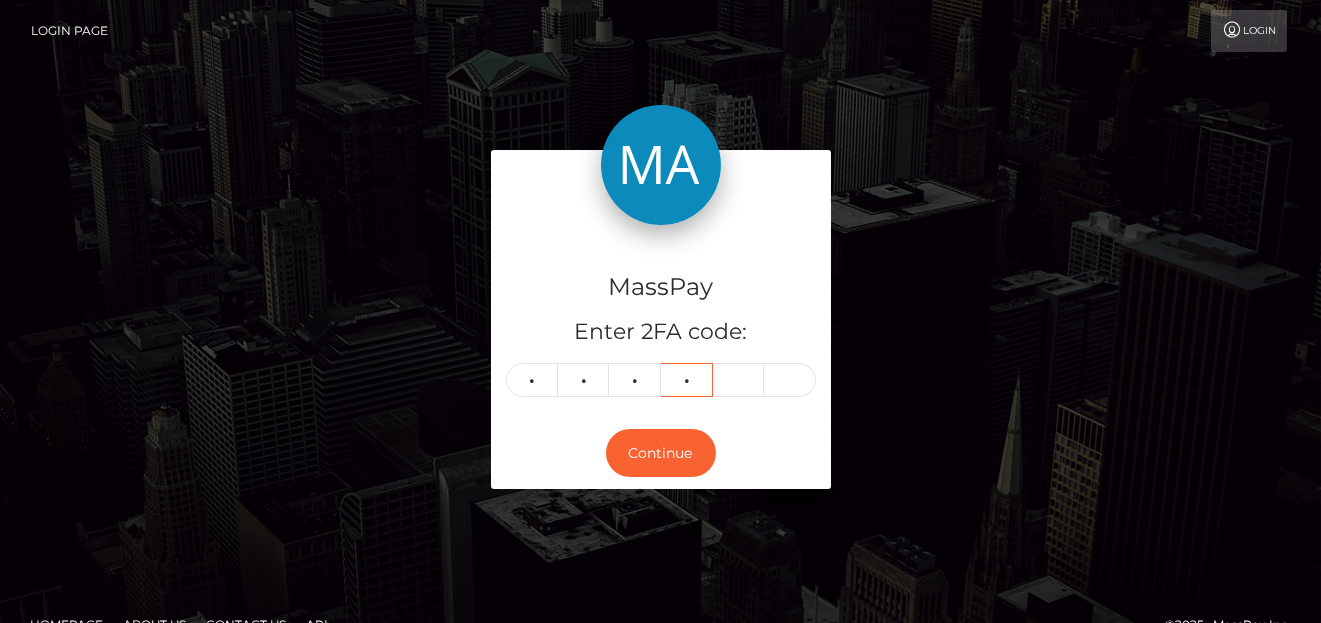 type on "2" 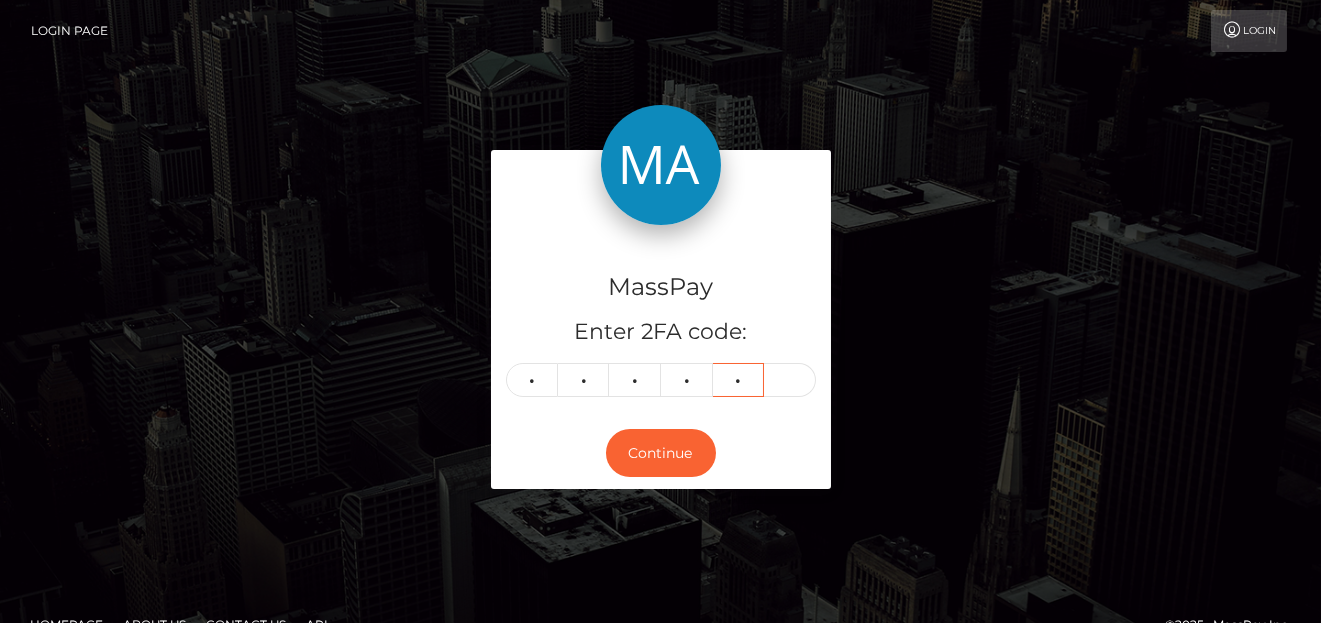 type on "4" 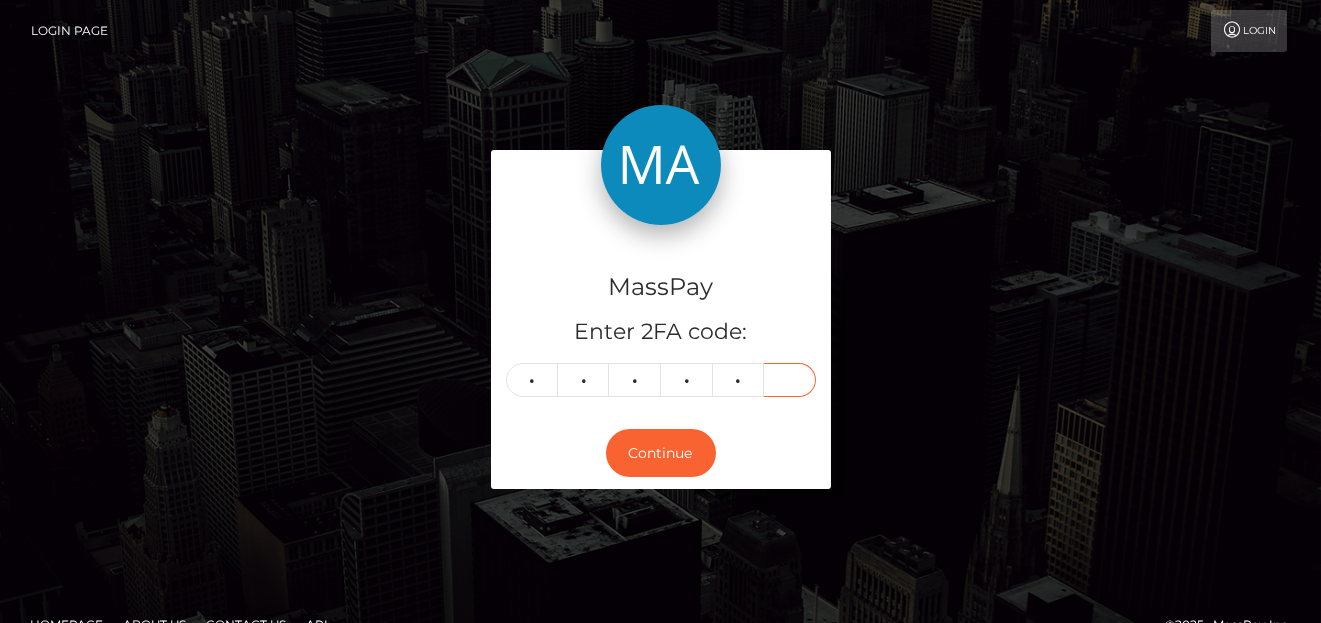 type on "8" 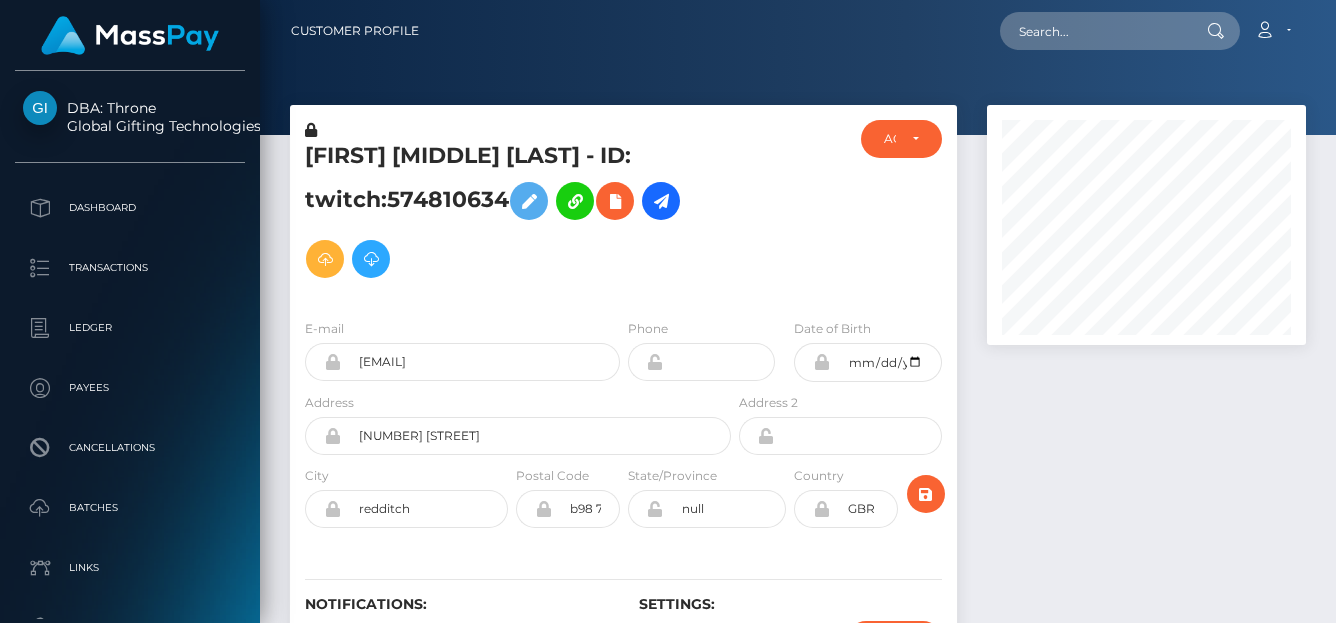 scroll, scrollTop: 0, scrollLeft: 0, axis: both 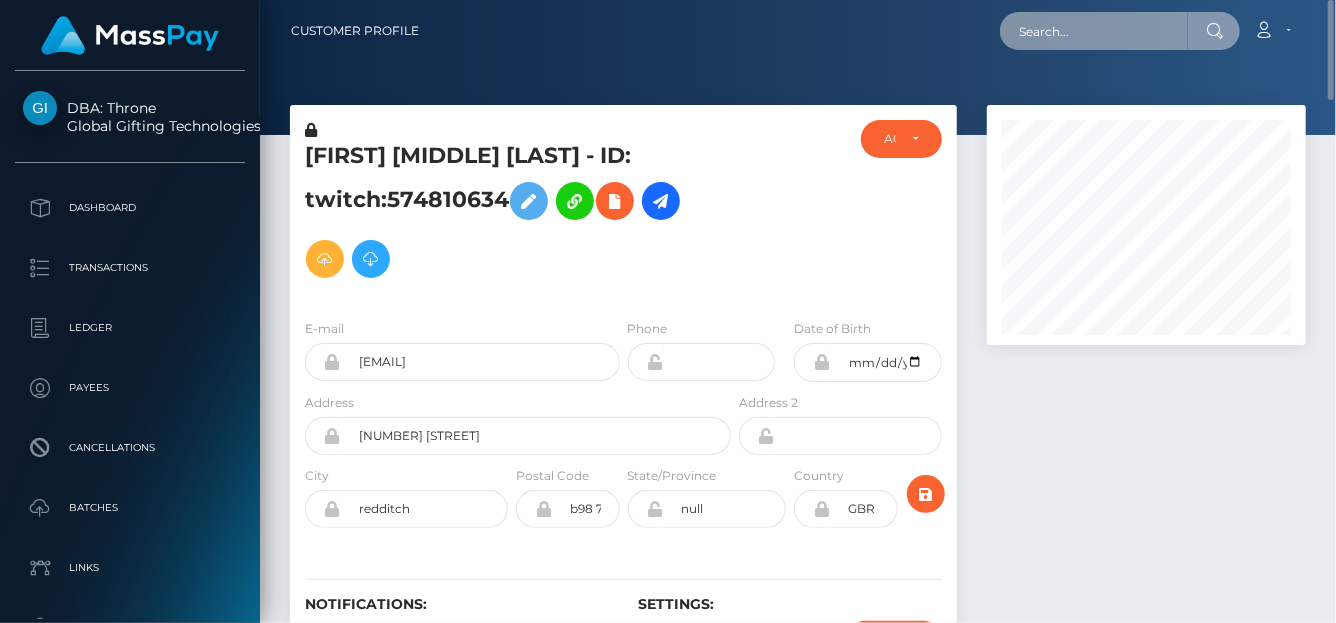 click at bounding box center [1094, 31] 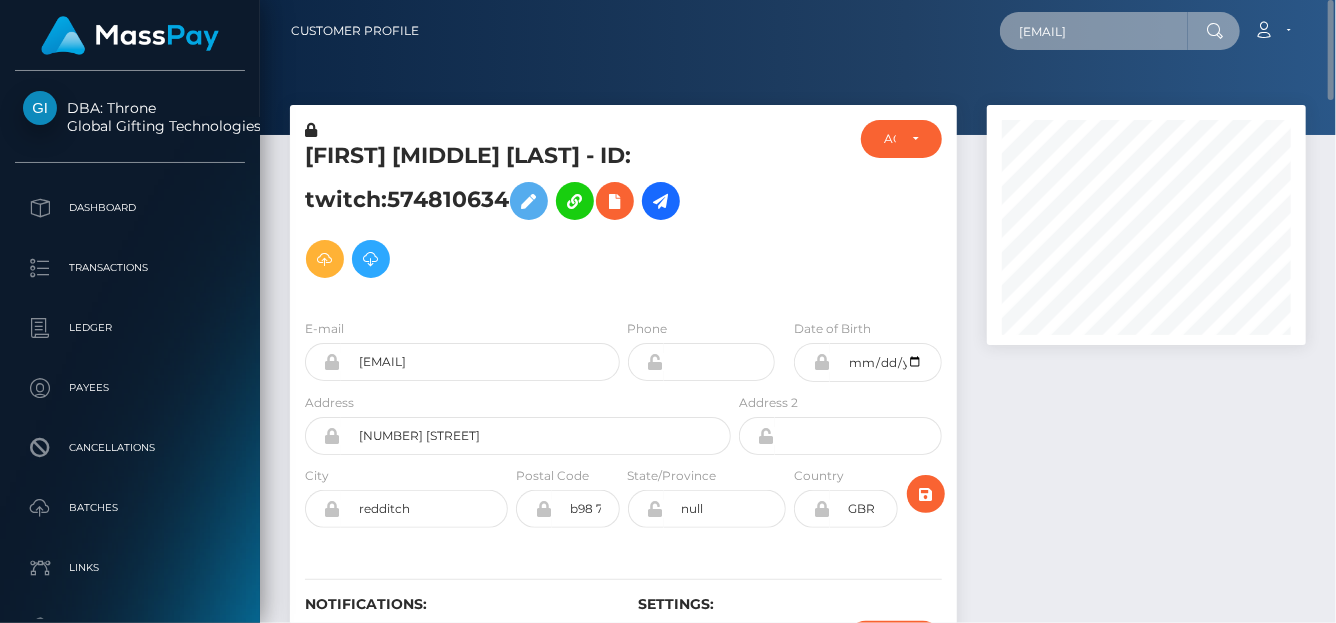 scroll, scrollTop: 0, scrollLeft: 25, axis: horizontal 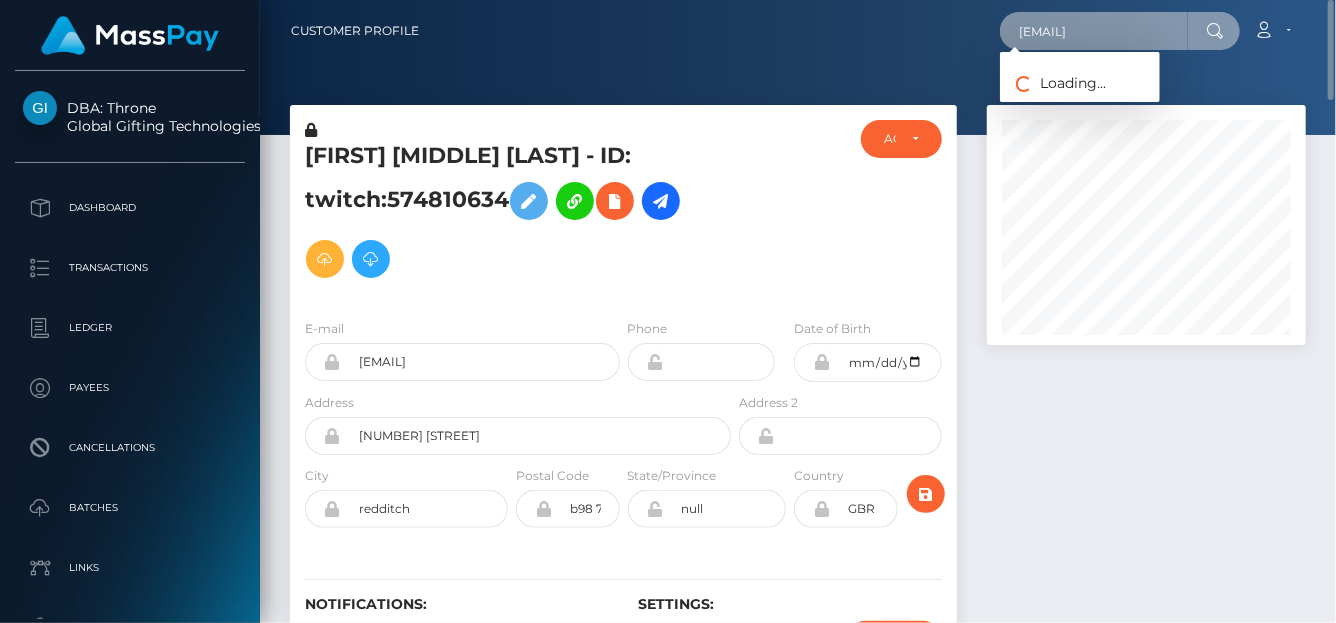 type on "[EMAIL]" 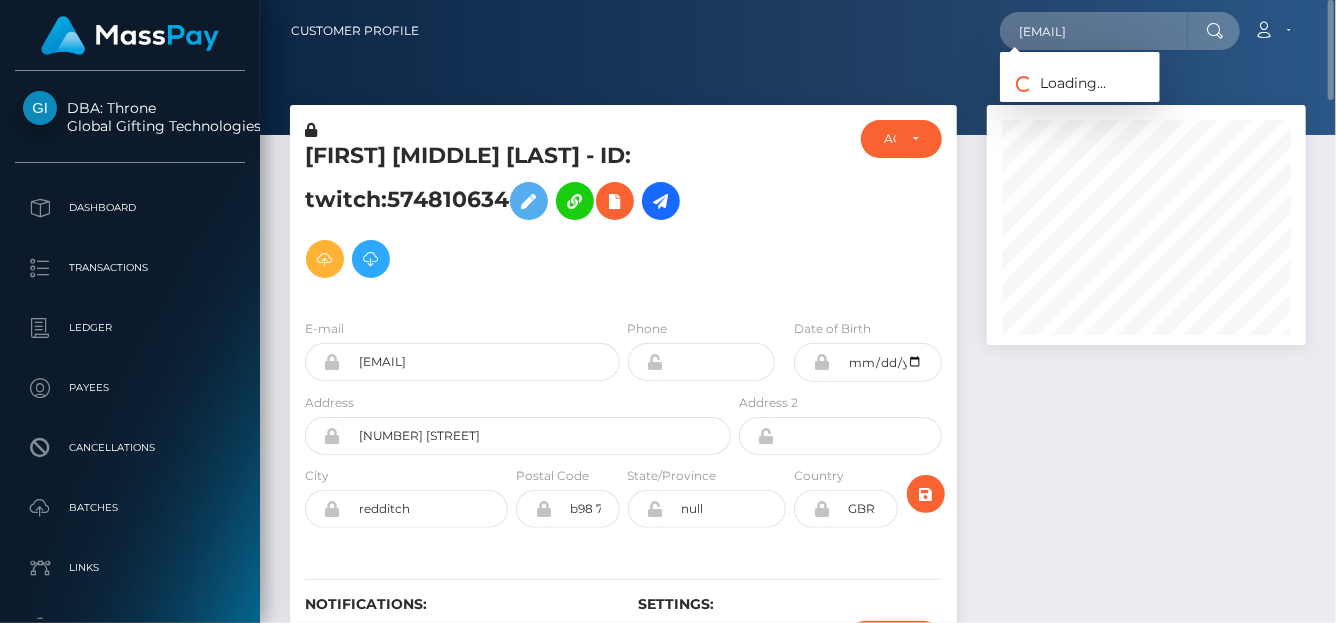 scroll, scrollTop: 0, scrollLeft: 0, axis: both 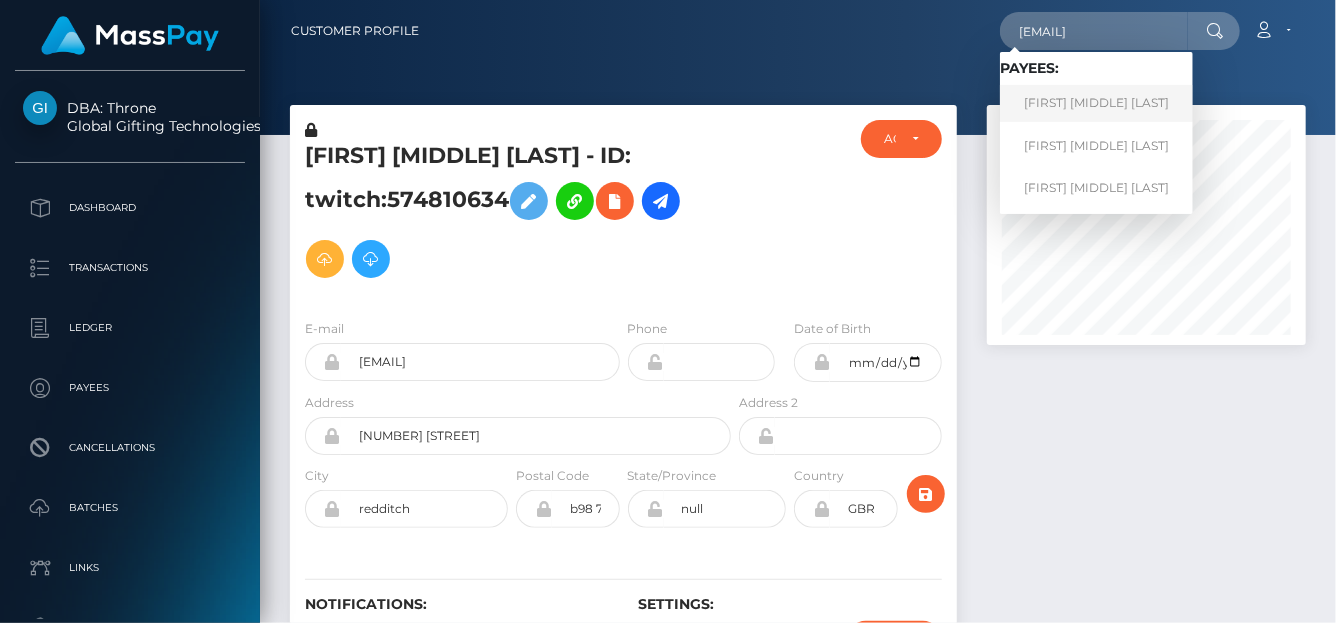 click on "BRANDI LYN KOCH" at bounding box center (1096, 103) 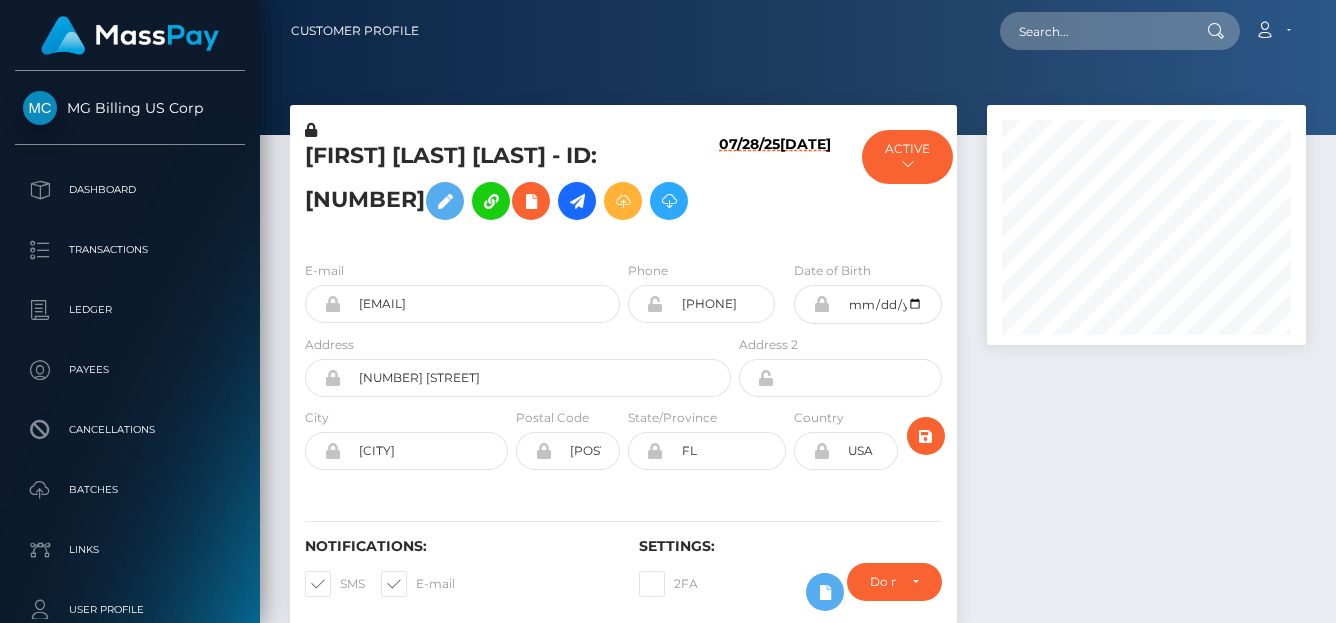 scroll, scrollTop: 0, scrollLeft: 0, axis: both 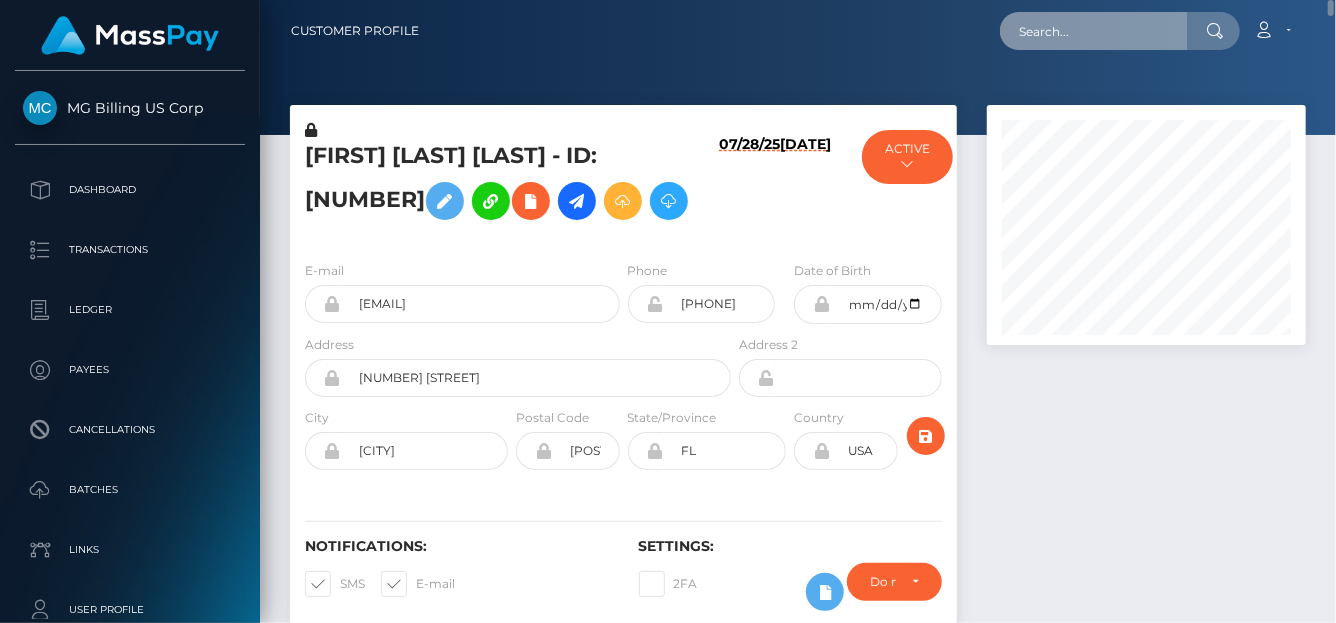 click at bounding box center (1094, 31) 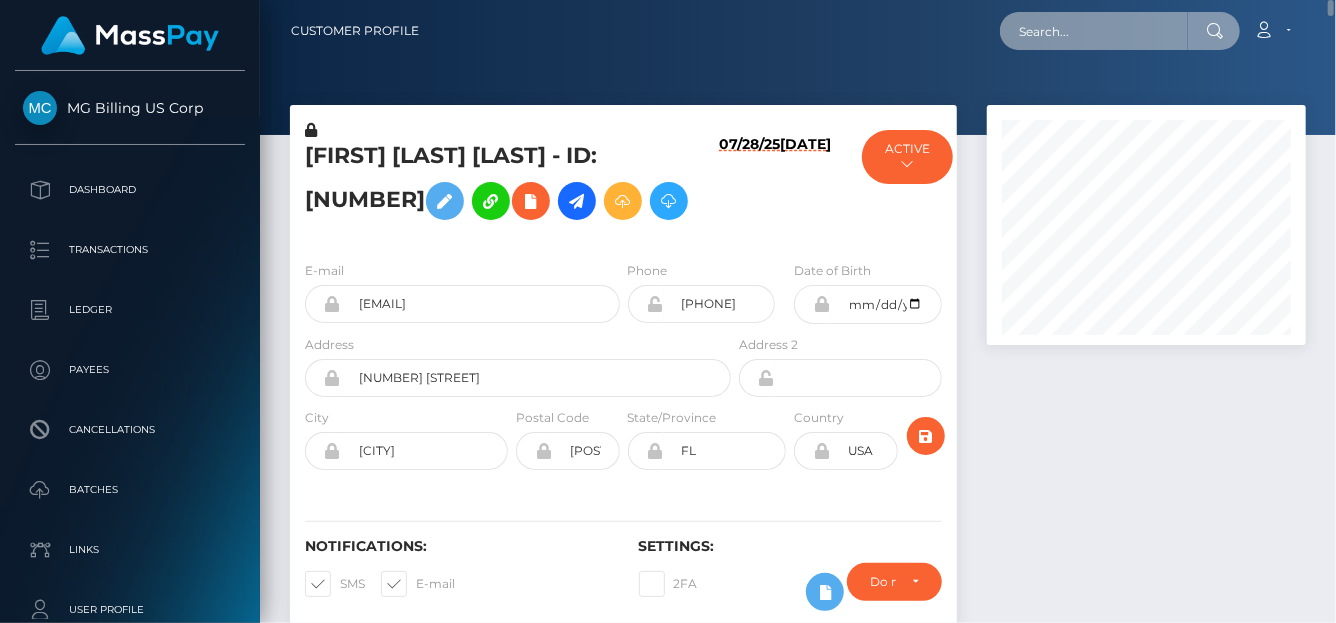 click at bounding box center [1094, 31] 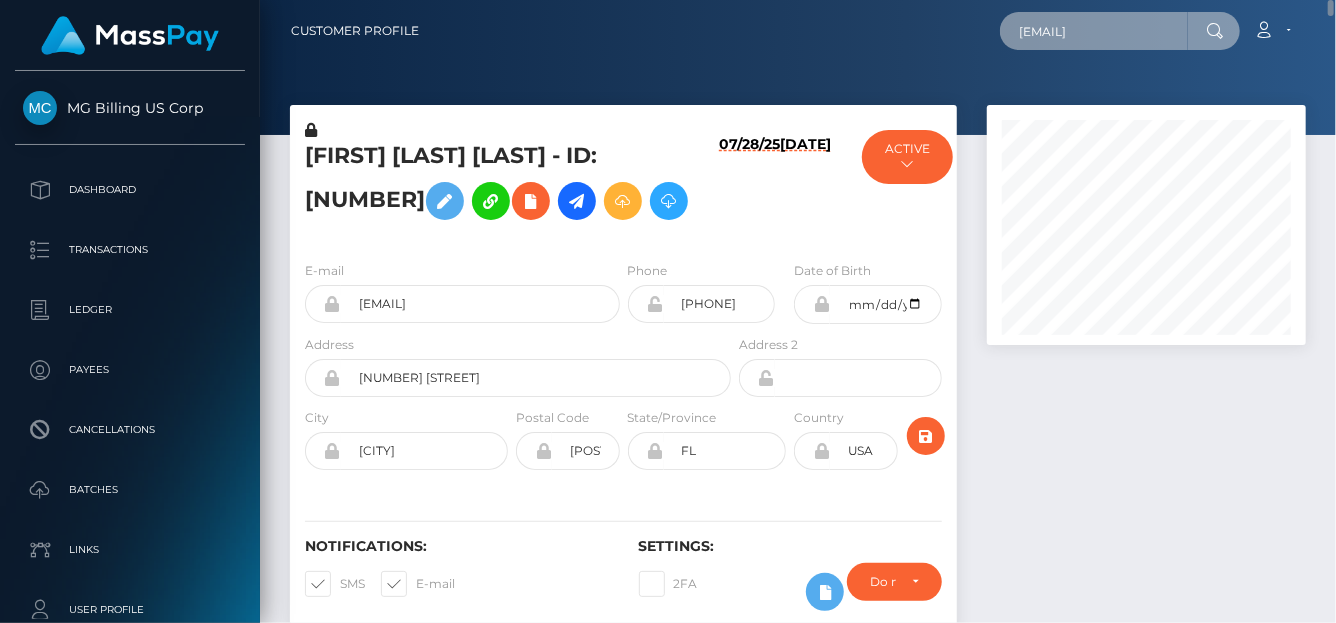 scroll, scrollTop: 0, scrollLeft: 25, axis: horizontal 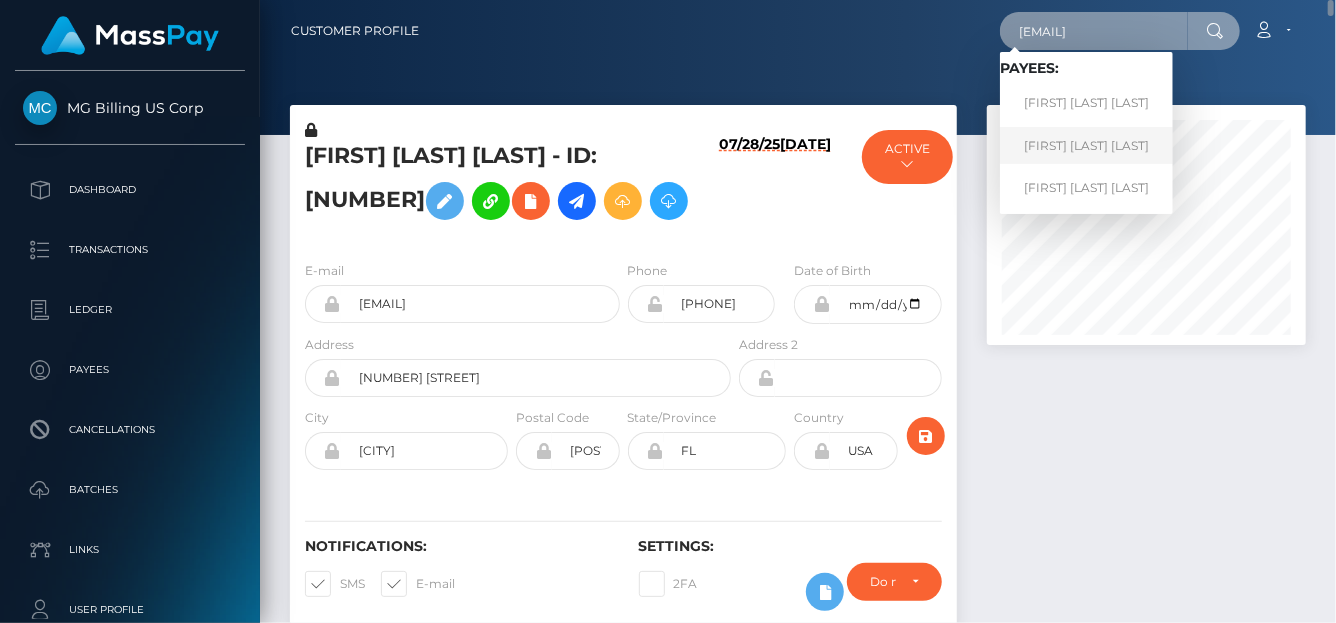 type on "zcwproductions@gmail.com" 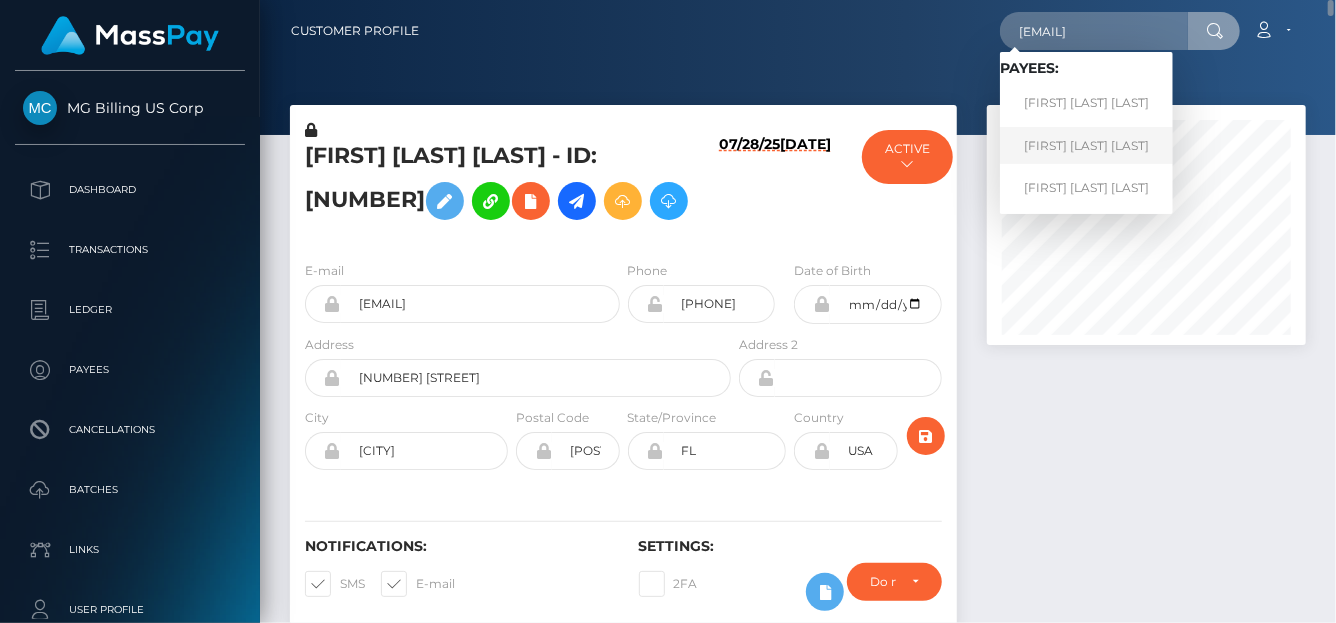 click on "BRANDI LYN KOCH" at bounding box center (1086, 145) 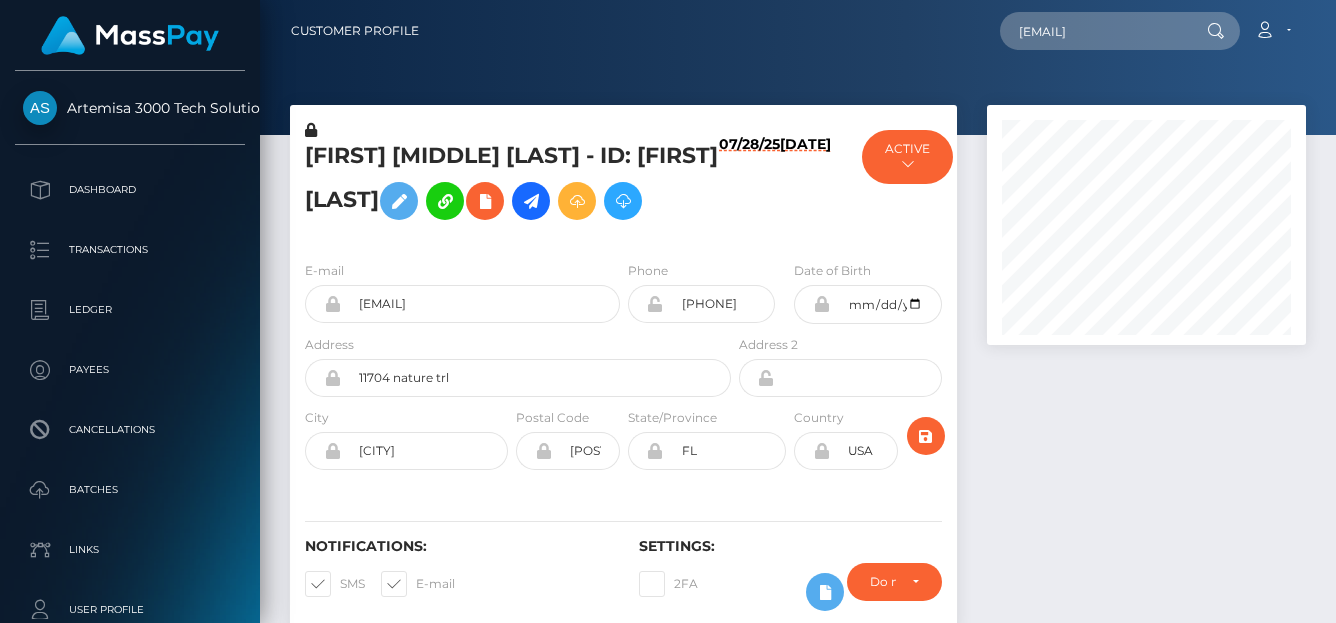scroll, scrollTop: 0, scrollLeft: 0, axis: both 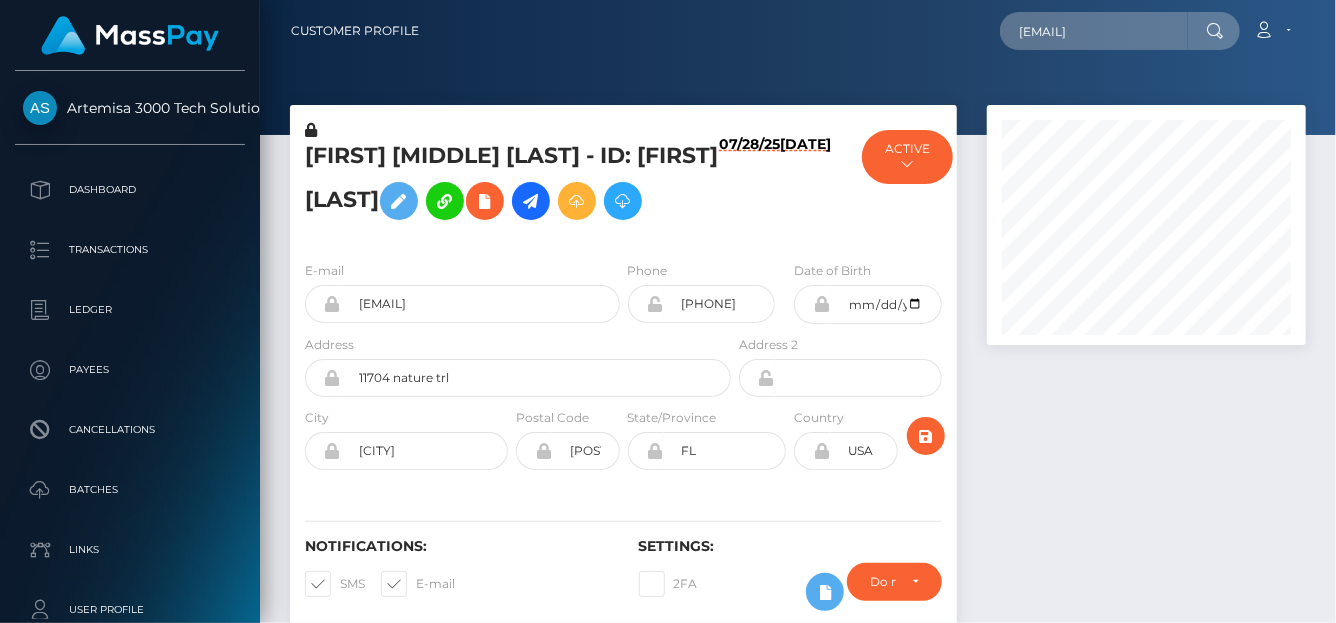 type on "zcwproductions@gmail.com" 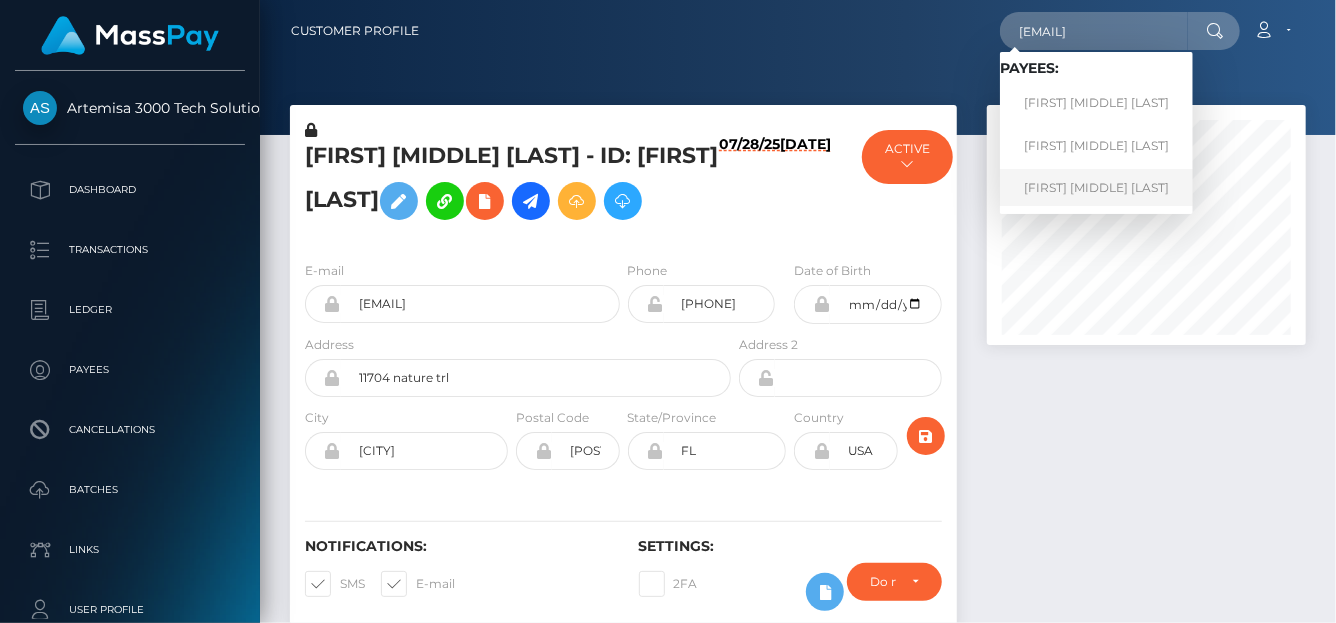 scroll, scrollTop: 0, scrollLeft: 0, axis: both 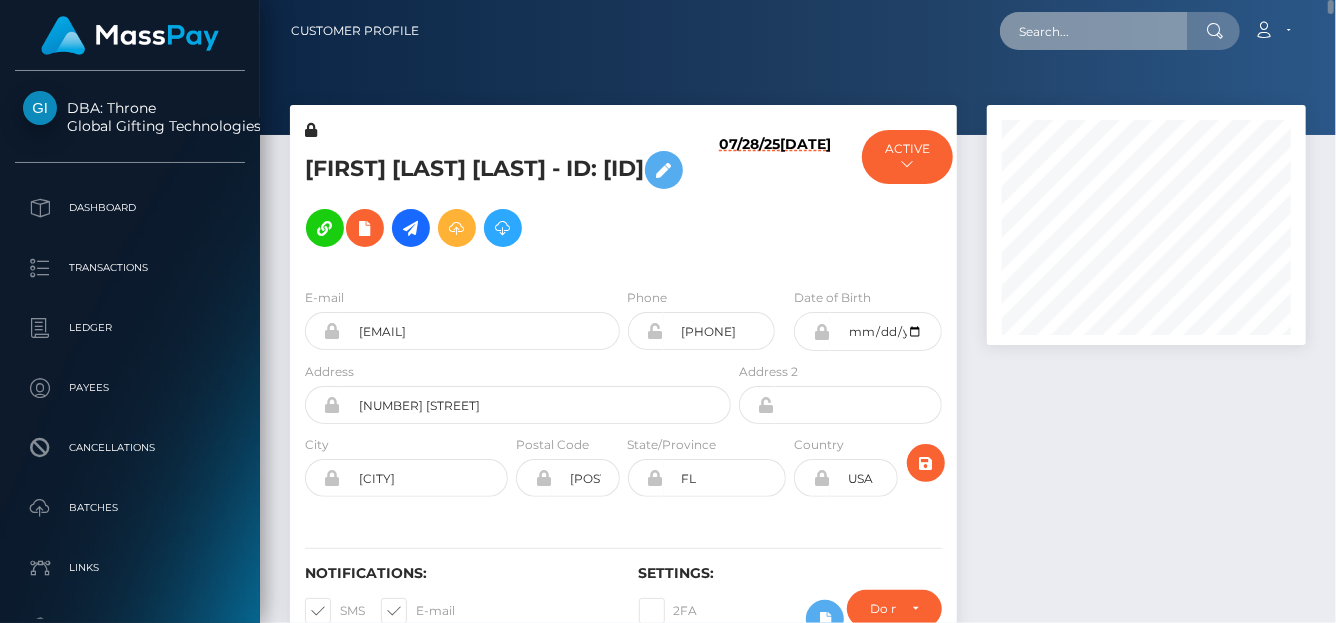 click at bounding box center [1094, 31] 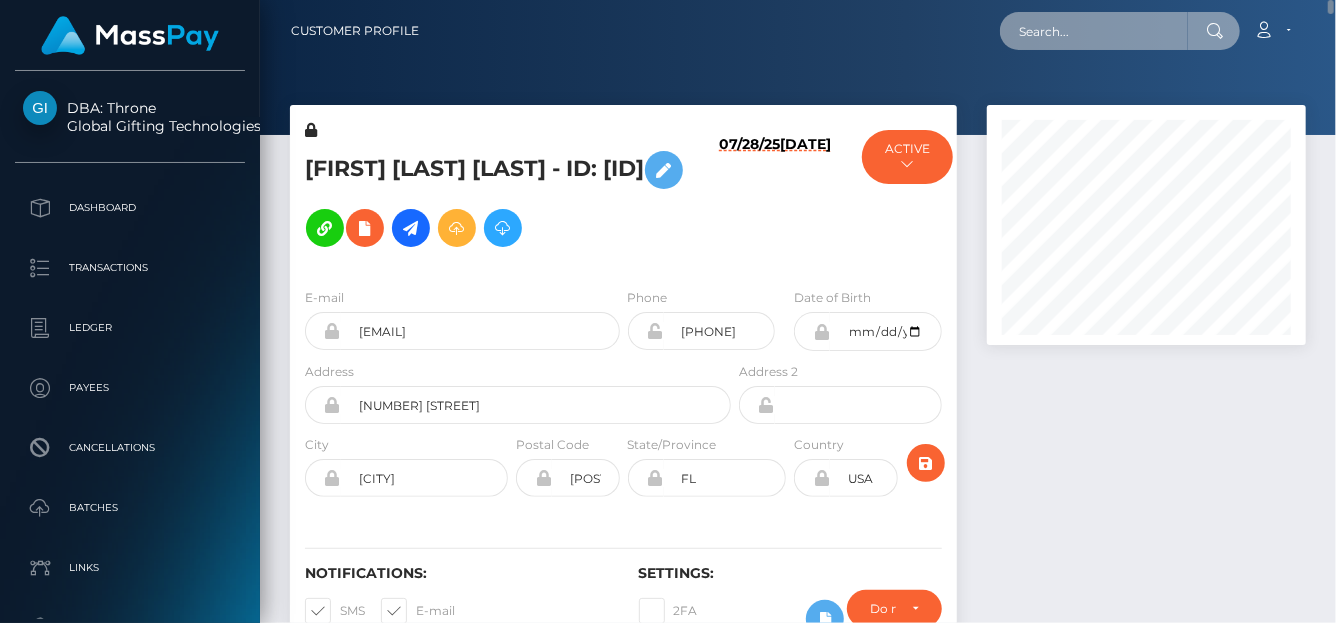 paste on "[EMAIL]" 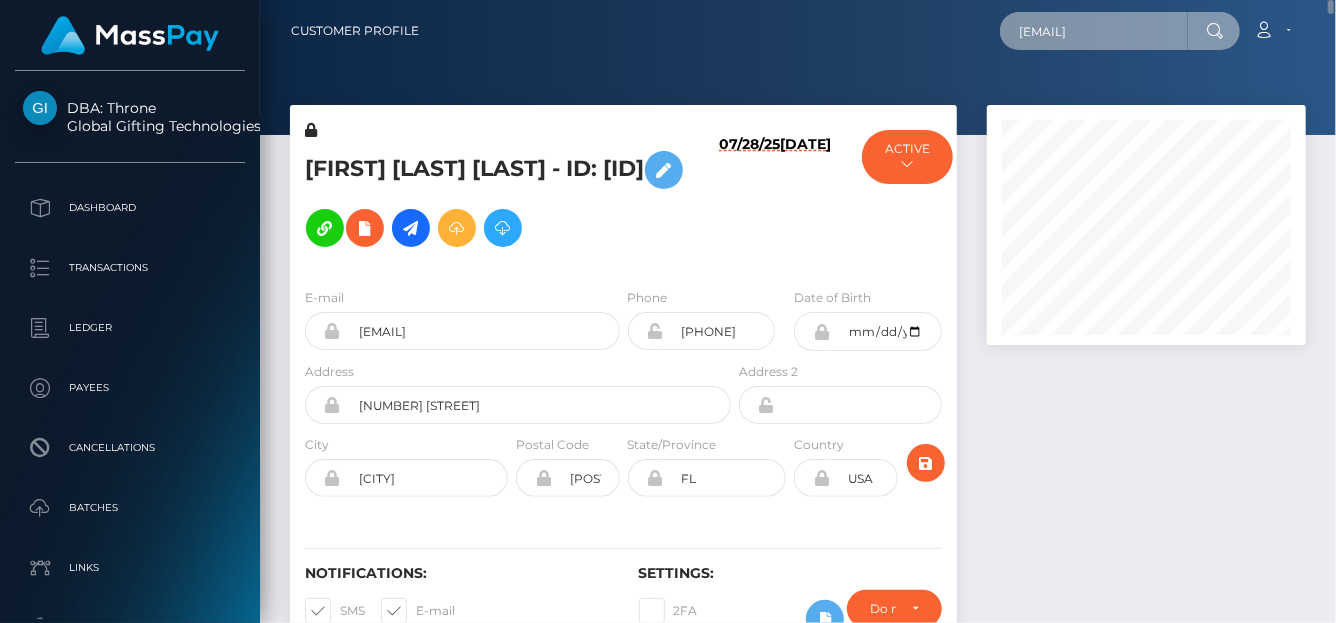 scroll, scrollTop: 0, scrollLeft: 10, axis: horizontal 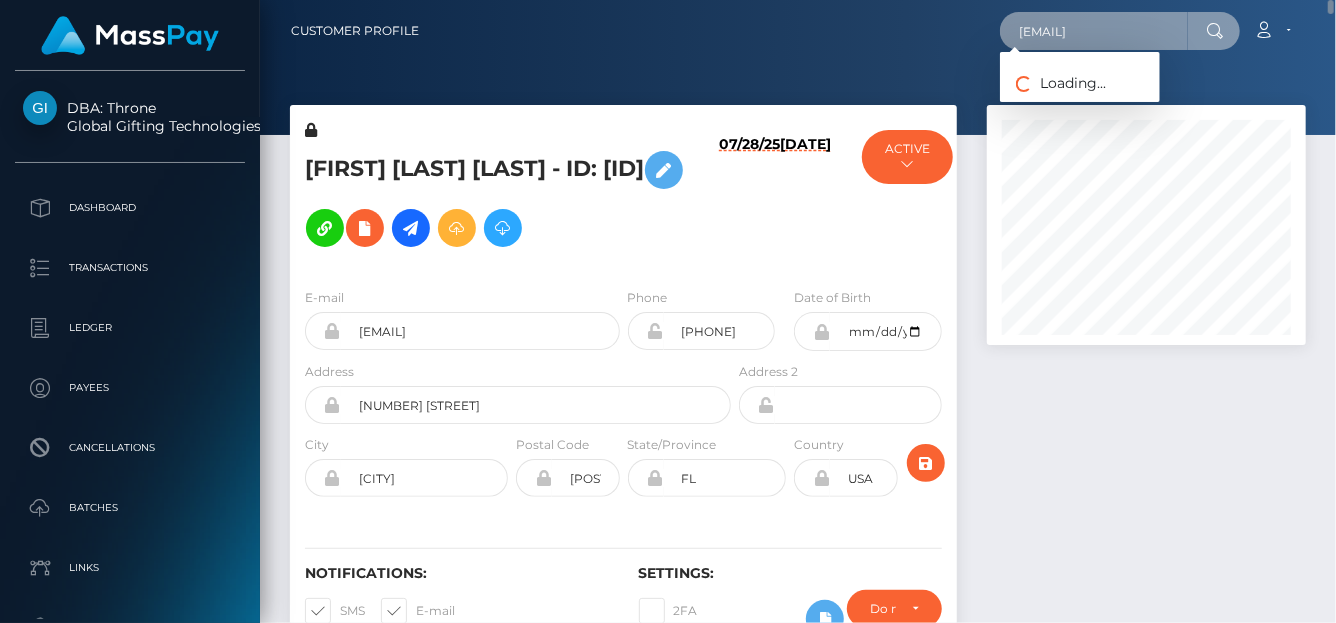 type on "sanna.gillmor@gmail.com" 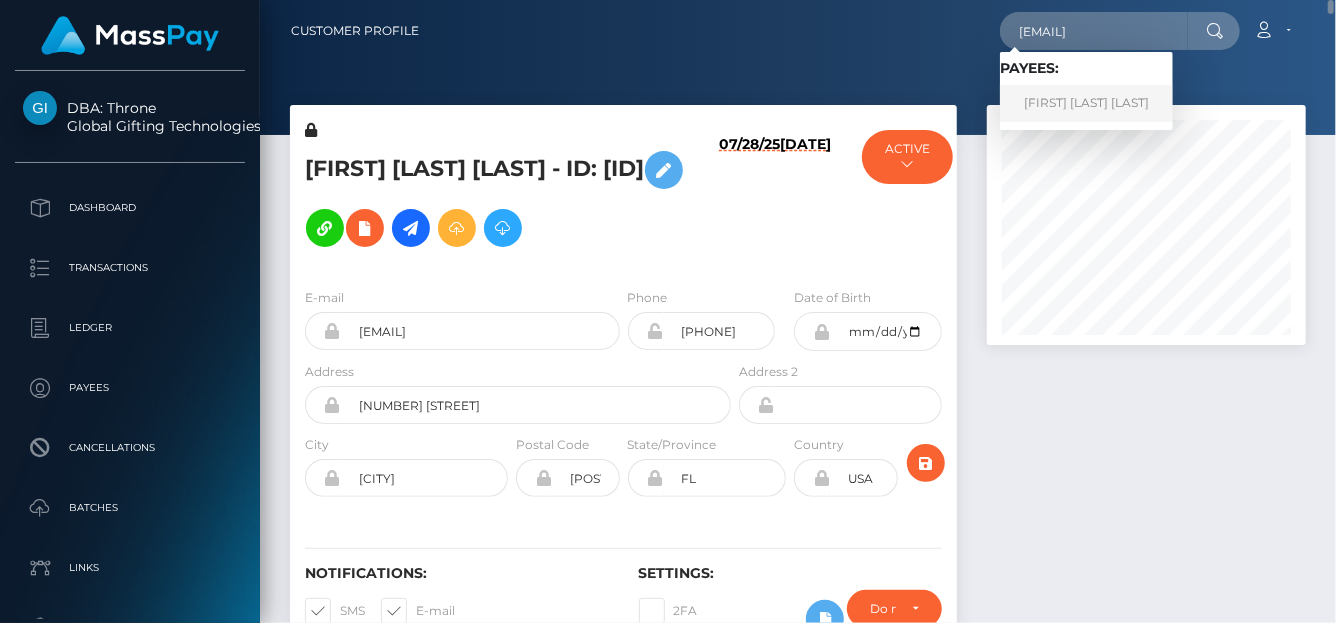 scroll, scrollTop: 0, scrollLeft: 0, axis: both 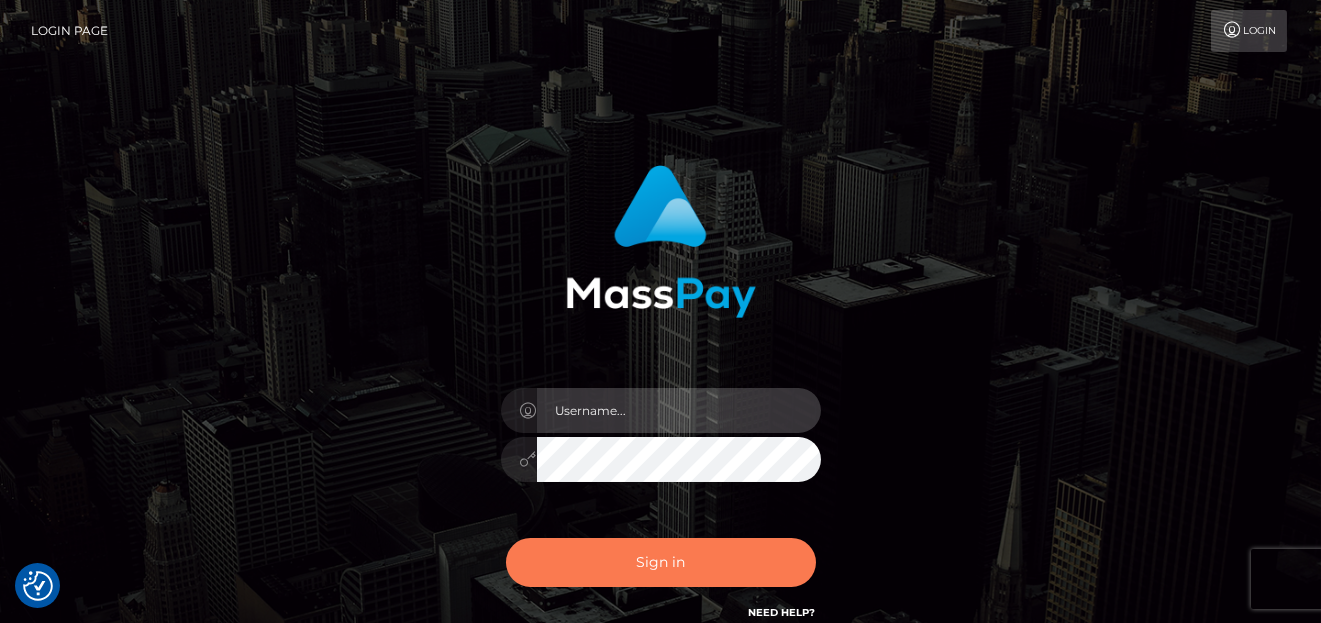type on "[FIRST]" 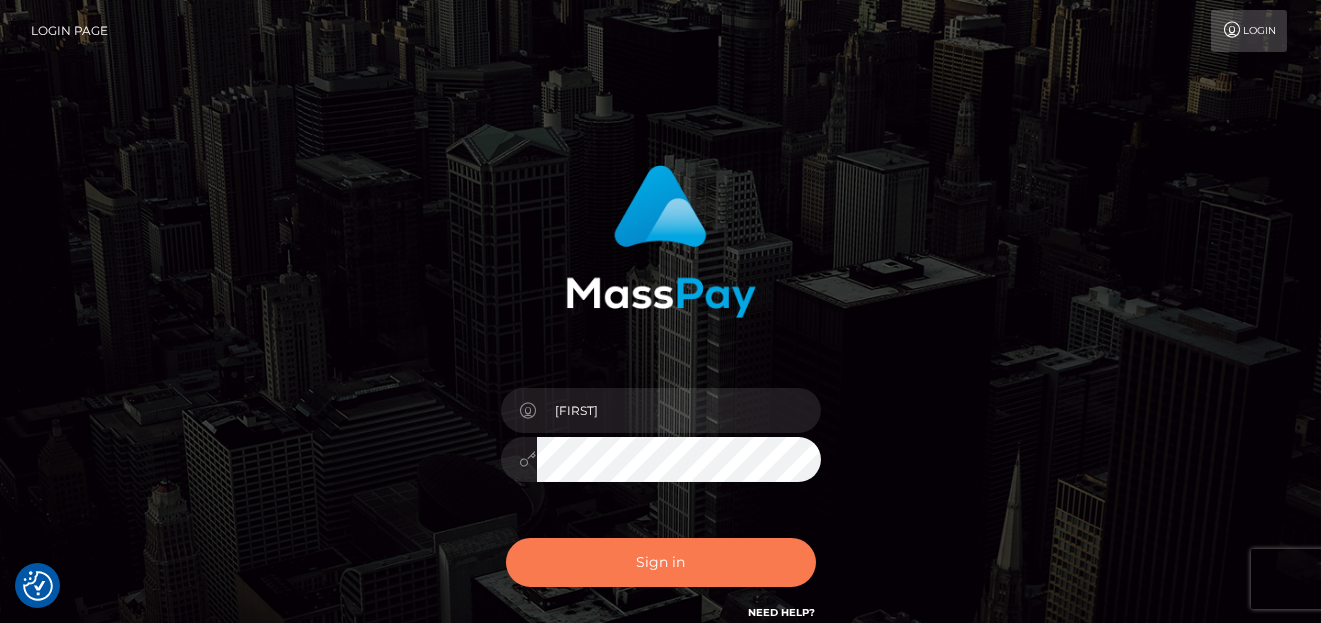 click on "Sign in" at bounding box center (661, 562) 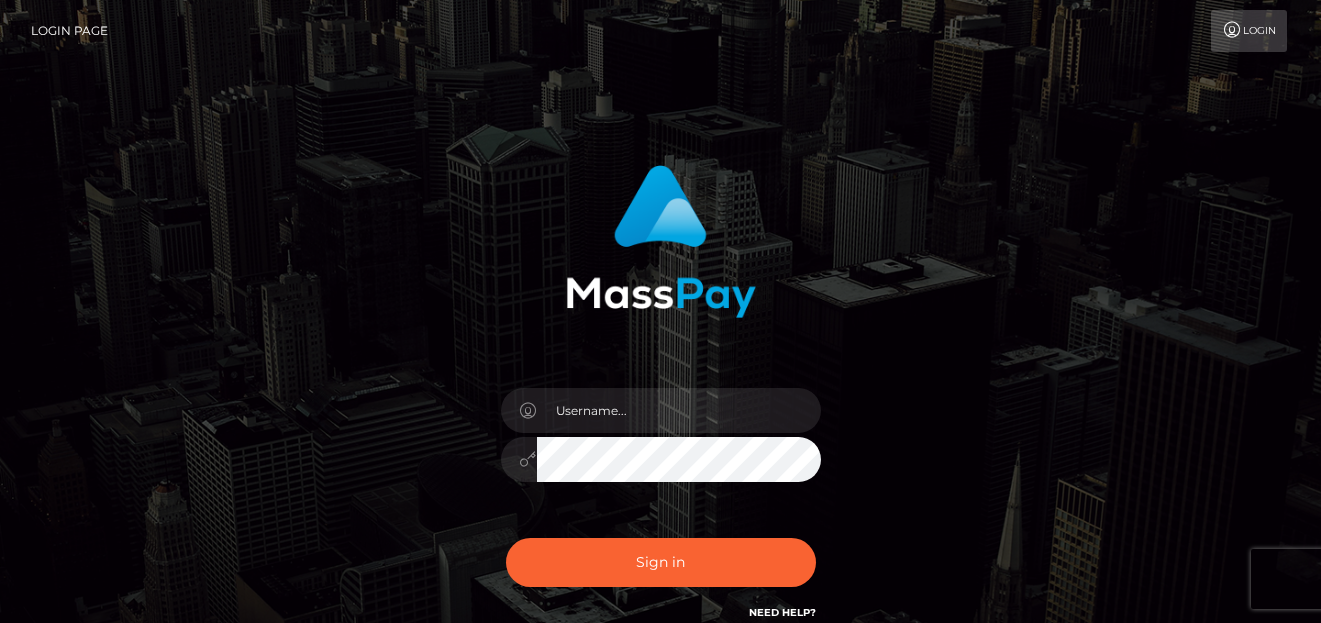 scroll, scrollTop: 0, scrollLeft: 0, axis: both 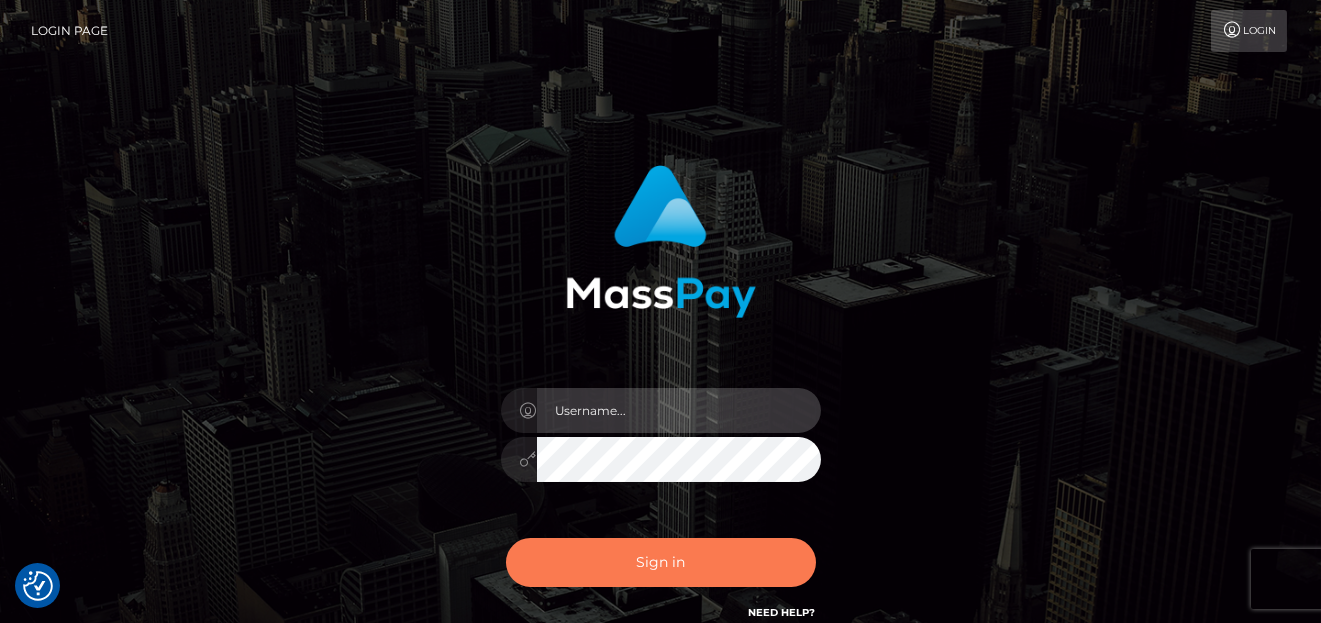 type on "denise" 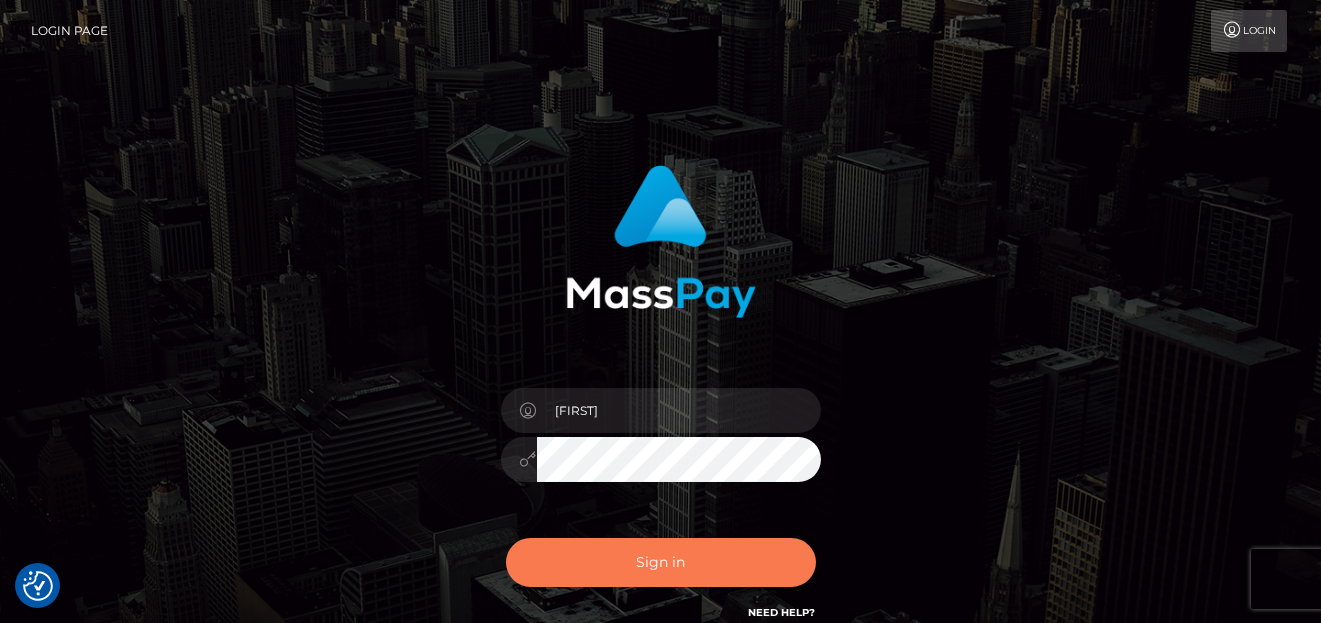 click on "Sign in" at bounding box center [661, 562] 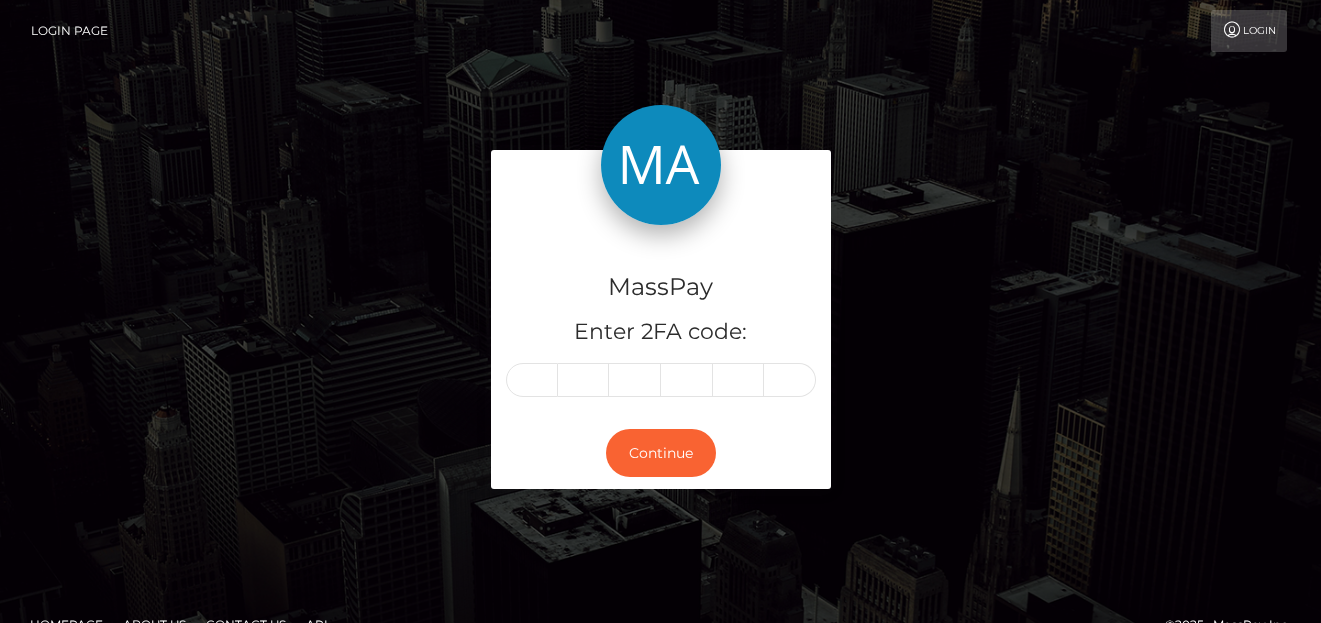 scroll, scrollTop: 0, scrollLeft: 0, axis: both 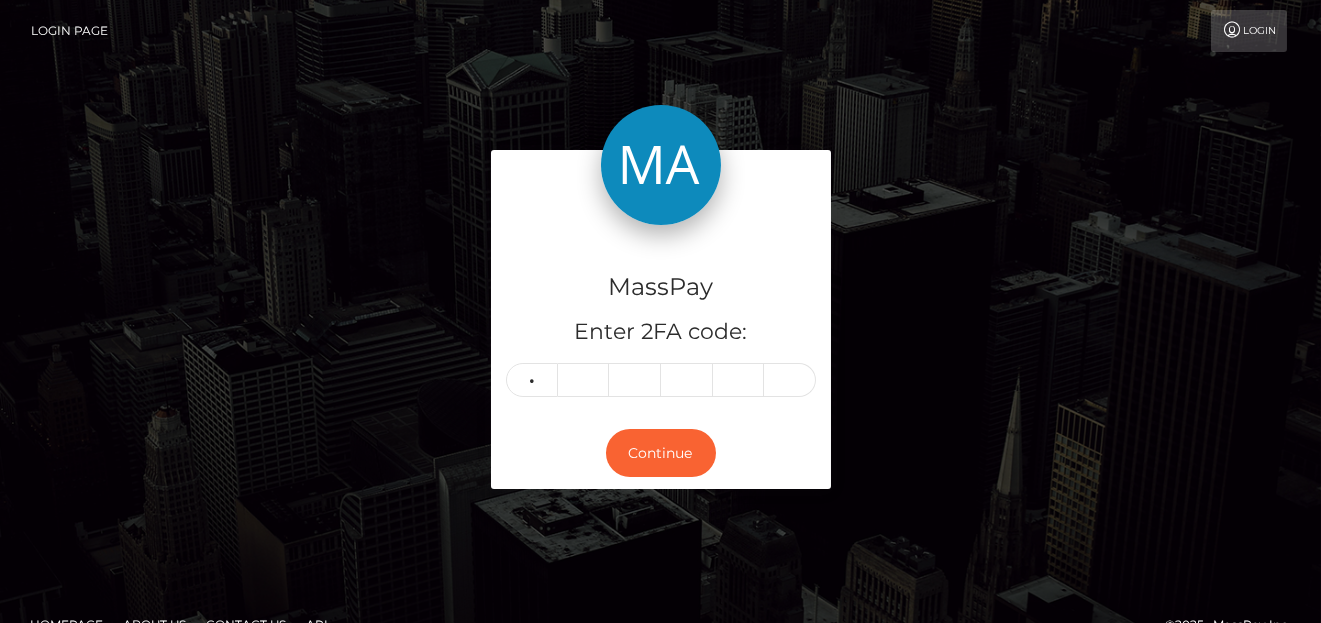 type on "6" 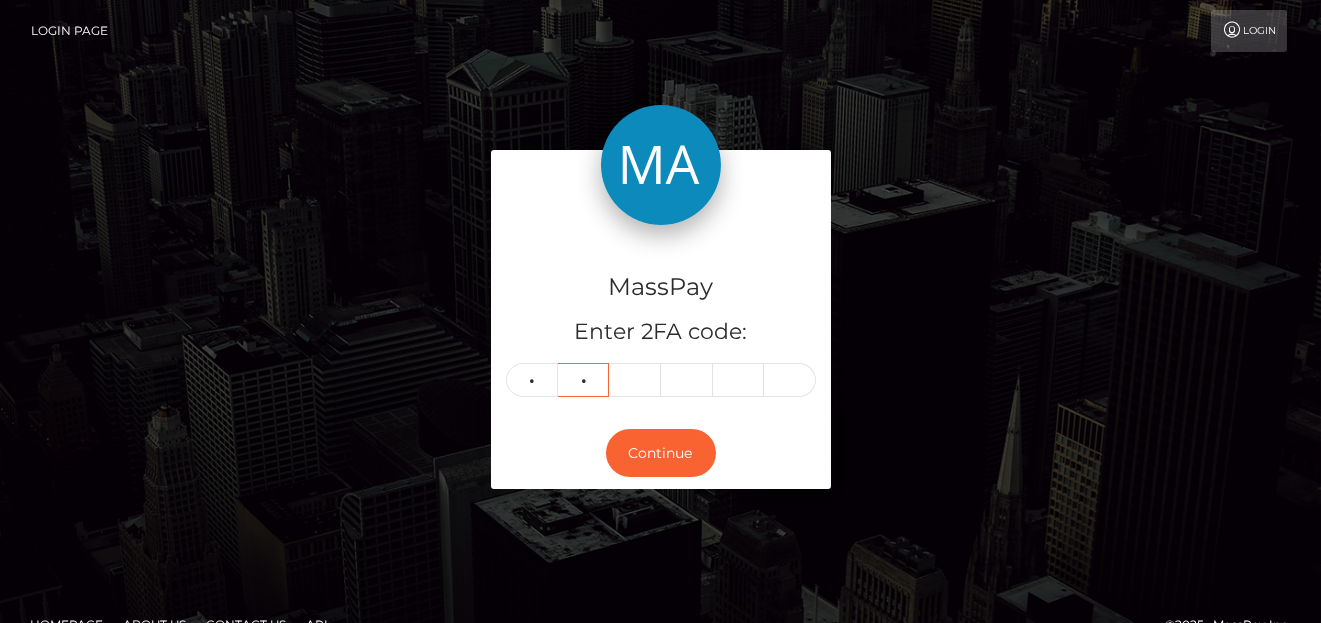 type on "2" 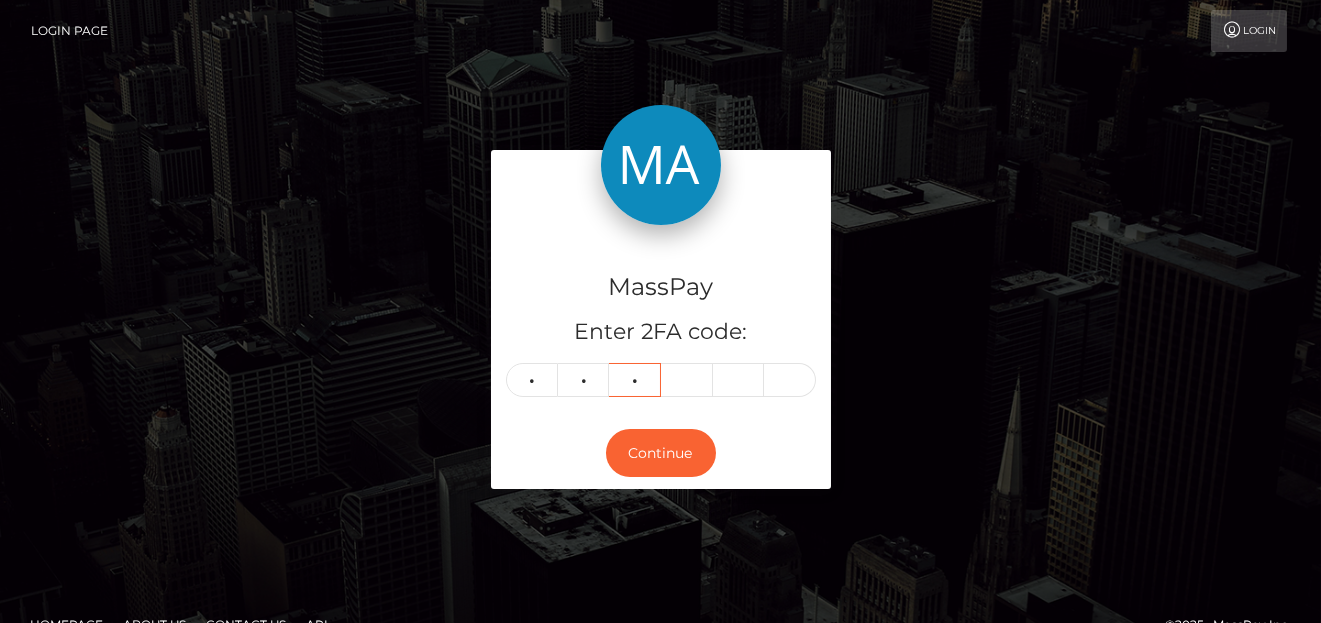 type on "1" 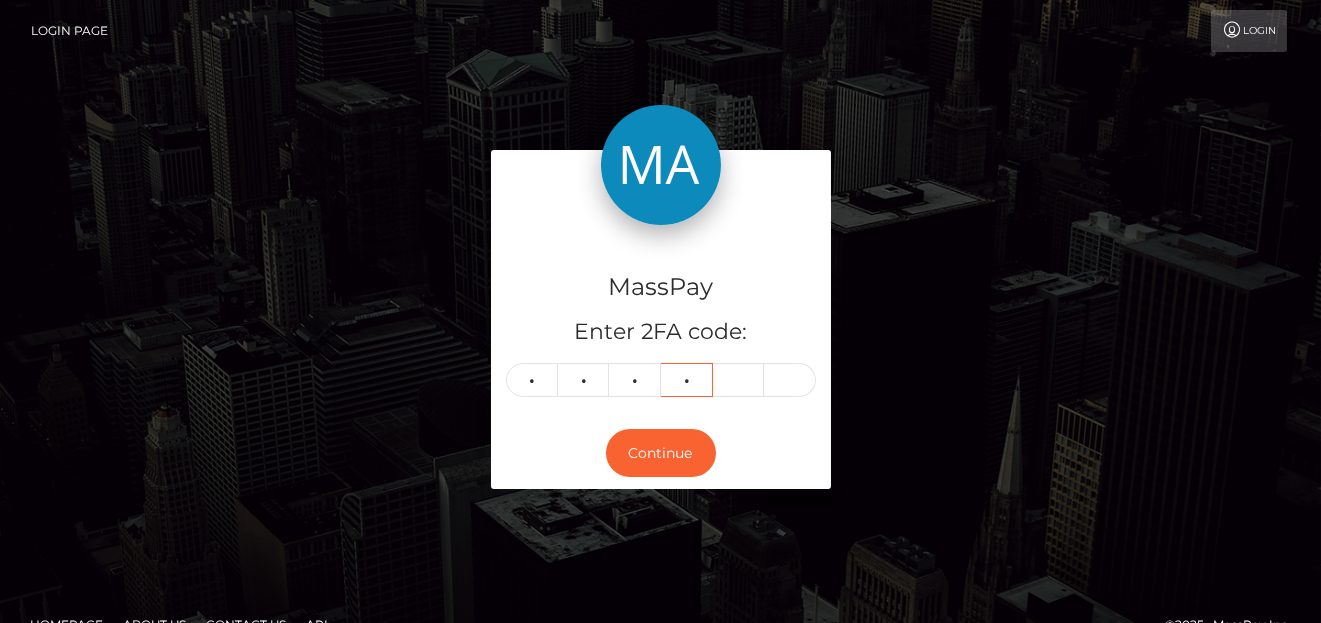 type on "7" 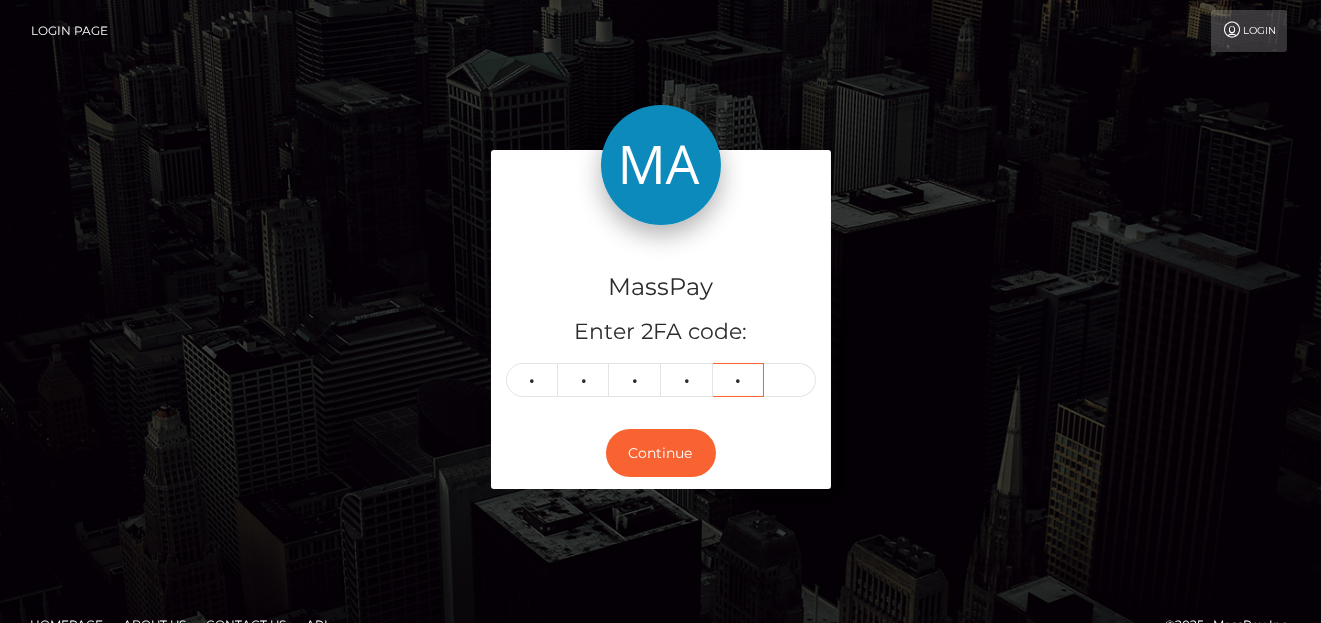 type on "1" 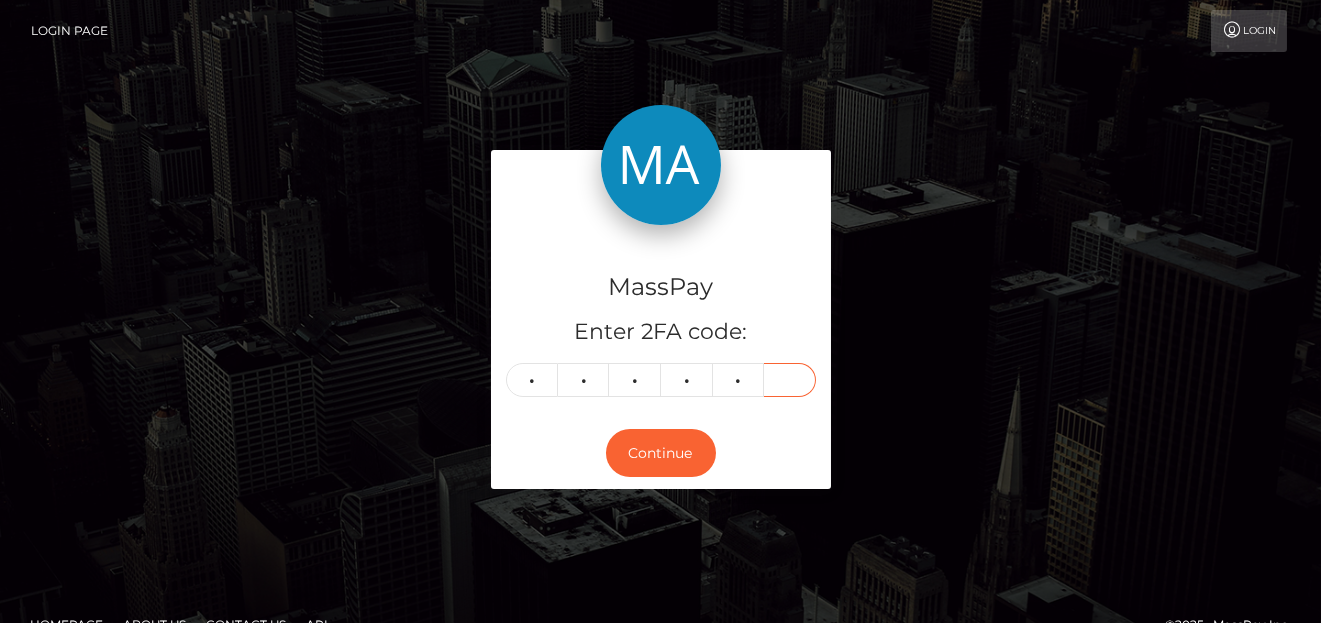 type on "4" 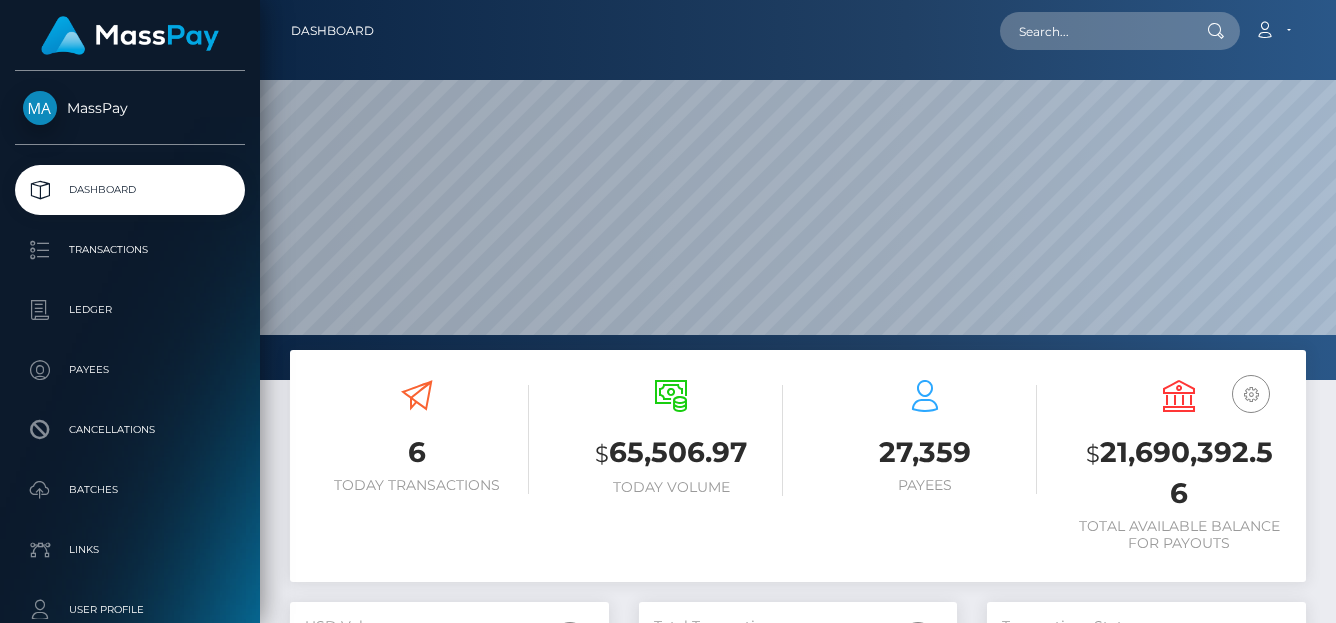 scroll, scrollTop: 0, scrollLeft: 0, axis: both 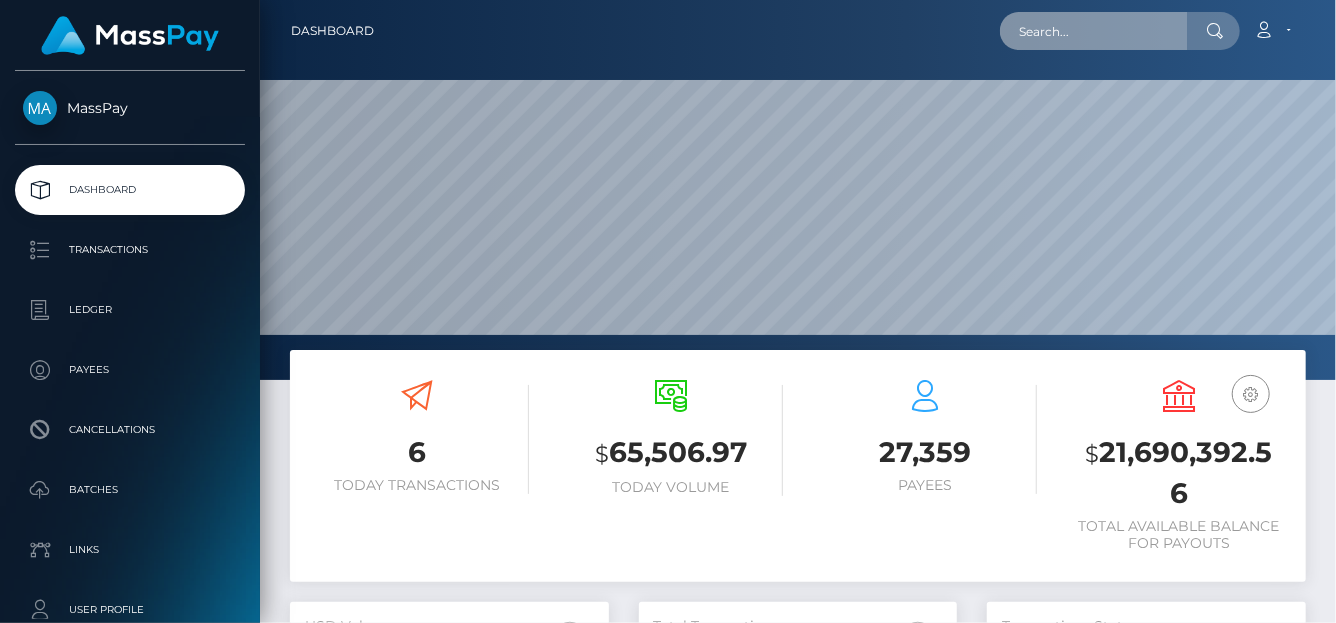 click at bounding box center [1094, 31] 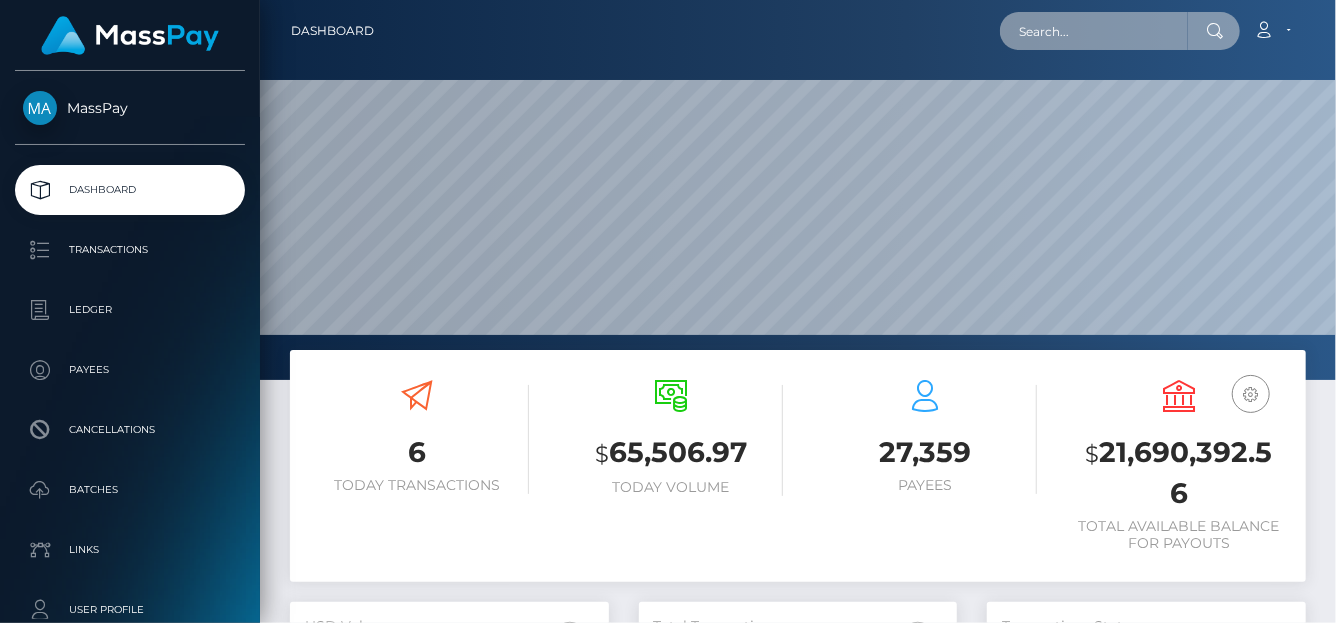 paste on "kt4jzrcise@comcast.net" 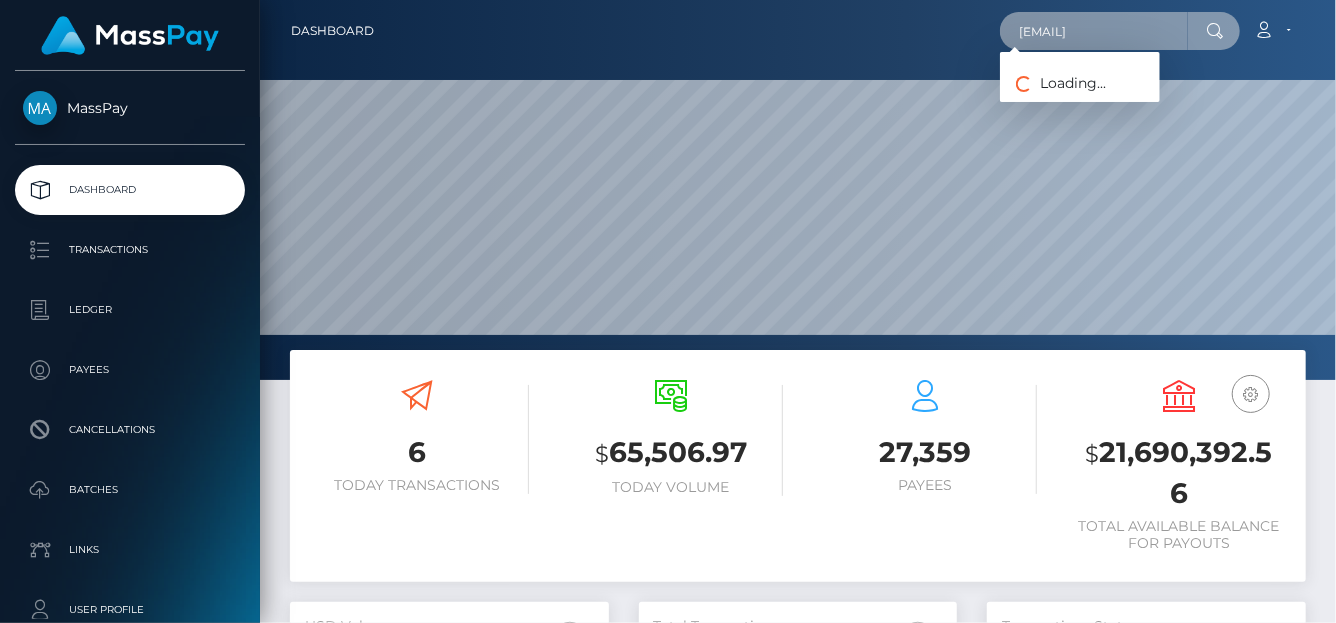 type on "kt4jzrcise@comcast.net" 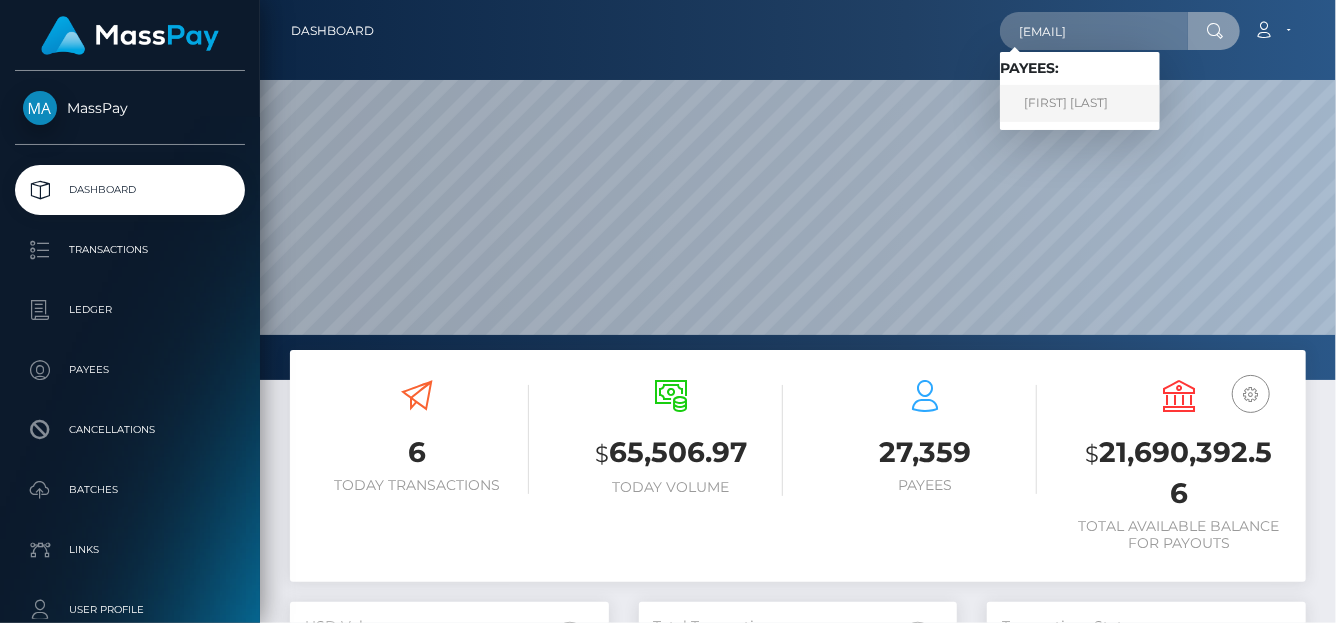 click on "Katie  McGinley" at bounding box center [1080, 103] 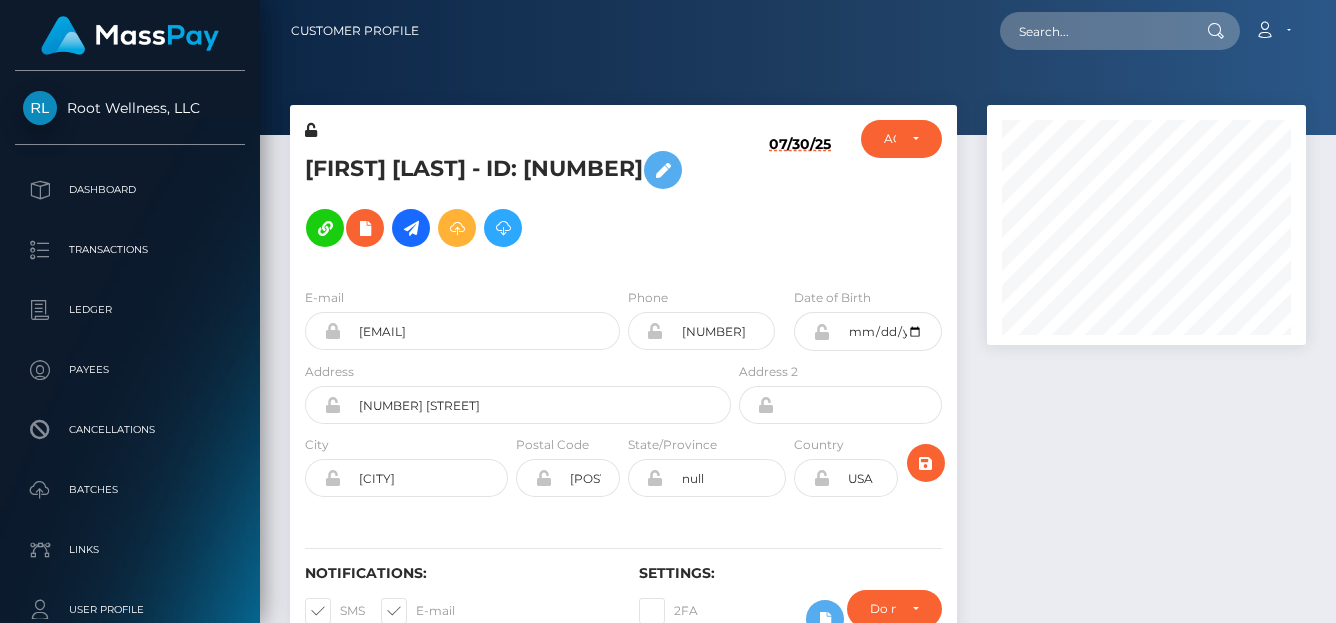 scroll, scrollTop: 0, scrollLeft: 0, axis: both 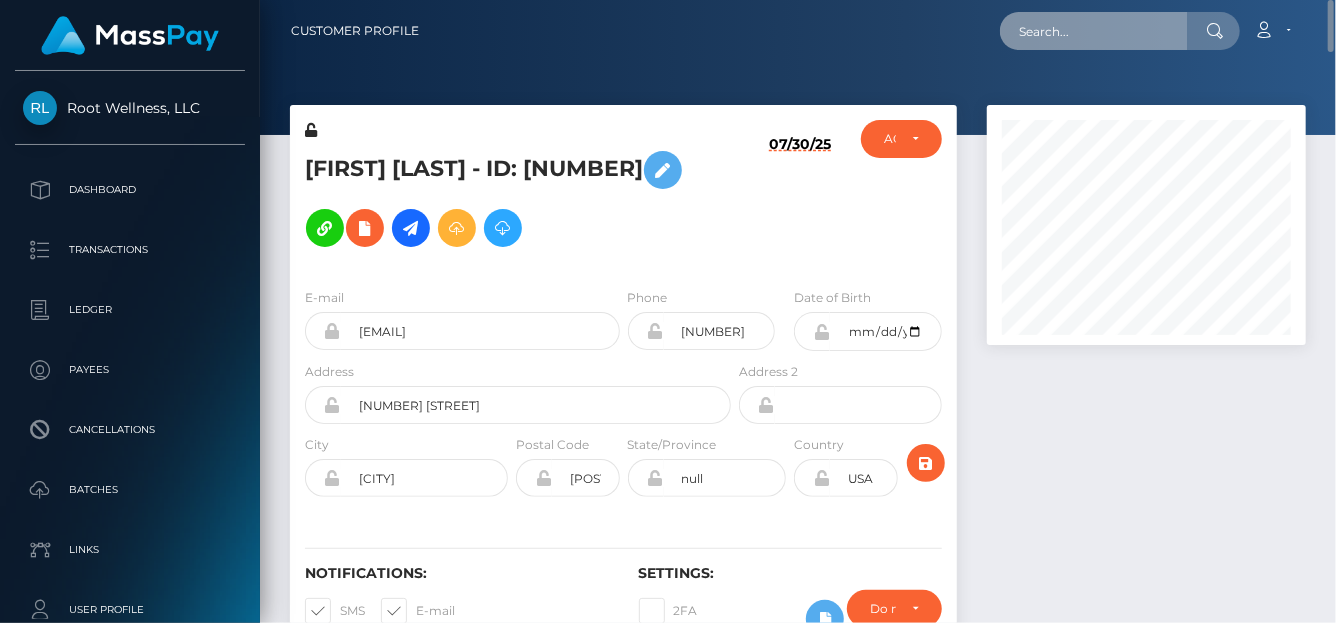 drag, startPoint x: 1068, startPoint y: 41, endPoint x: 1065, endPoint y: 28, distance: 13.341664 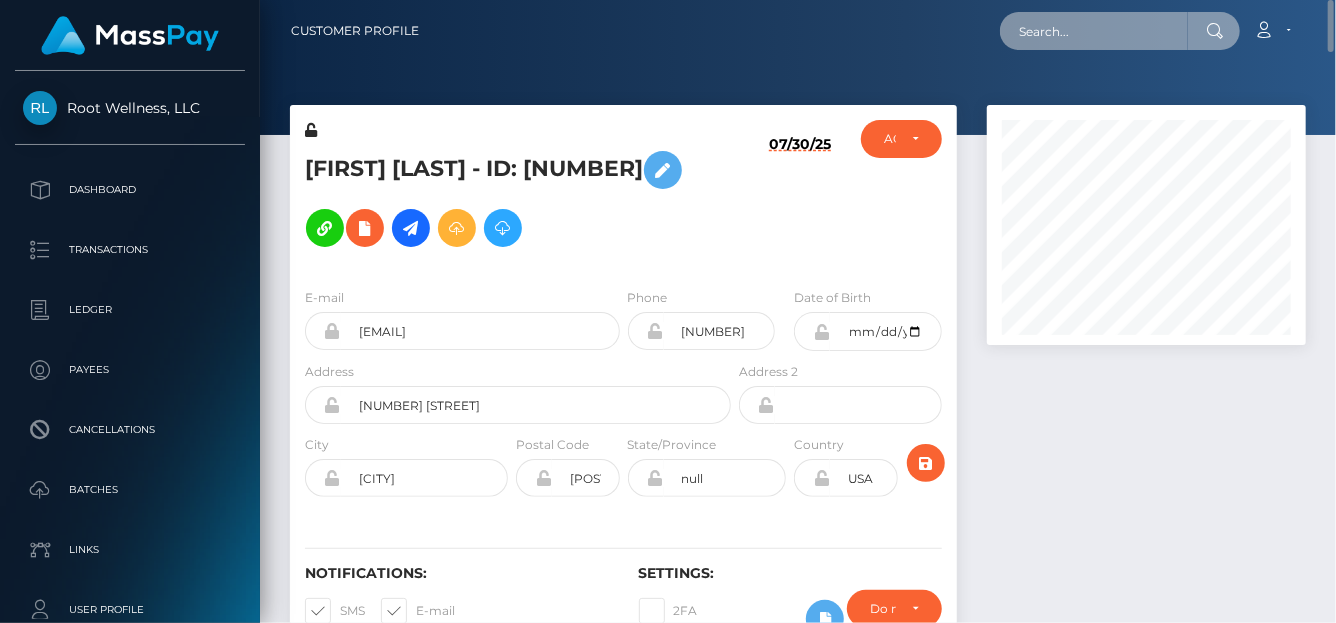 click at bounding box center (1094, 31) 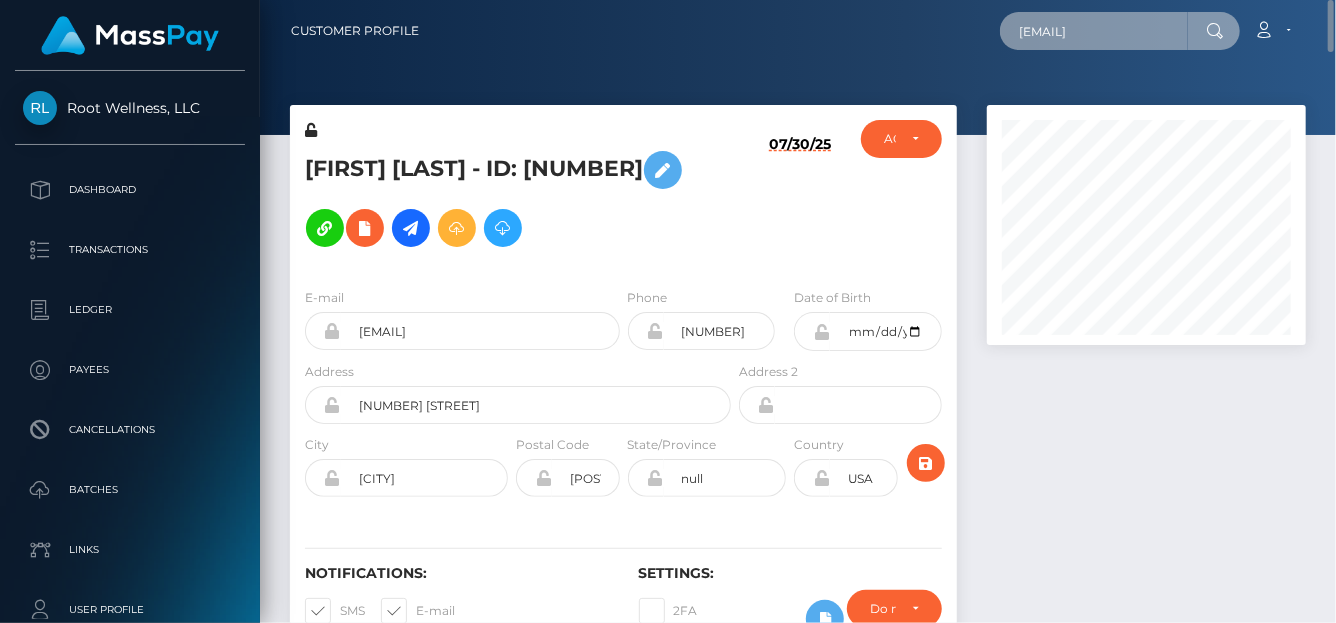scroll, scrollTop: 0, scrollLeft: 35, axis: horizontal 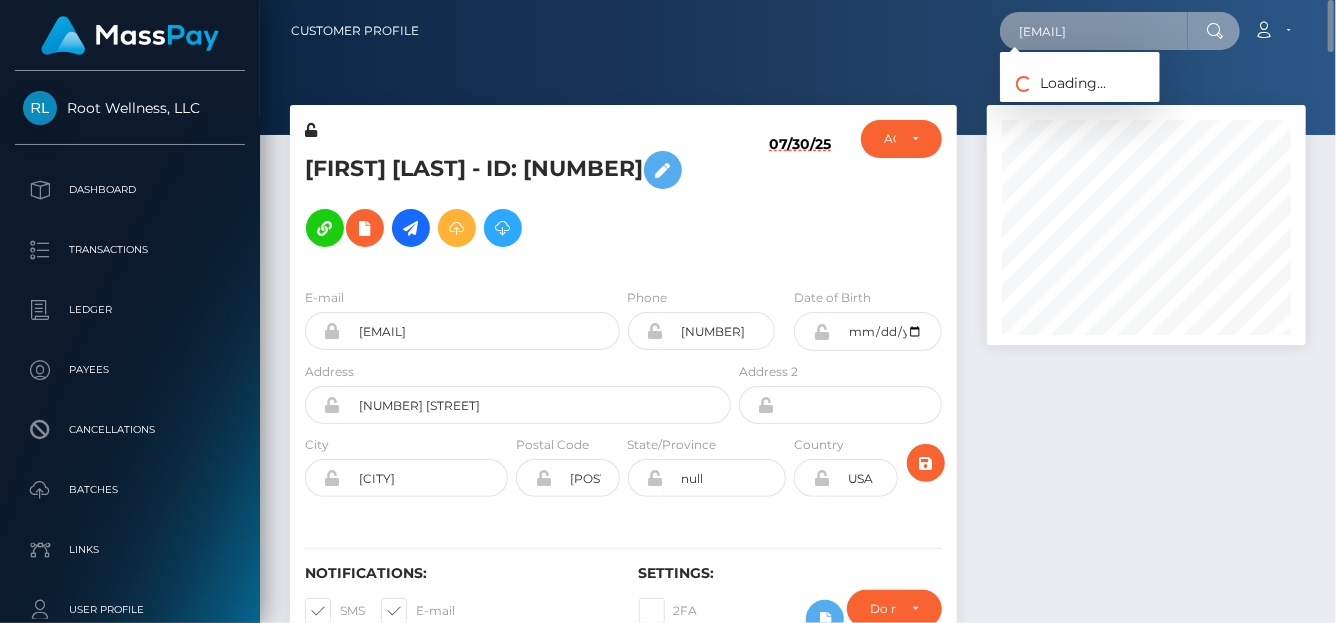type on "[EMAIL]" 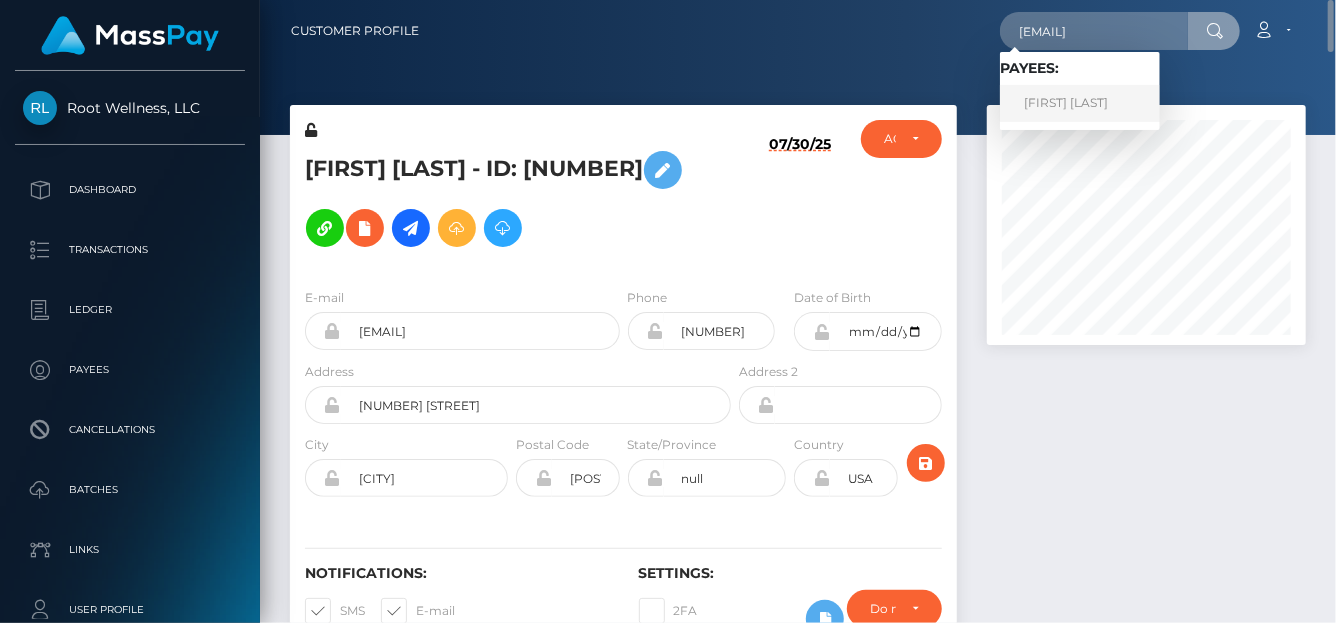 click on "Donielle  Teamer" at bounding box center [1080, 103] 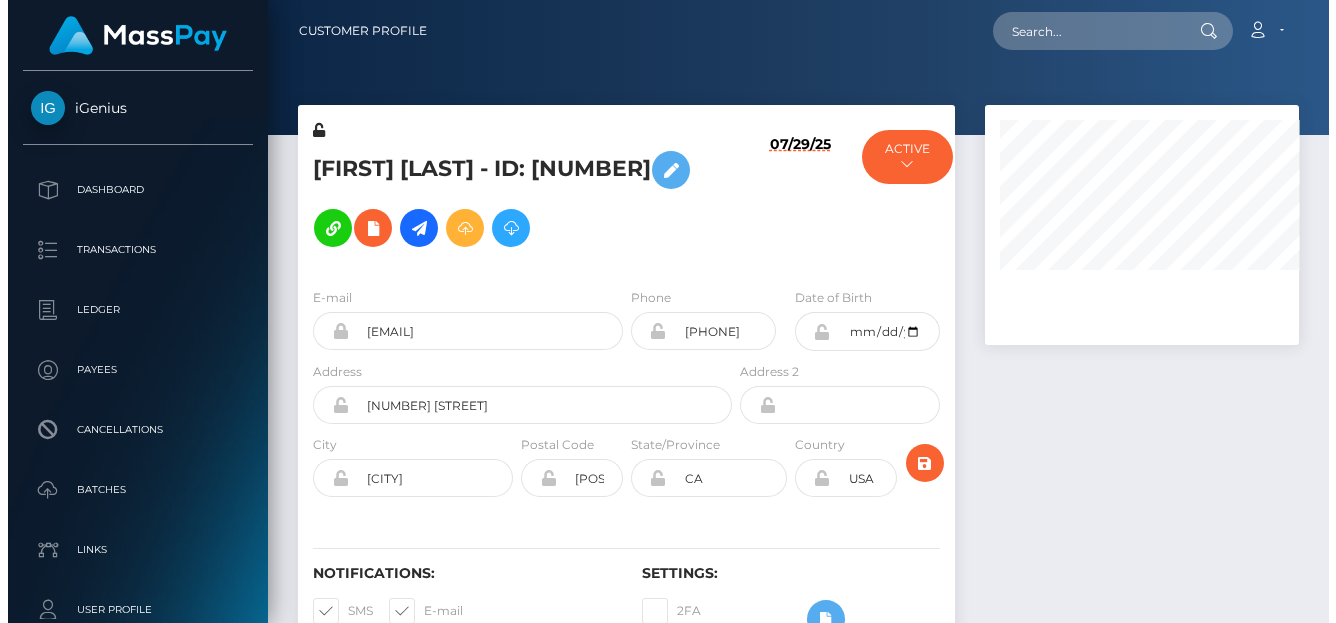 scroll, scrollTop: 0, scrollLeft: 0, axis: both 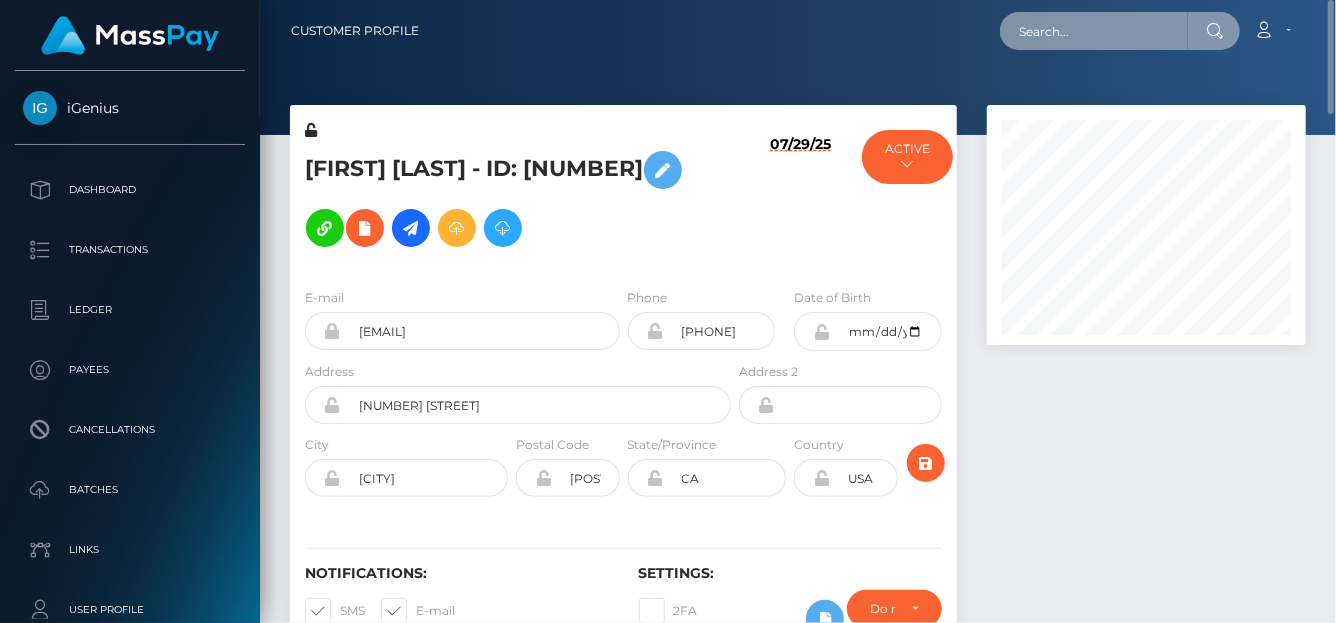 click at bounding box center (1094, 31) 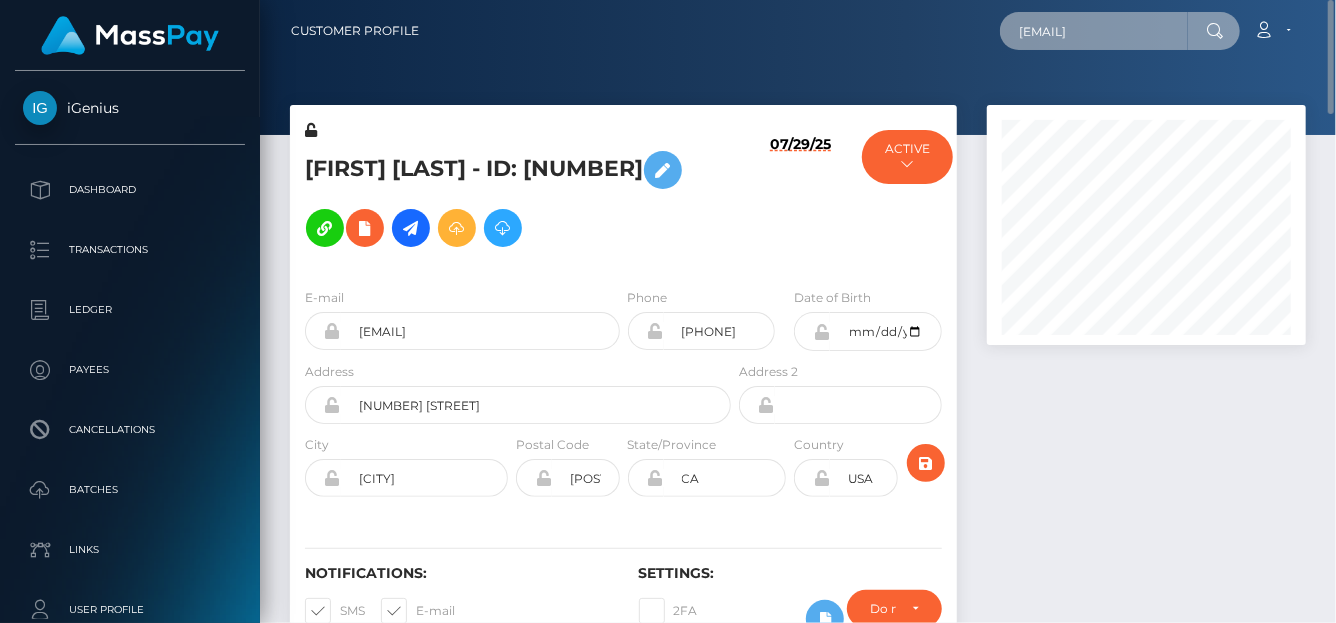 scroll, scrollTop: 0, scrollLeft: 53, axis: horizontal 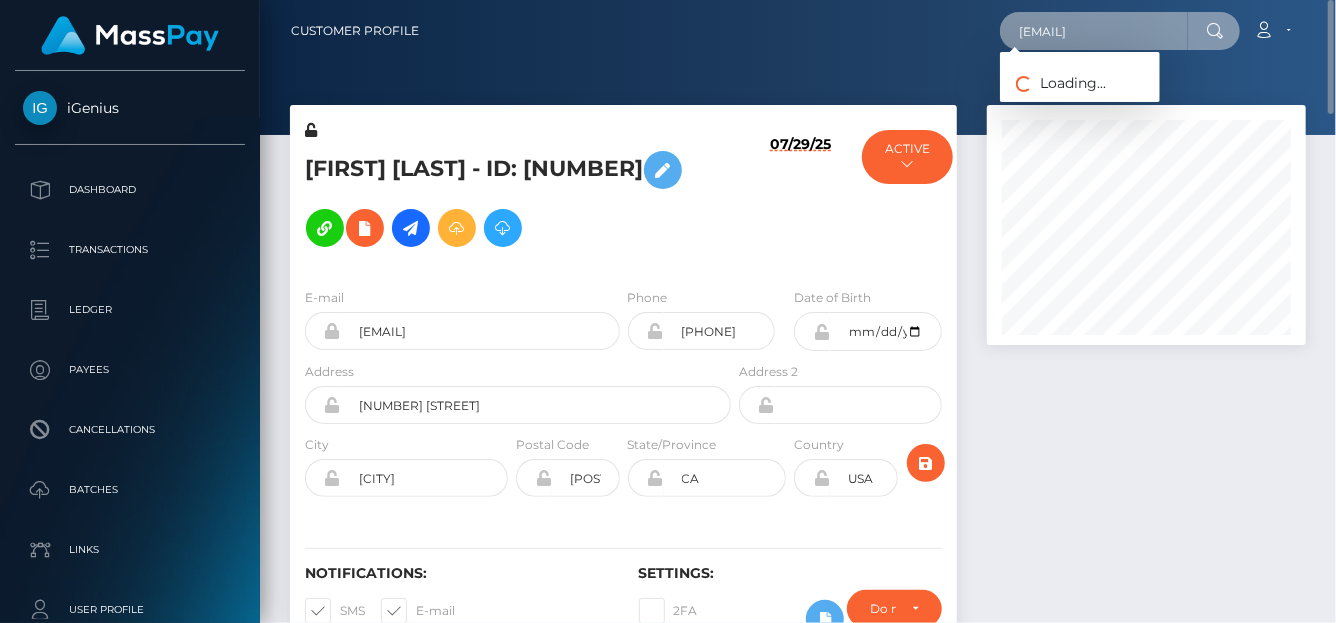 type on "[EMAIL]" 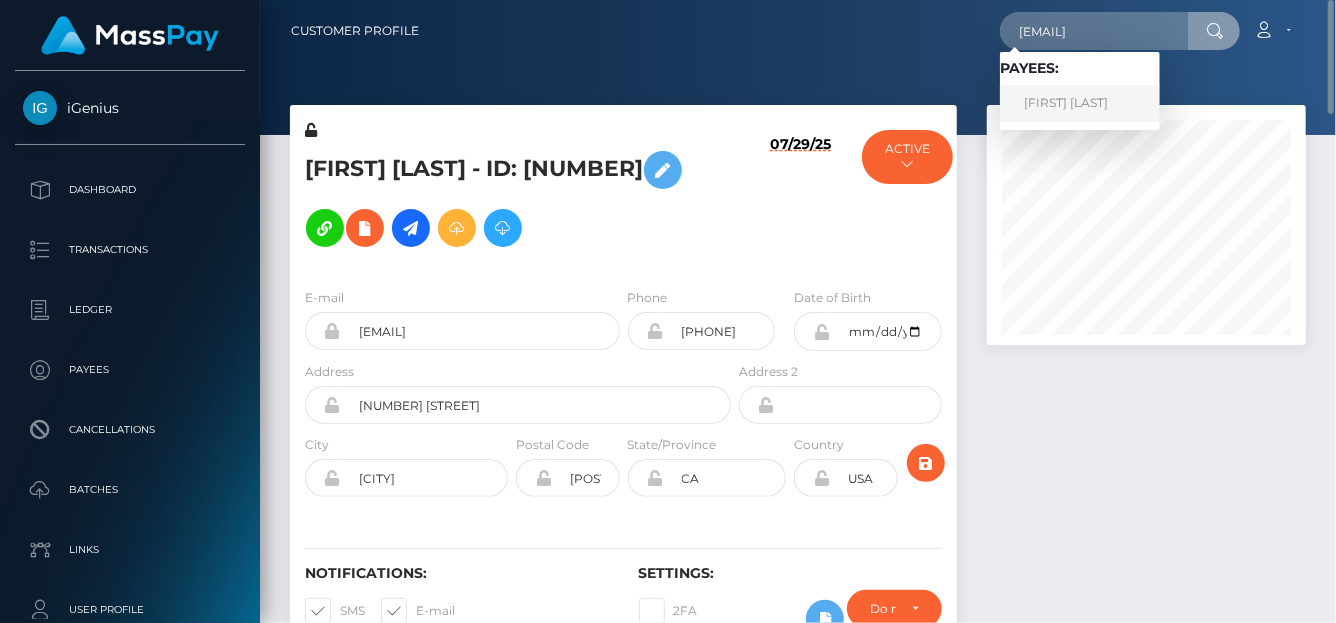 click on "[FIRST] [LAST]" at bounding box center [1080, 103] 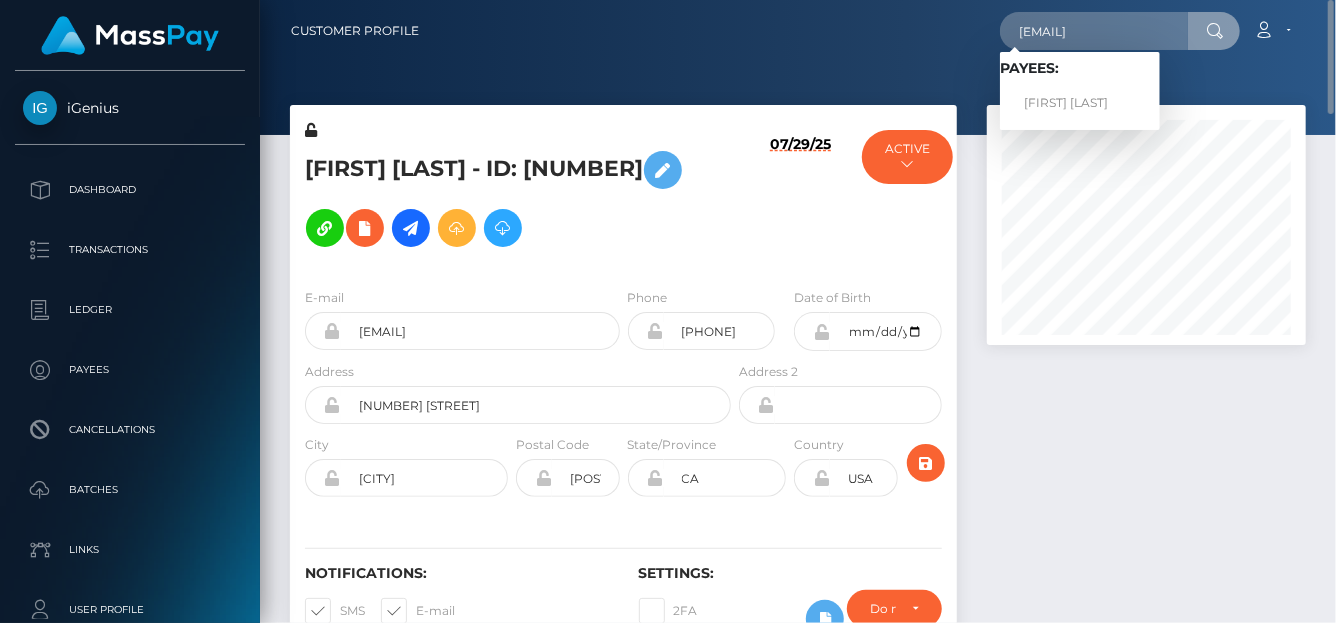 scroll, scrollTop: 0, scrollLeft: 0, axis: both 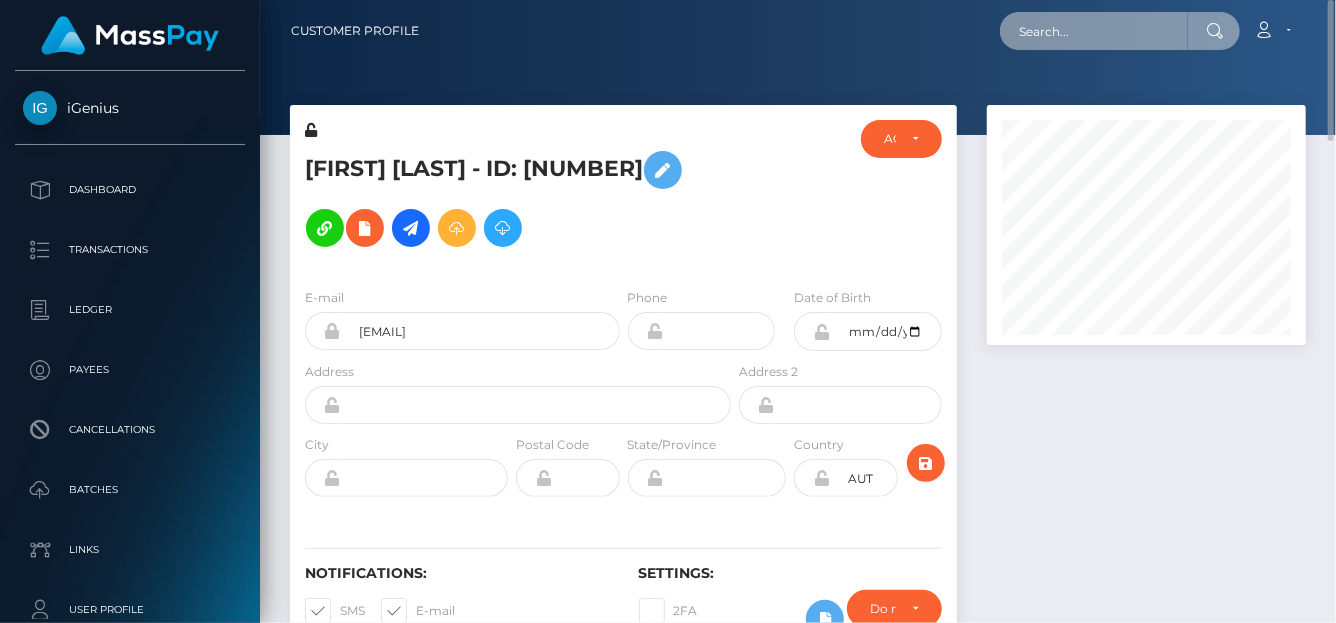 click at bounding box center [1094, 31] 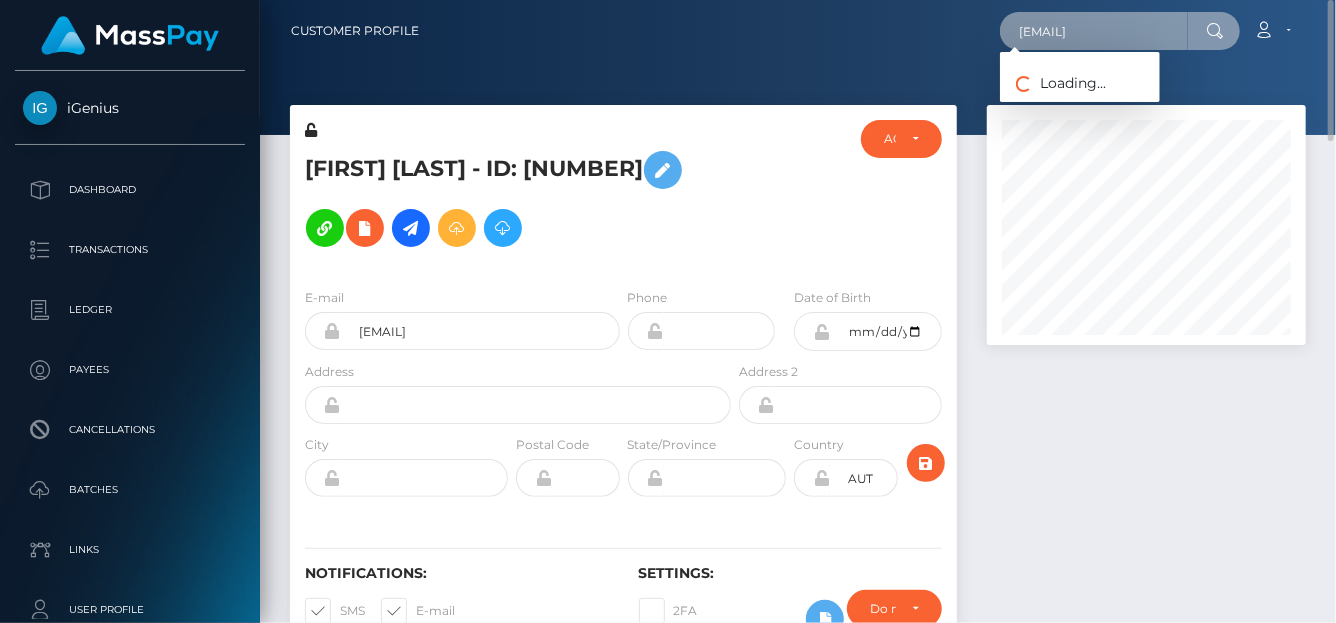 type on "[EMAIL]" 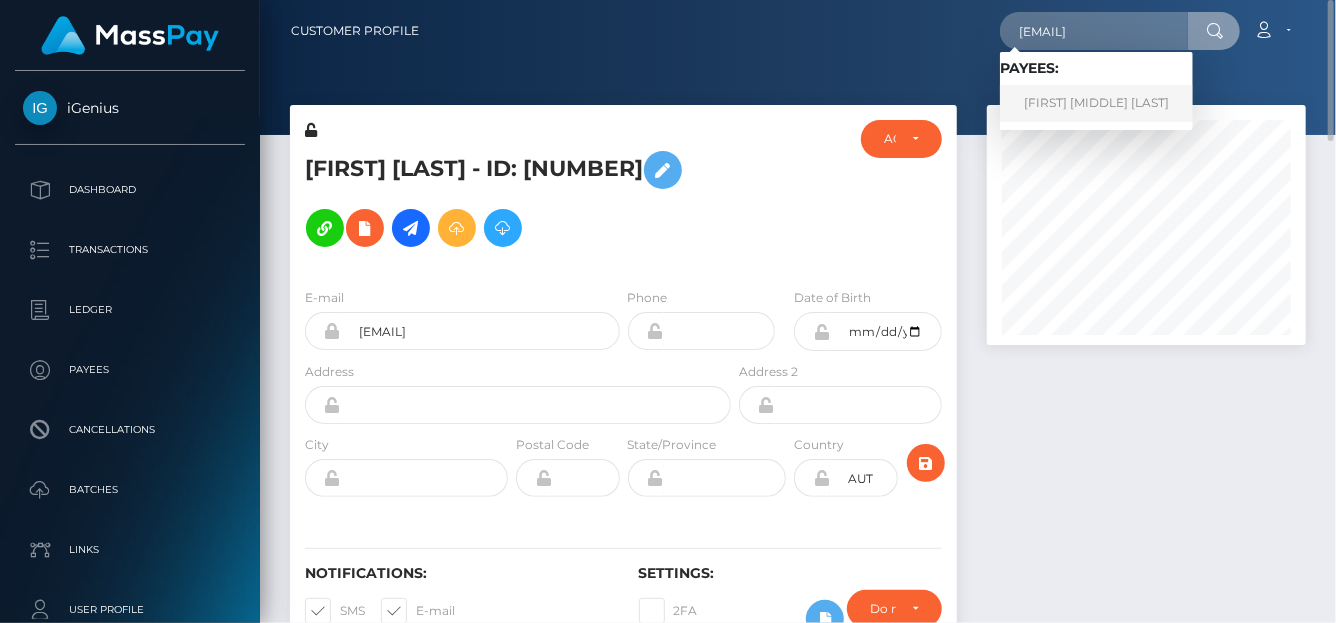 click on "LUCAS MIJAEL MEZA FLEITAS" at bounding box center [1096, 103] 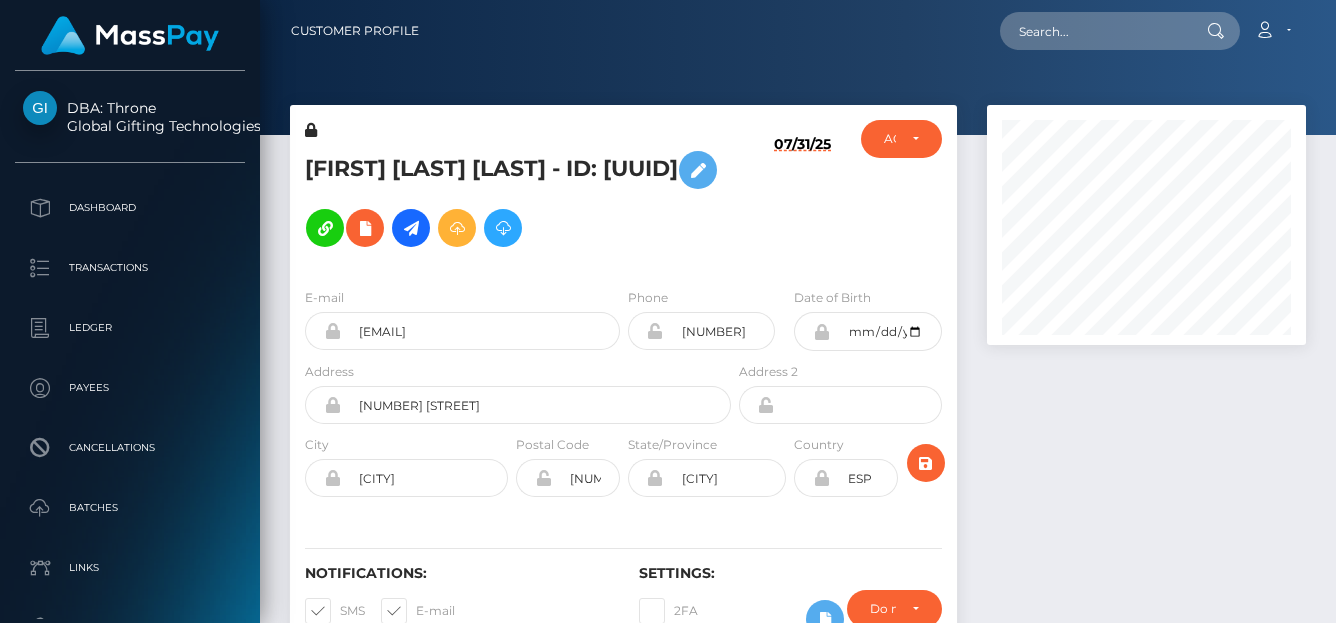 scroll, scrollTop: 0, scrollLeft: 0, axis: both 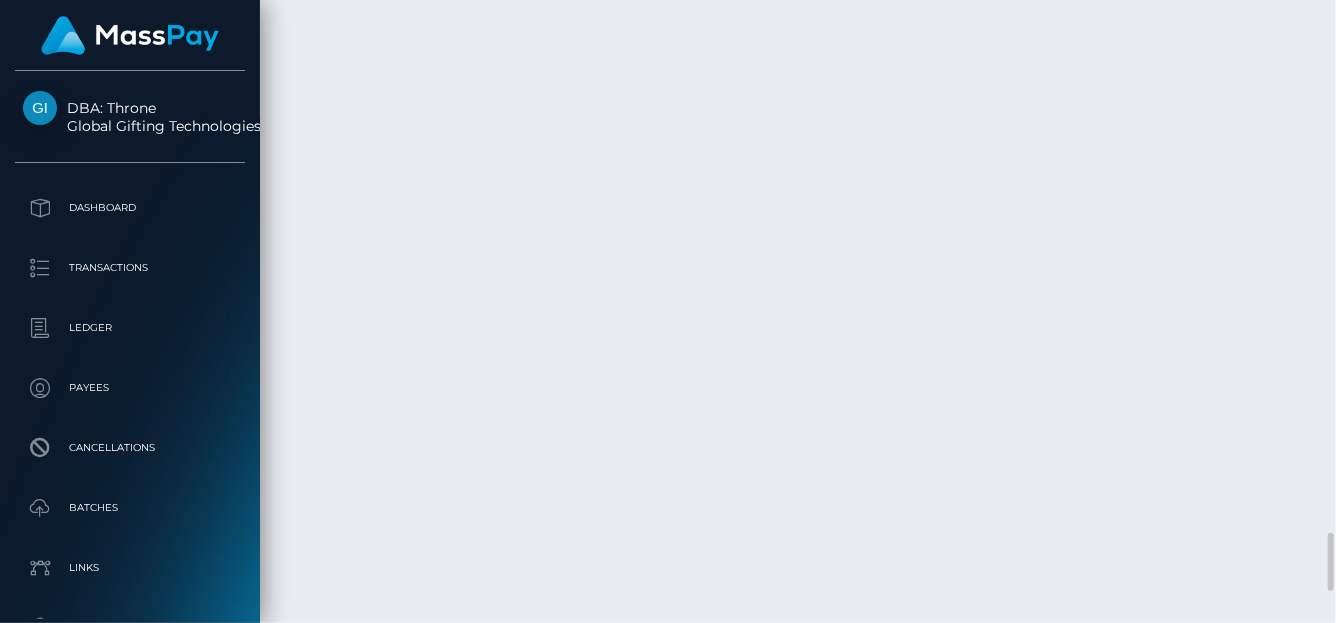 drag, startPoint x: 1115, startPoint y: 540, endPoint x: 1071, endPoint y: 540, distance: 44 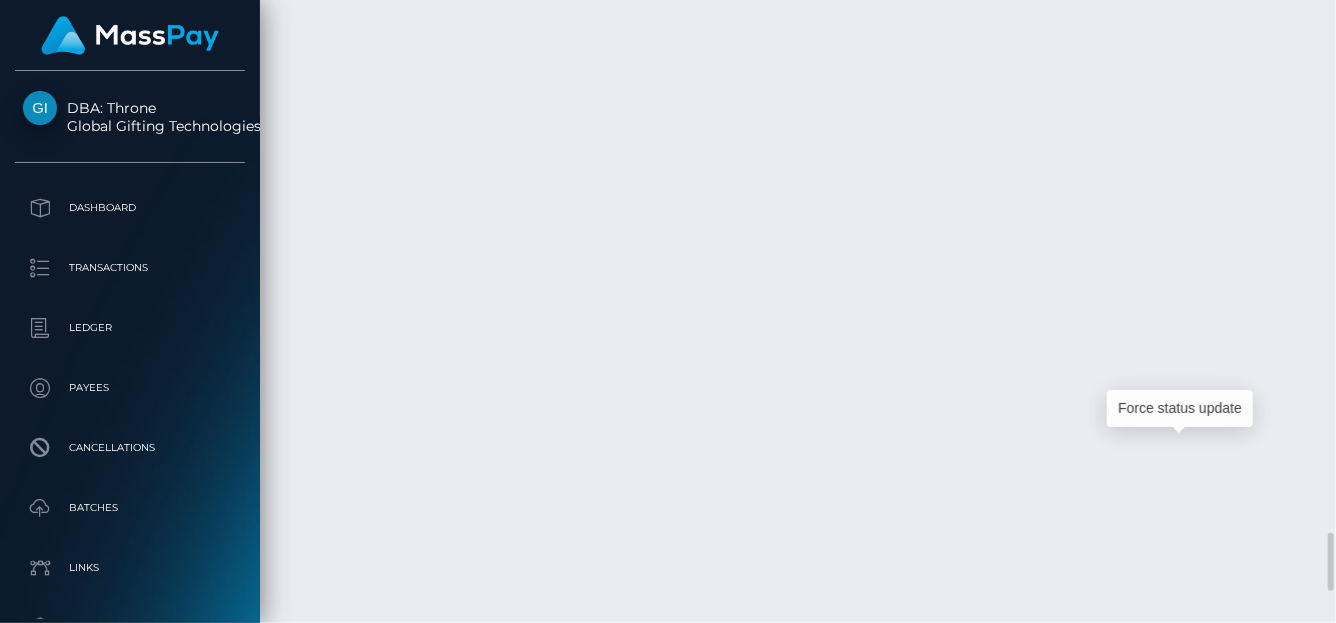 scroll, scrollTop: 240, scrollLeft: 319, axis: both 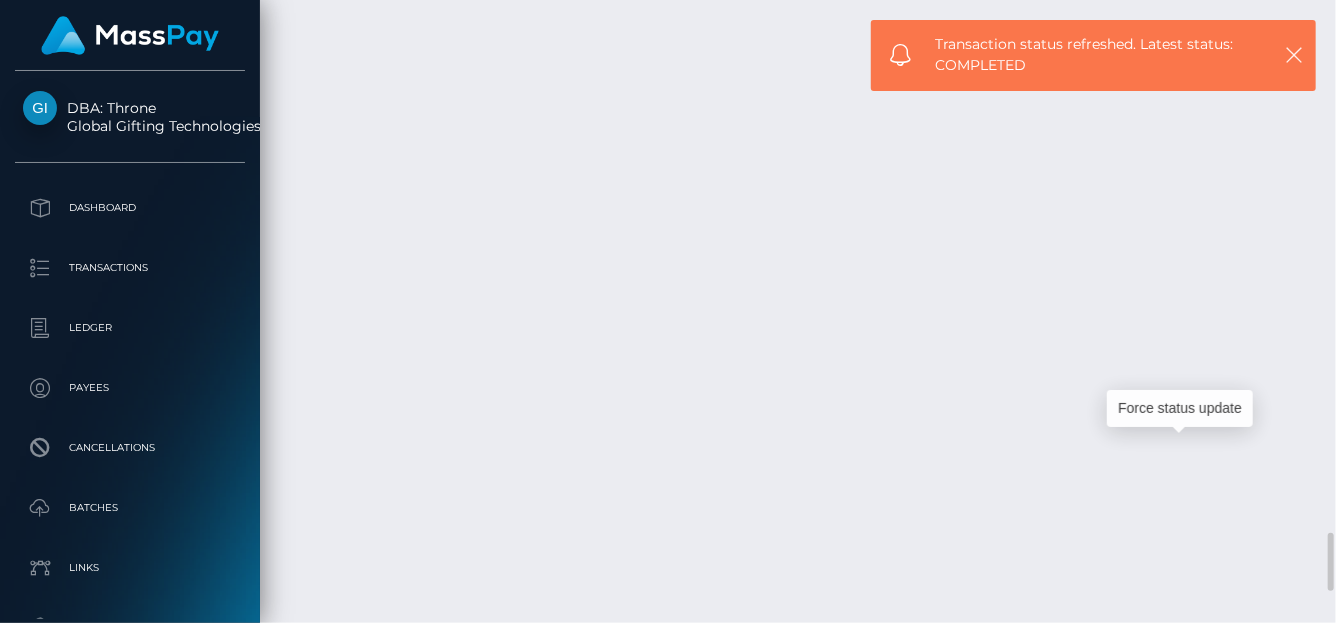 type 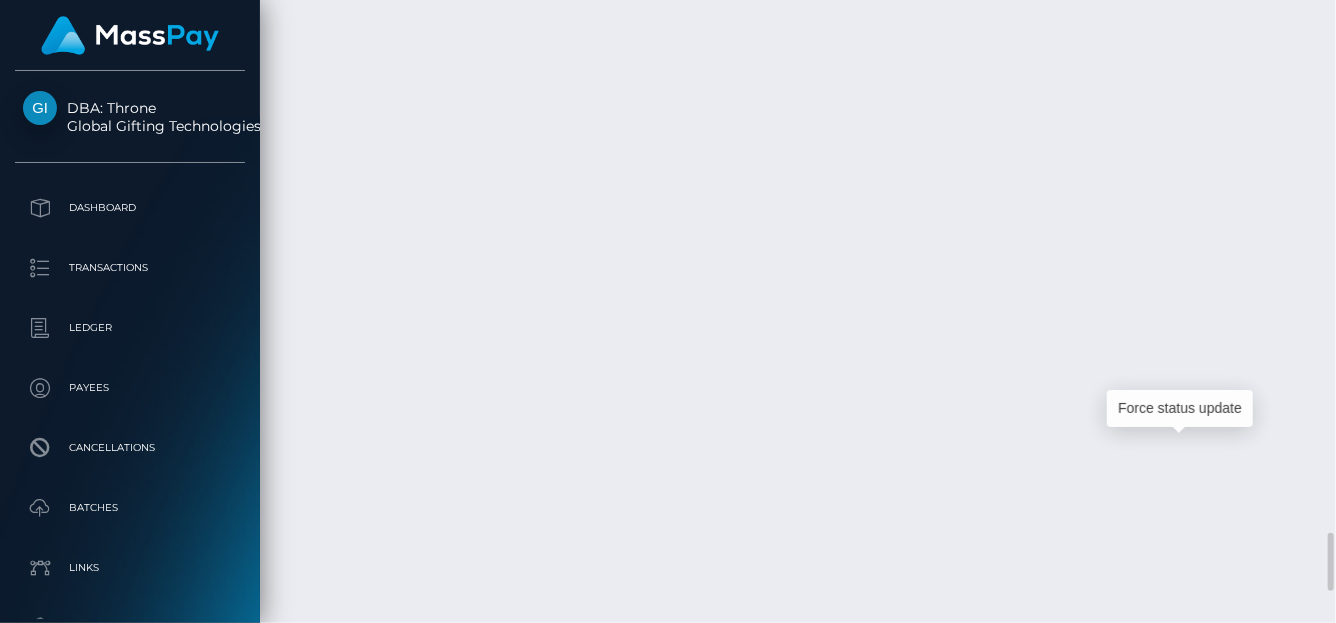 scroll, scrollTop: 240, scrollLeft: 319, axis: both 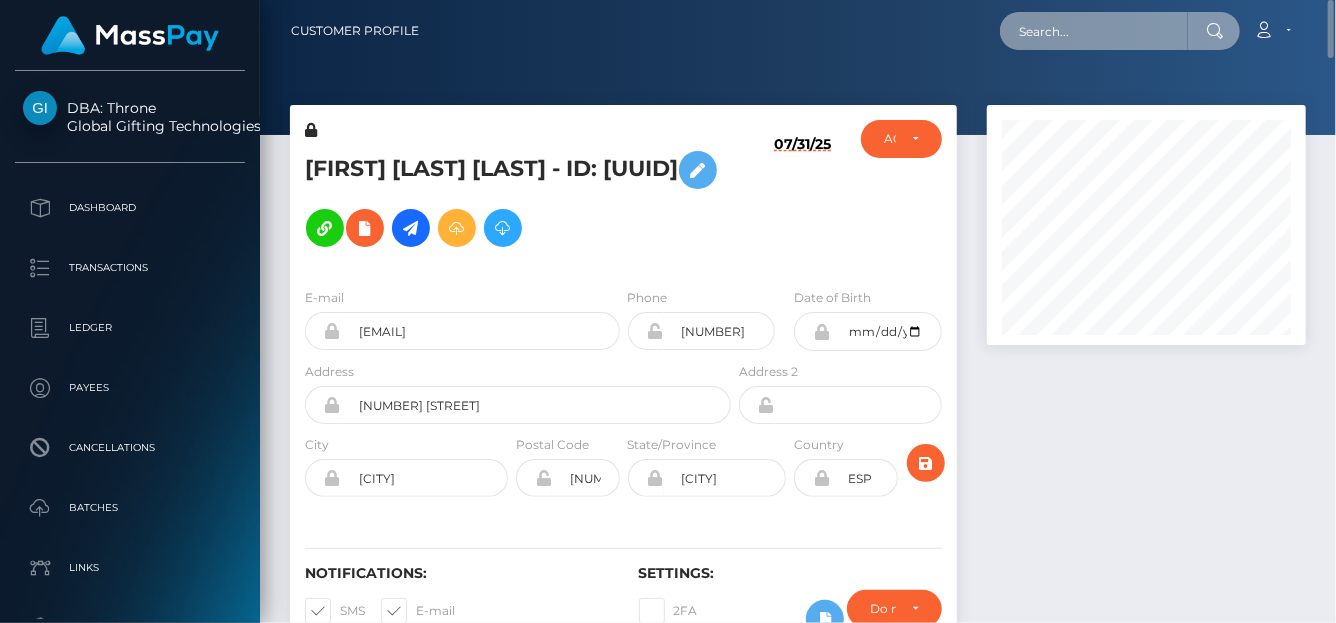 drag, startPoint x: 1036, startPoint y: 31, endPoint x: 1036, endPoint y: 49, distance: 18 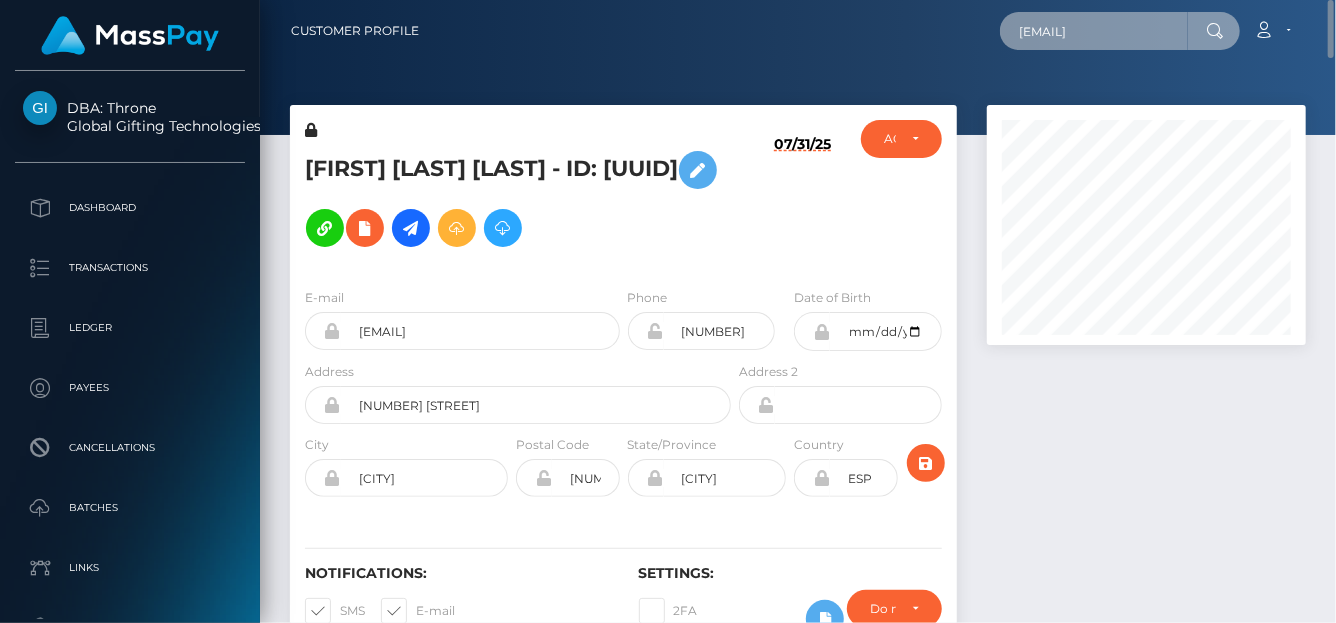 scroll, scrollTop: 0, scrollLeft: 34, axis: horizontal 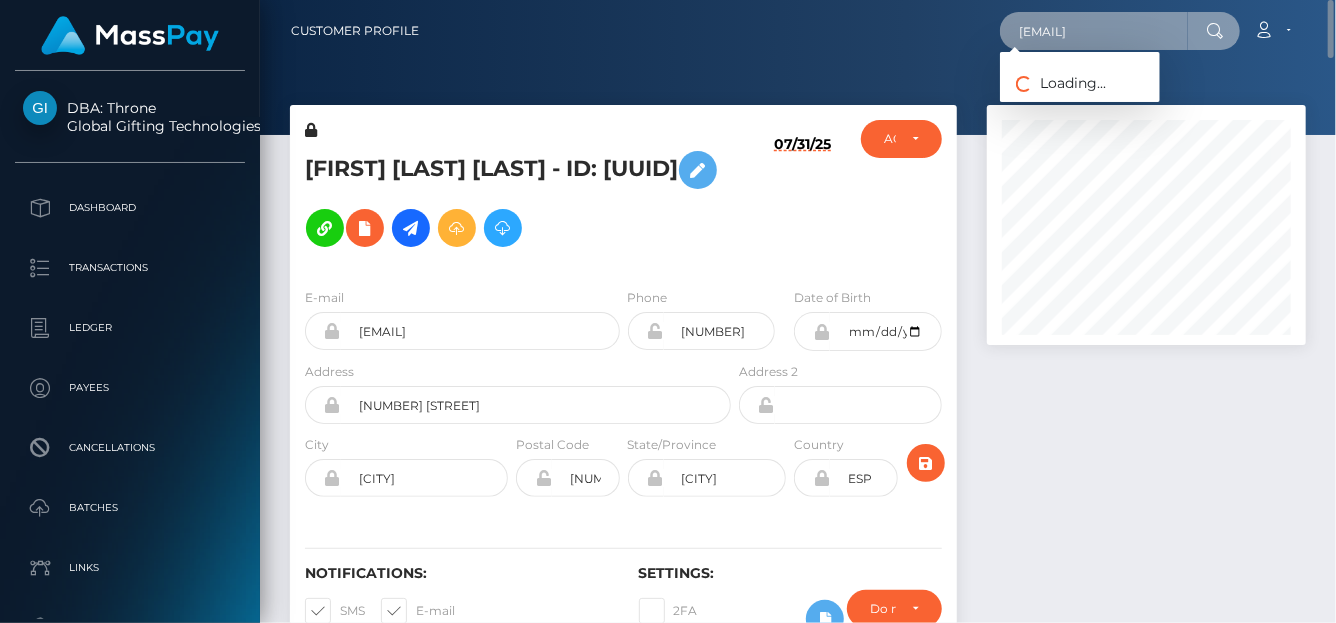 type on "[EMAIL]" 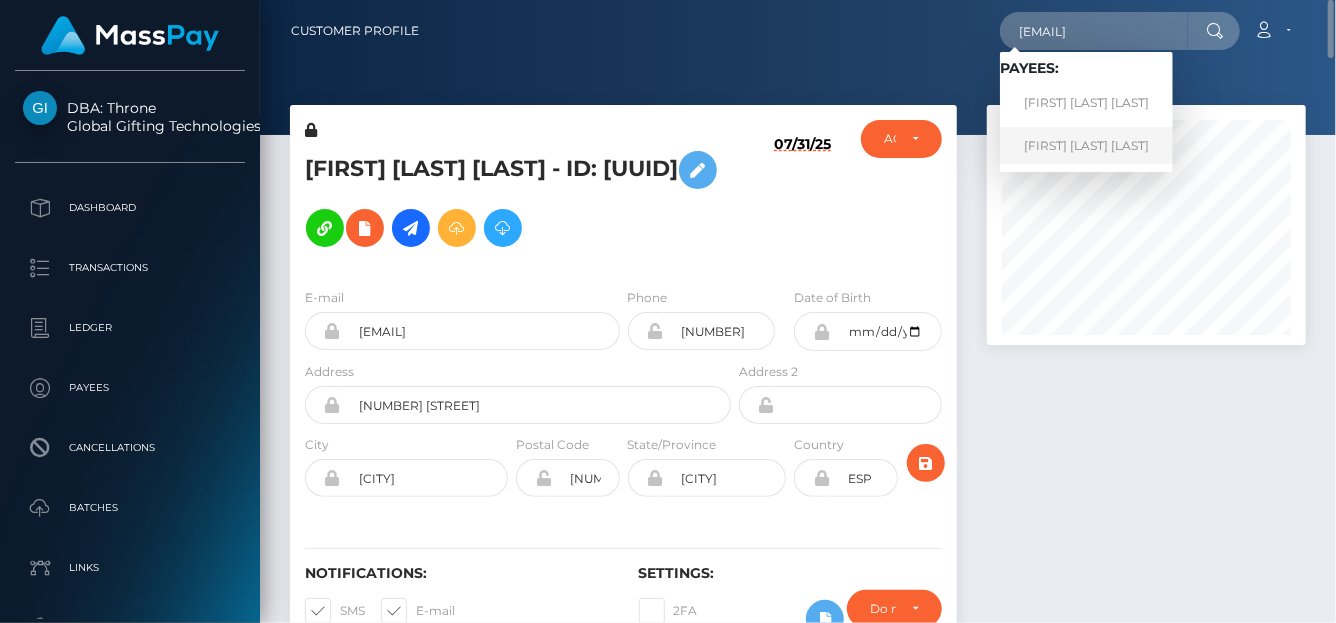 scroll, scrollTop: 0, scrollLeft: 0, axis: both 